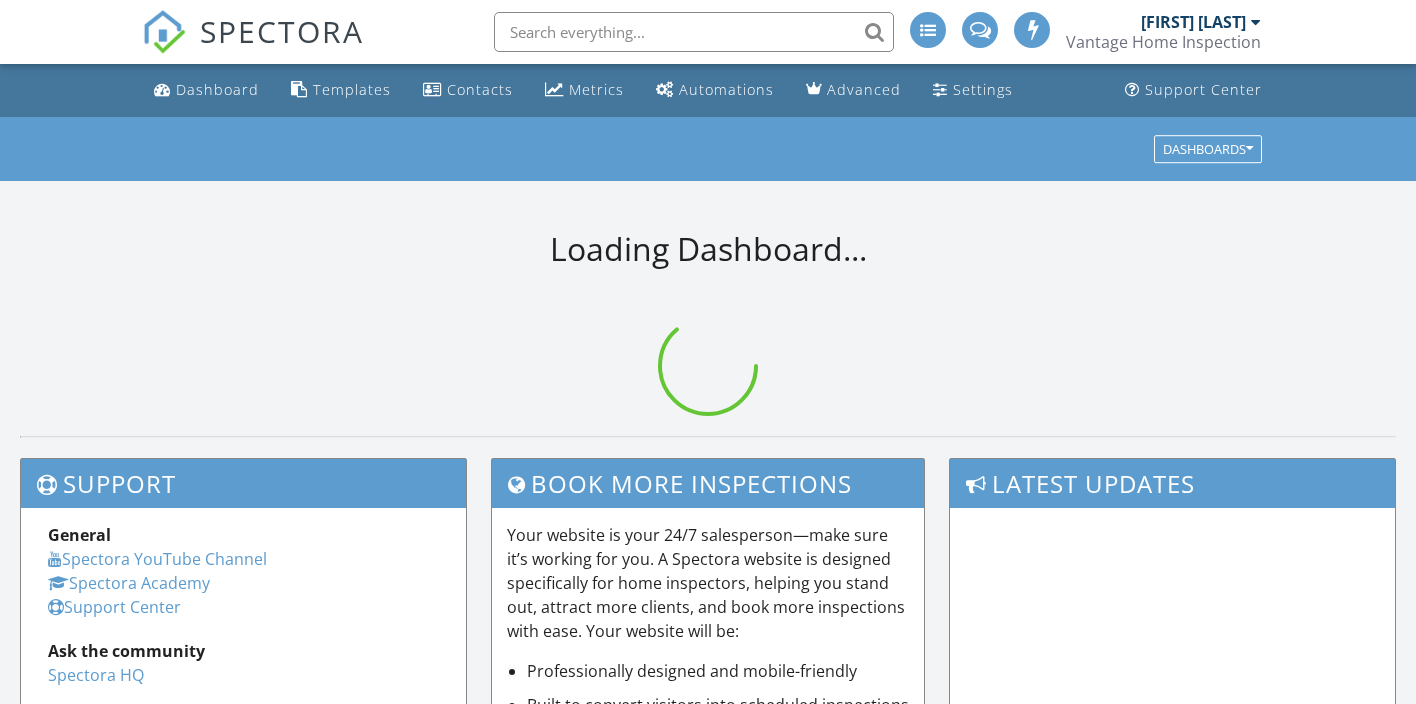 scroll, scrollTop: 0, scrollLeft: 0, axis: both 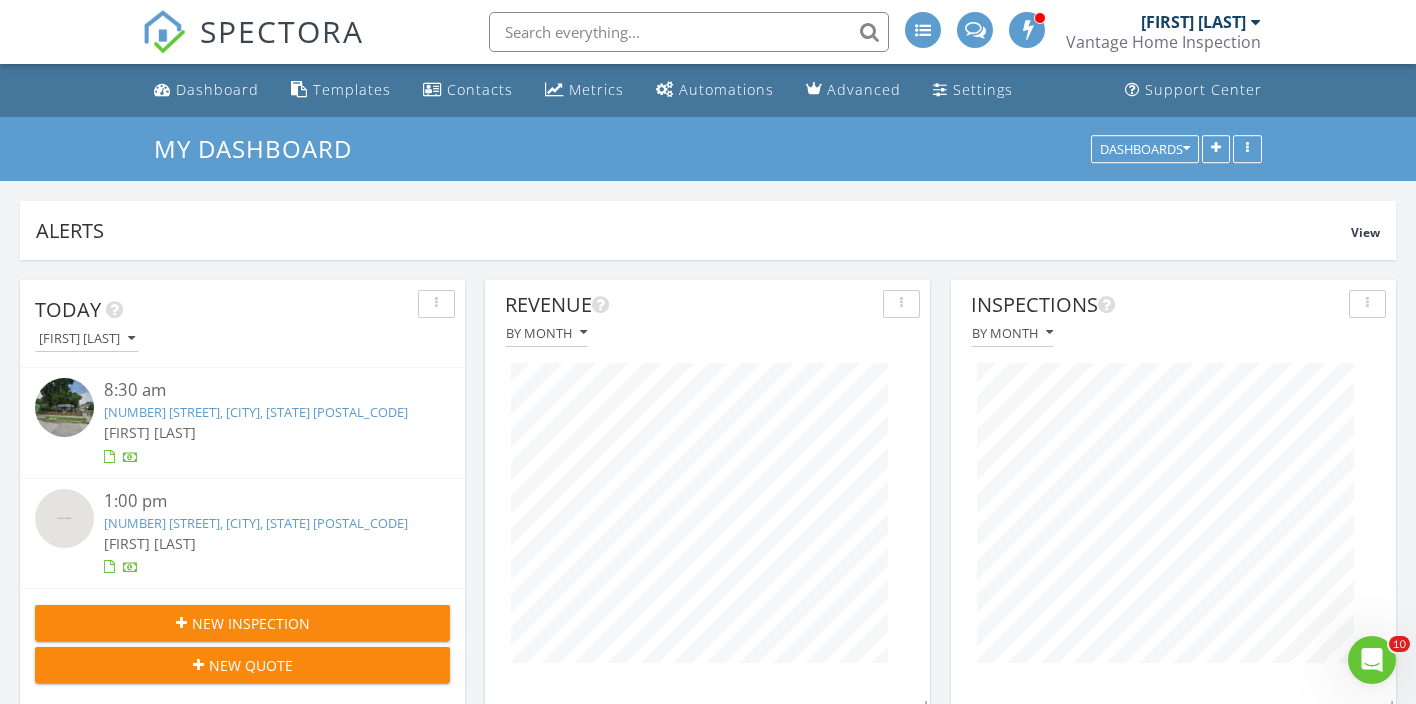 click on "[FIRST] [LAST]" at bounding box center [259, 543] 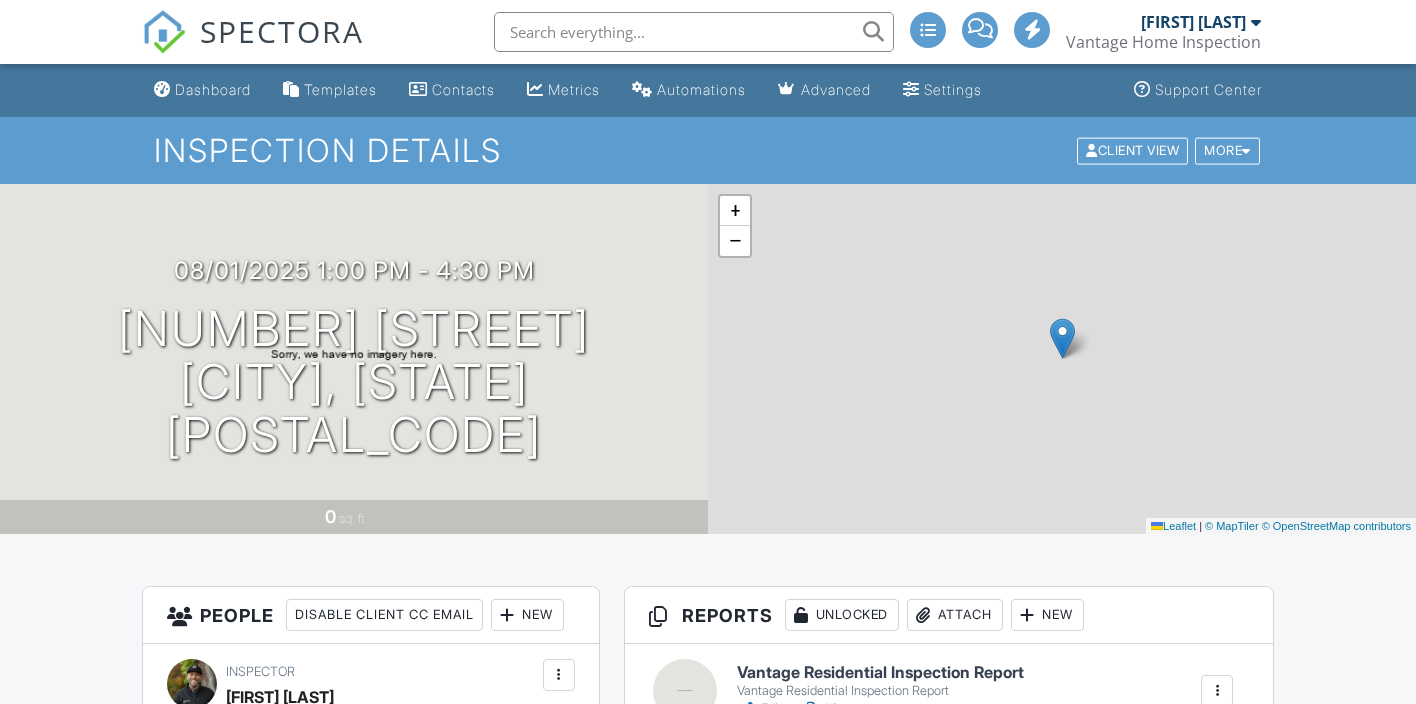 scroll, scrollTop: 0, scrollLeft: 0, axis: both 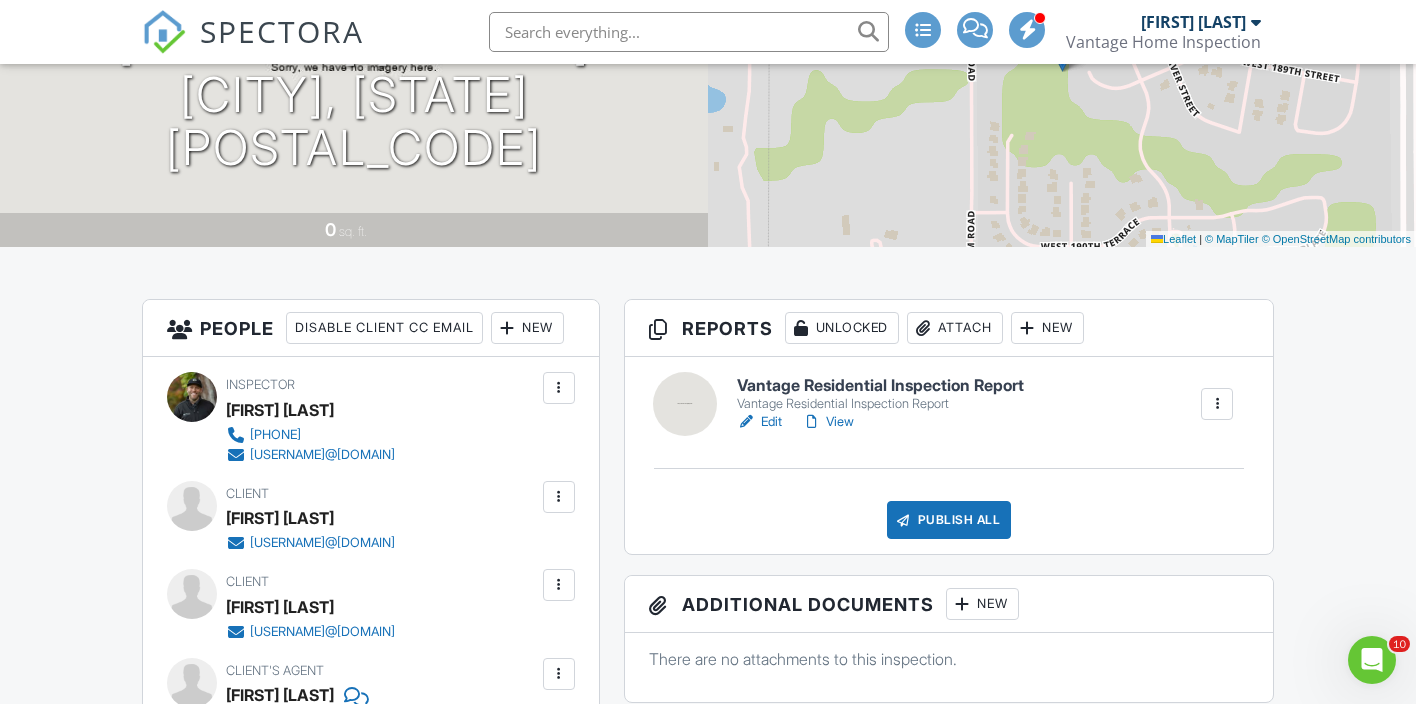 click on "Attach" at bounding box center [955, 328] 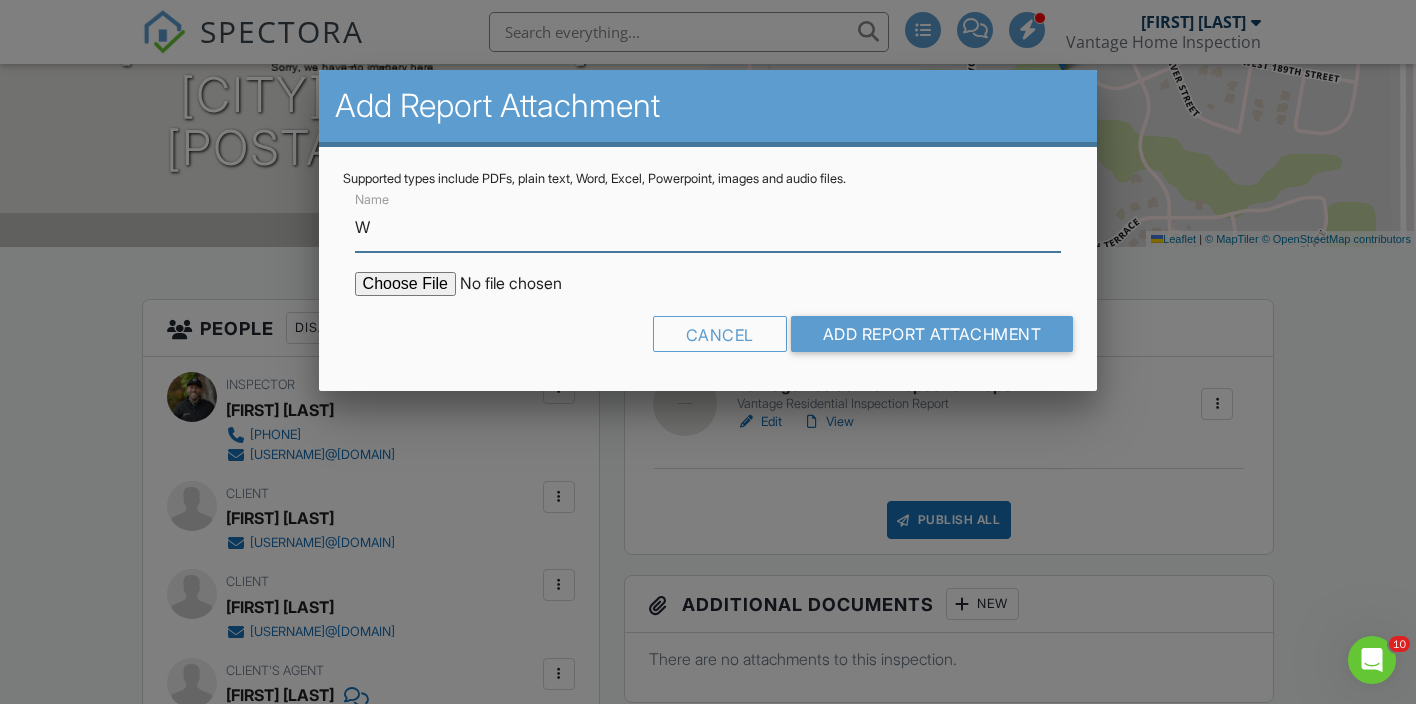 type on "Wood Destroying Insect Report" 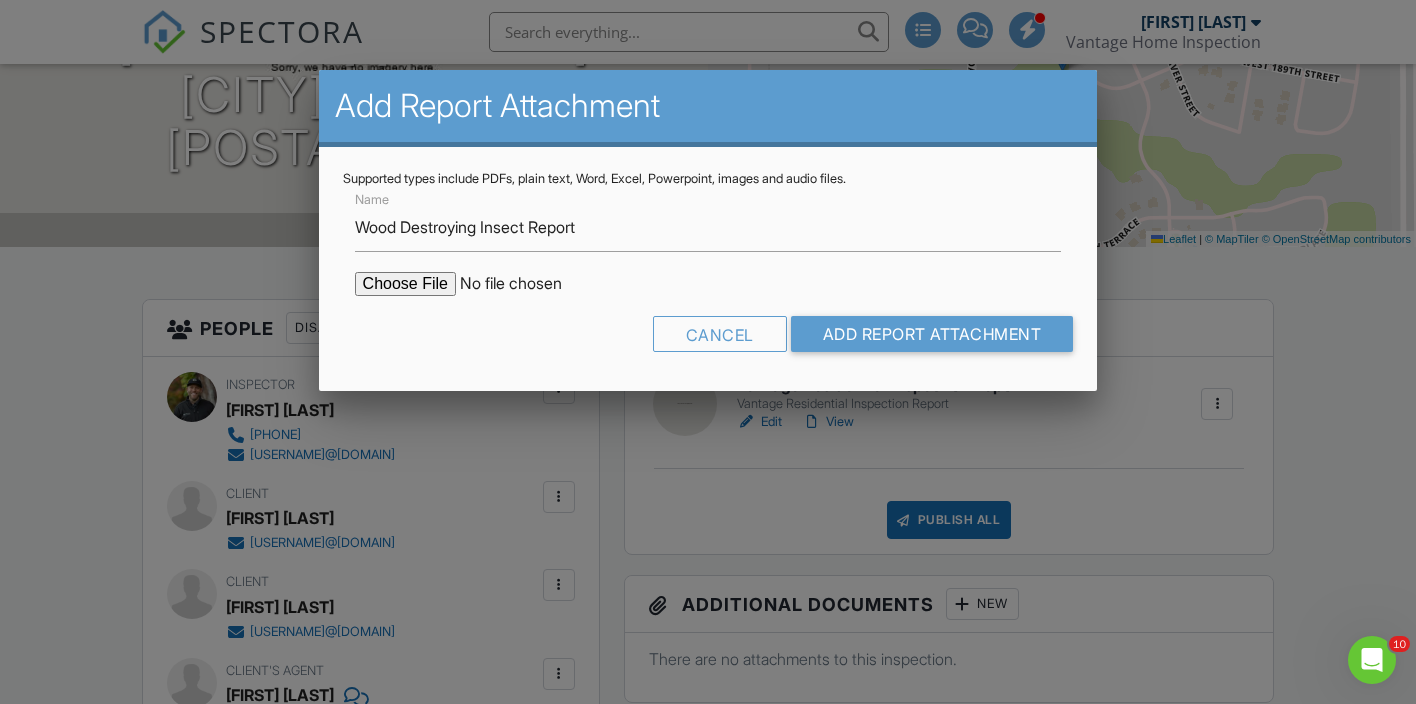 click at bounding box center (525, 284) 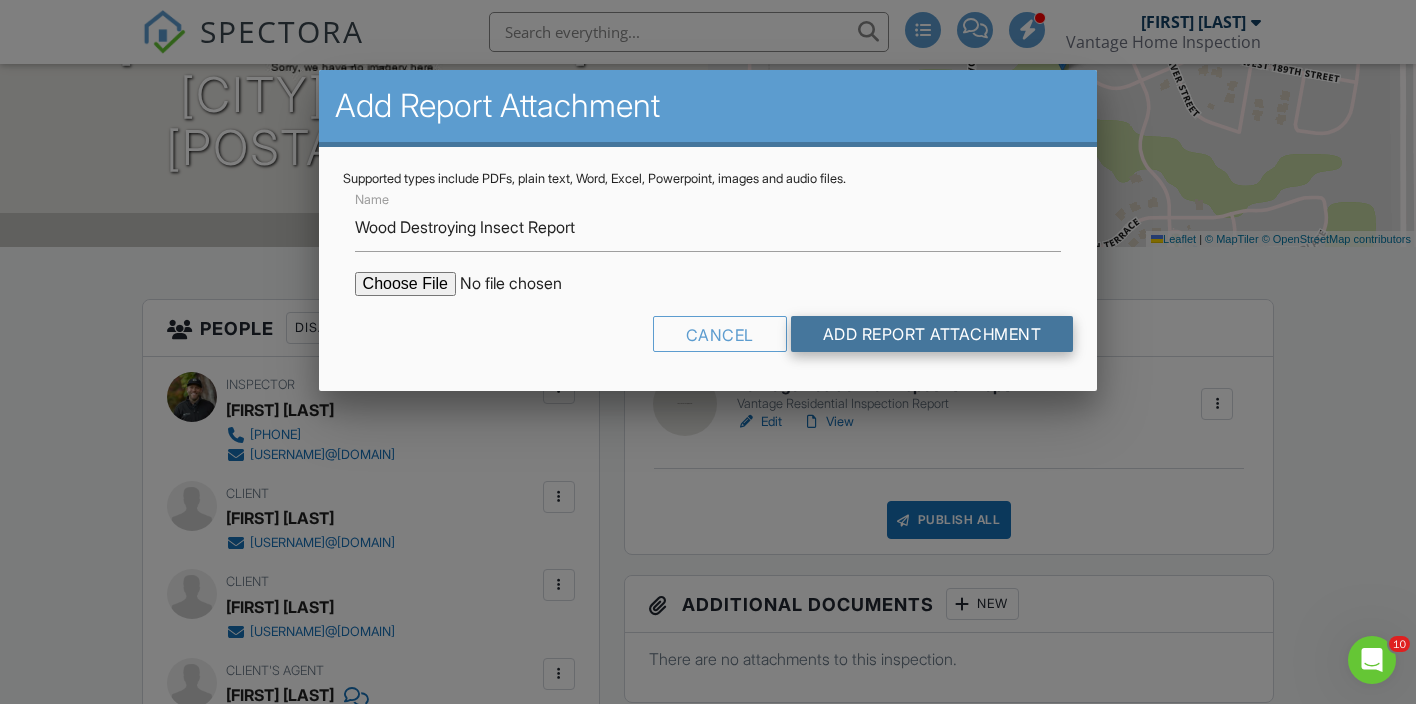 click on "Add Report Attachment" at bounding box center (932, 334) 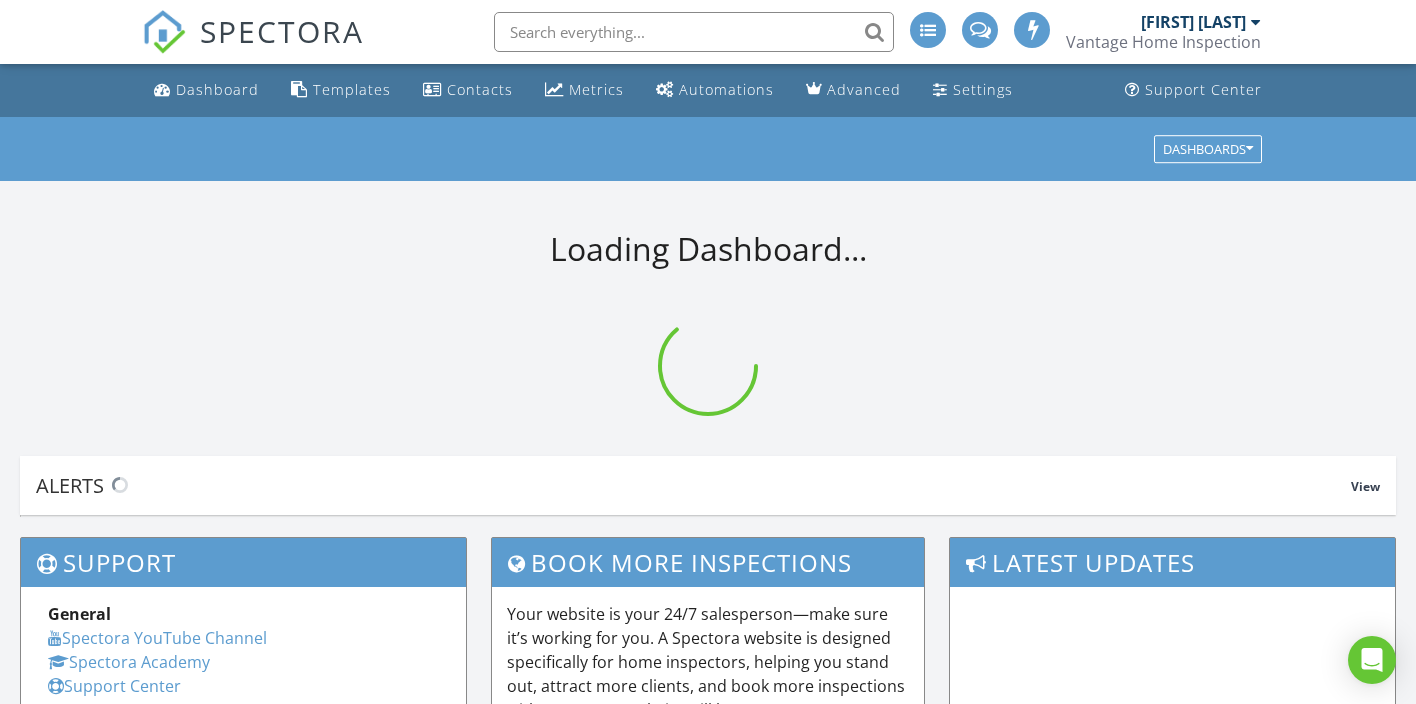 scroll, scrollTop: 0, scrollLeft: 0, axis: both 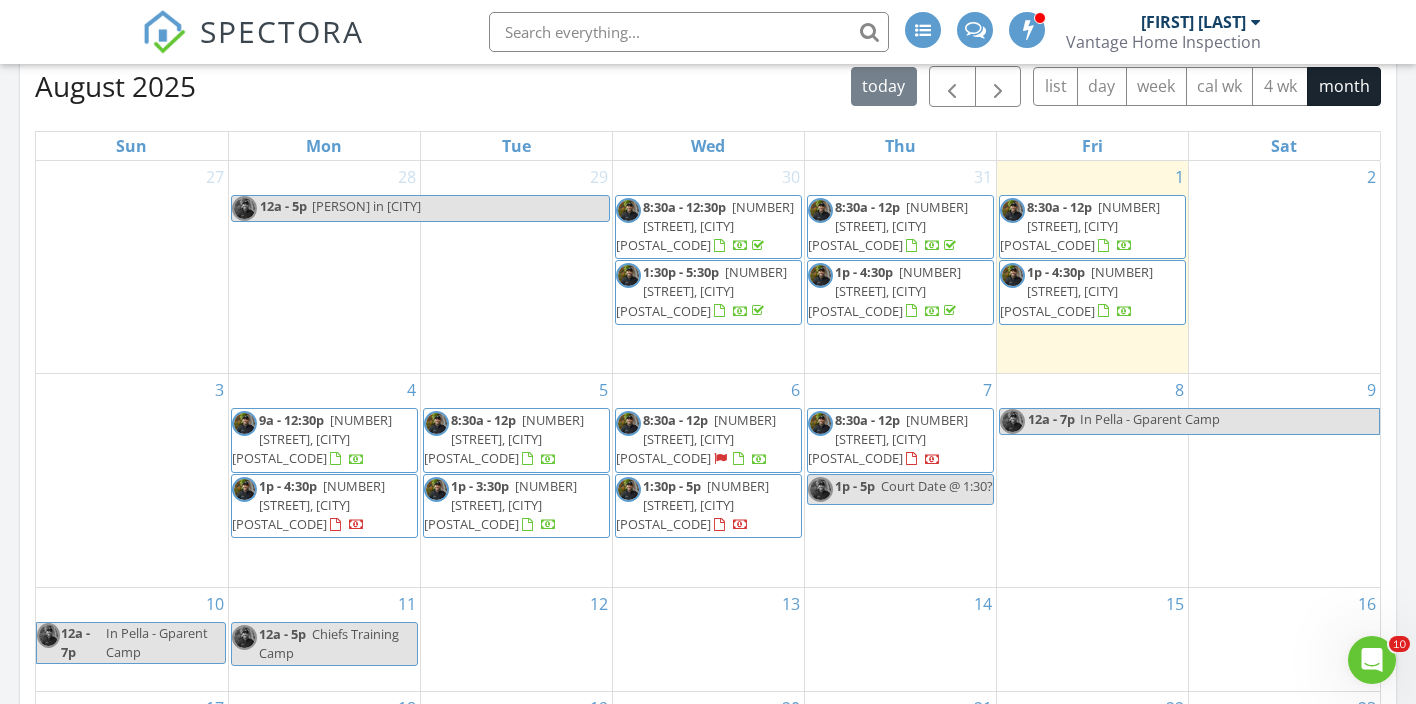 click on "1p - 4:30p
1617 Grayhawk Drive, Basehor 66007" at bounding box center (900, 292) 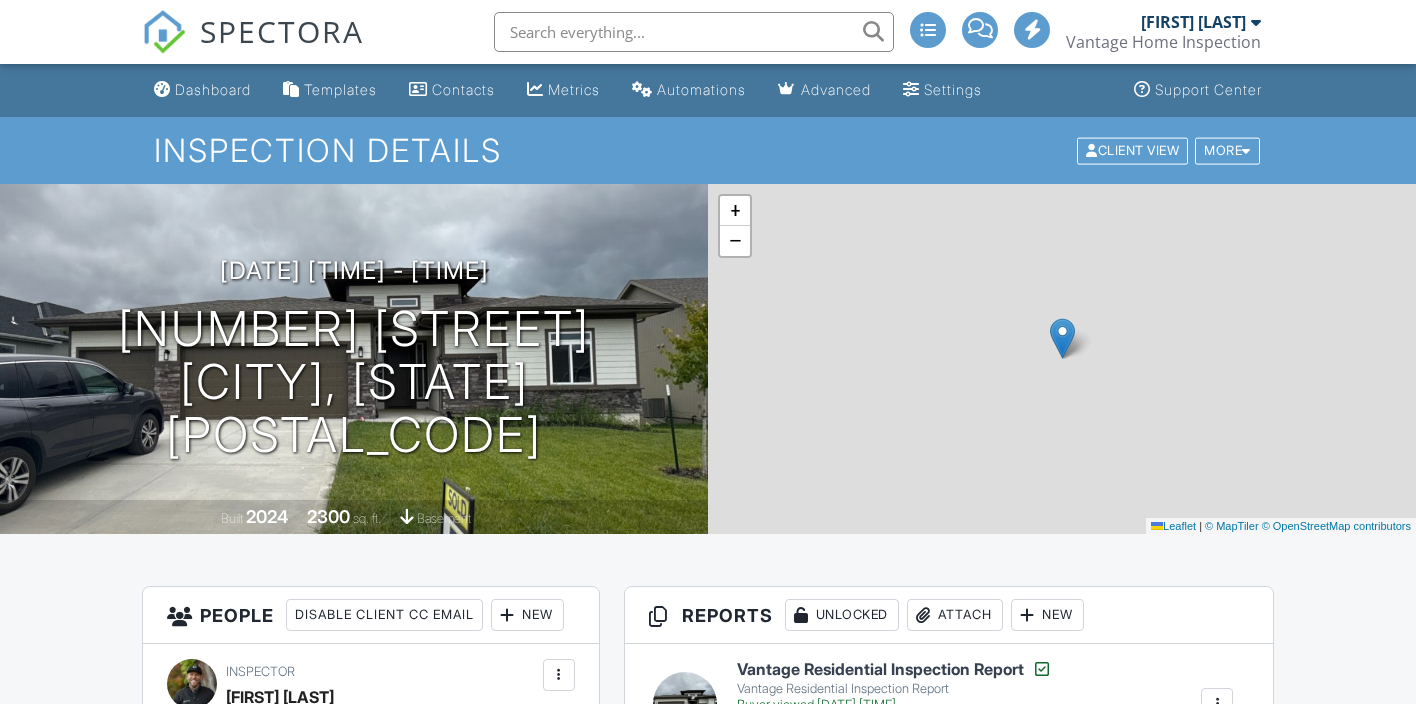 scroll, scrollTop: 0, scrollLeft: 0, axis: both 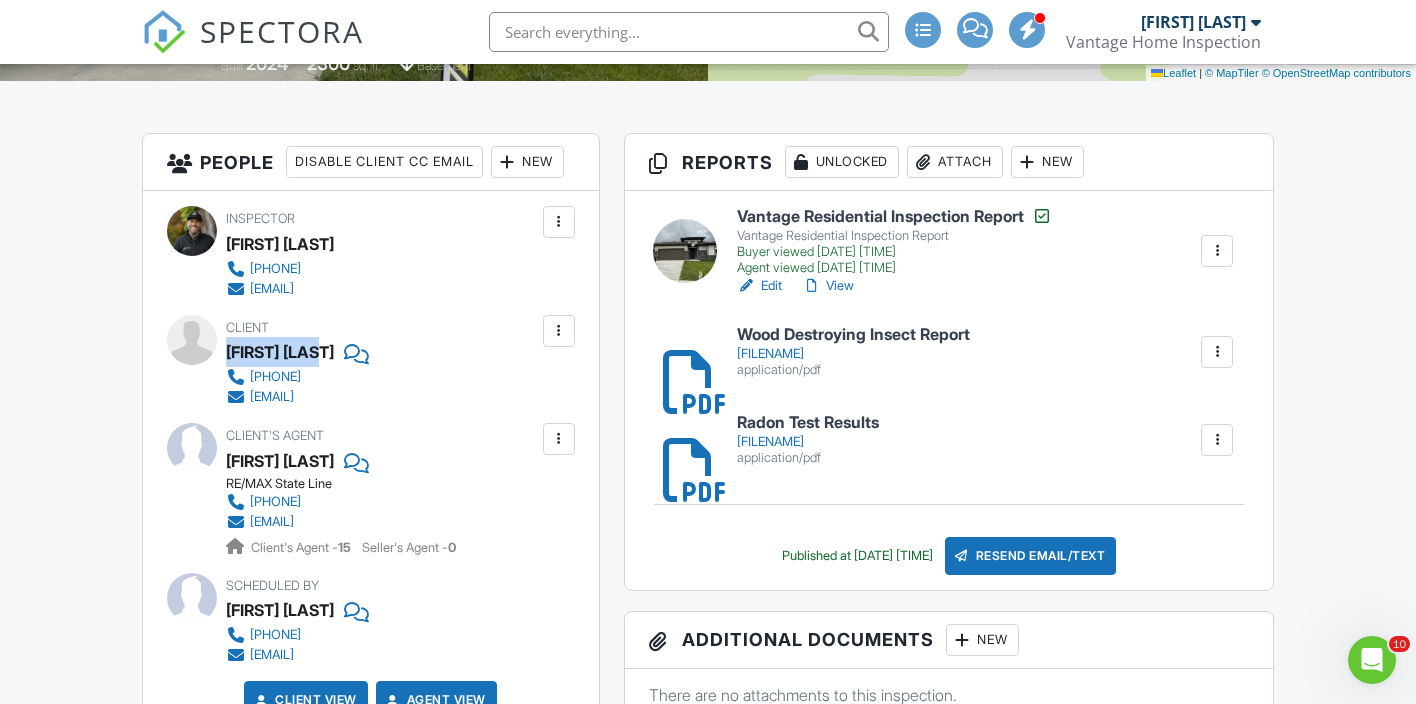 drag, startPoint x: 326, startPoint y: 390, endPoint x: 229, endPoint y: 392, distance: 97.020615 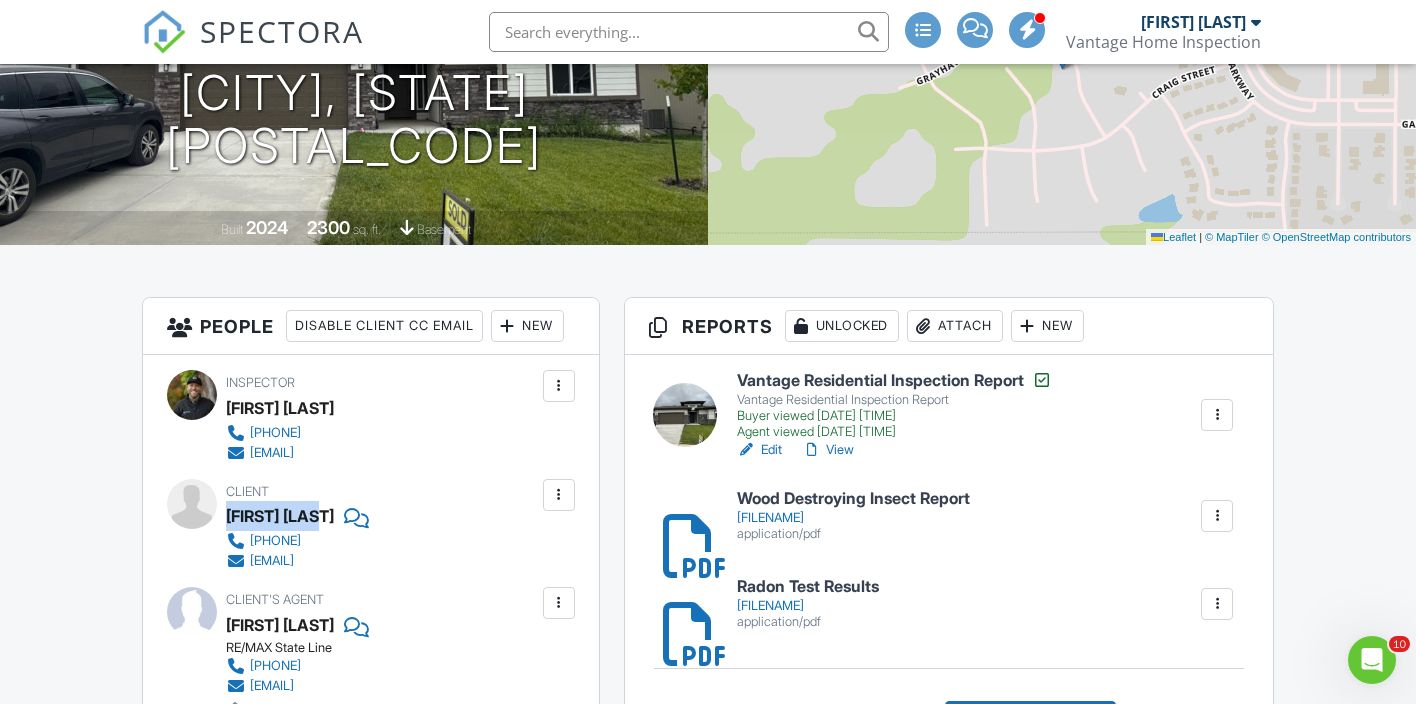 scroll, scrollTop: 0, scrollLeft: 0, axis: both 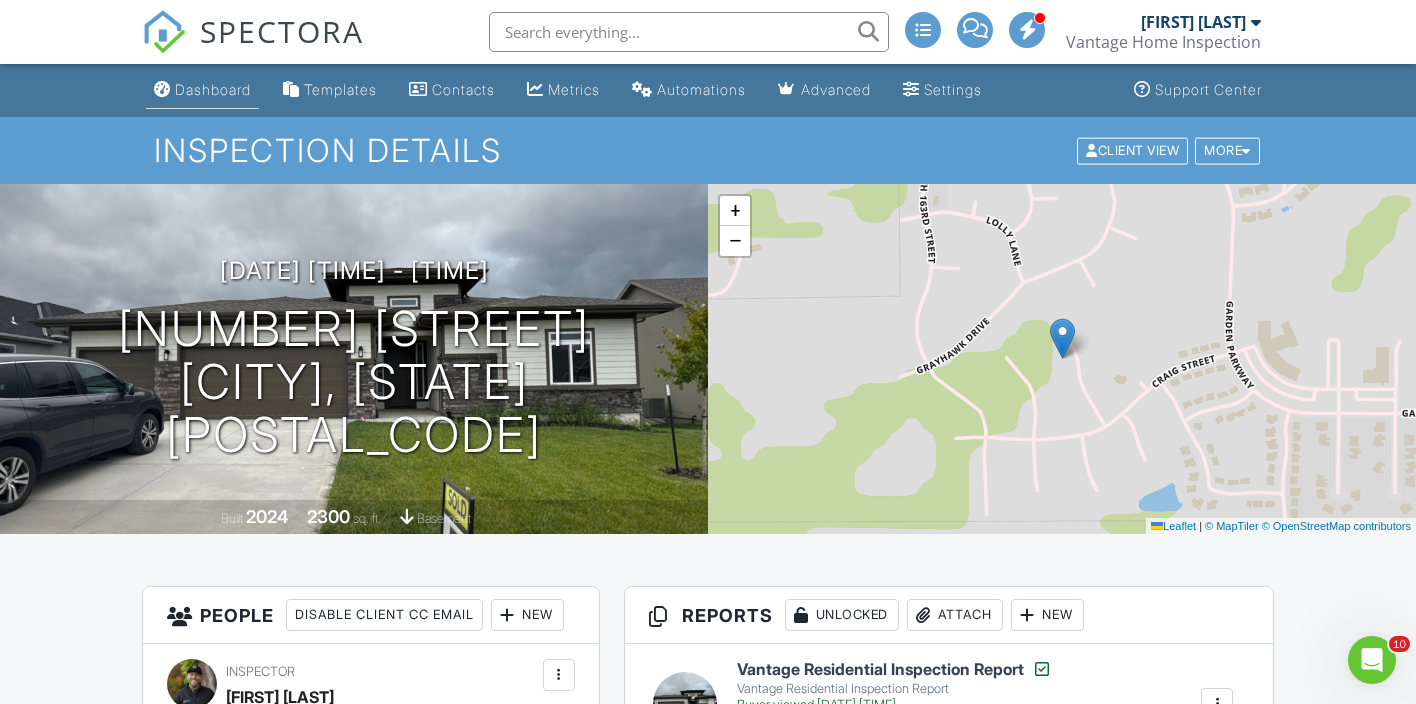 click on "Dashboard" at bounding box center [213, 89] 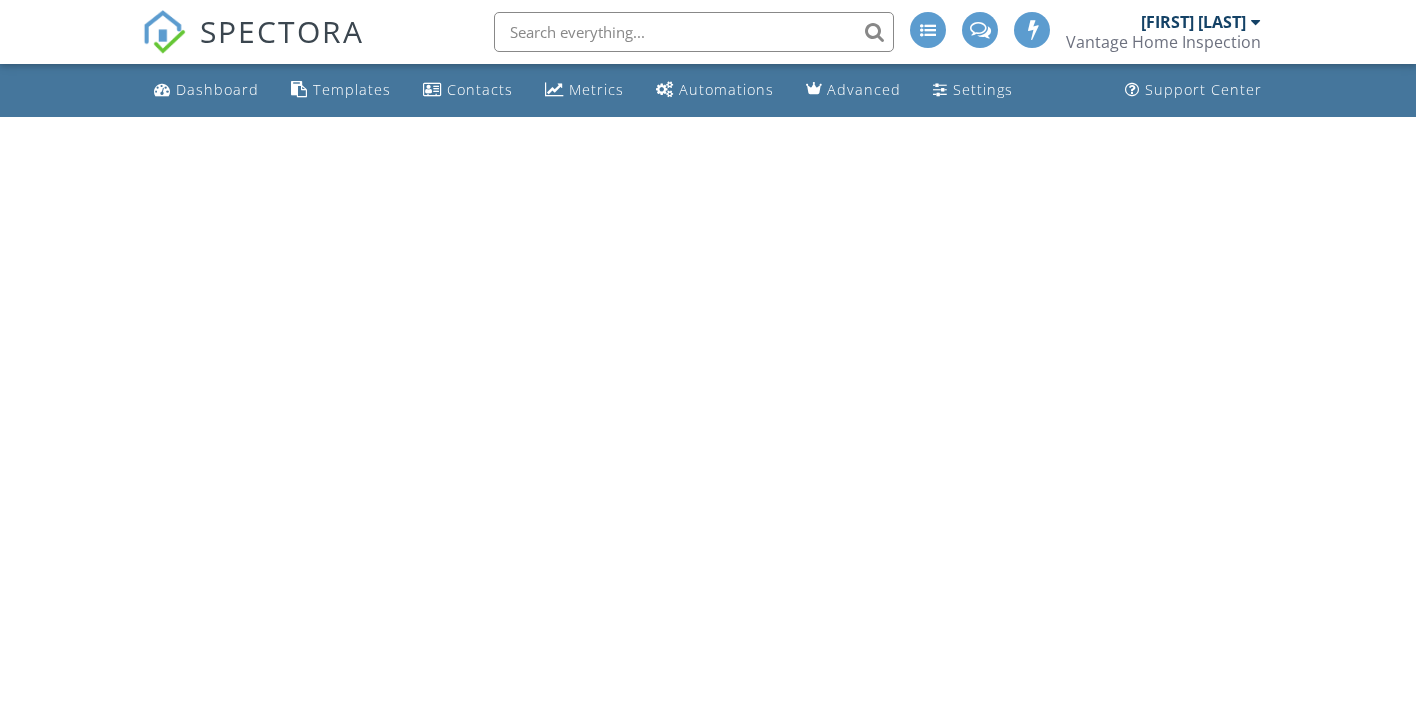 scroll, scrollTop: 0, scrollLeft: 0, axis: both 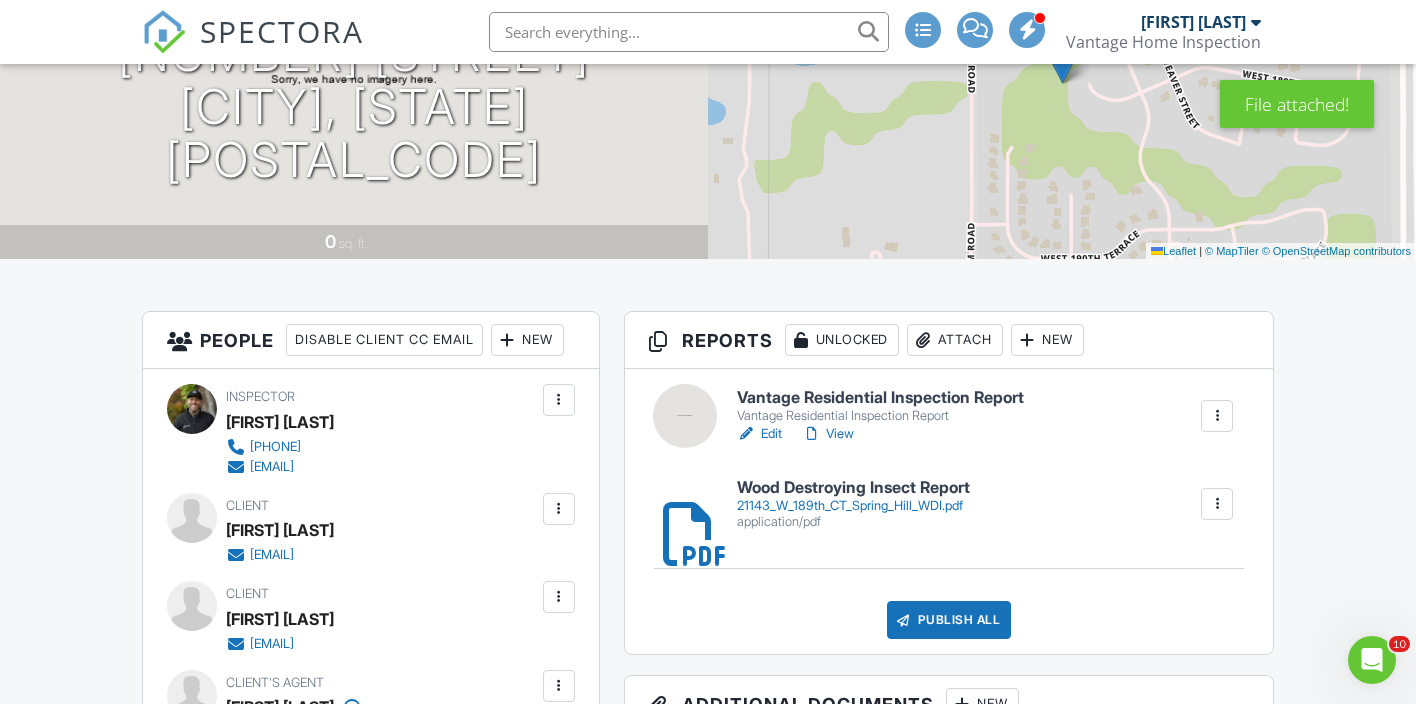 click on "Edit" at bounding box center [759, 434] 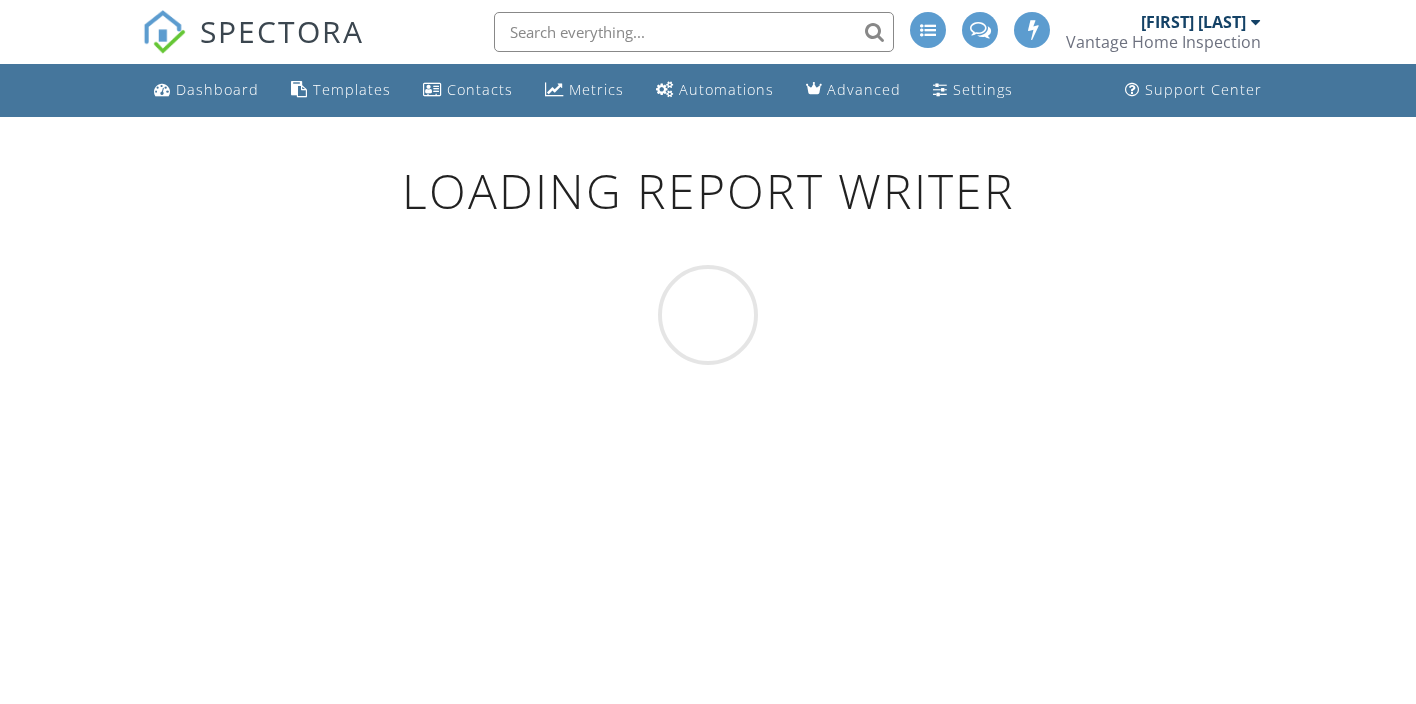 scroll, scrollTop: 0, scrollLeft: 0, axis: both 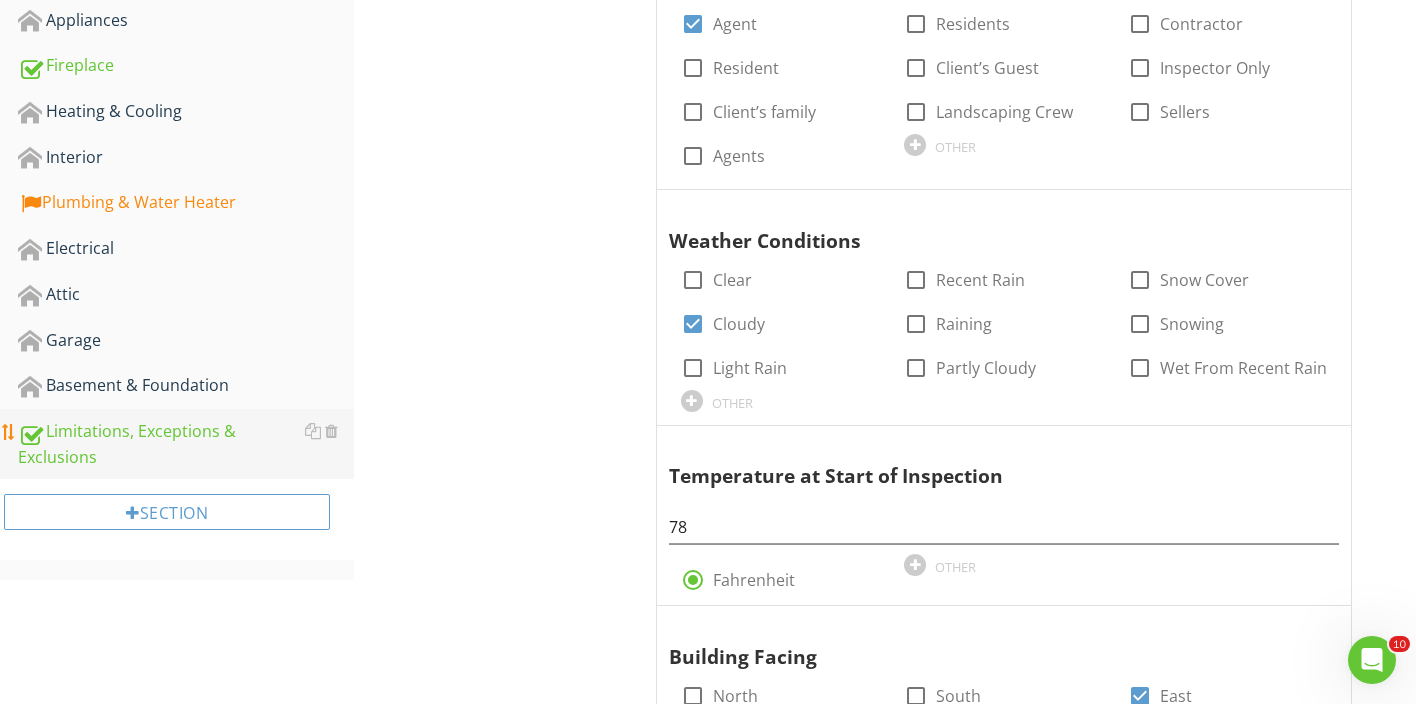 click on "Limitations, Exceptions & Exclusions" at bounding box center [186, 444] 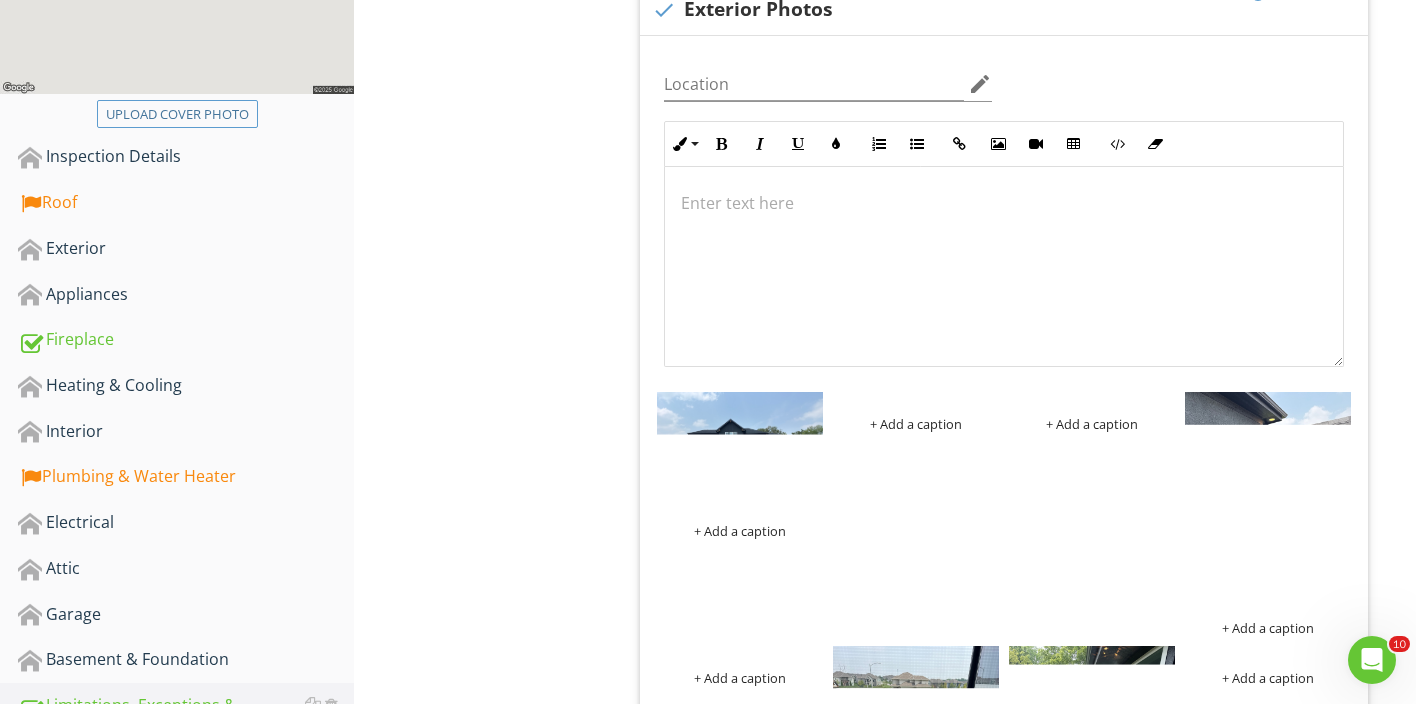 scroll, scrollTop: 459, scrollLeft: 0, axis: vertical 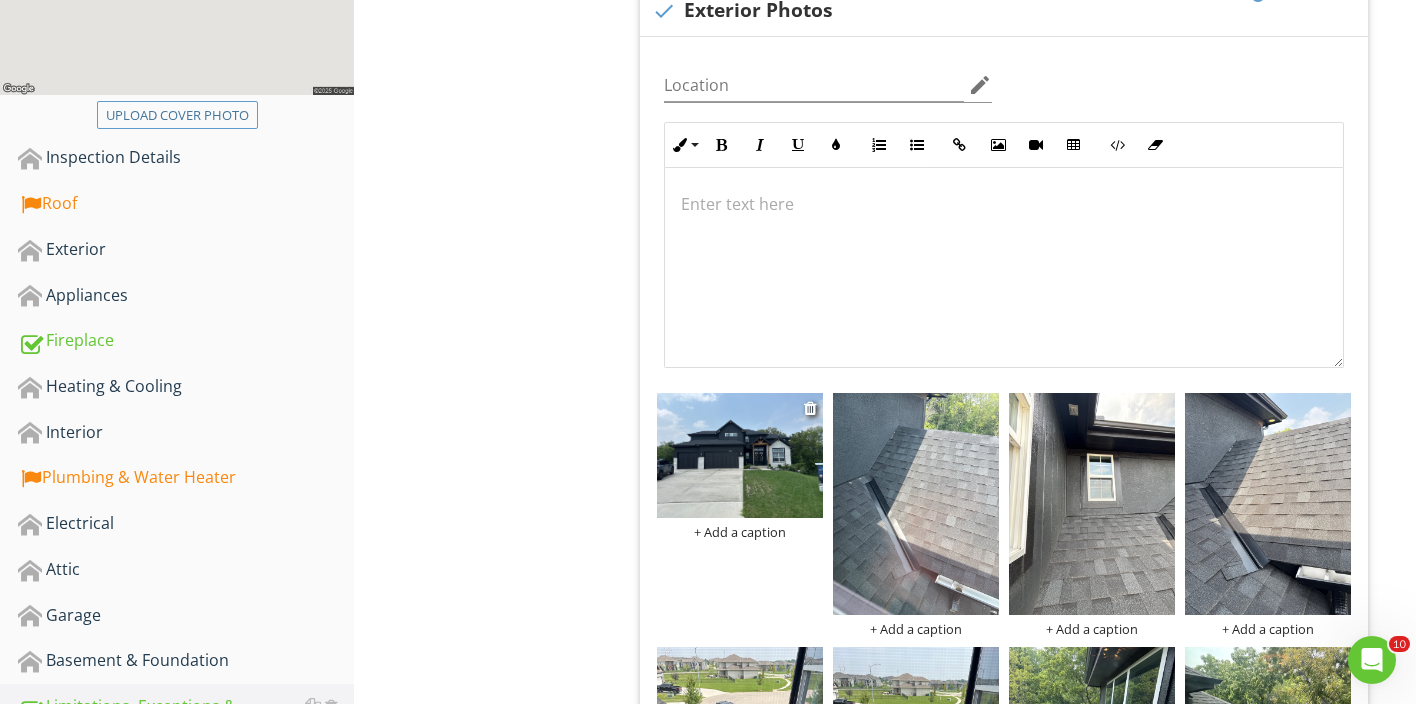 click at bounding box center [740, 455] 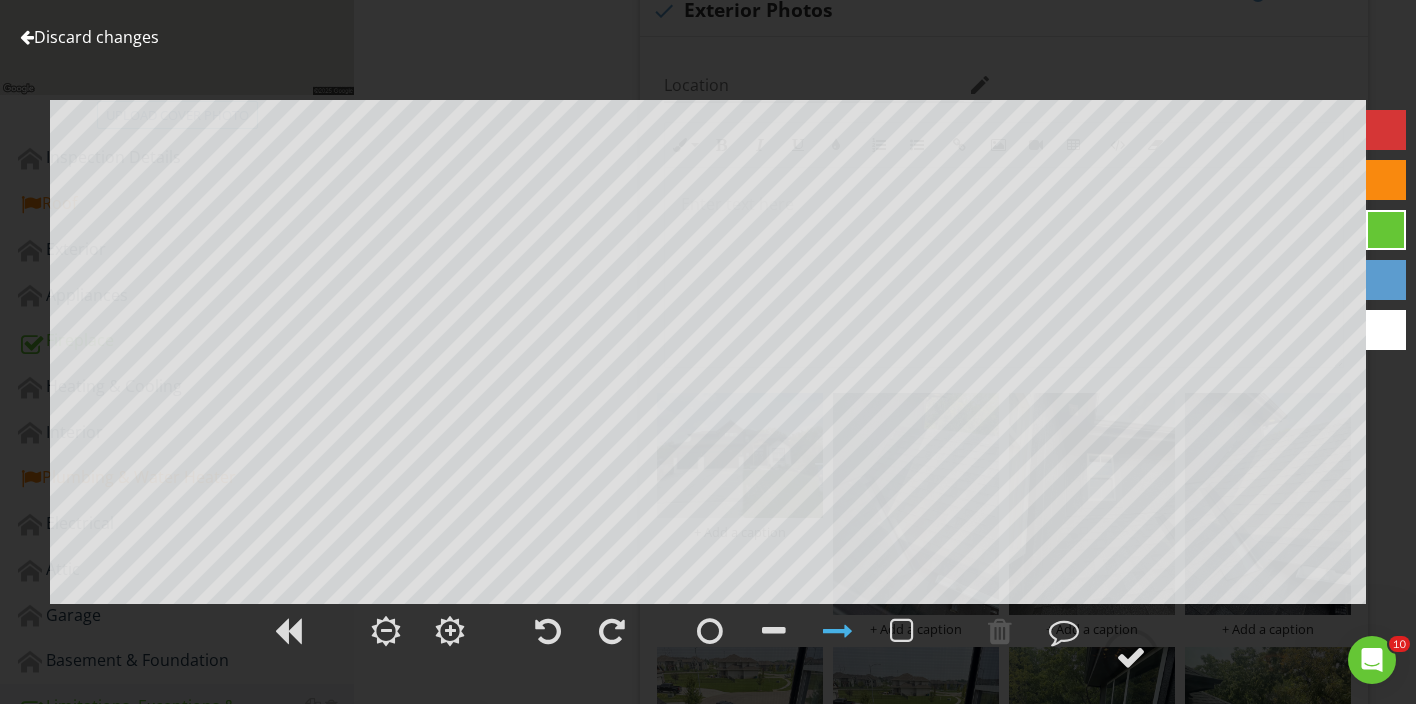 click on "Discard changes" at bounding box center (89, 37) 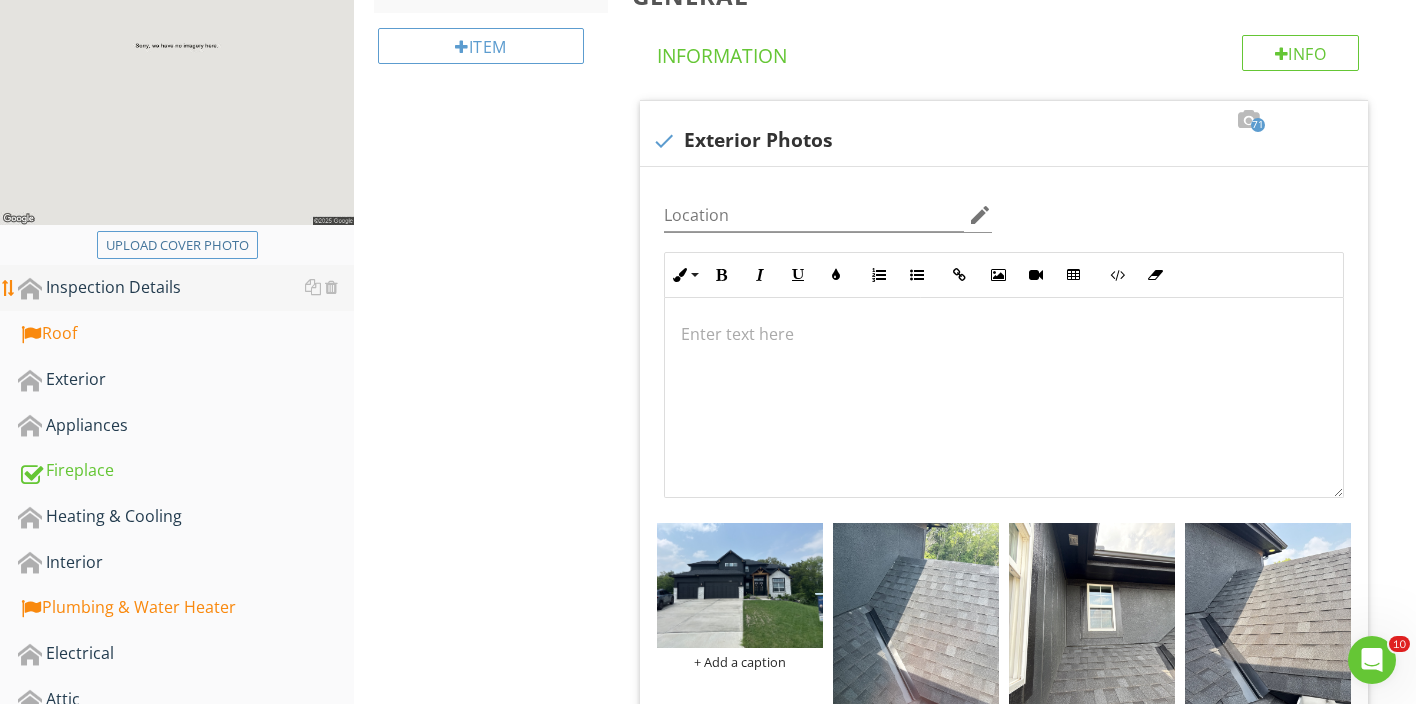 scroll, scrollTop: 323, scrollLeft: 0, axis: vertical 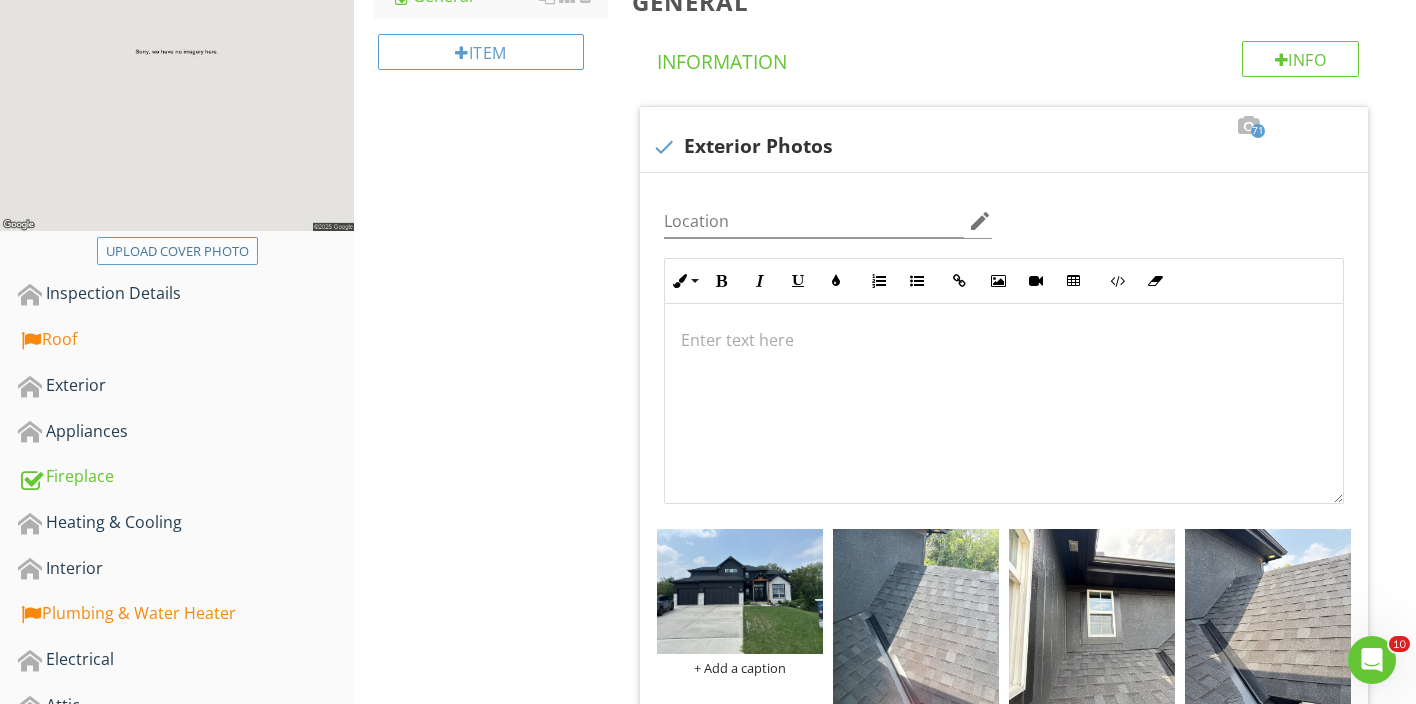 click on "Upload cover photo" at bounding box center [177, 252] 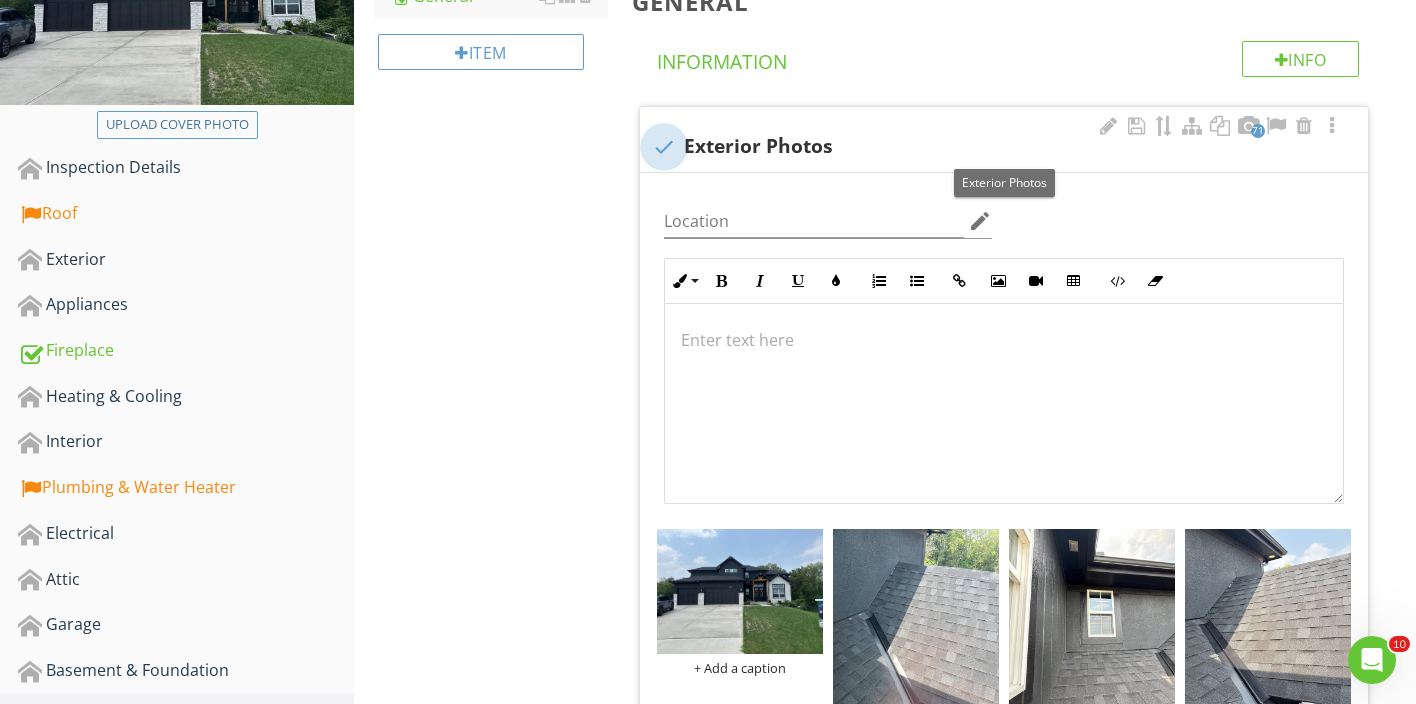 click at bounding box center (664, 147) 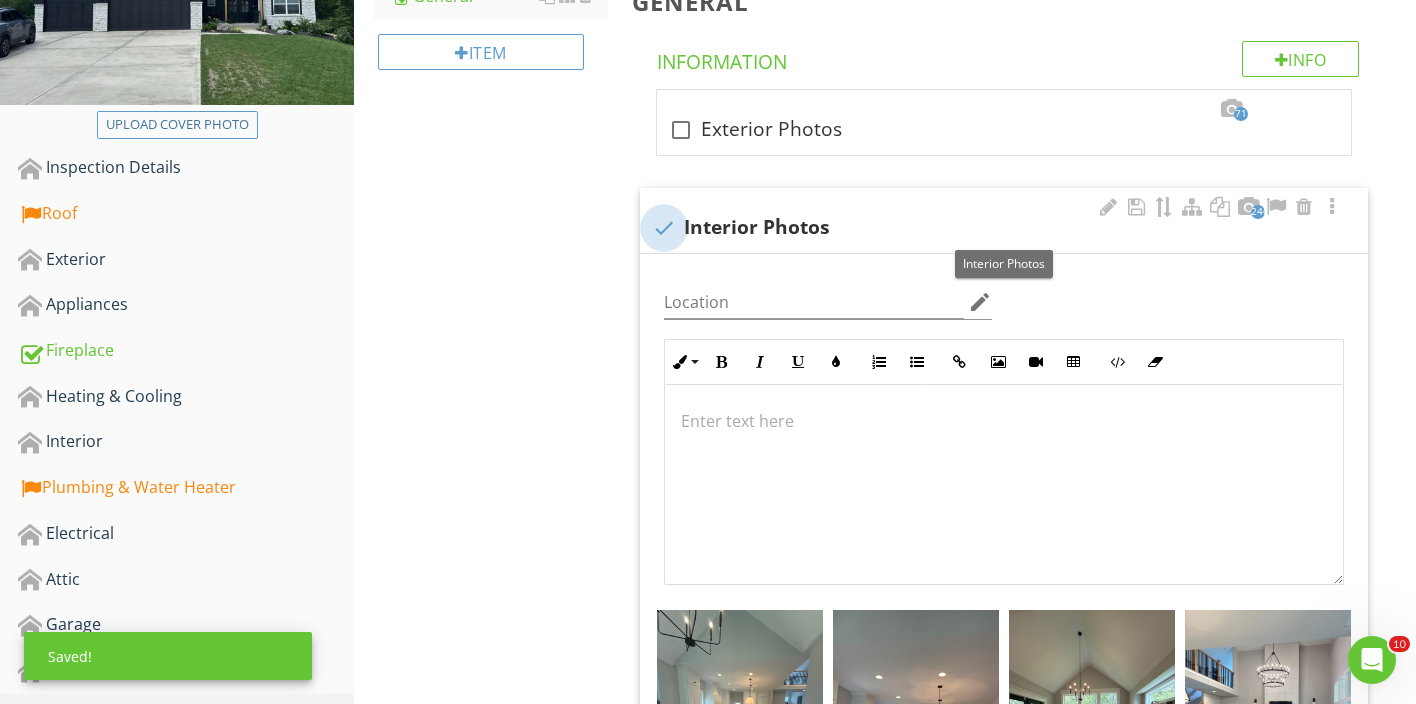 click at bounding box center [664, 228] 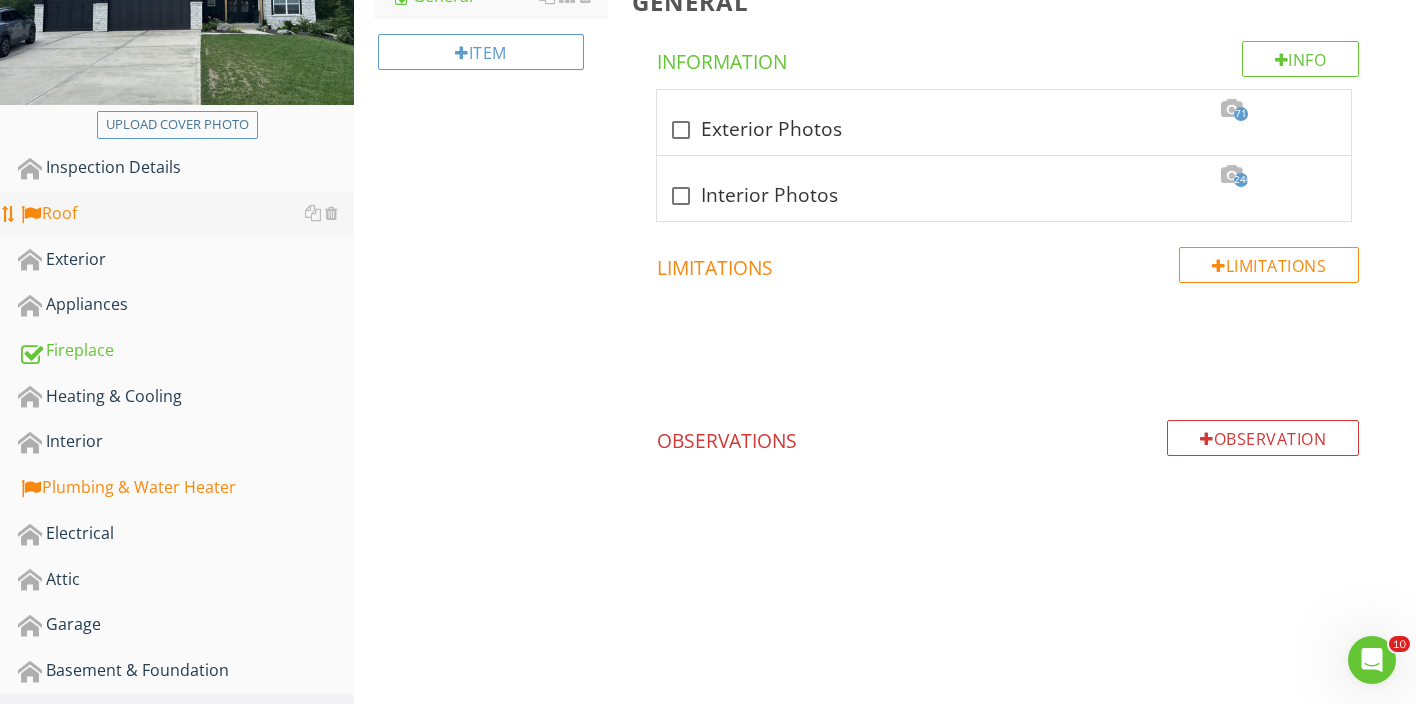 click on "Roof" at bounding box center (186, 214) 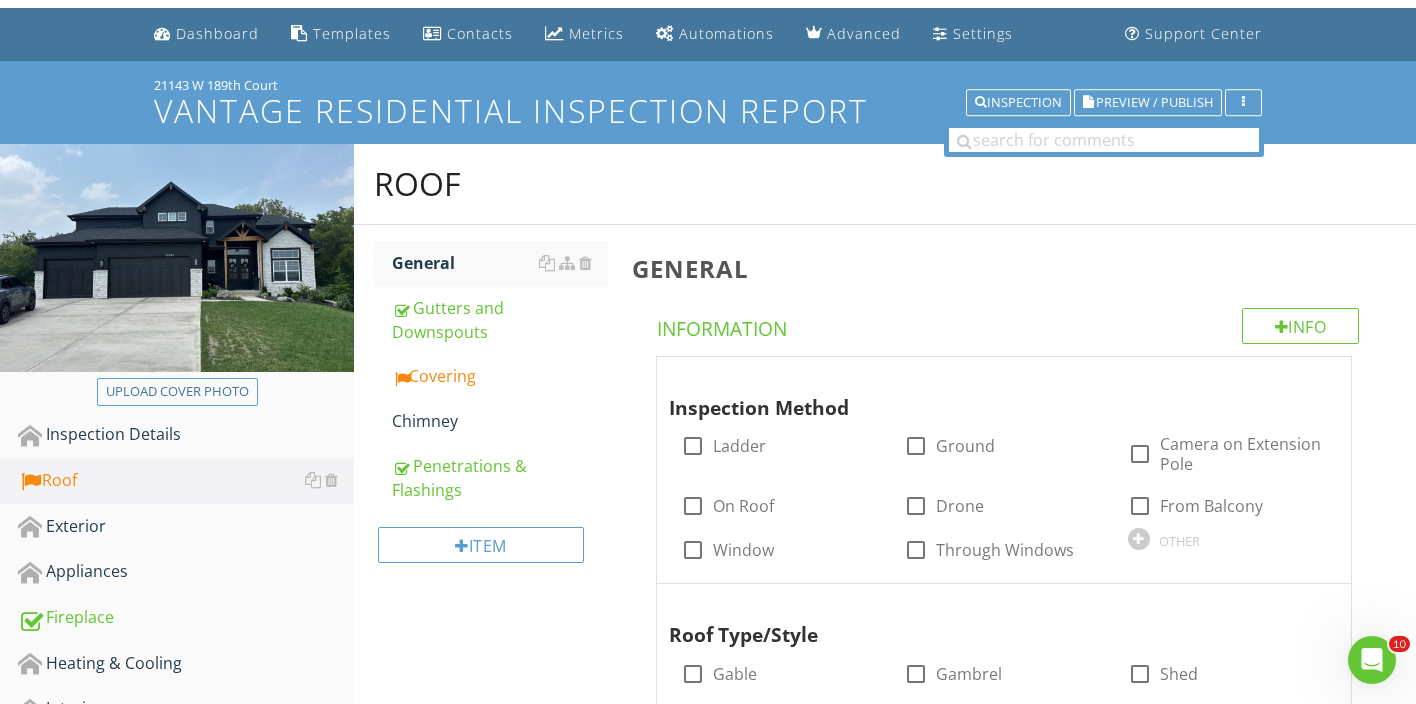 scroll, scrollTop: 50, scrollLeft: 0, axis: vertical 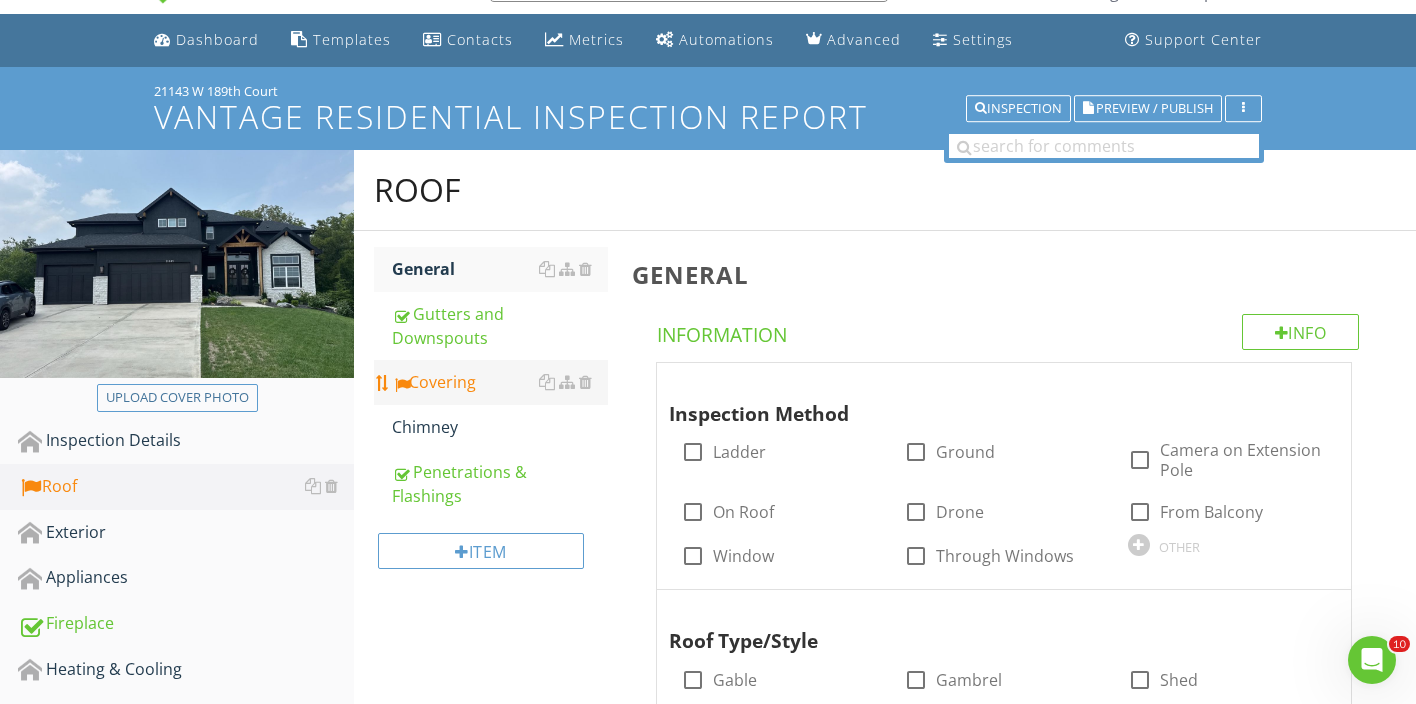 click on "Covering" at bounding box center [500, 382] 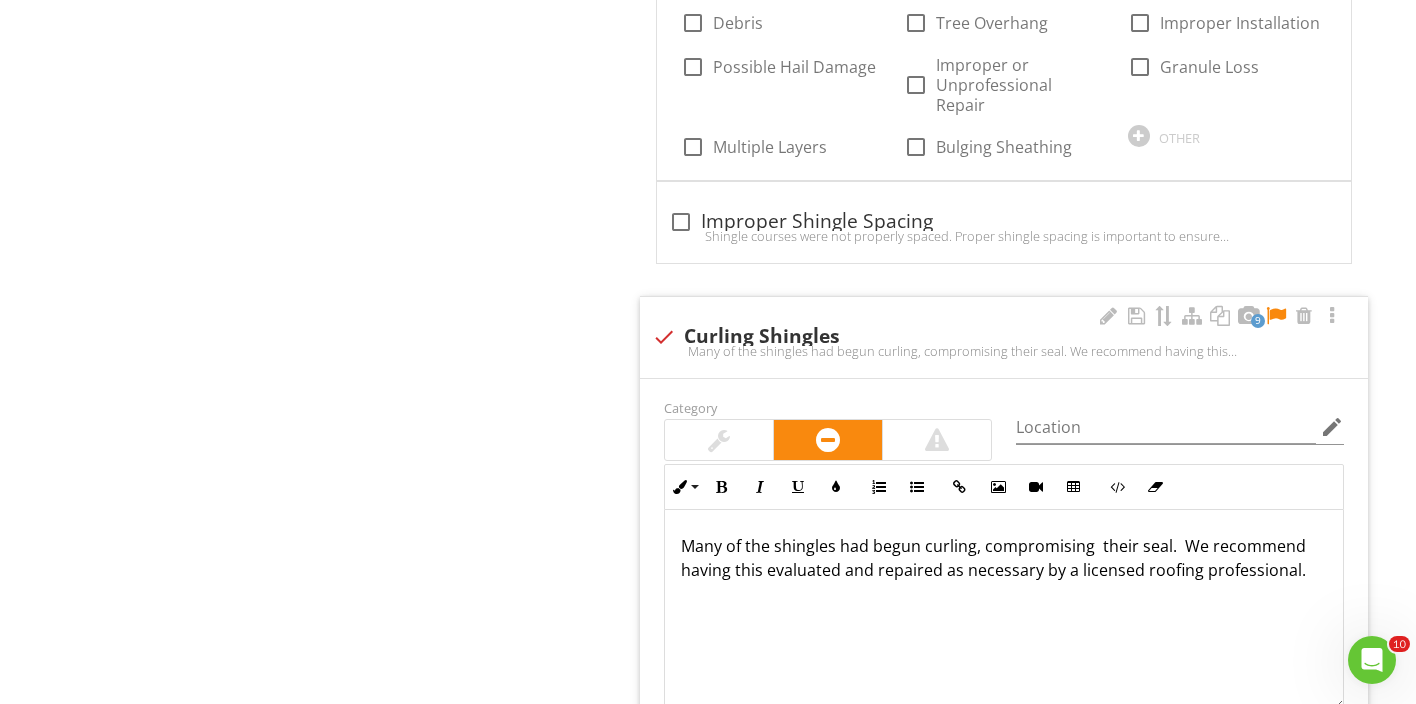 scroll, scrollTop: 5117, scrollLeft: 0, axis: vertical 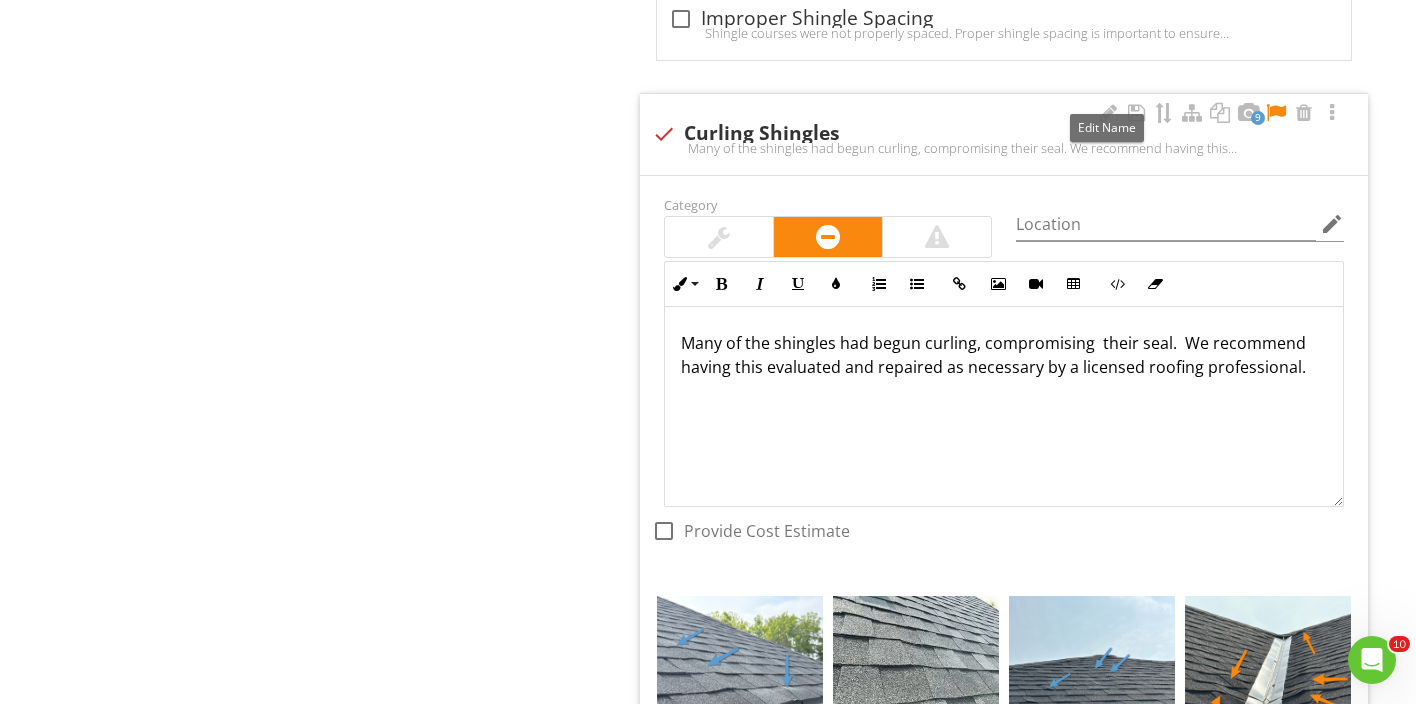 click at bounding box center (1108, 114) 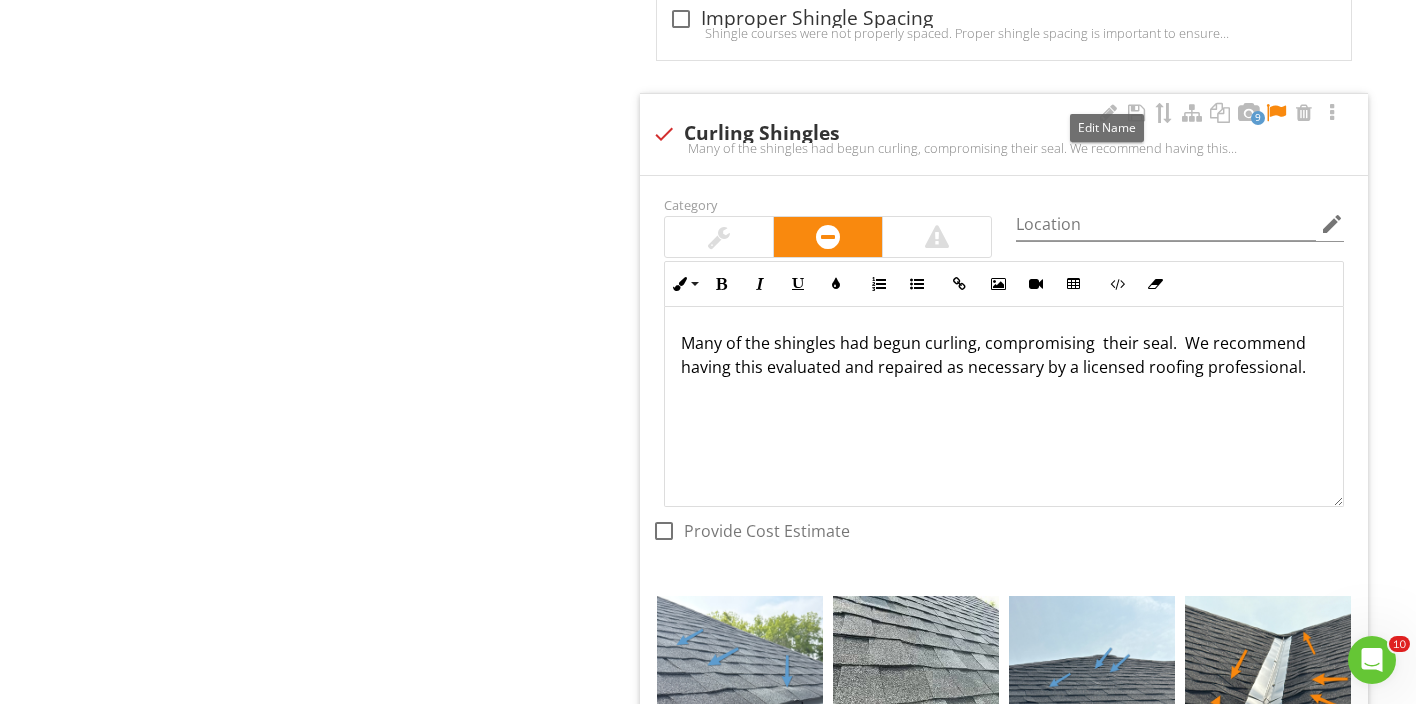 checkbox on "true" 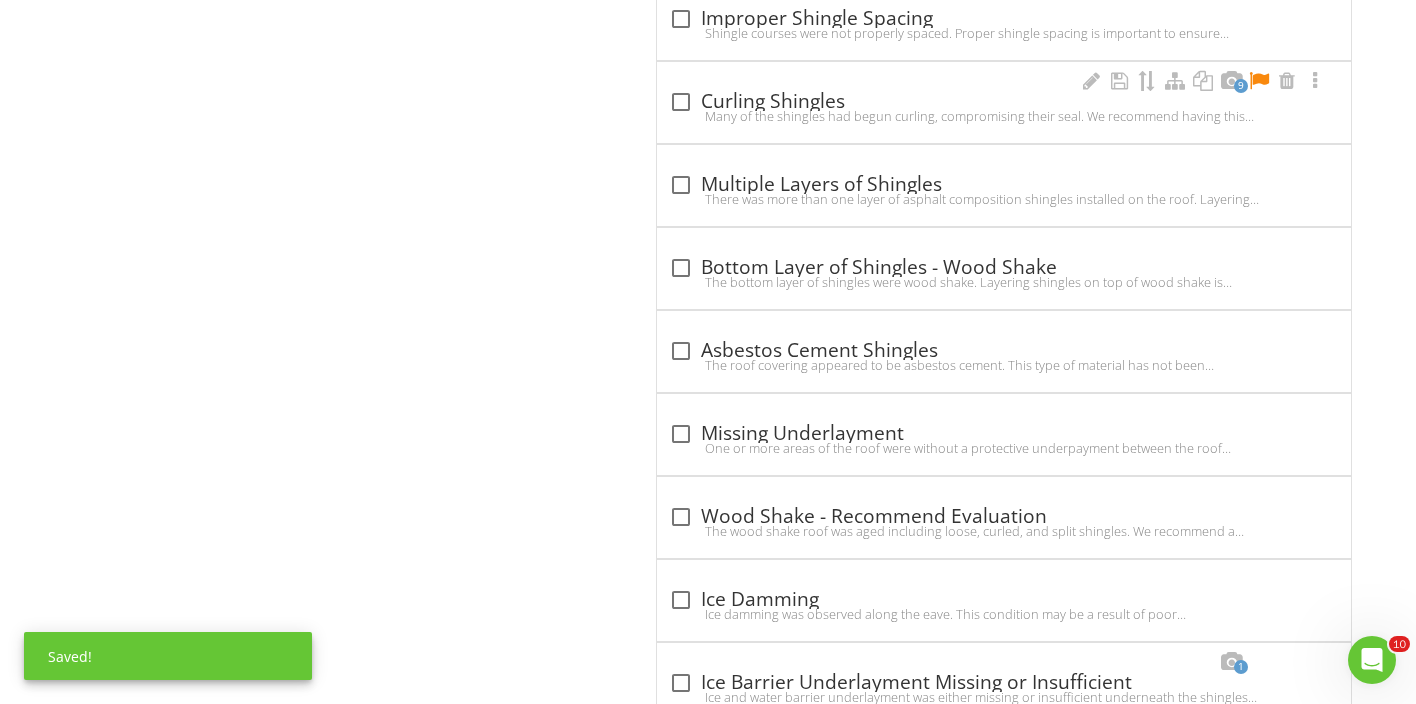 click on "check_box_outline_blank
Curling Shingles" at bounding box center (1004, 102) 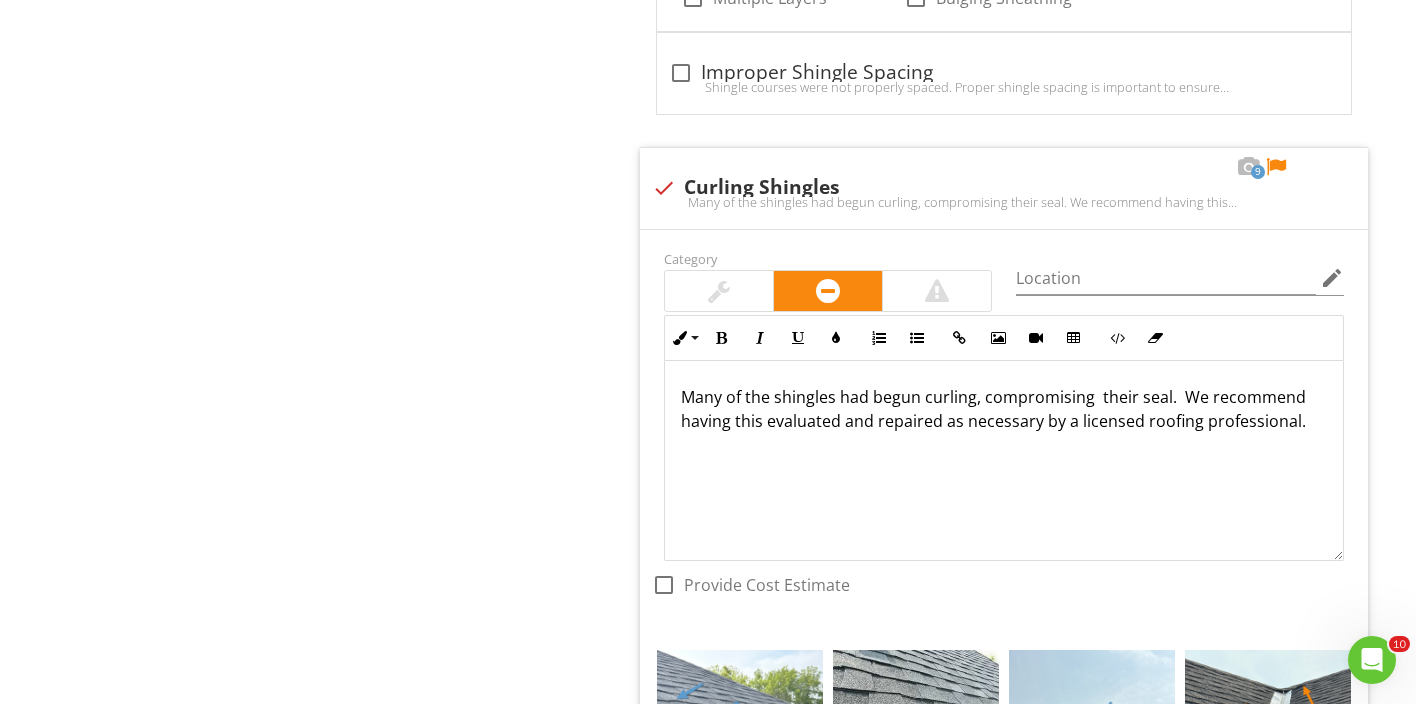 scroll, scrollTop: 5042, scrollLeft: 0, axis: vertical 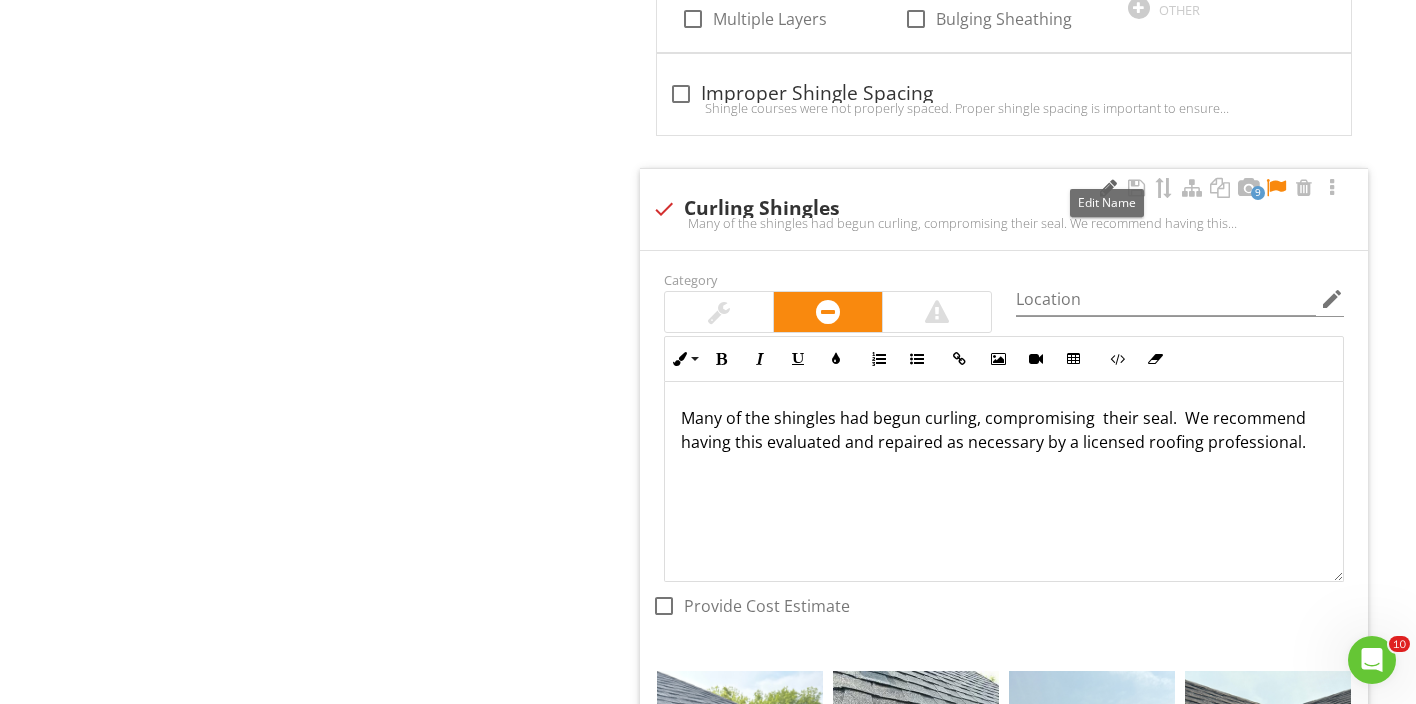 click at bounding box center [1108, 188] 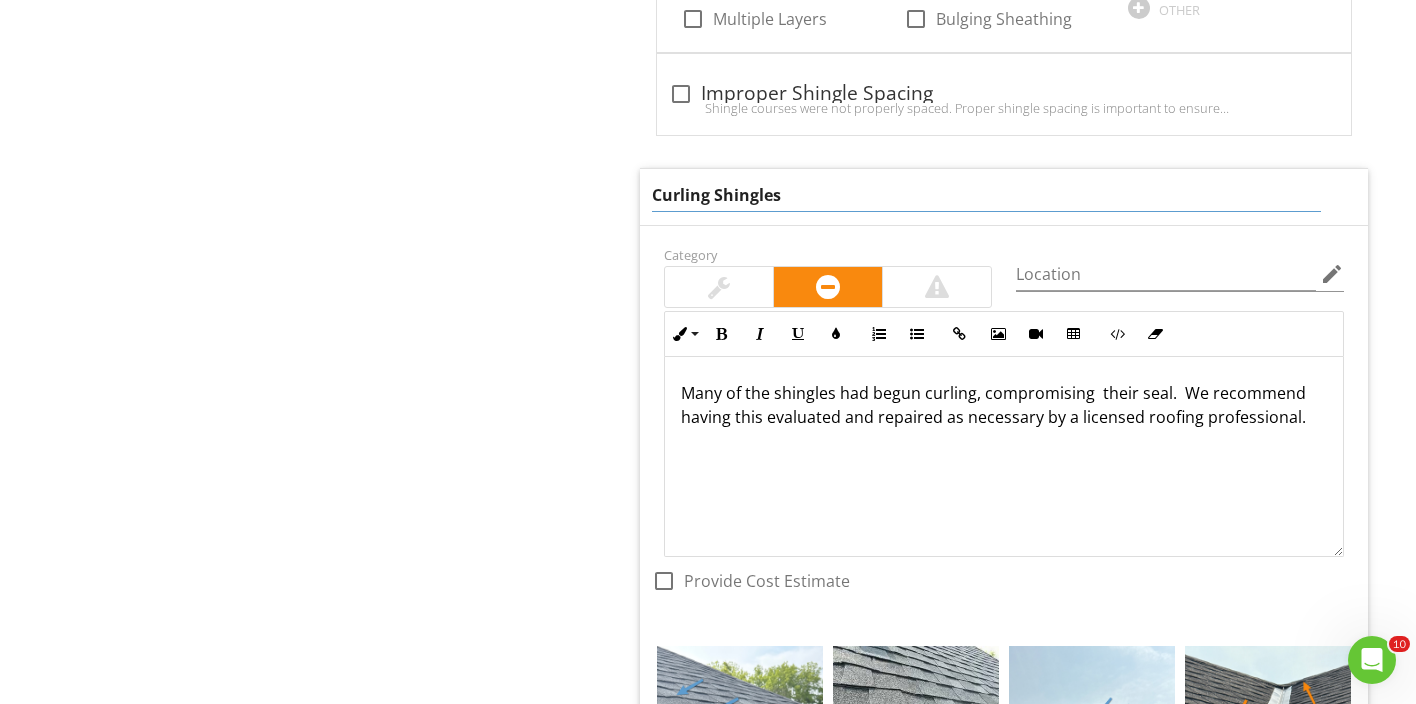 click on "Curling Shingles" at bounding box center [986, 195] 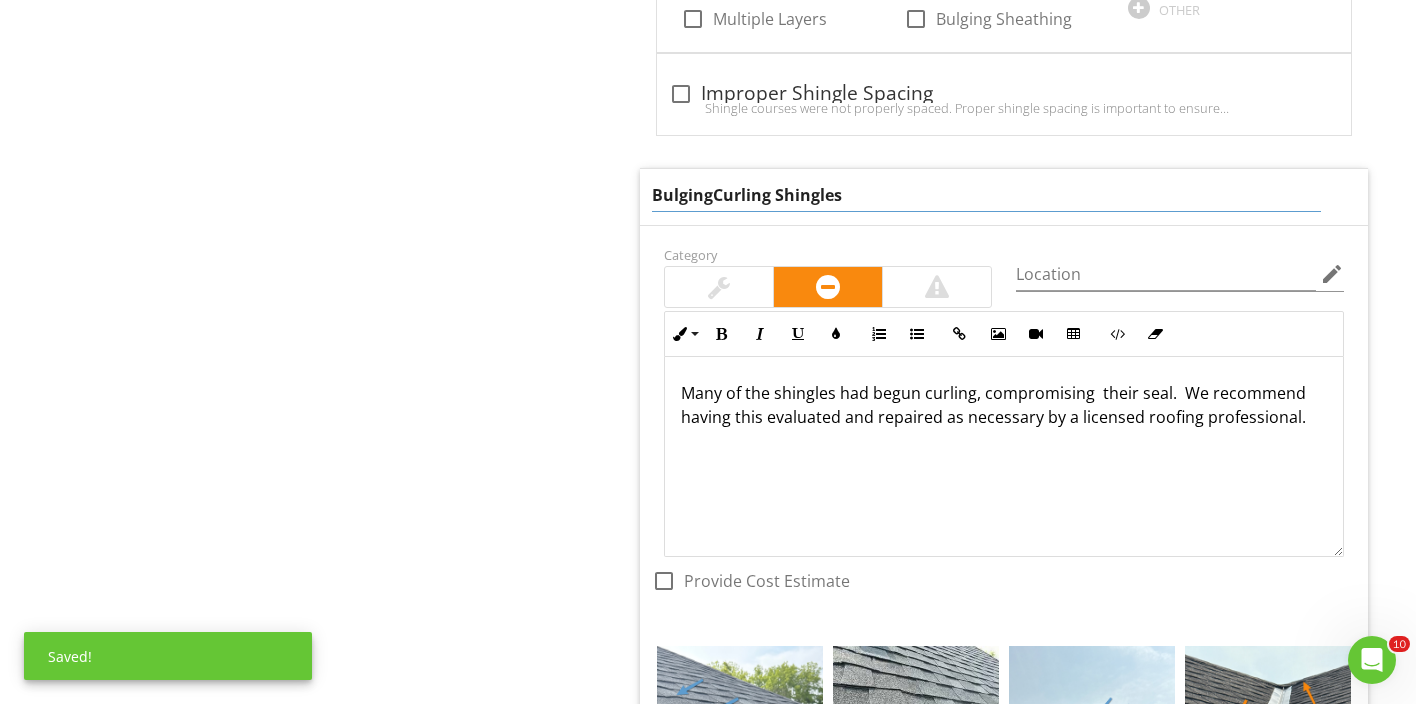 type on "Bulging/Curling Shingles" 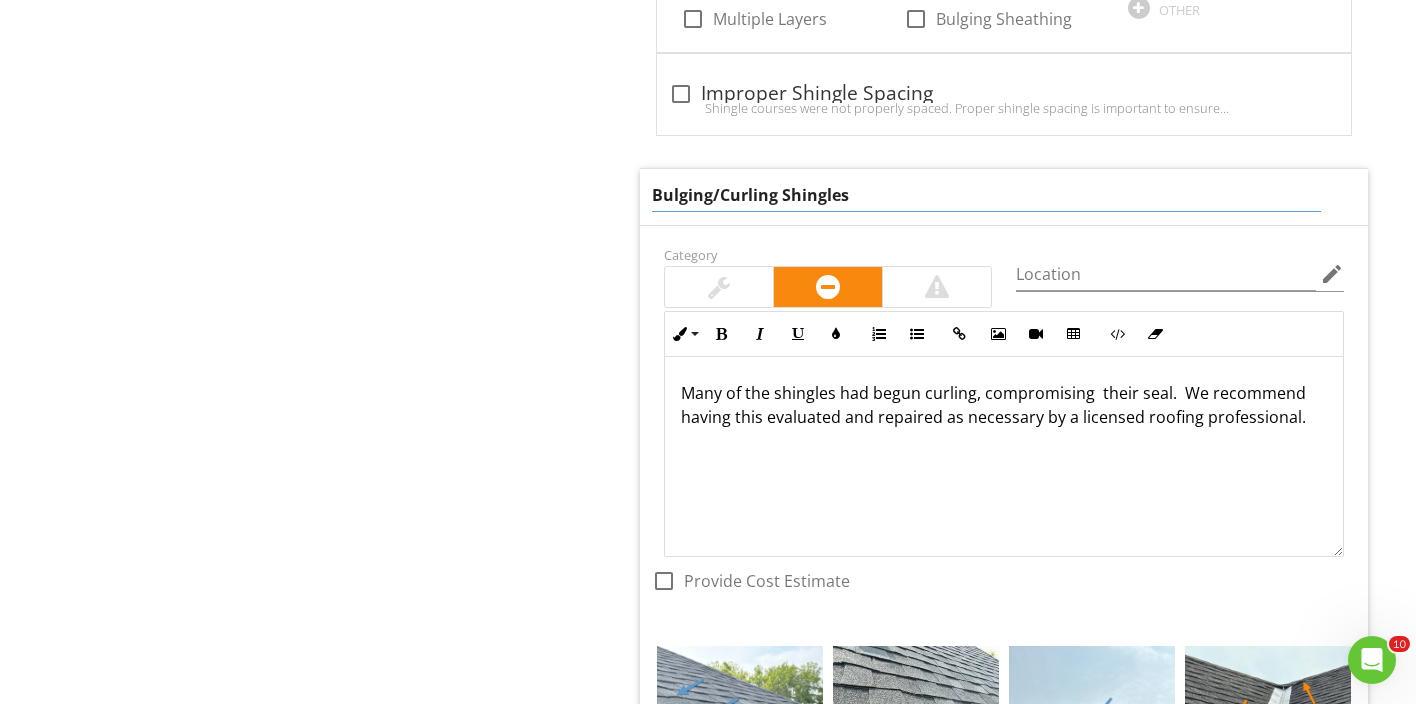 click on "Many of the shingles had begun curling, compromising  their seal.  We recommend having this evaluated and repaired as necessary by a licensed roofing professional." at bounding box center [1004, 405] 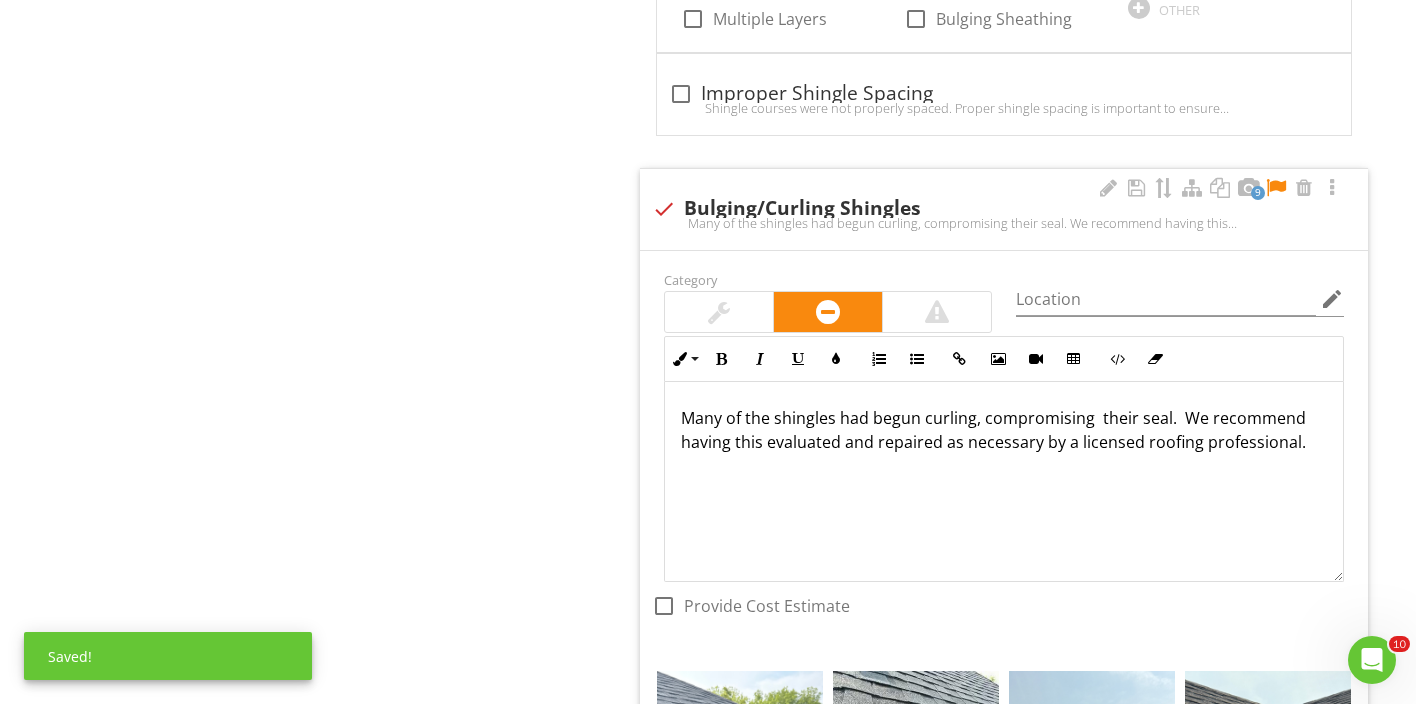 click on "Many of the shingles had begun curling, compromising  their seal.  We recommend having this evaluated and repaired as necessary by a licensed roofing professional." at bounding box center [1004, 430] 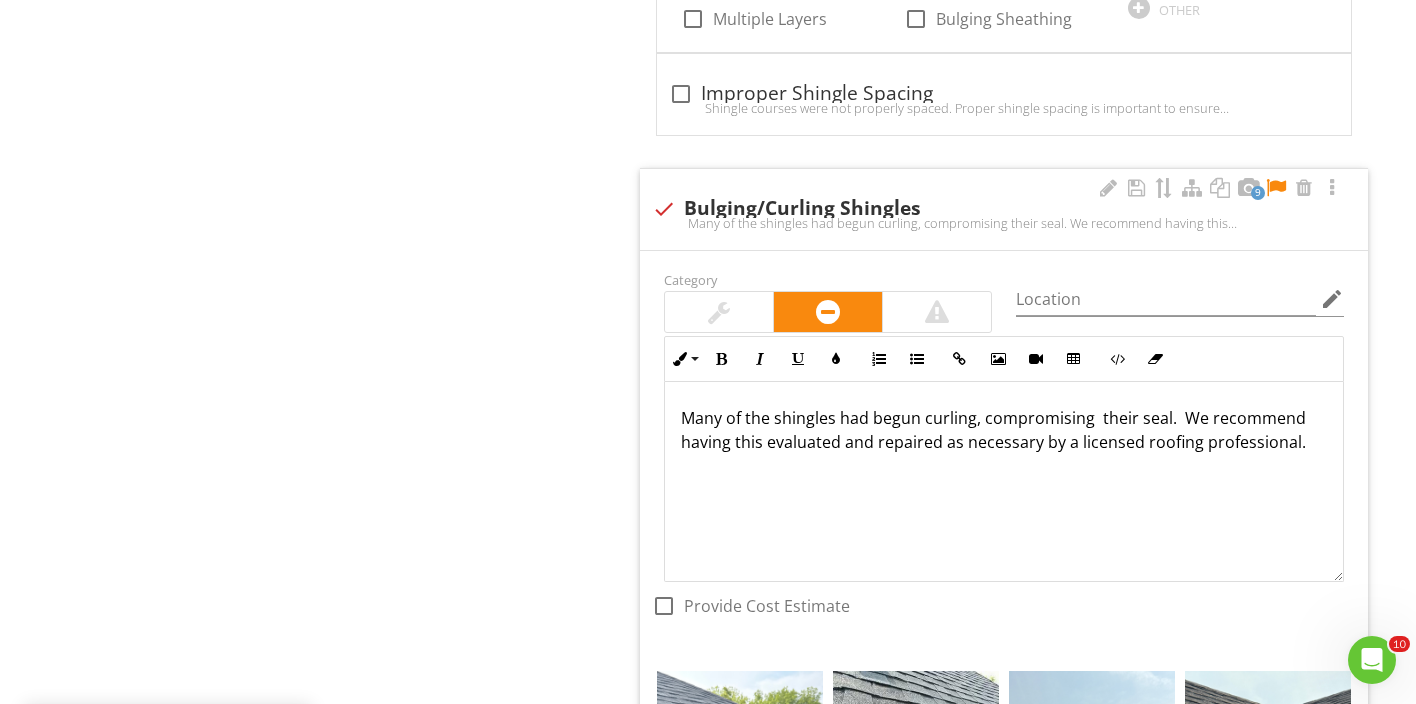 click on "Many of the shingles had begun curling, compromising  their seal.  We recommend having this evaluated and repaired as necessary by a licensed roofing professional." at bounding box center (1004, 430) 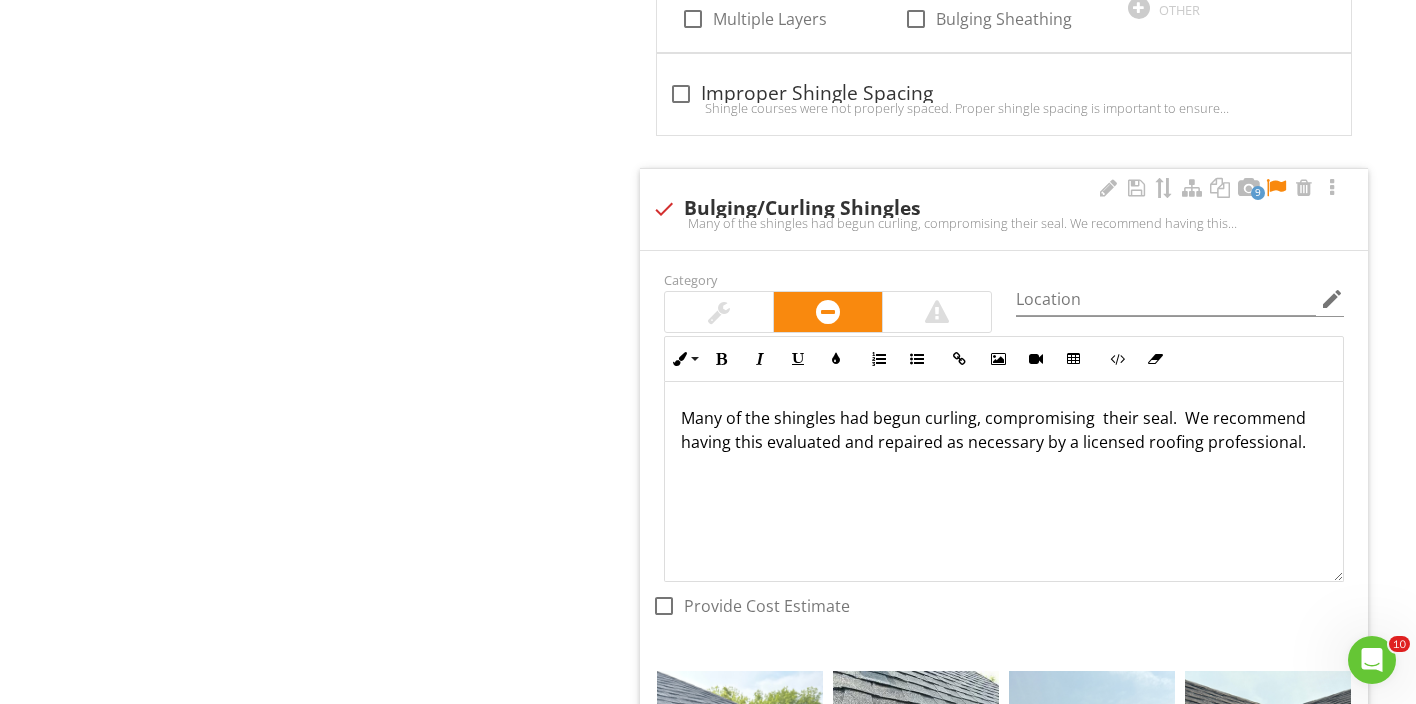 click on "Many of the shingles had begun curling, compromising  their seal.  We recommend having this evaluated and repaired as necessary by a licensed roofing professional." at bounding box center [1004, 430] 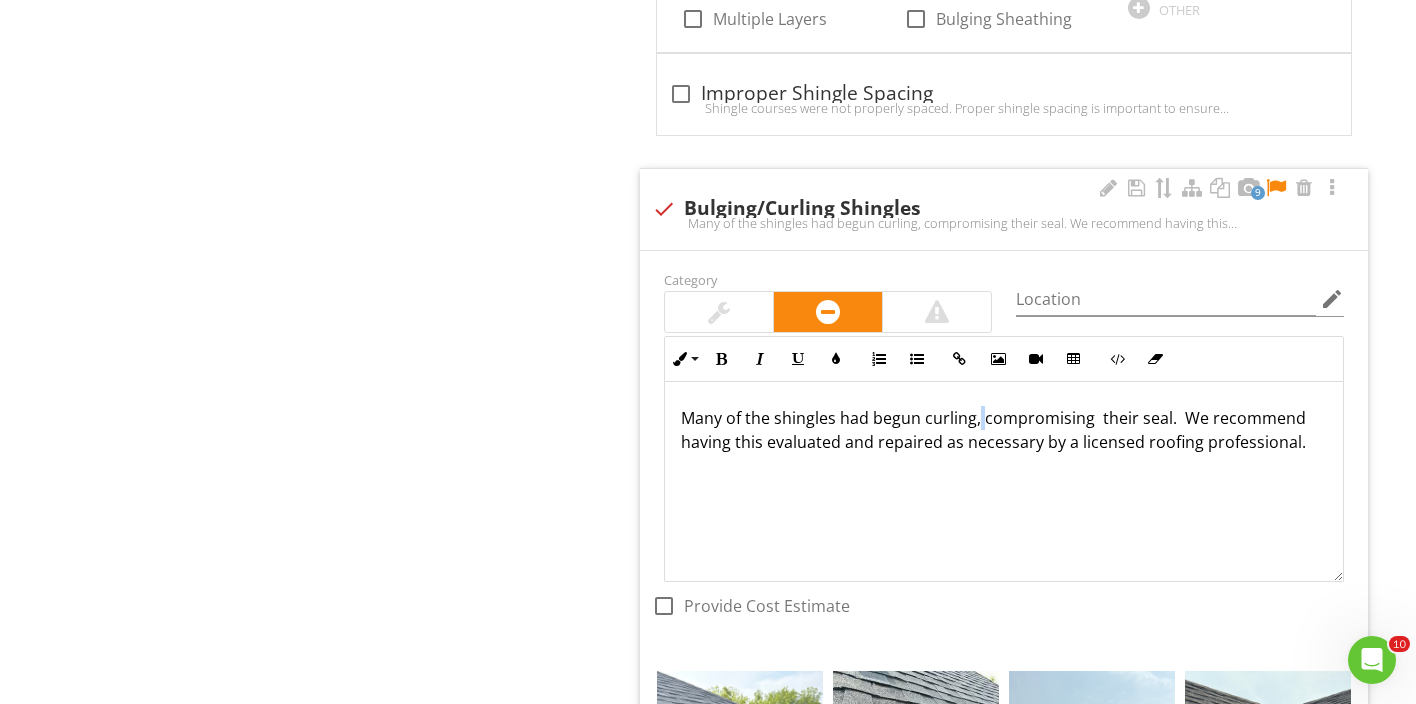 click on "Many of the shingles had begun curling, compromising  their seal.  We recommend having this evaluated and repaired as necessary by a licensed roofing professional." at bounding box center [1004, 430] 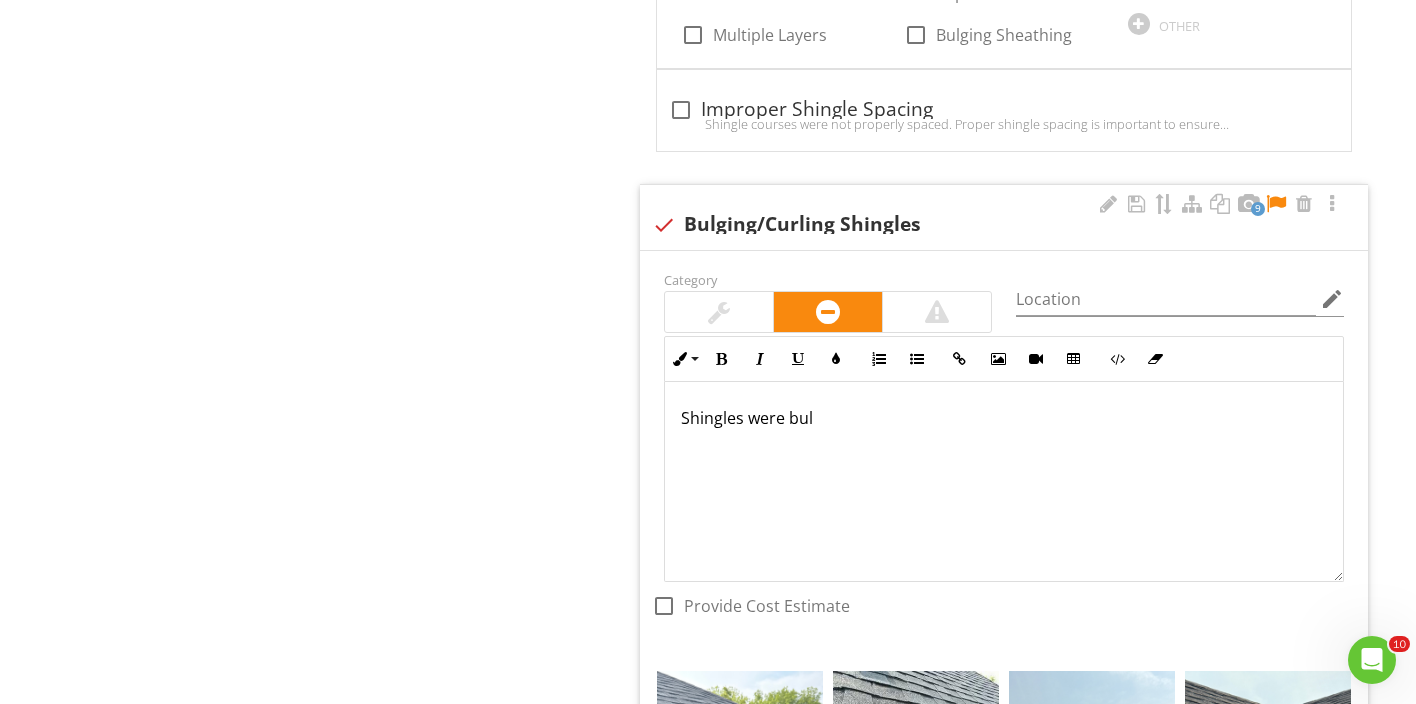 scroll, scrollTop: 5042, scrollLeft: 0, axis: vertical 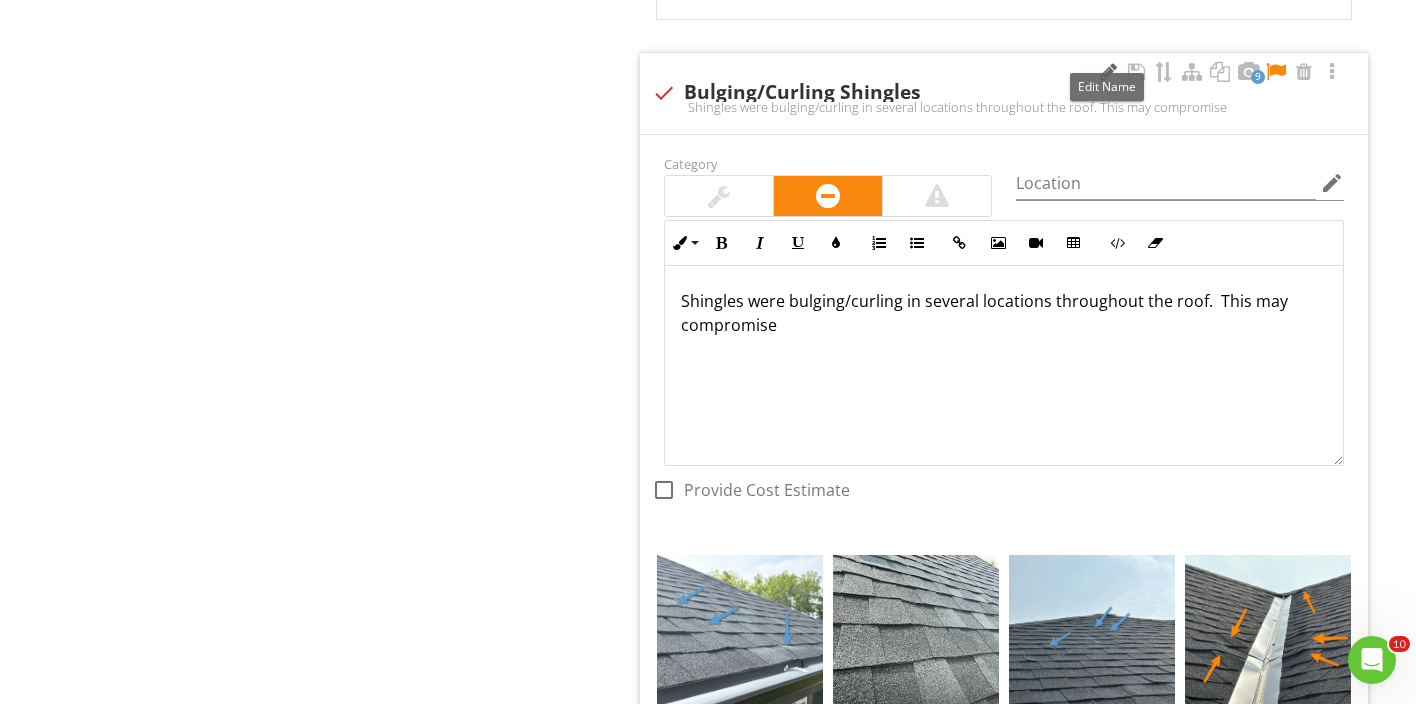 click at bounding box center [1108, 72] 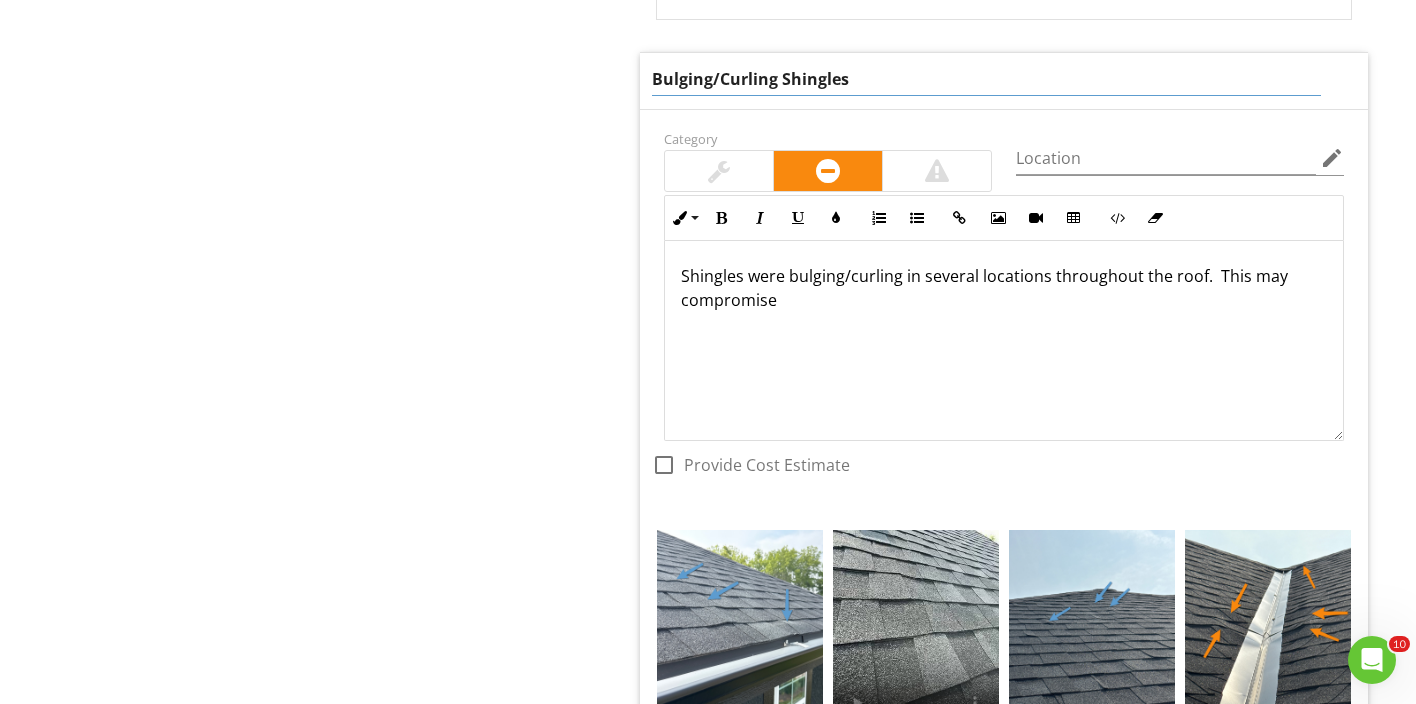 drag, startPoint x: 780, startPoint y: 61, endPoint x: 586, endPoint y: 52, distance: 194.20865 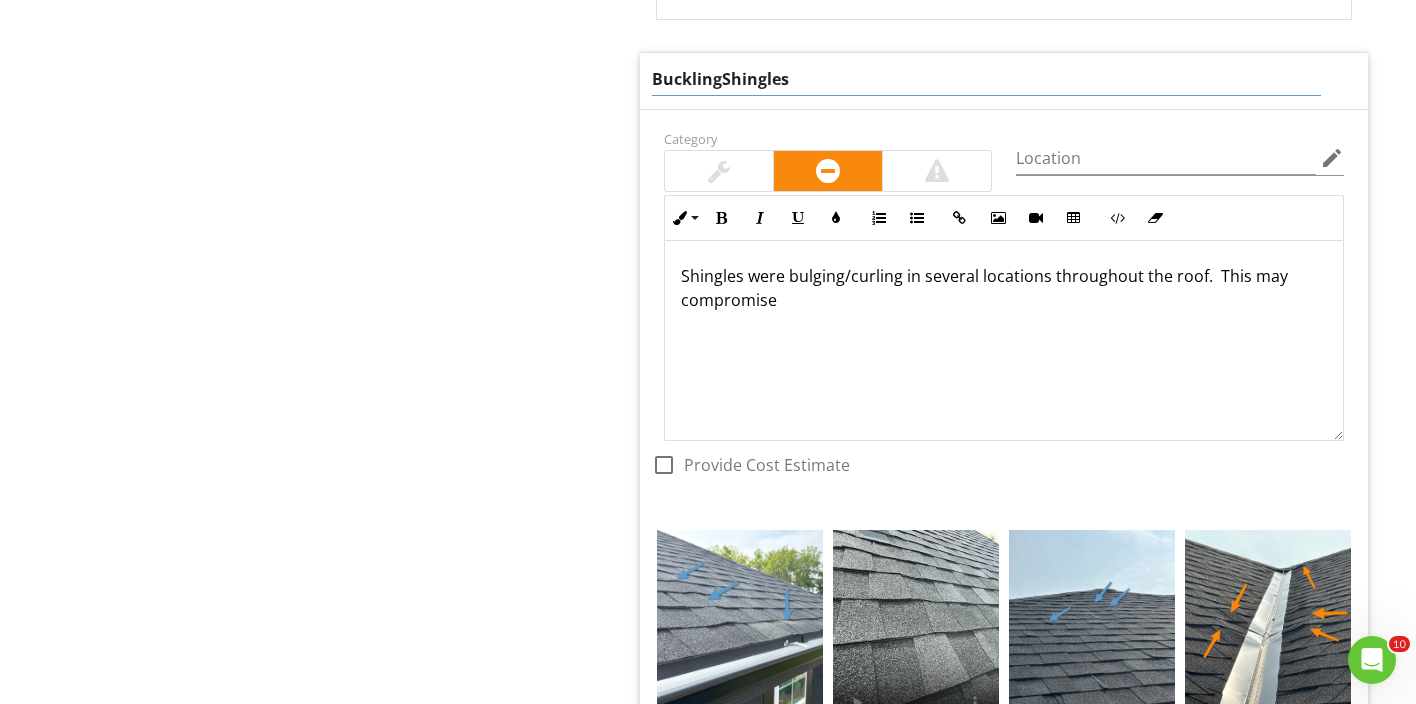 type on "Buckling Shingles" 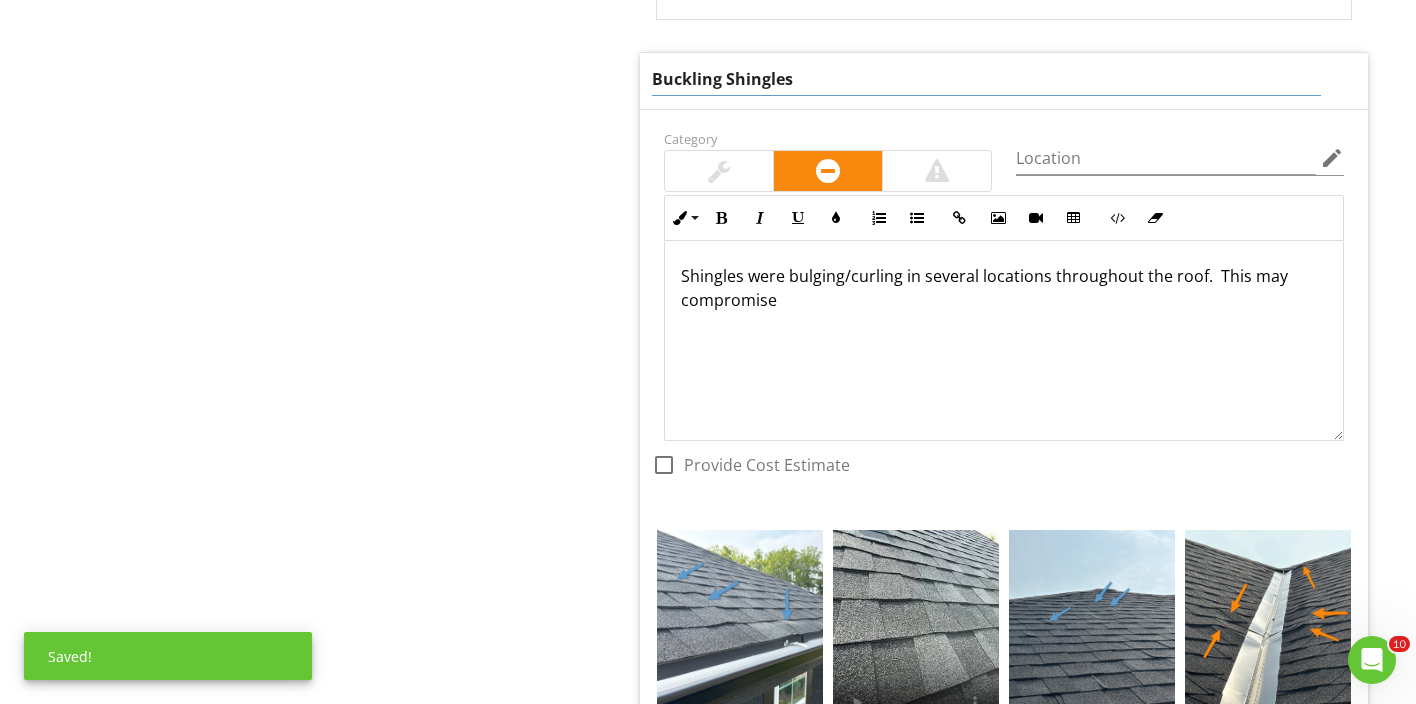 click on "Shingles were bulging/curling in several locations throughout the roof.  This may compromise" at bounding box center [1004, 340] 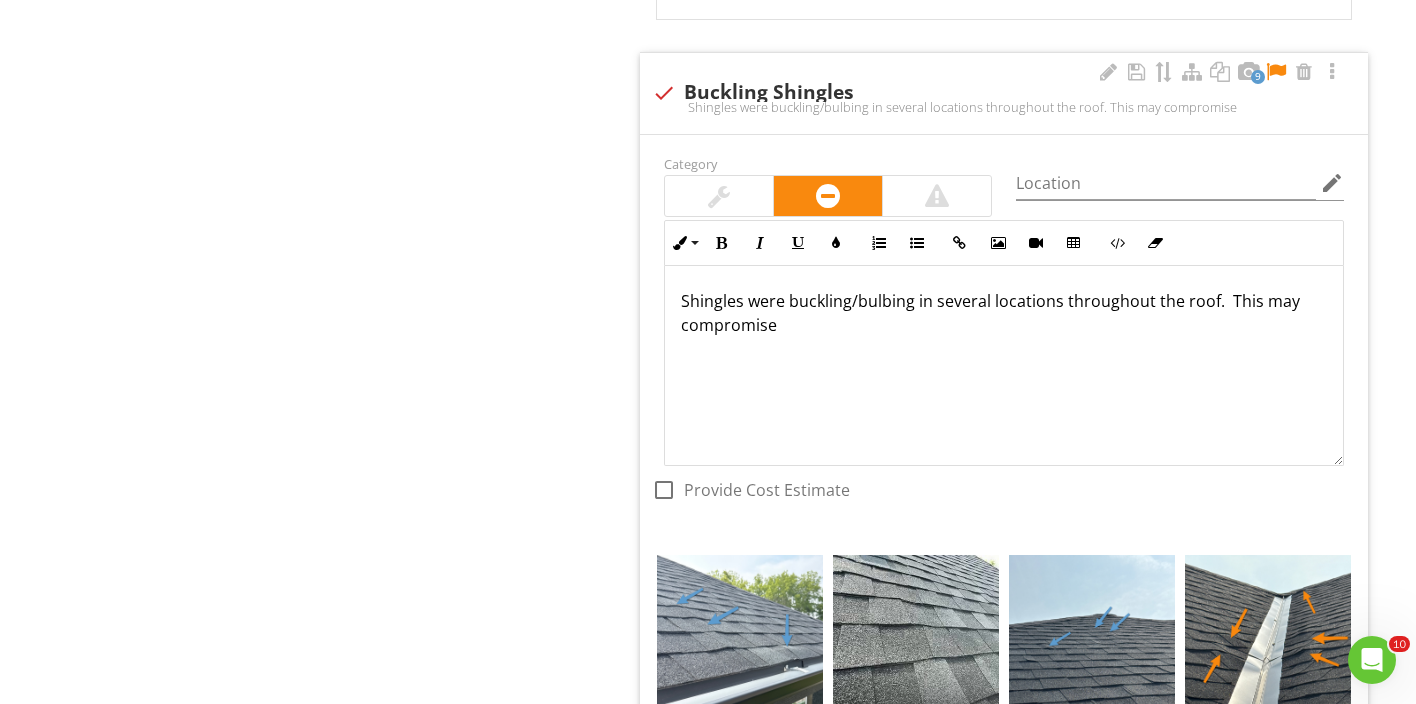 click on "Shingles were buckling/bulbing in several locations throughout the roof.  This may compromise" at bounding box center [1004, 313] 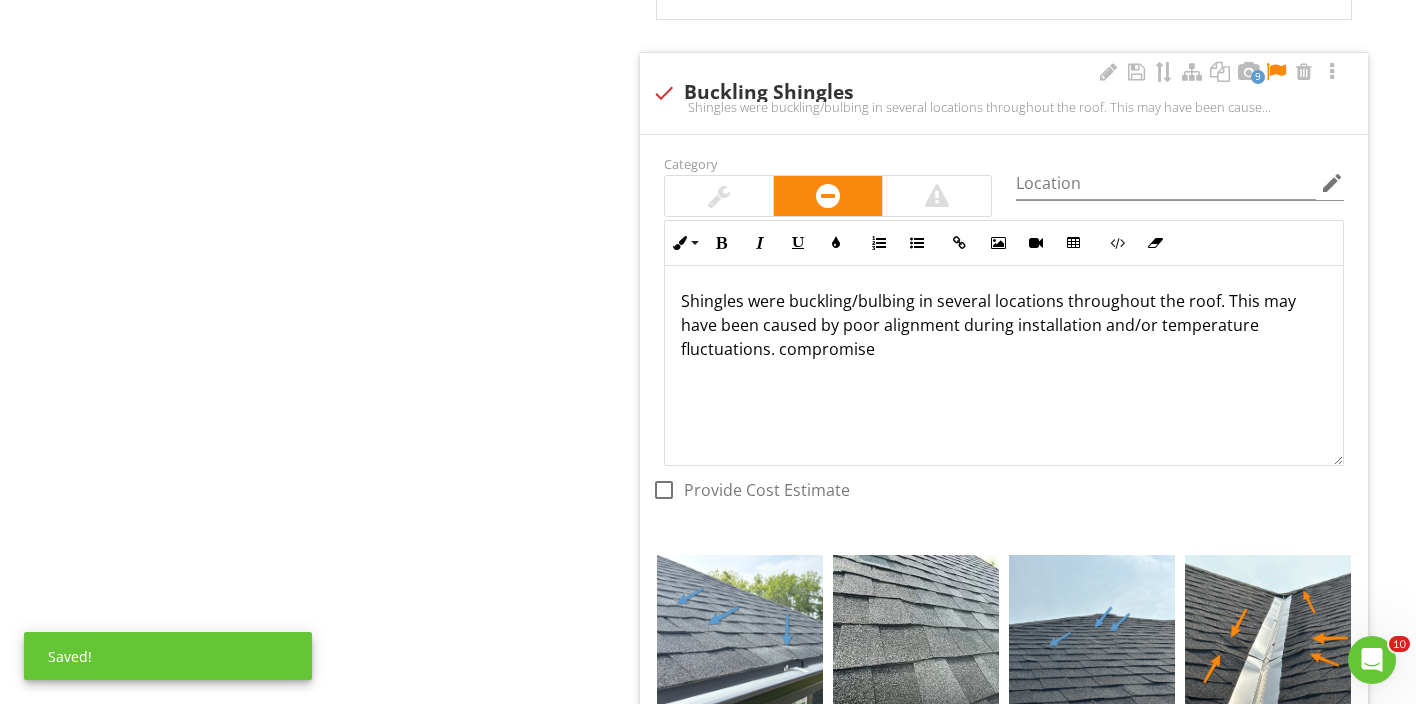click on "Shingles were buckling/bulbing in several locations throughout the roof.  This may have been caused by poor alignment during installation and/or temperature fluctuations. compromise" at bounding box center (1004, 325) 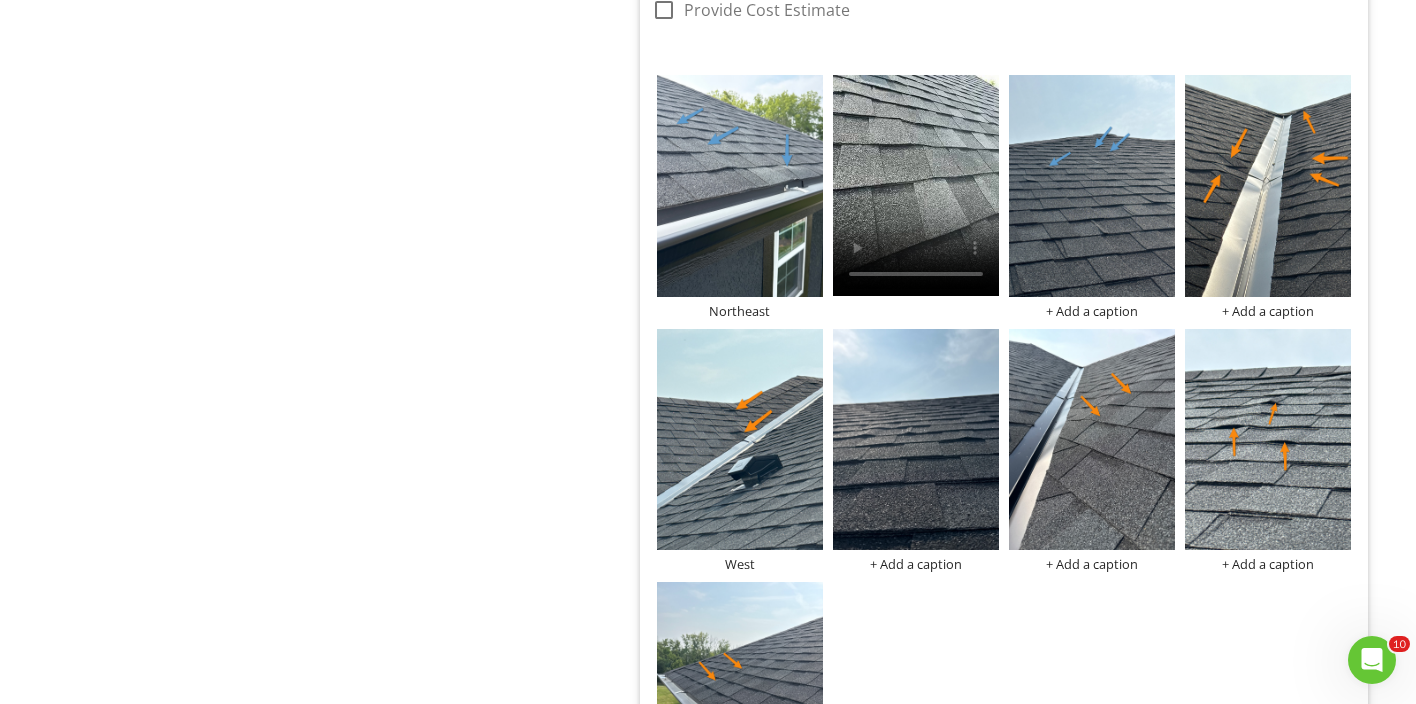 scroll, scrollTop: 5646, scrollLeft: 0, axis: vertical 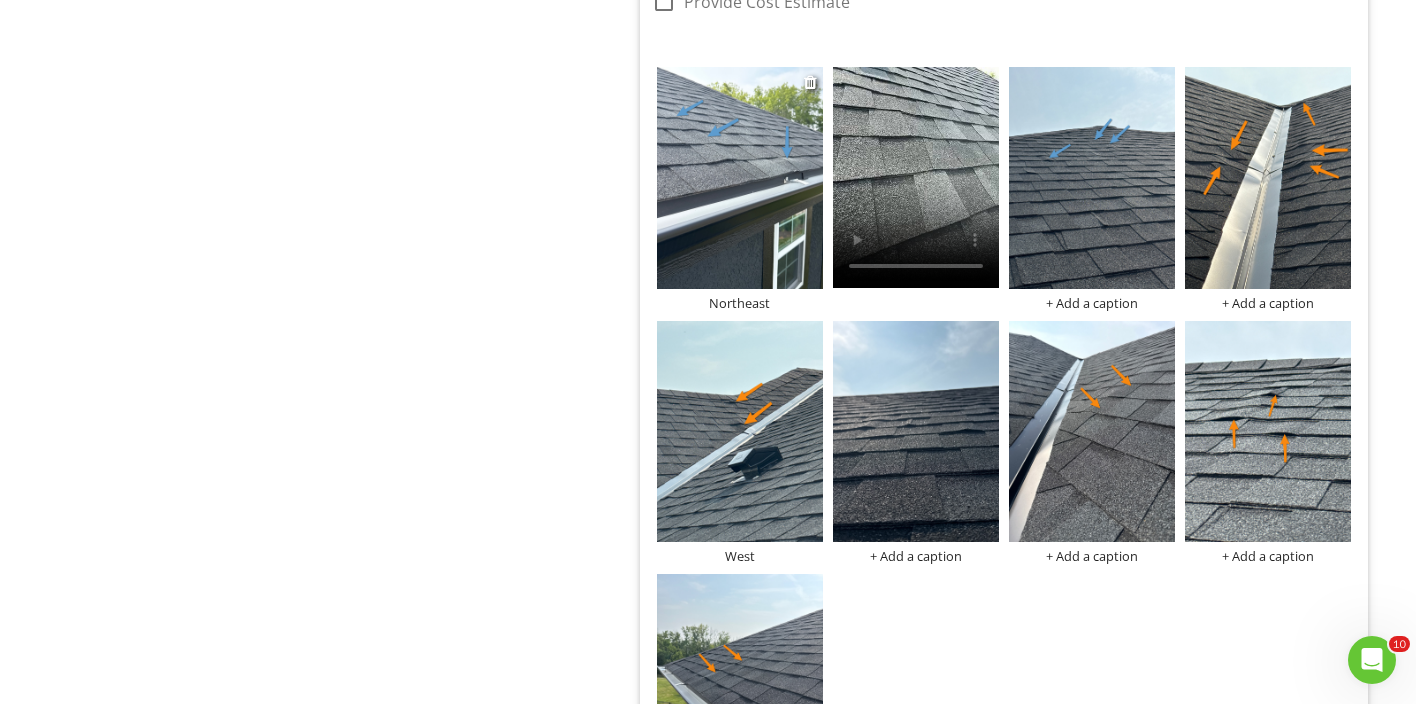 click at bounding box center (740, 178) 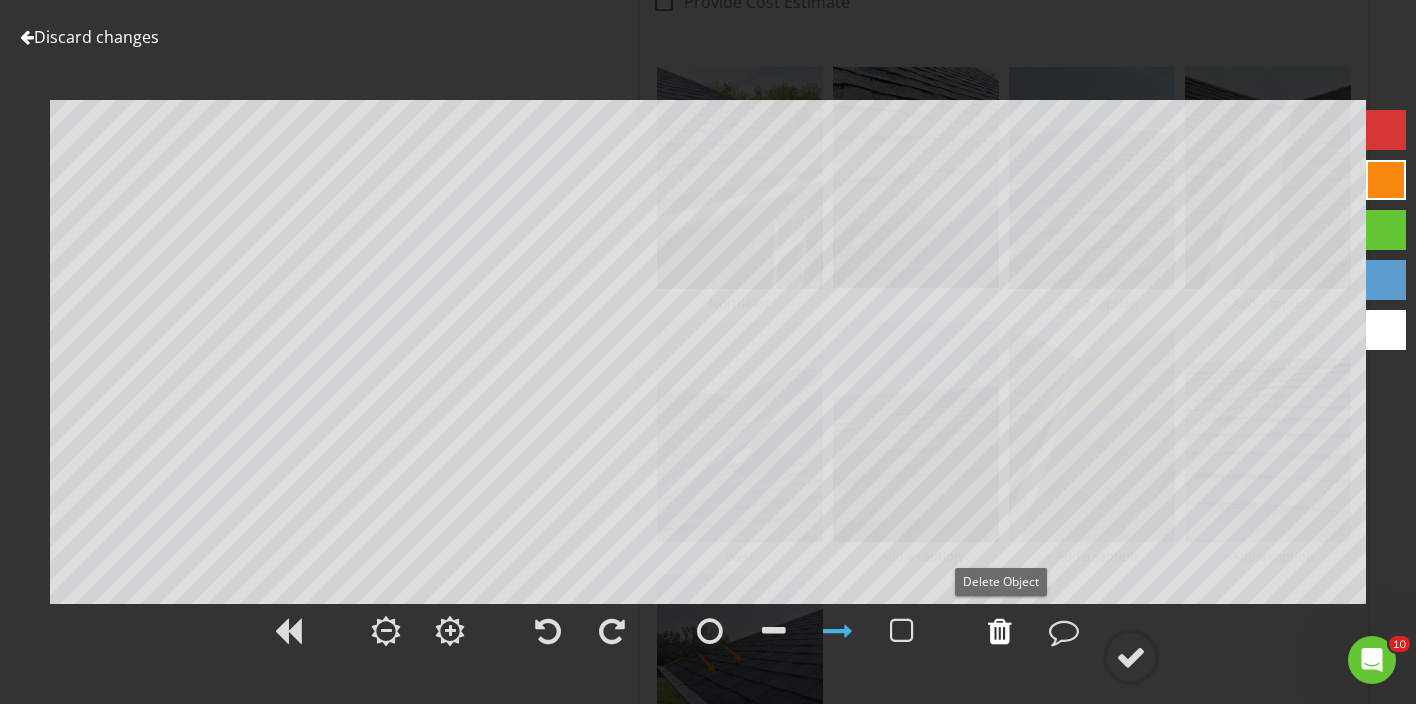 click at bounding box center [1000, 631] 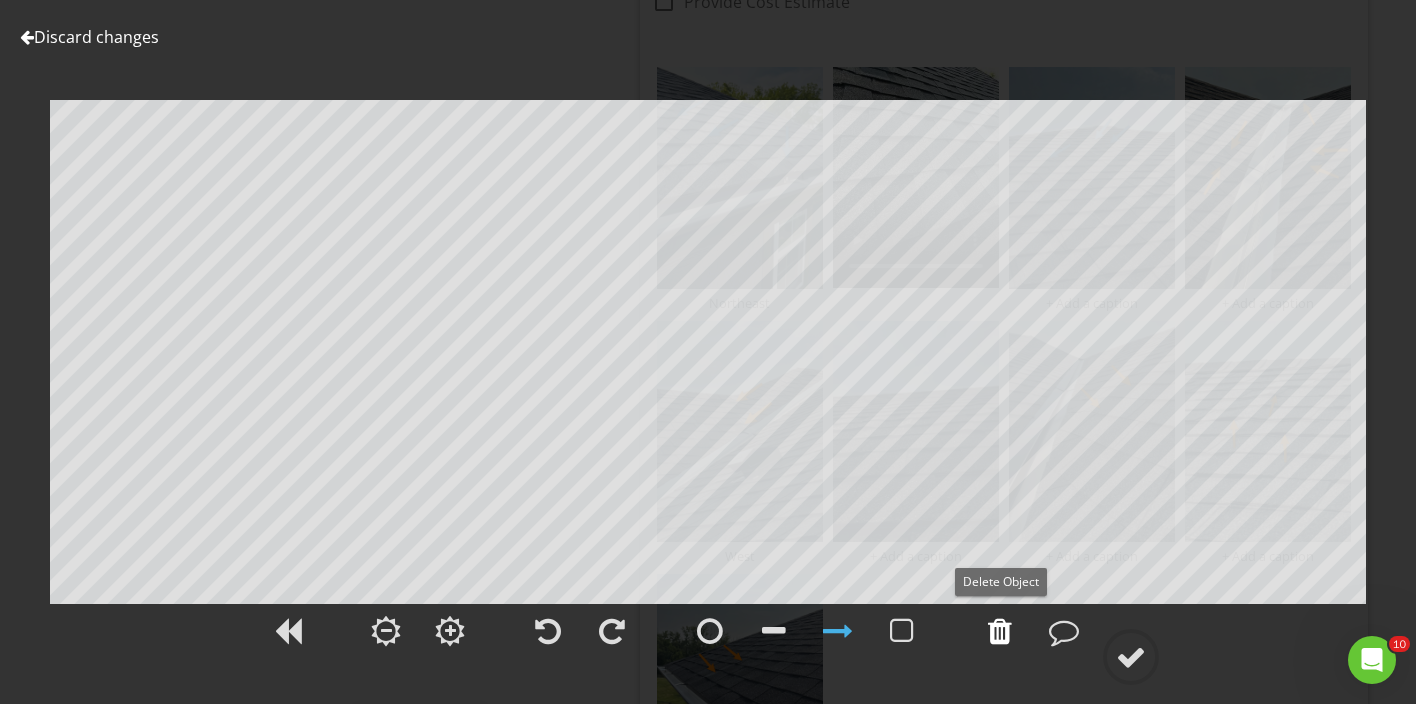 click at bounding box center (1000, 631) 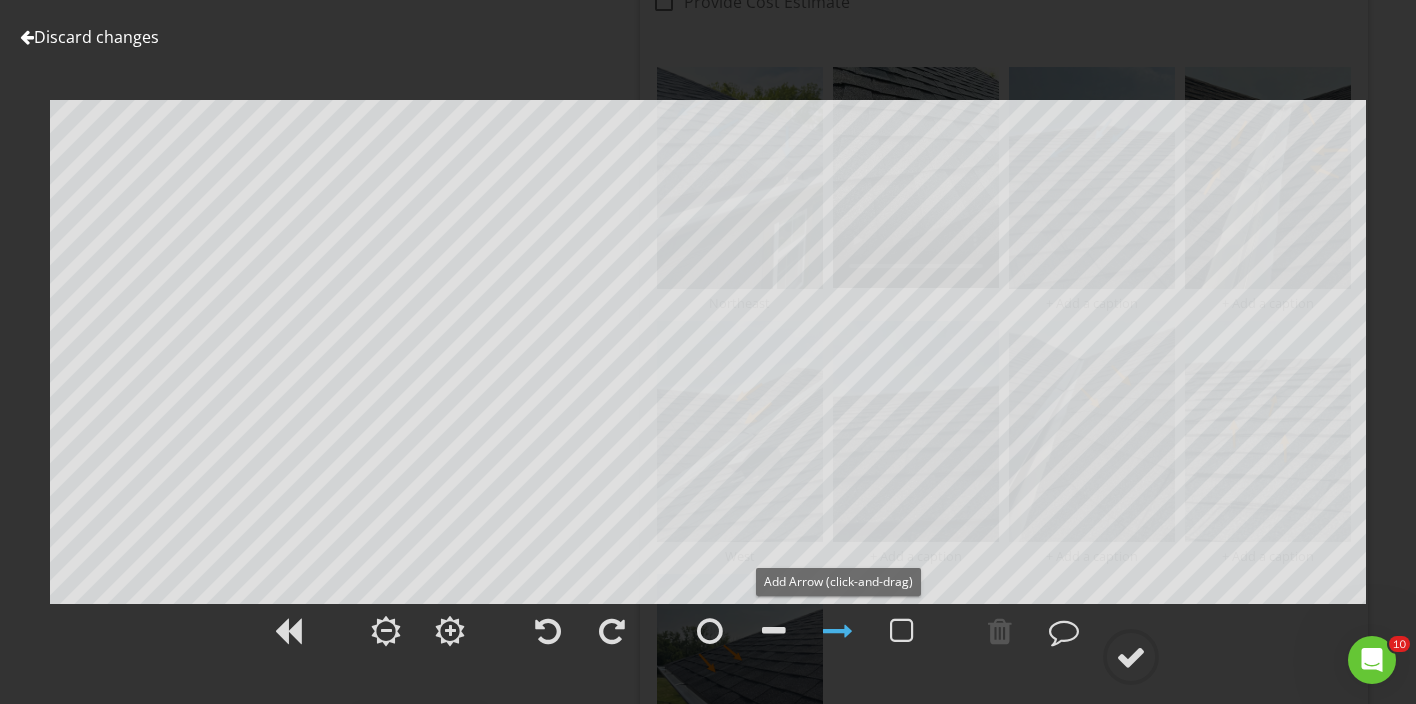 click at bounding box center [838, 631] 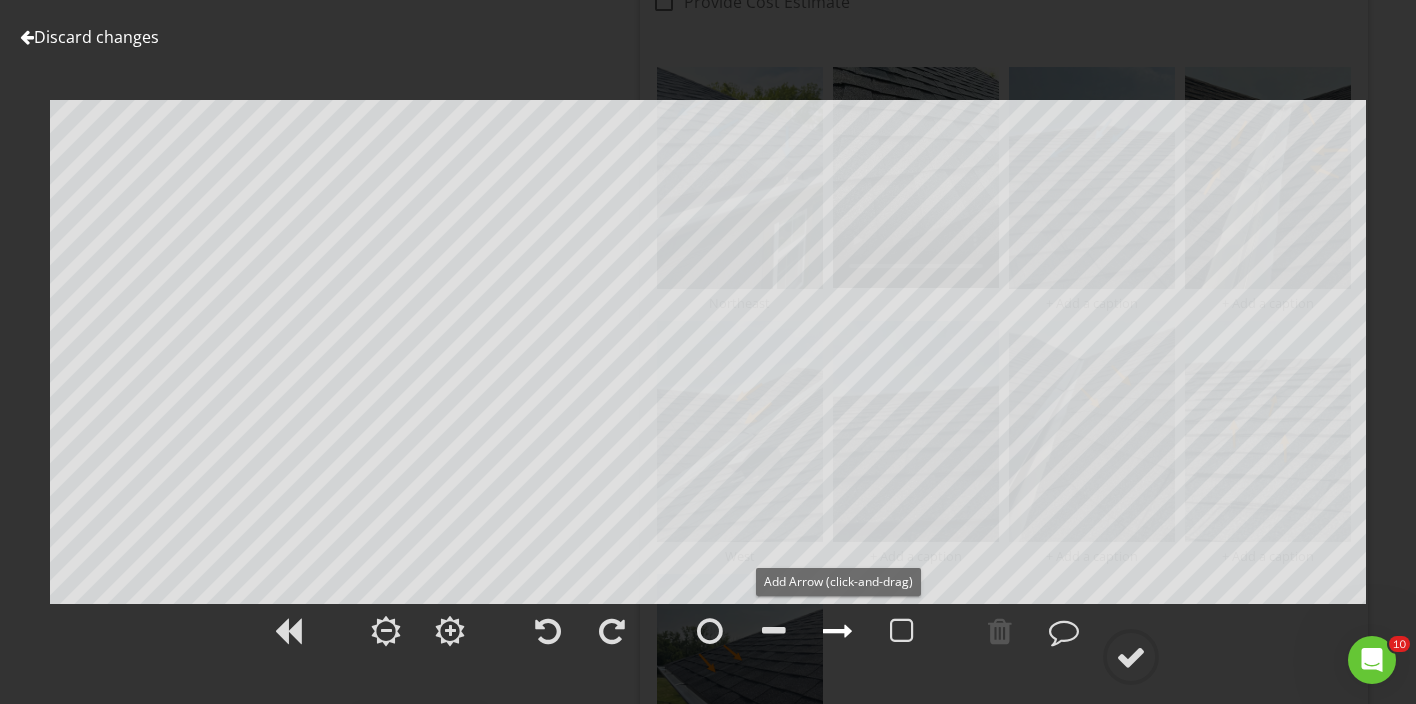 click at bounding box center (838, 631) 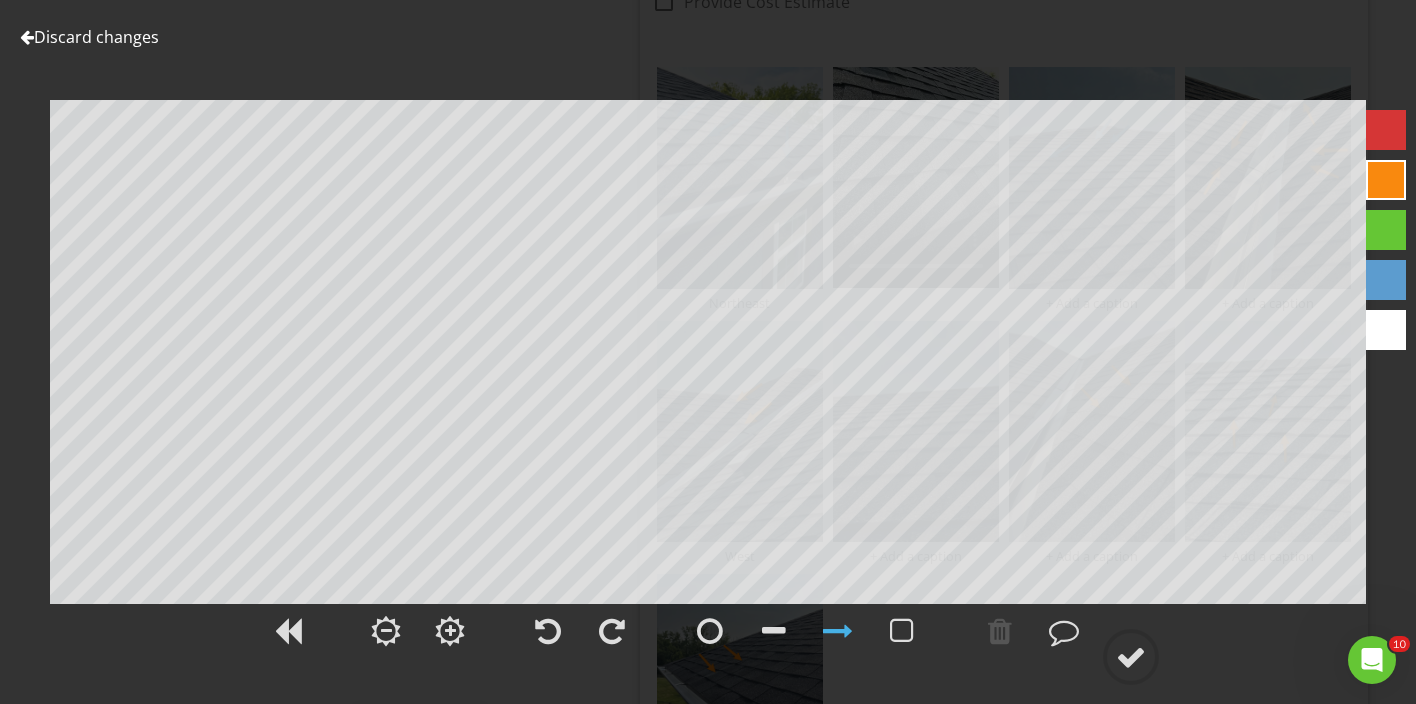 click at bounding box center [1386, 180] 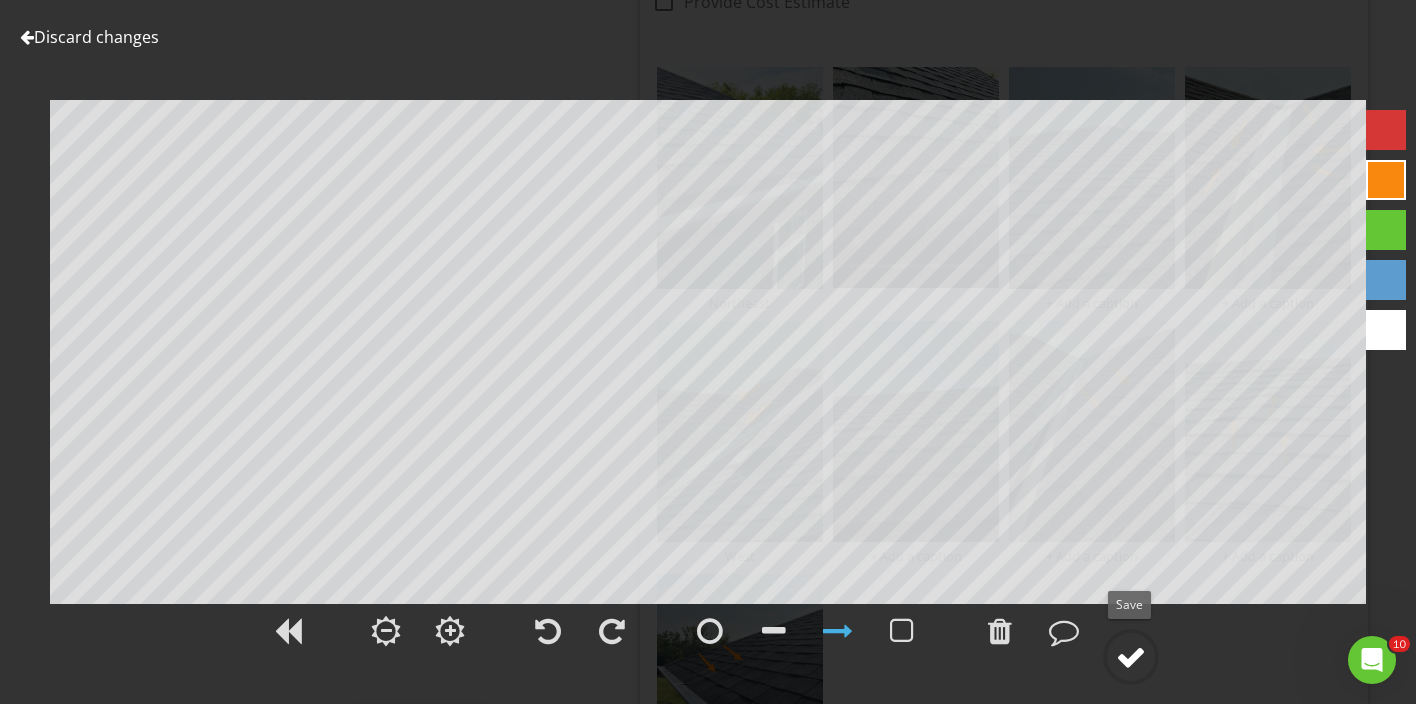 click at bounding box center (1131, 657) 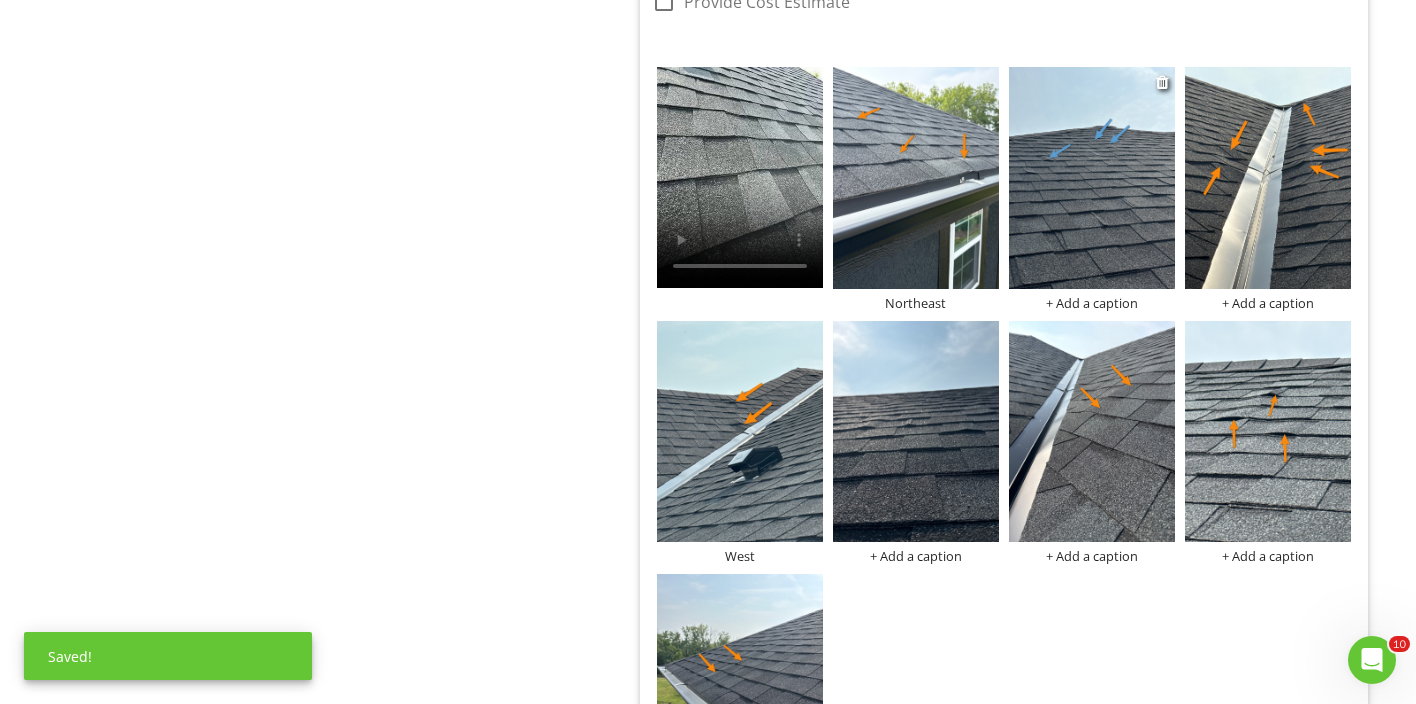 click at bounding box center [1092, 178] 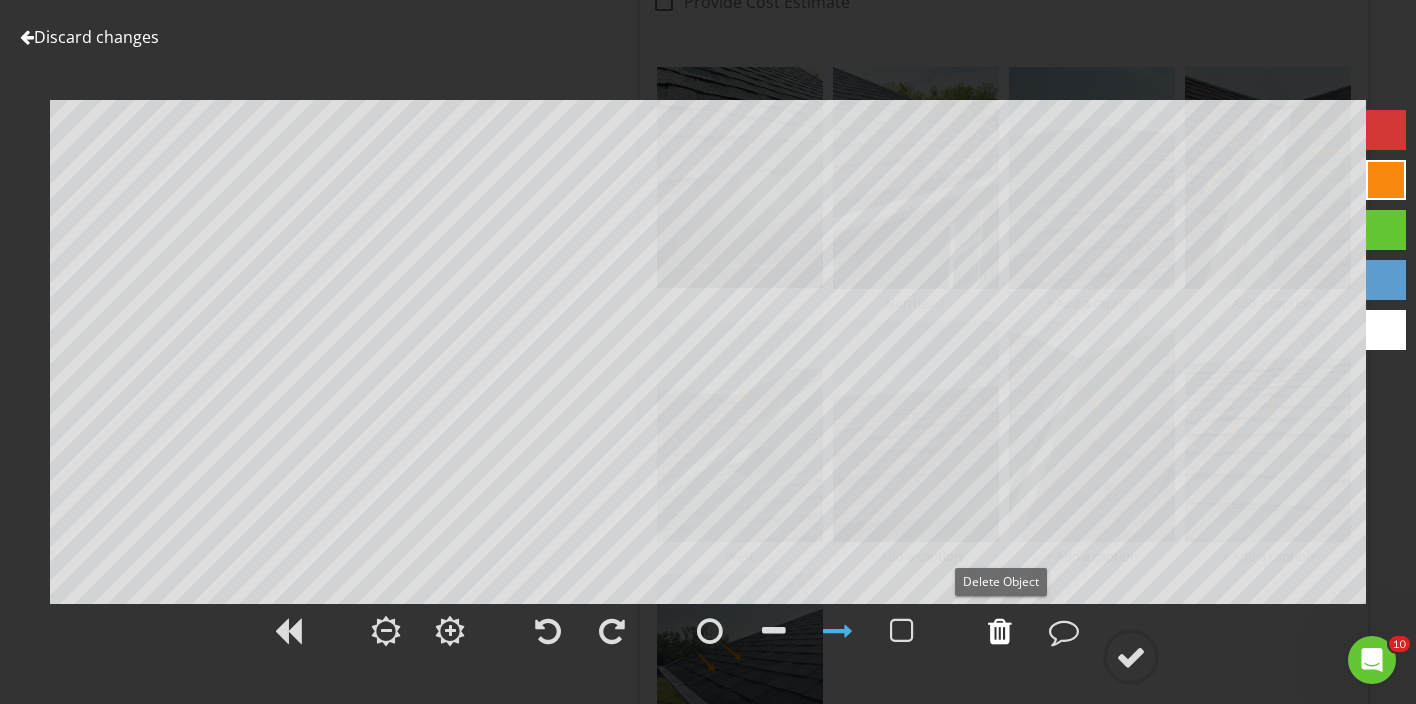 click at bounding box center (1000, 631) 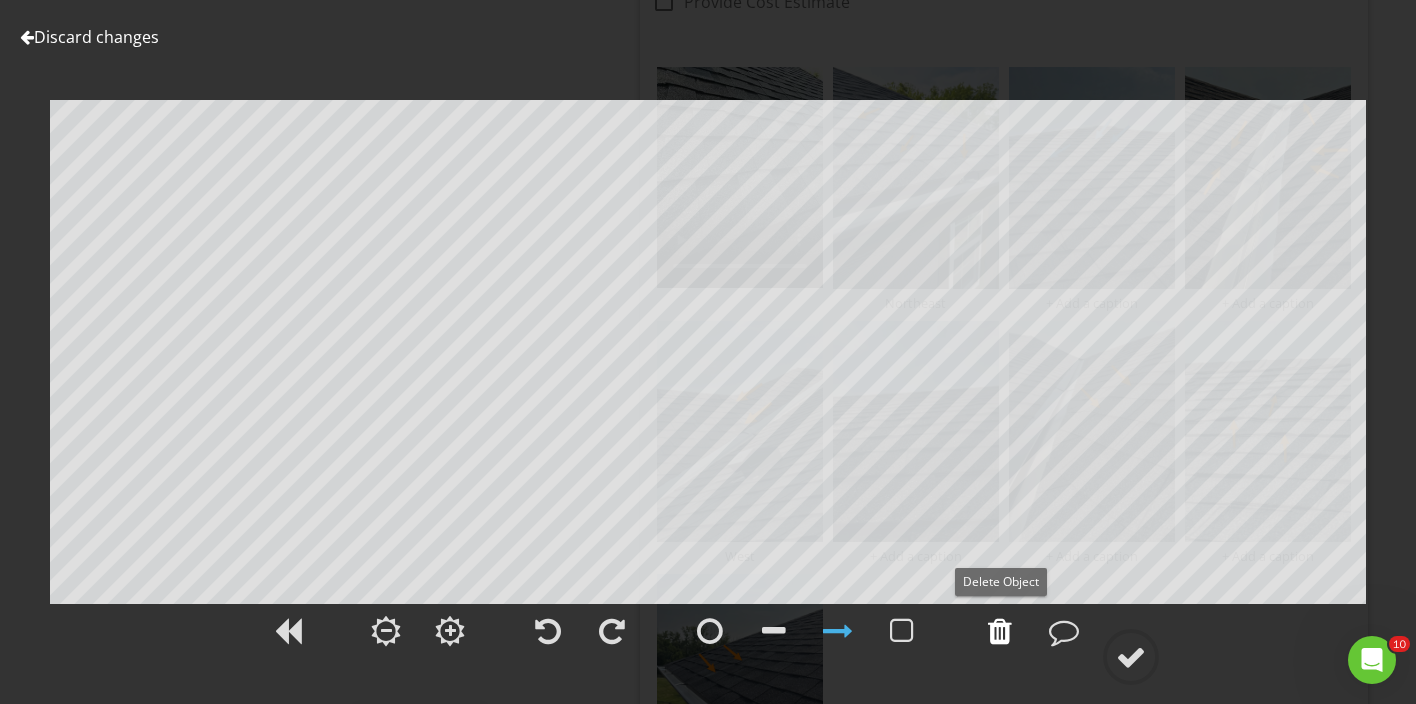 click at bounding box center [1000, 631] 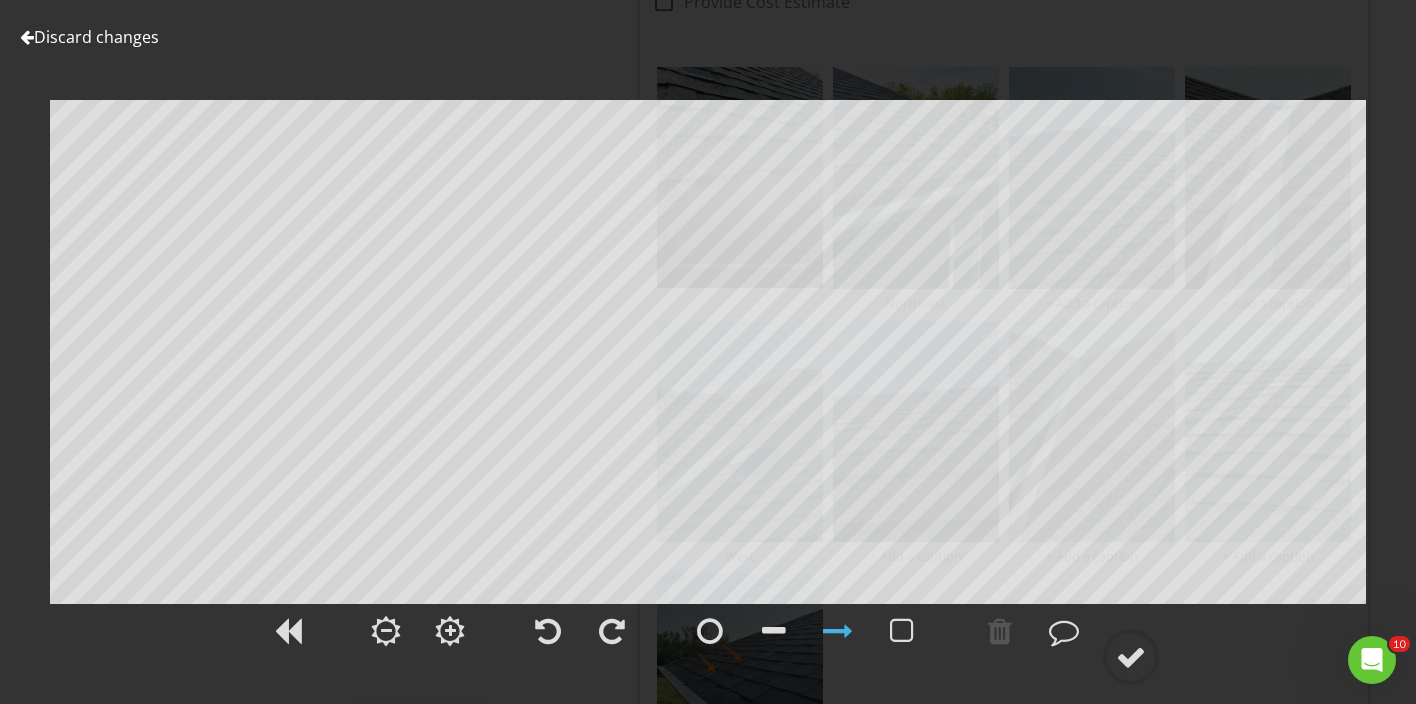 click at bounding box center (838, 631) 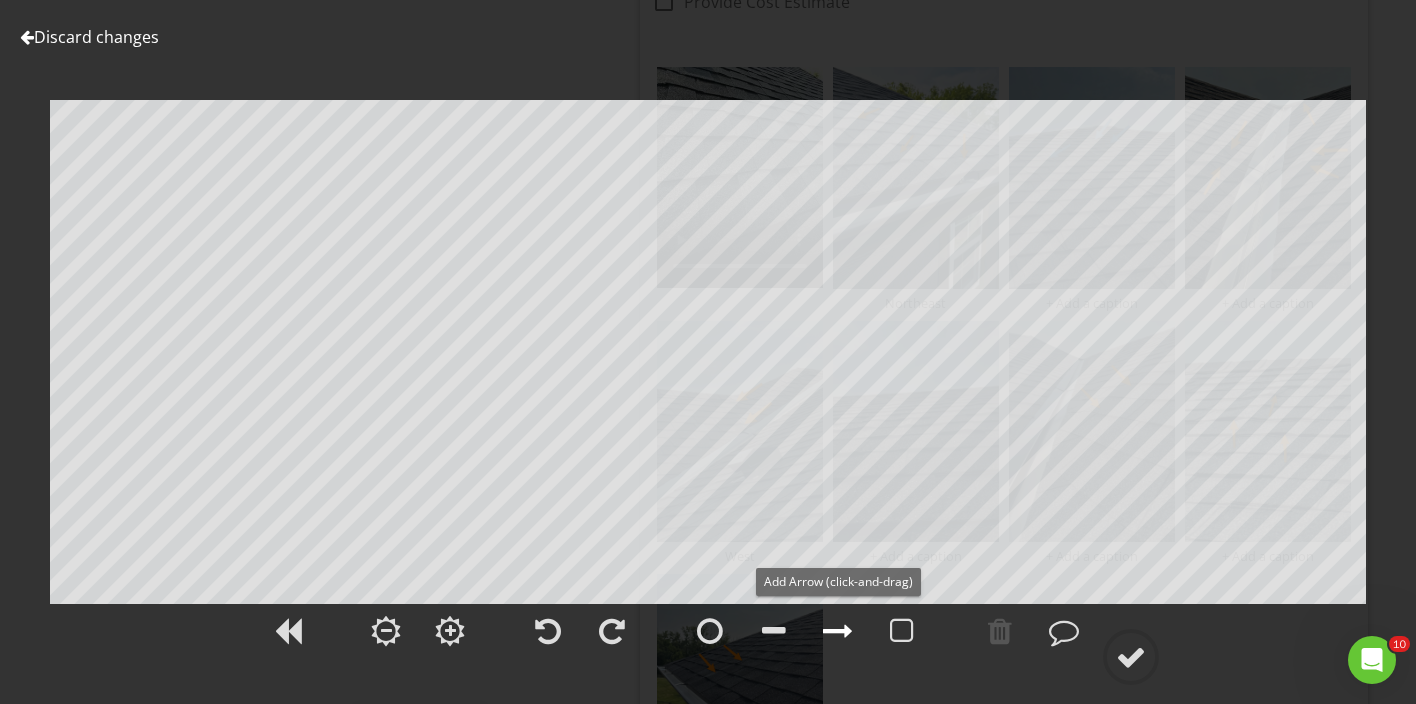 click at bounding box center [838, 631] 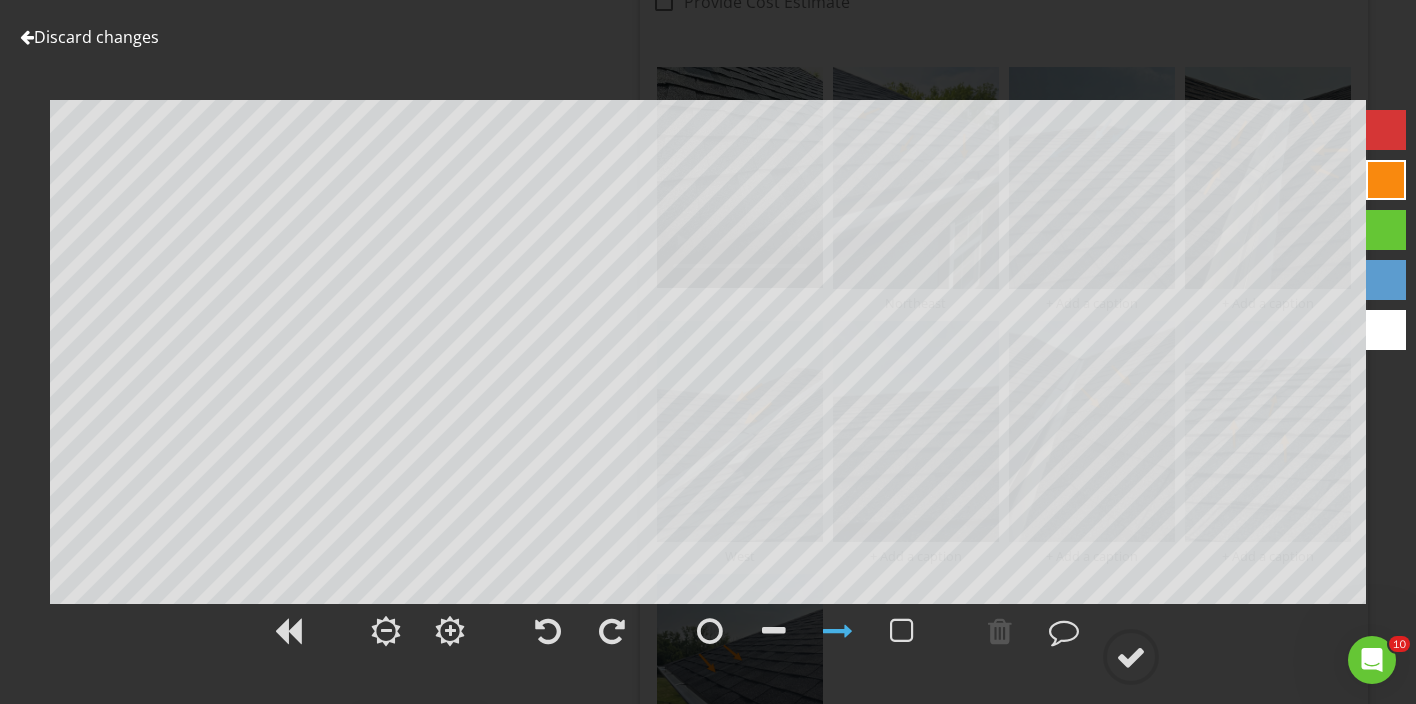 click at bounding box center [1386, 180] 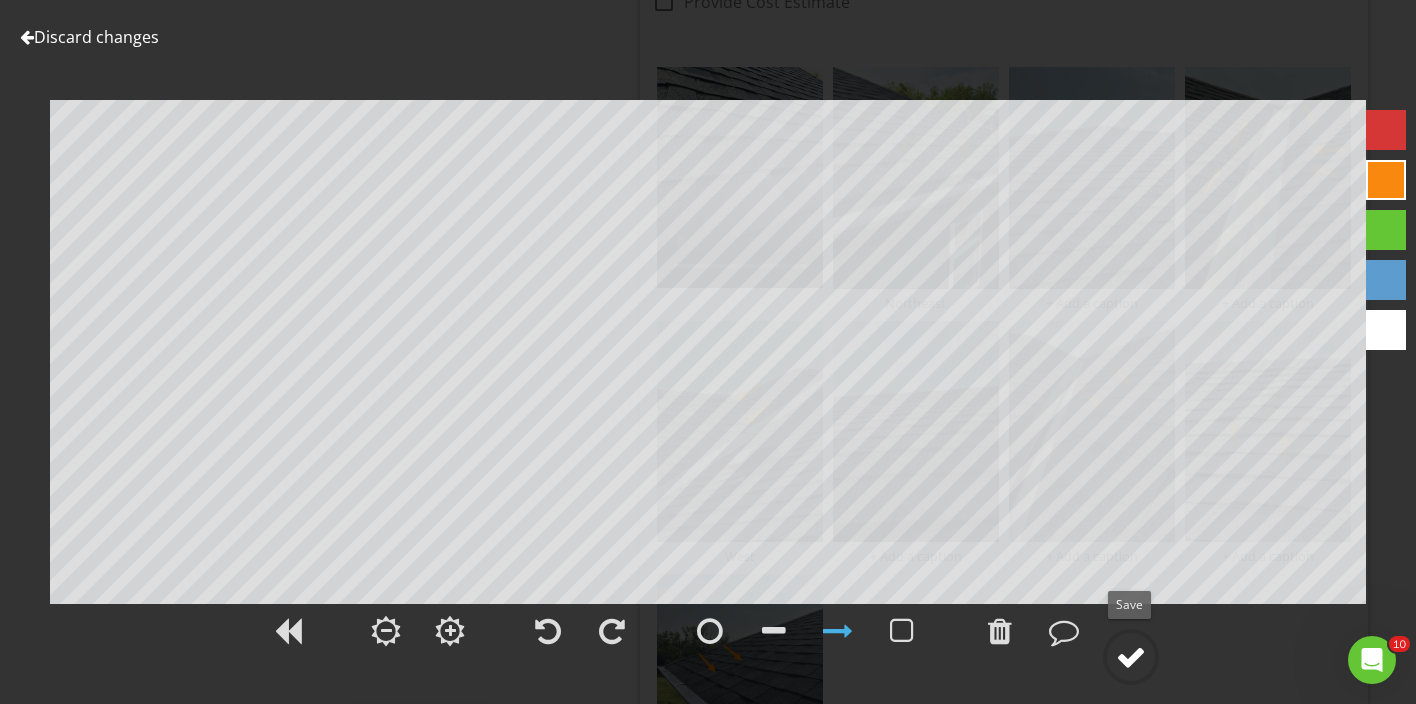 click at bounding box center [1131, 657] 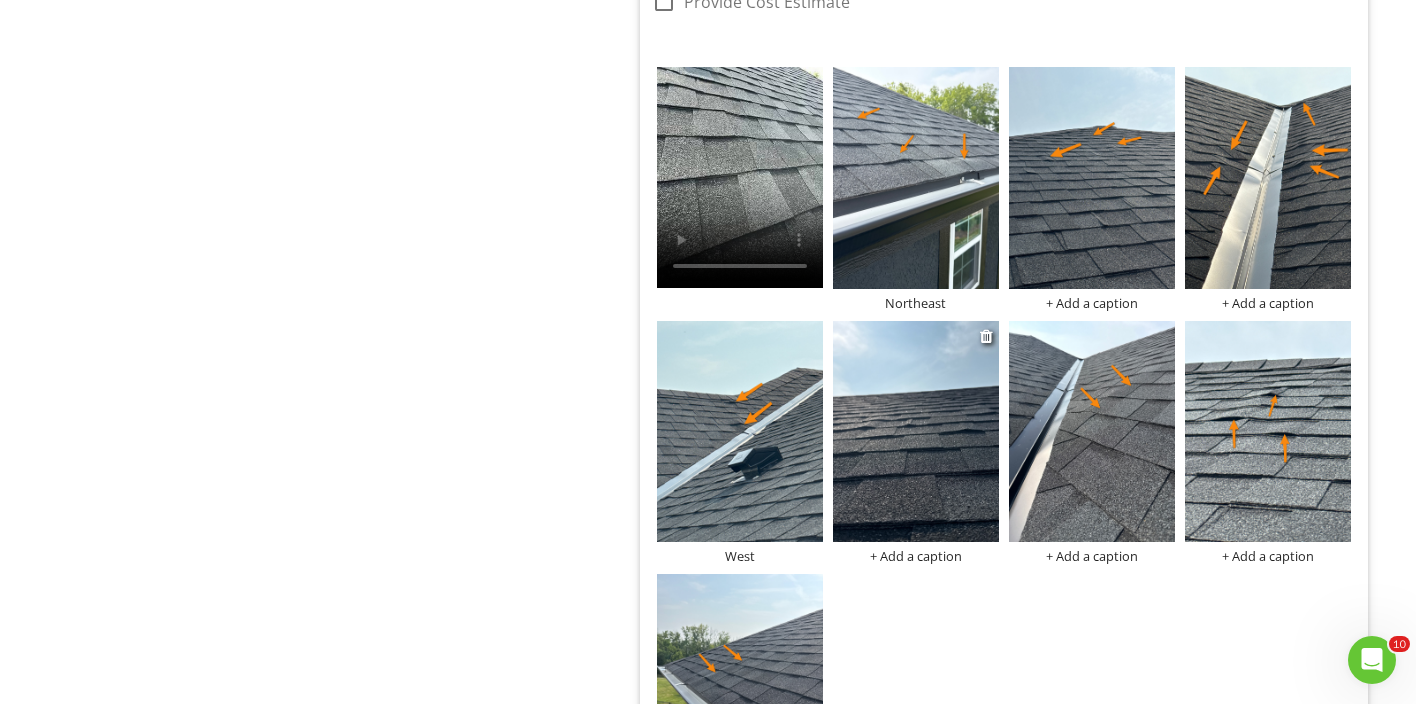 click at bounding box center [916, 432] 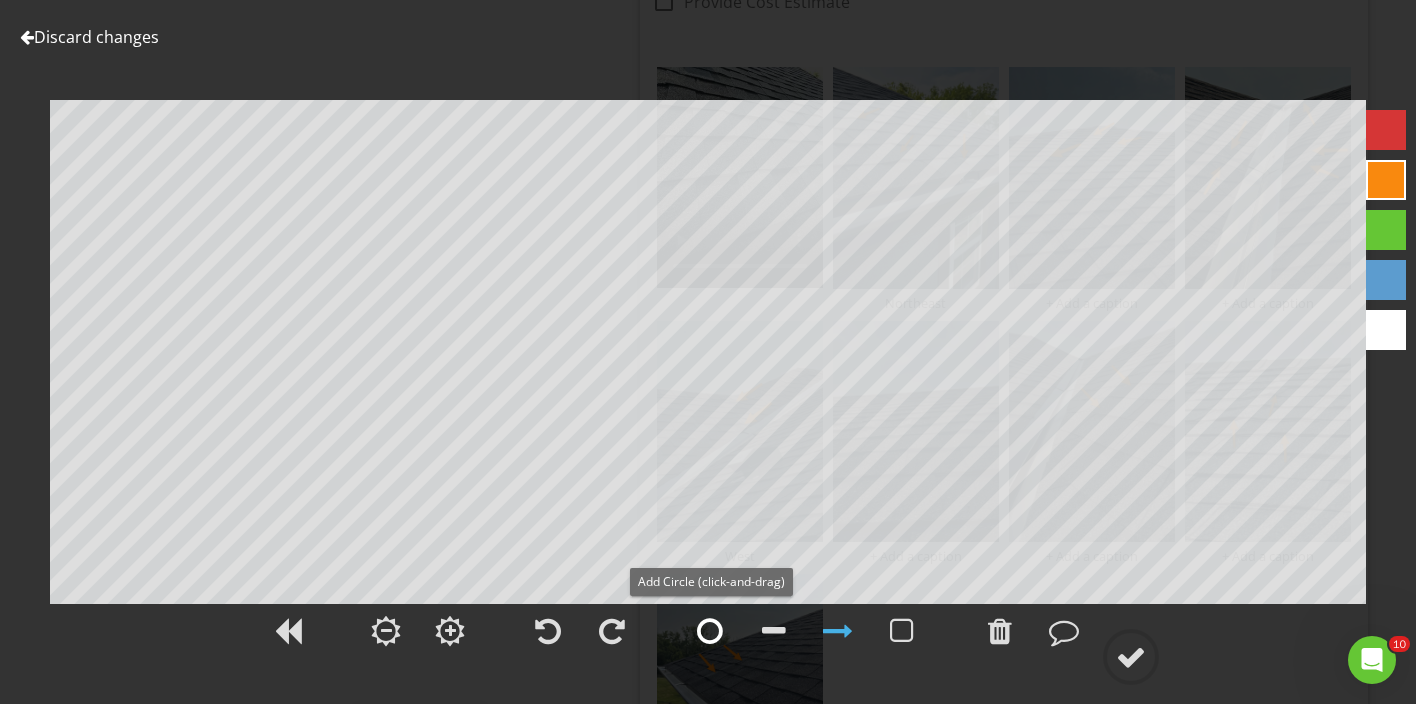 click at bounding box center [710, 631] 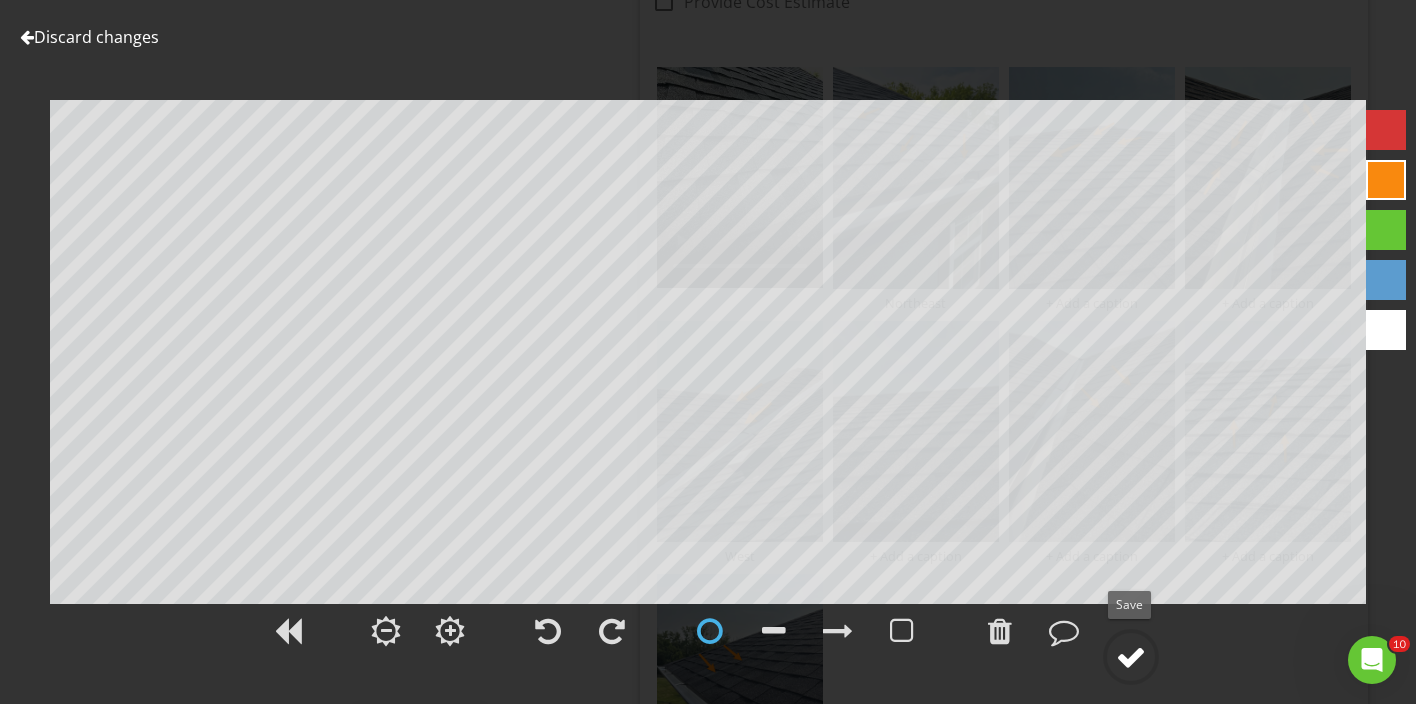 click at bounding box center (1131, 657) 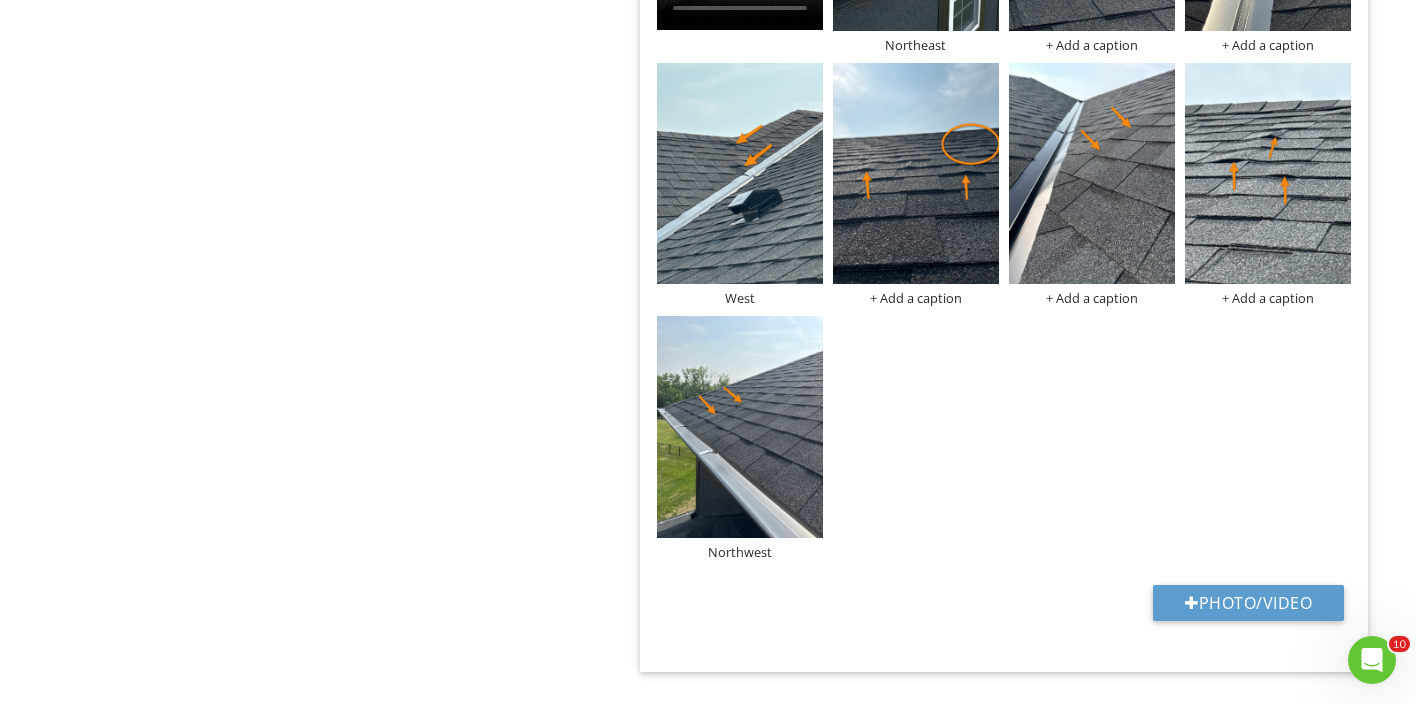 scroll, scrollTop: 5906, scrollLeft: 0, axis: vertical 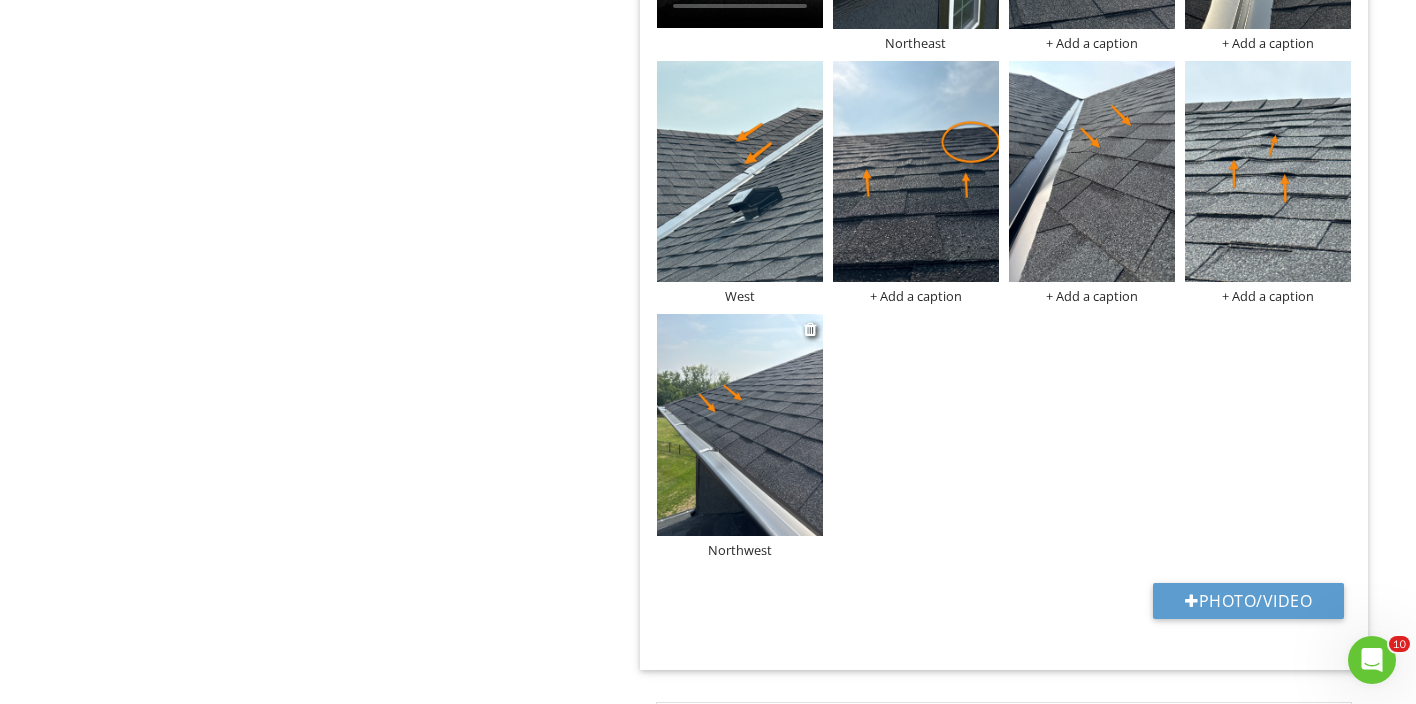 click at bounding box center (740, 425) 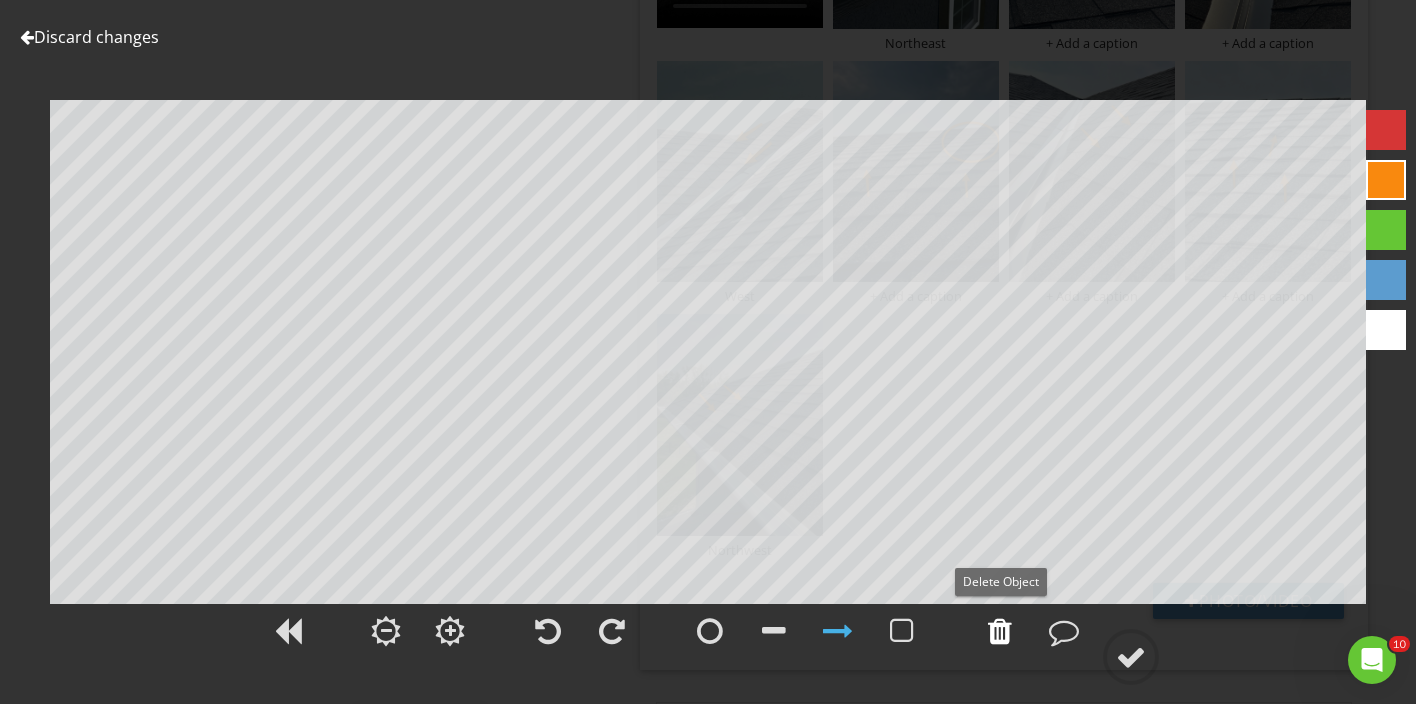click at bounding box center (1000, 631) 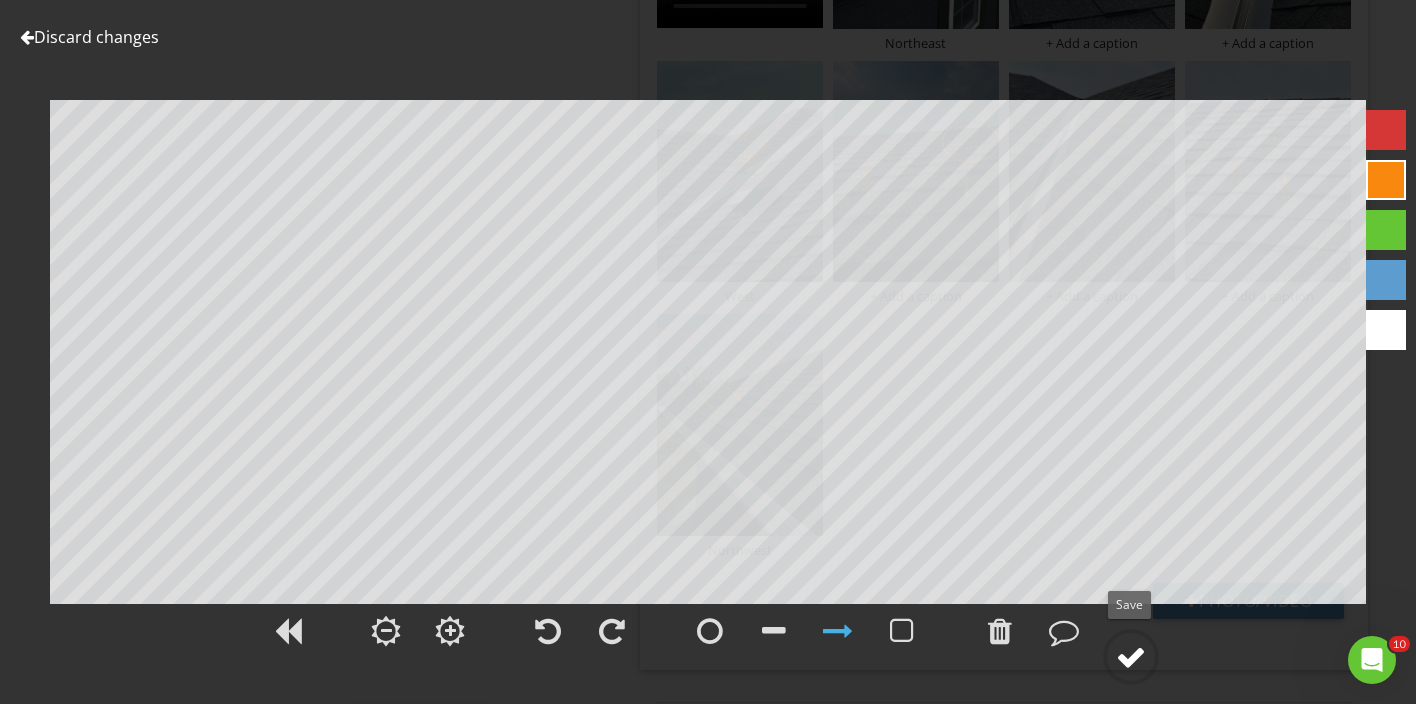 click at bounding box center [1131, 657] 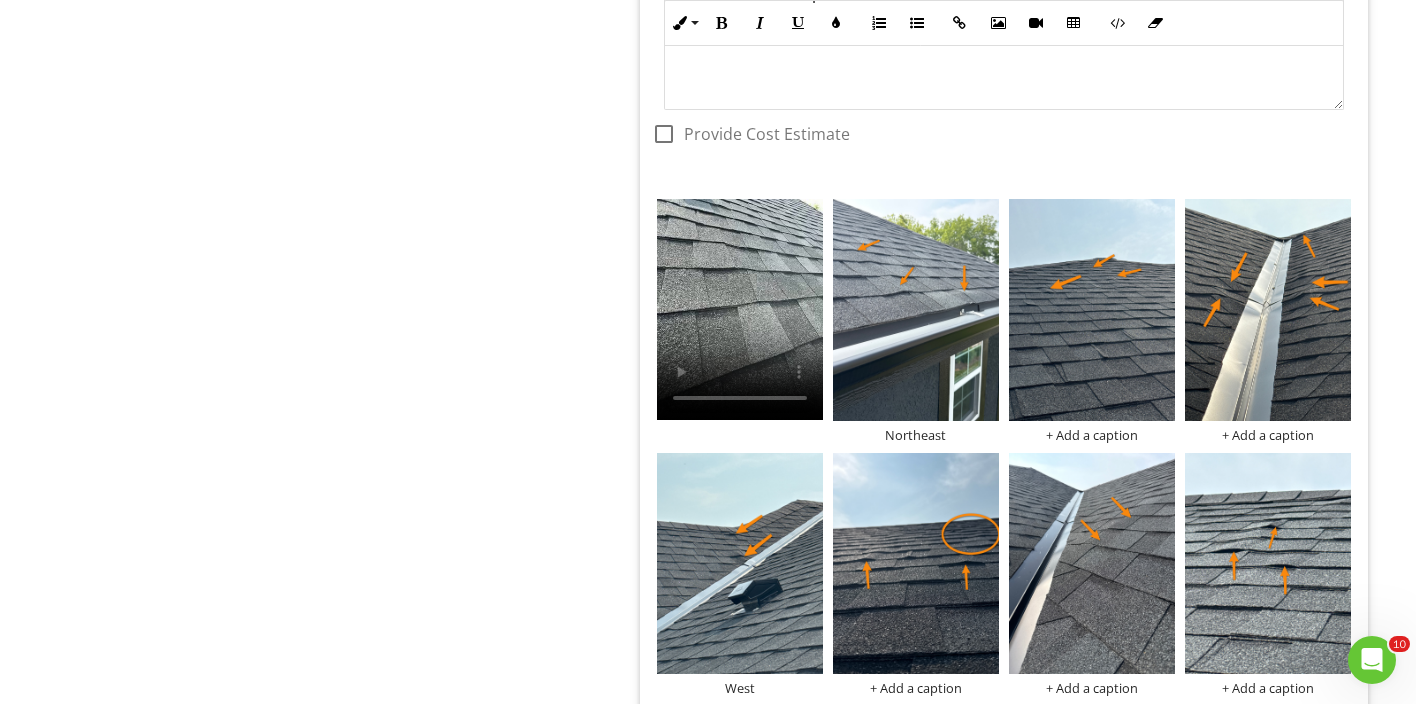 scroll, scrollTop: 5509, scrollLeft: 0, axis: vertical 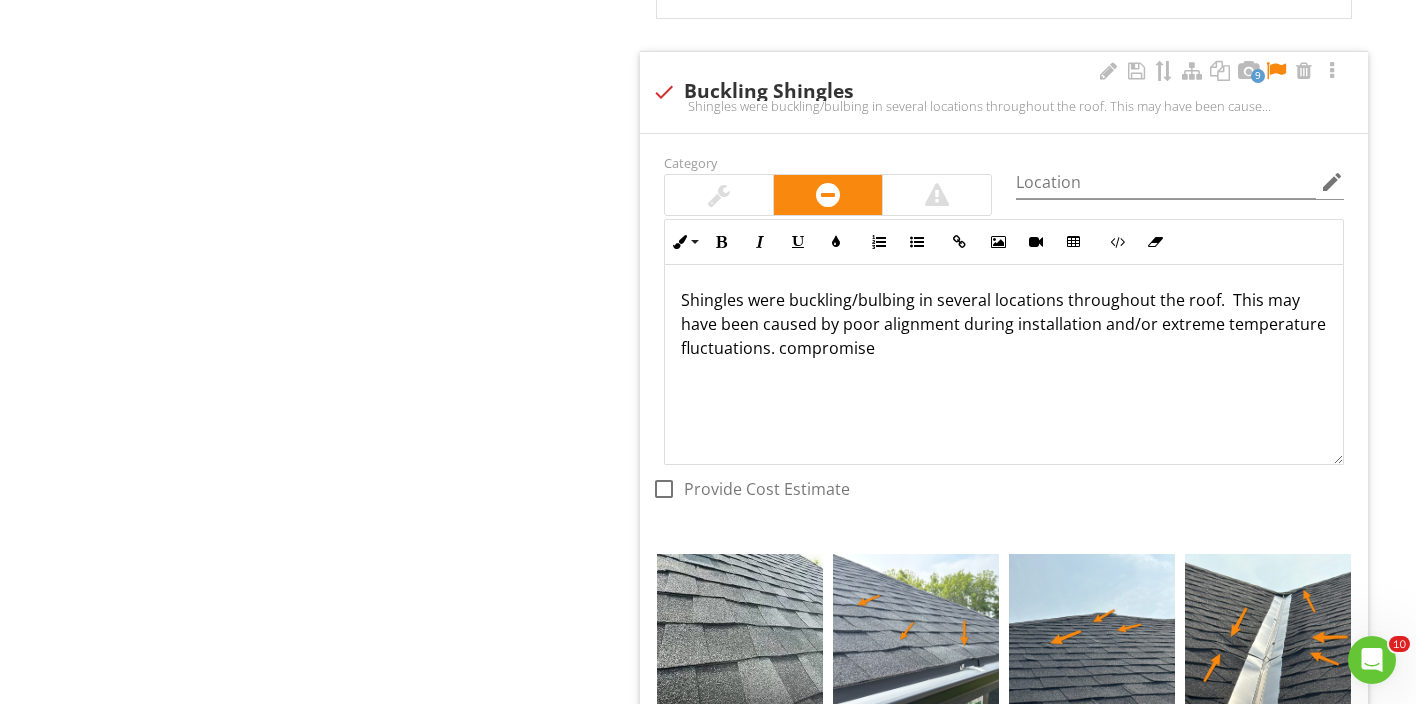 drag, startPoint x: 1225, startPoint y: 282, endPoint x: 1248, endPoint y: 341, distance: 63.324562 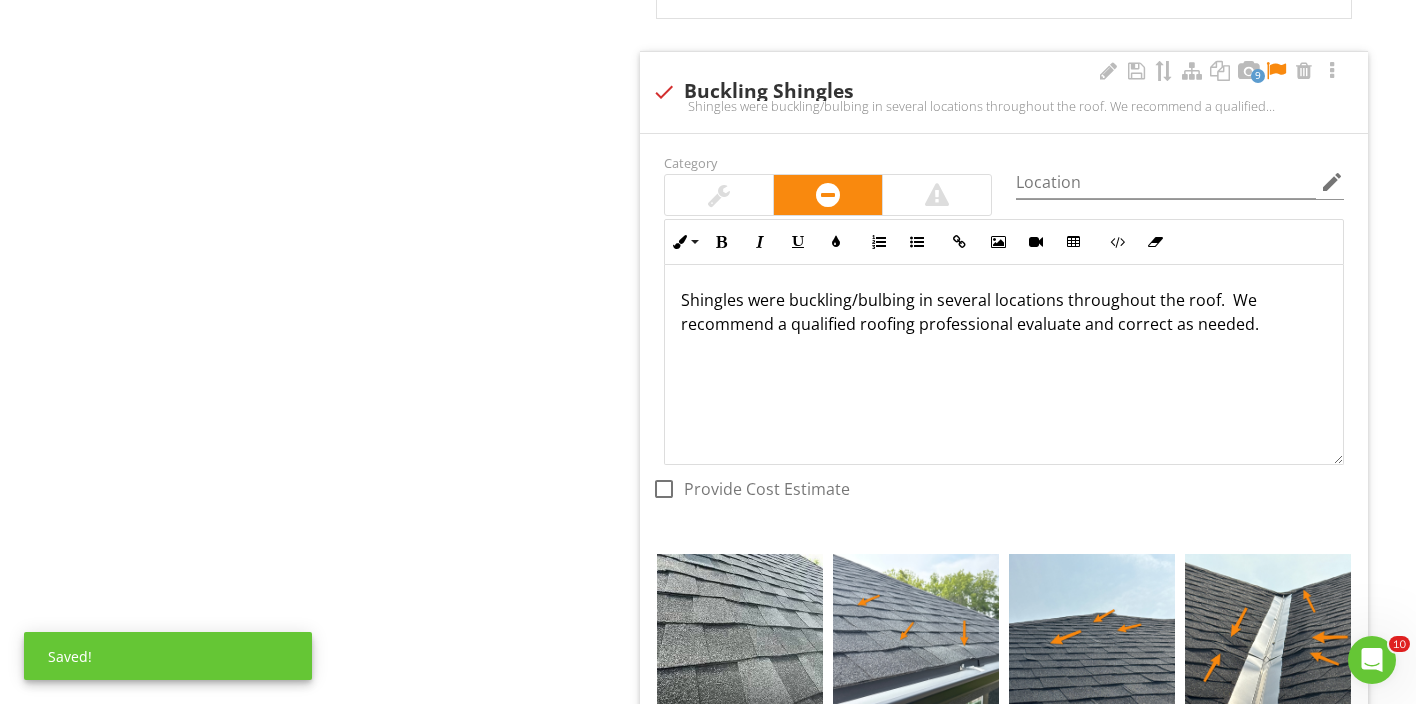 click on "Shingles were buckling/bulbing in several locations throughout the roof.  We recommend a qualified roofing professional evaluate and correct as needed." at bounding box center (1004, 312) 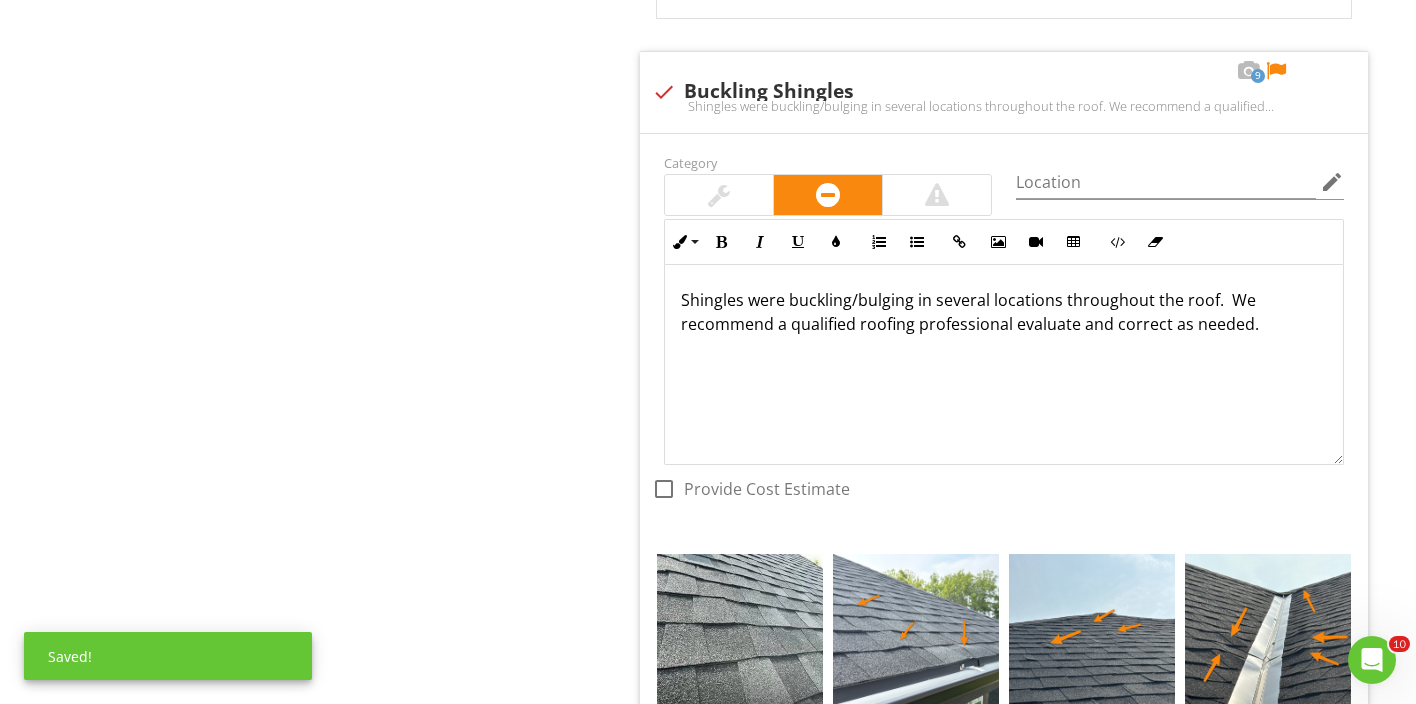 click on "Roof
General
Gutters and Downspouts
Covering
Chimney
Penetrations & Flashings
Item
Covering
Info
Information                 1
Material/Type
check_box_outline_blank Slate   check_box_outline_blank Metal   check_box_outline_blank Modified Bitumen (flat roof)   check_box_outline_blank Thermoplastic Polyolefin   check_box_outline_blank Synthetic Membrane   check_box_outline_blank Asphalt Roll   check_box_outline_blank Wood Shake   check_box_outline_blank Concrete   check_box_outline_blank spray polyurethane foam (SPF)   check_box_outline_blank Modifid Bitumen   check_box_outline_blank EPDM (Ethylene Propylene Diene Monomer)   check_box Architectural Composition           OTHER" at bounding box center [885, -859] 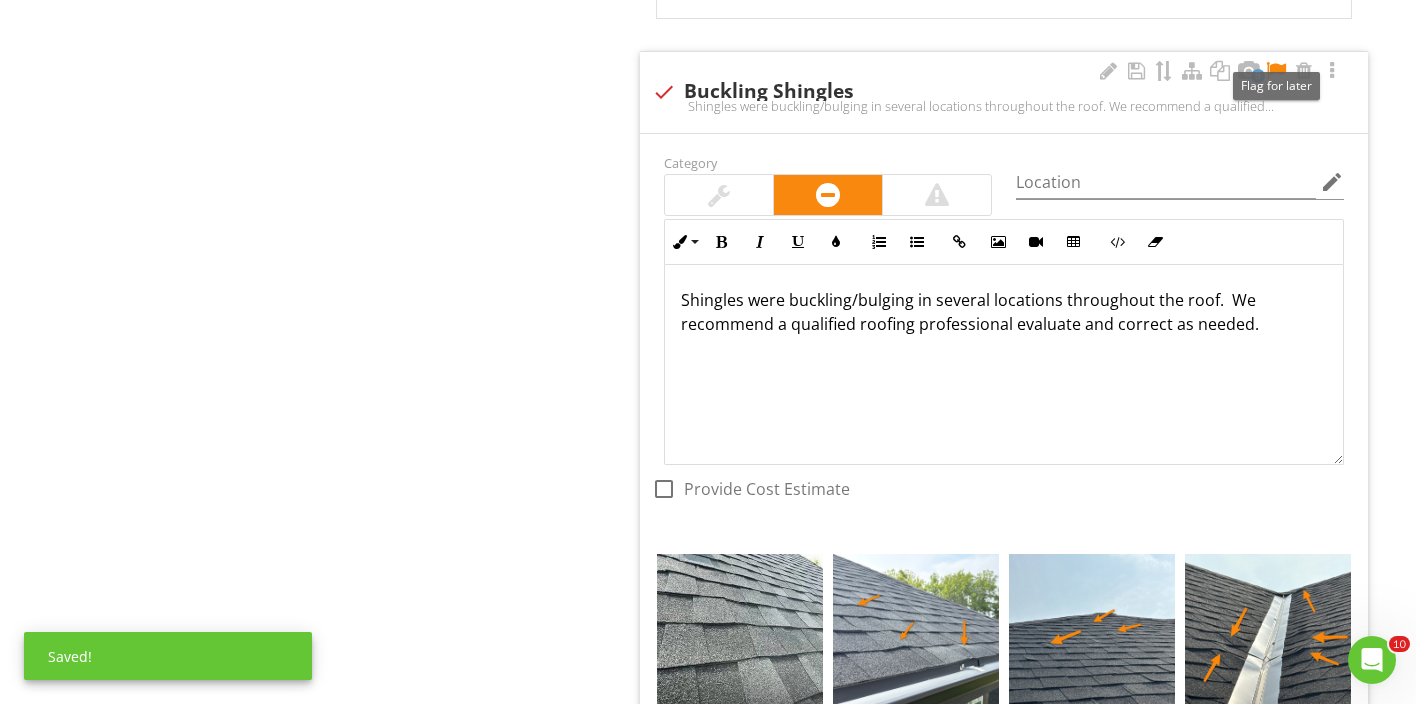 click at bounding box center [1276, 71] 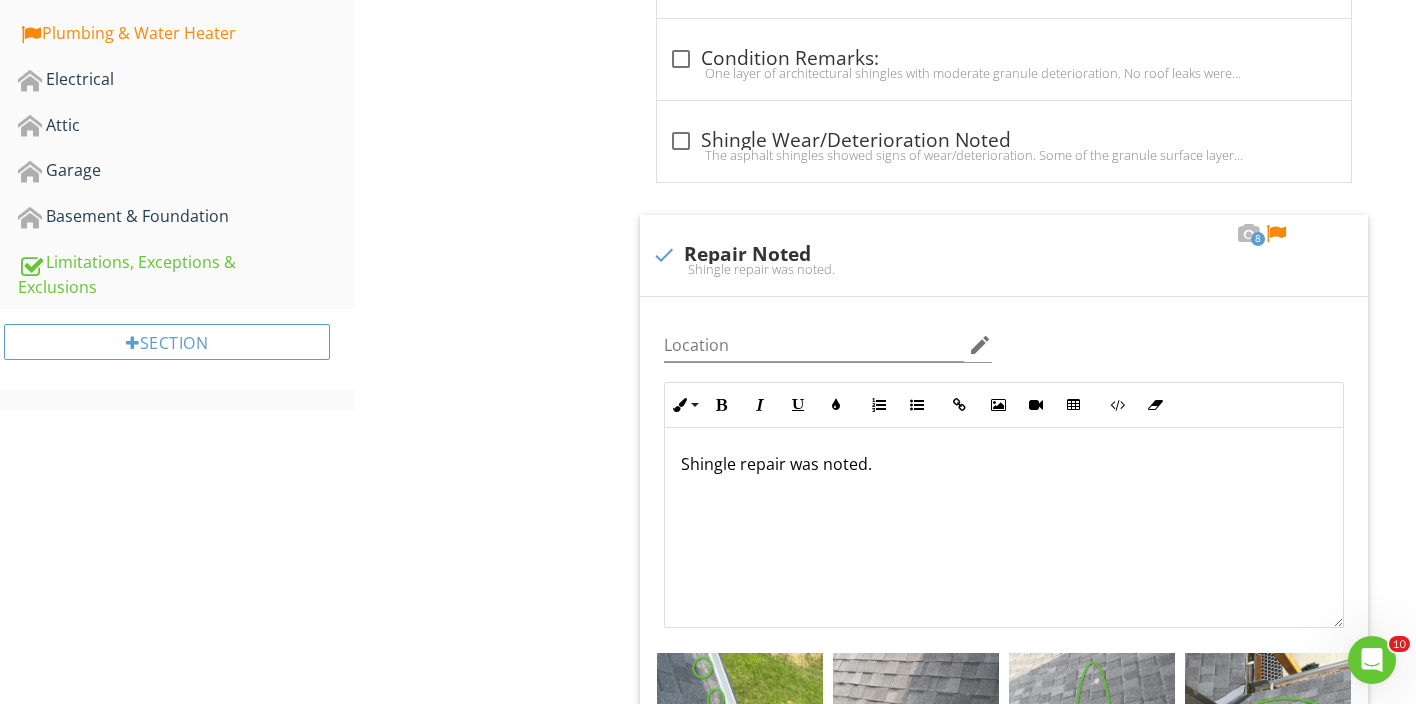 scroll, scrollTop: 770, scrollLeft: 0, axis: vertical 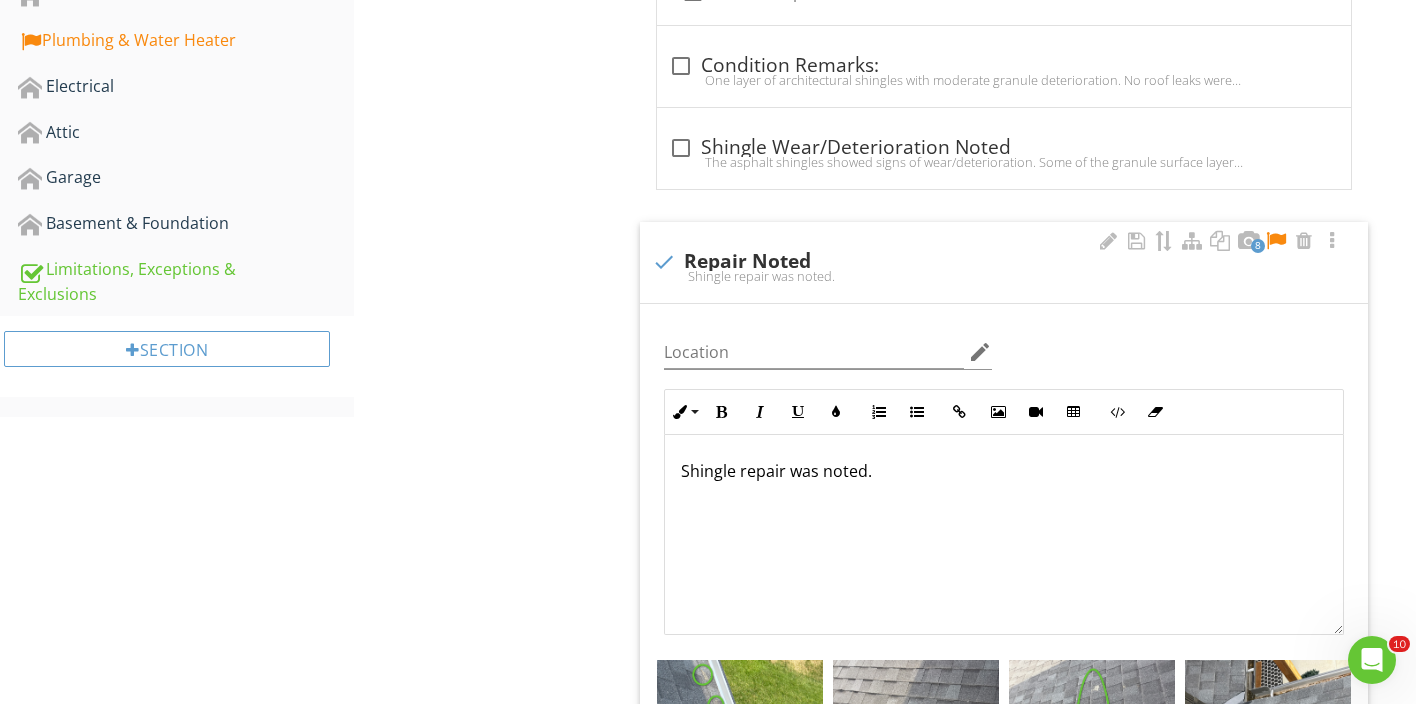 click at bounding box center (1276, 241) 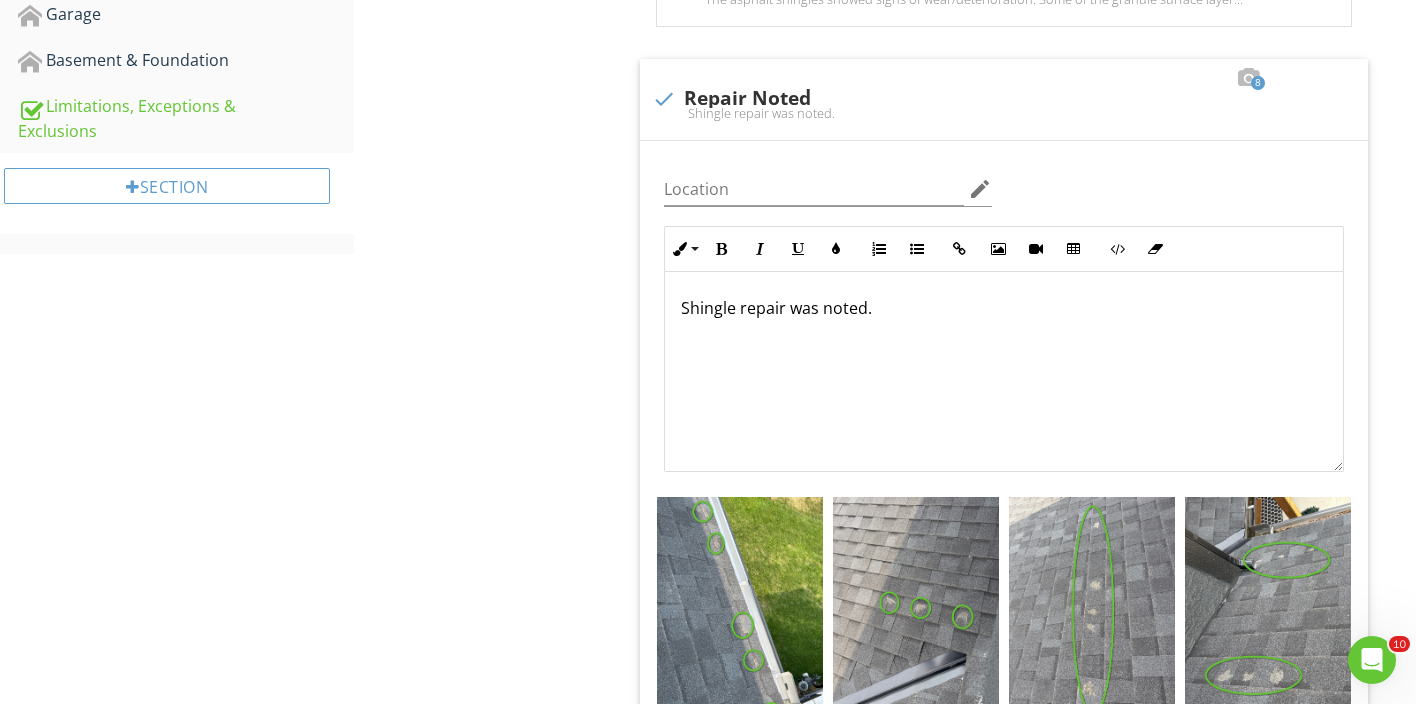 scroll, scrollTop: 927, scrollLeft: 0, axis: vertical 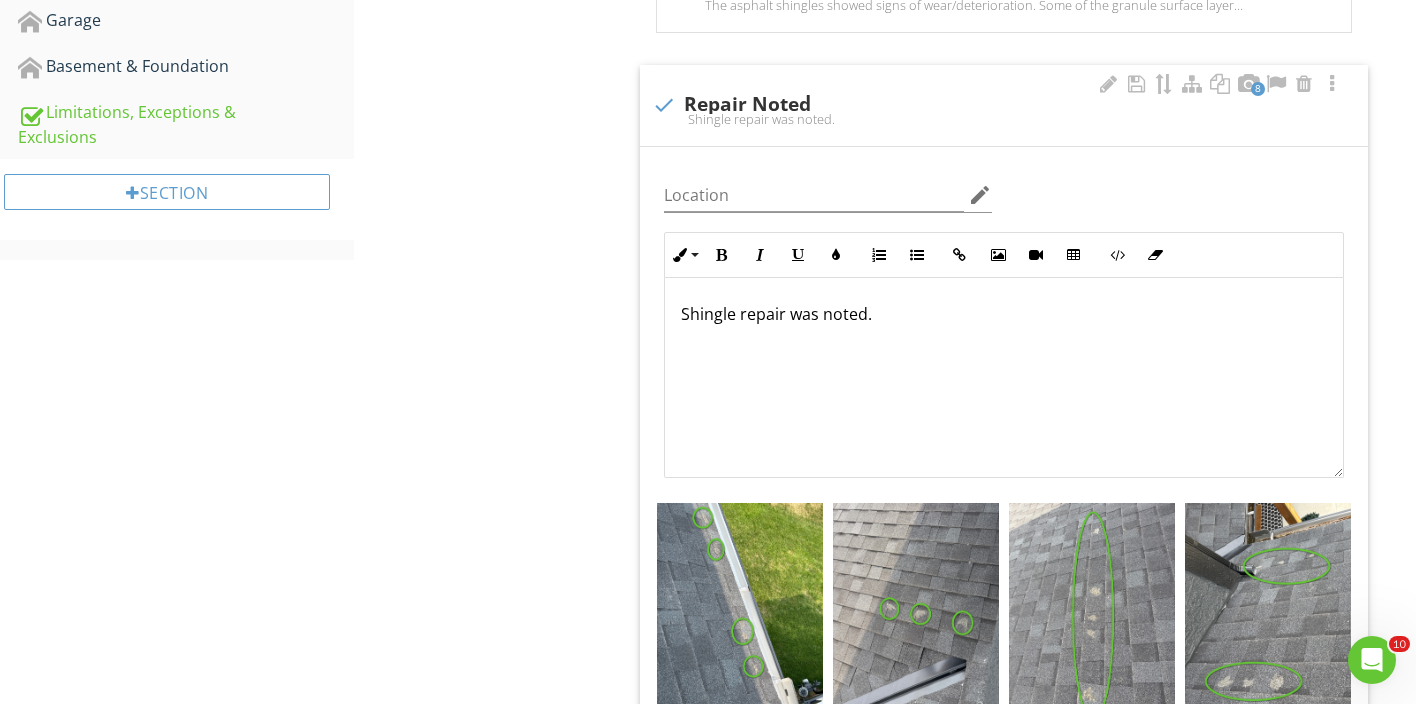 click on "Shingle repair was noted." at bounding box center (1004, 314) 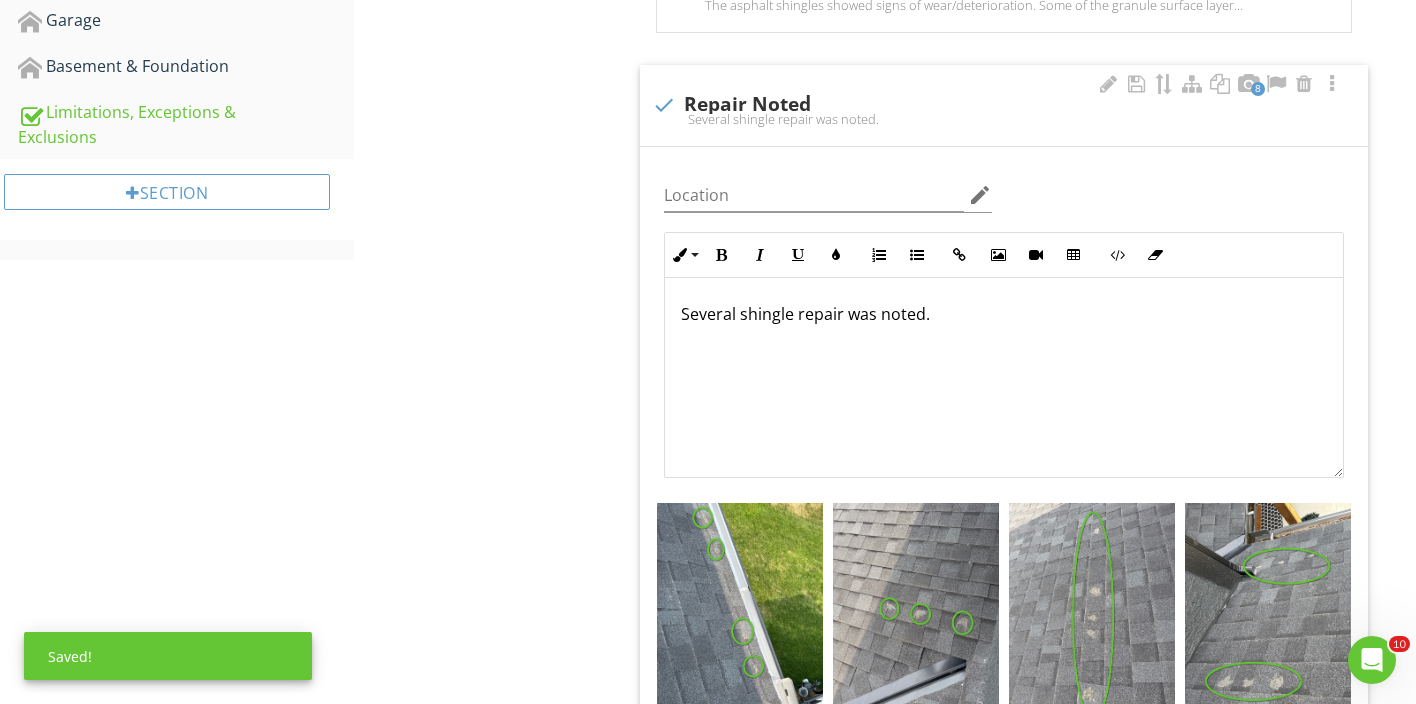click on "Several shingle repair was noted." at bounding box center [1004, 314] 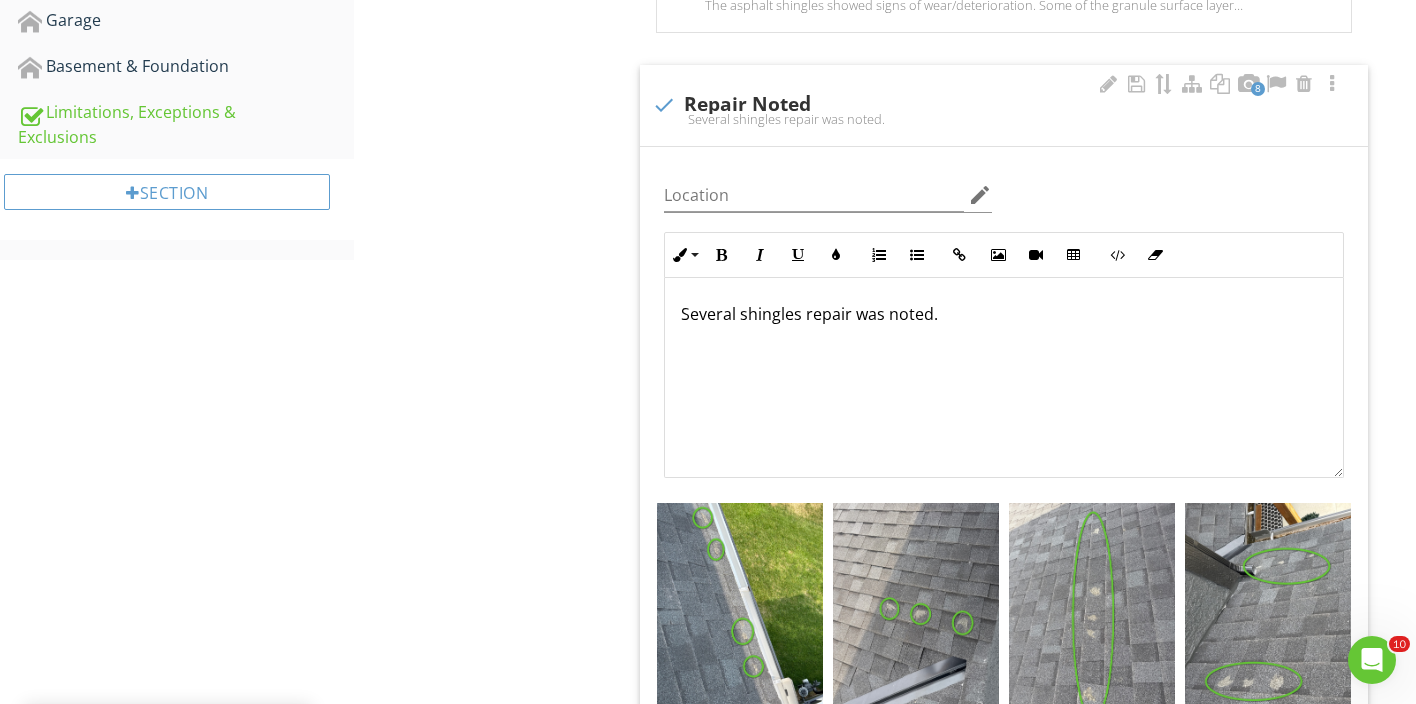 click on "Several shingles repair was noted." at bounding box center (1004, 314) 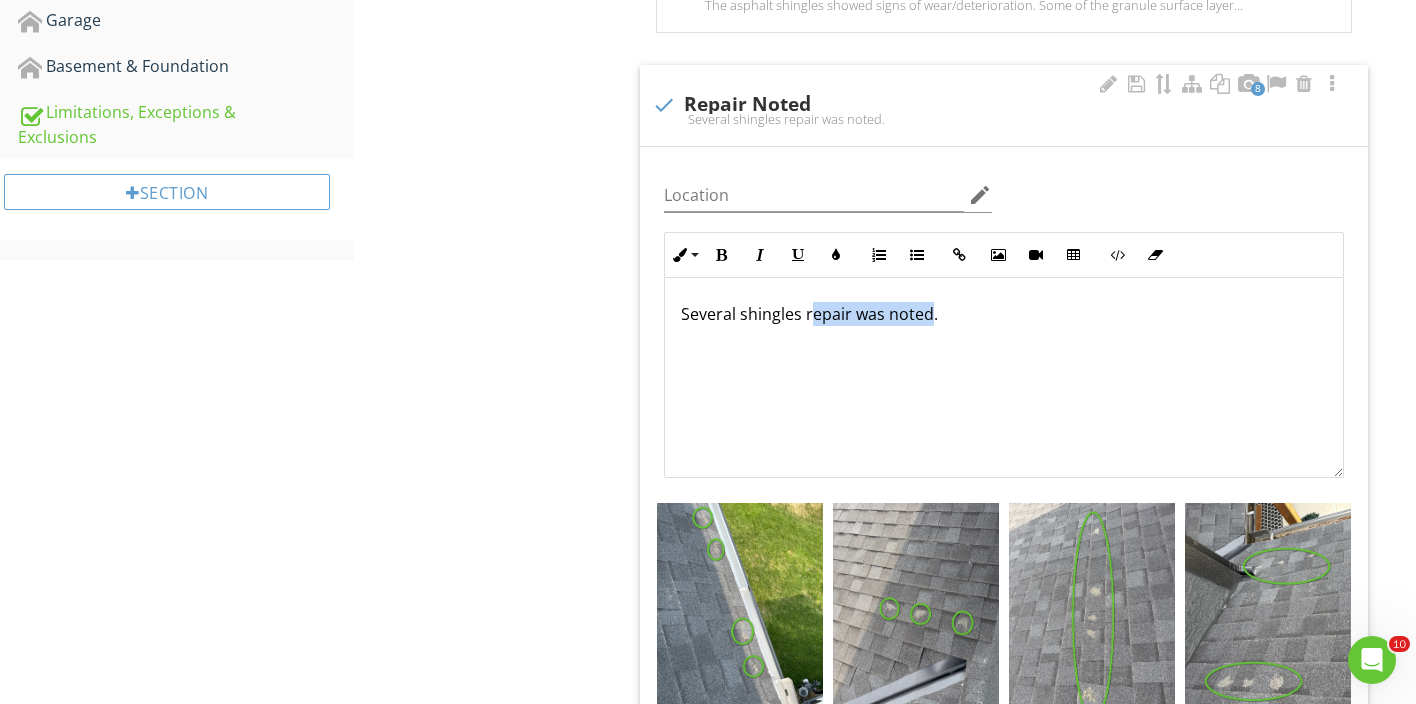 drag, startPoint x: 930, startPoint y: 315, endPoint x: 807, endPoint y: 315, distance: 123 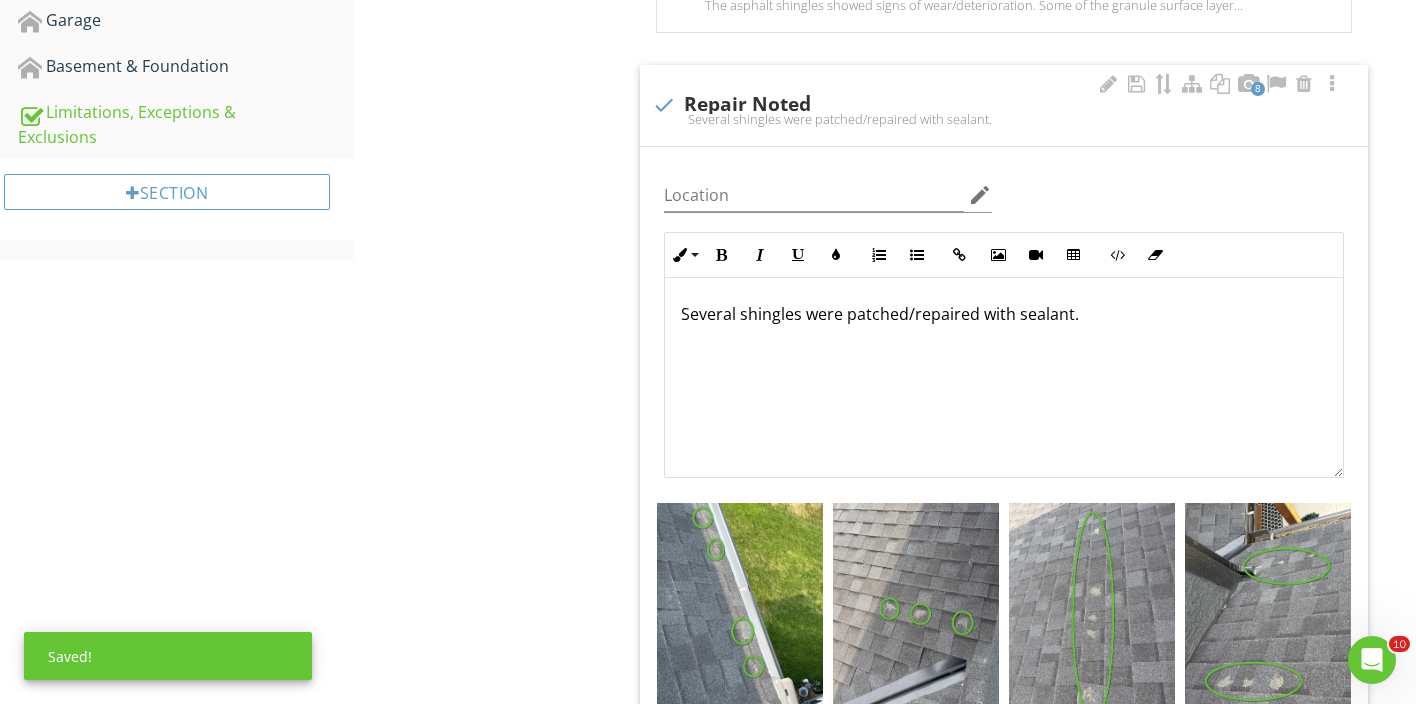 click on "Several shingles were patched/repaired with sealant." at bounding box center (1004, 314) 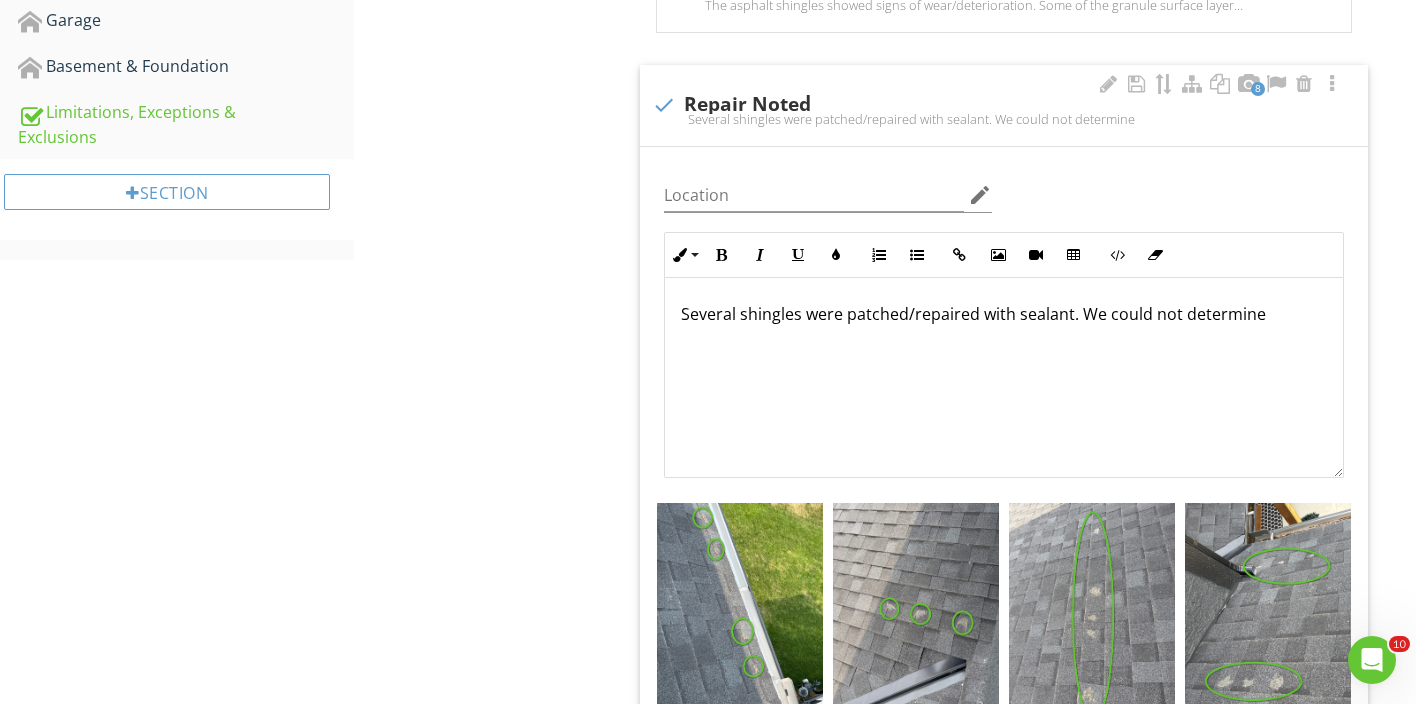 scroll, scrollTop: 1, scrollLeft: 0, axis: vertical 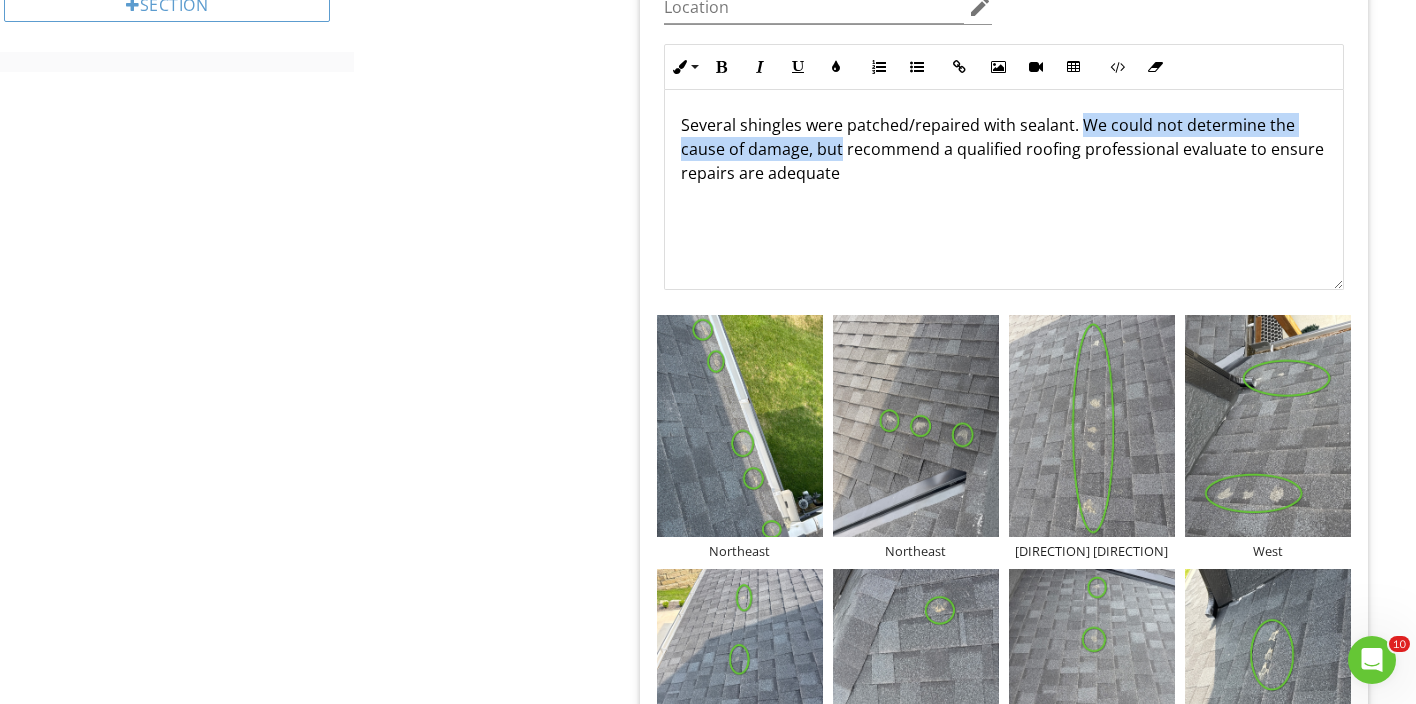 drag, startPoint x: 1076, startPoint y: 123, endPoint x: 840, endPoint y: 146, distance: 237.11812 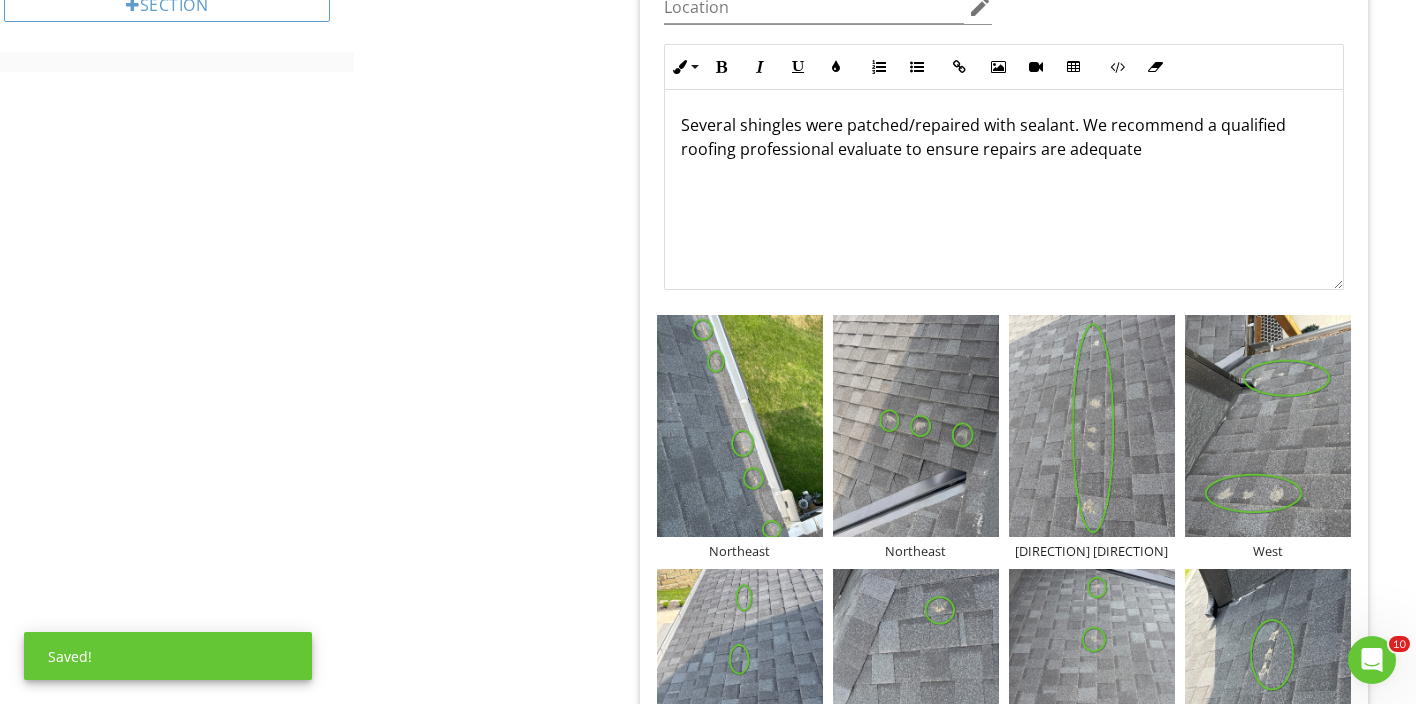 click on "Several shingles were patched/repaired with sealant. We recommend a qualified roofing professional evaluate to ensure repairs are adequate" at bounding box center [1004, 137] 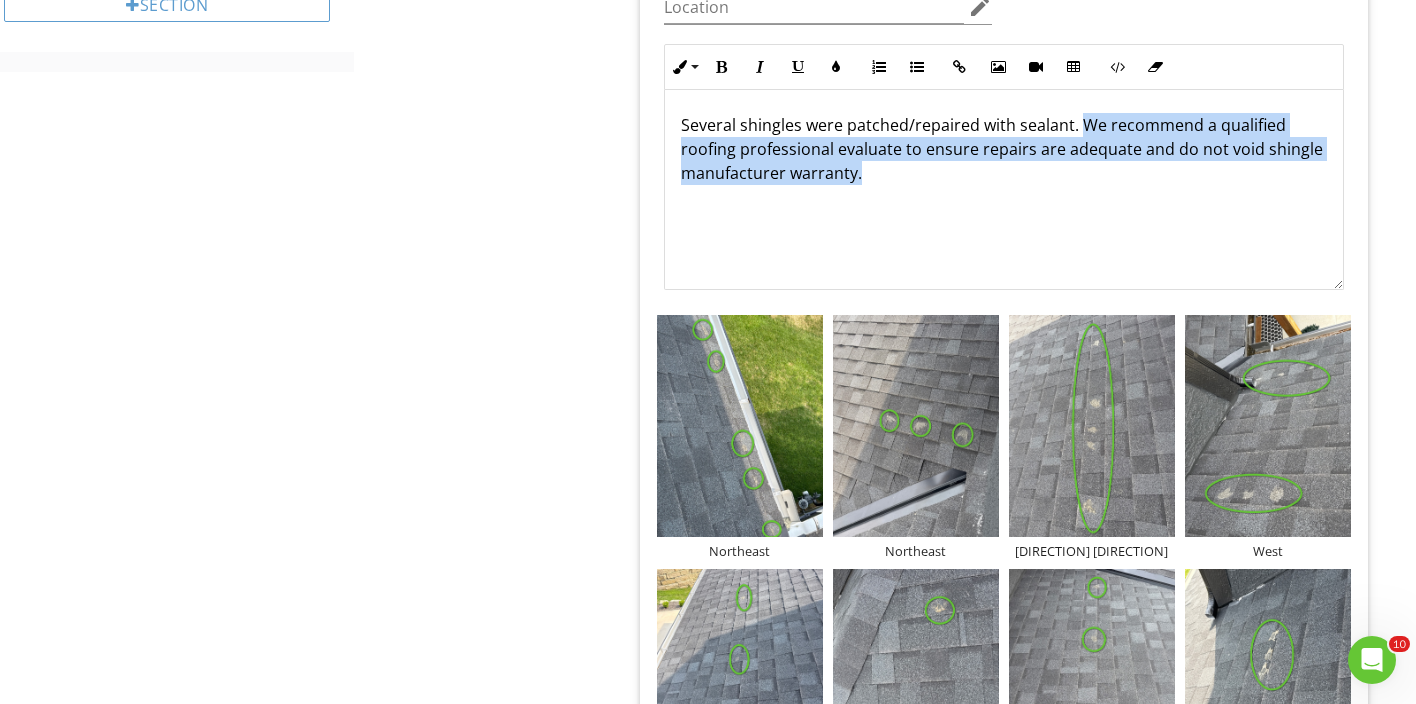 drag, startPoint x: 1084, startPoint y: 127, endPoint x: 1098, endPoint y: 179, distance: 53.851646 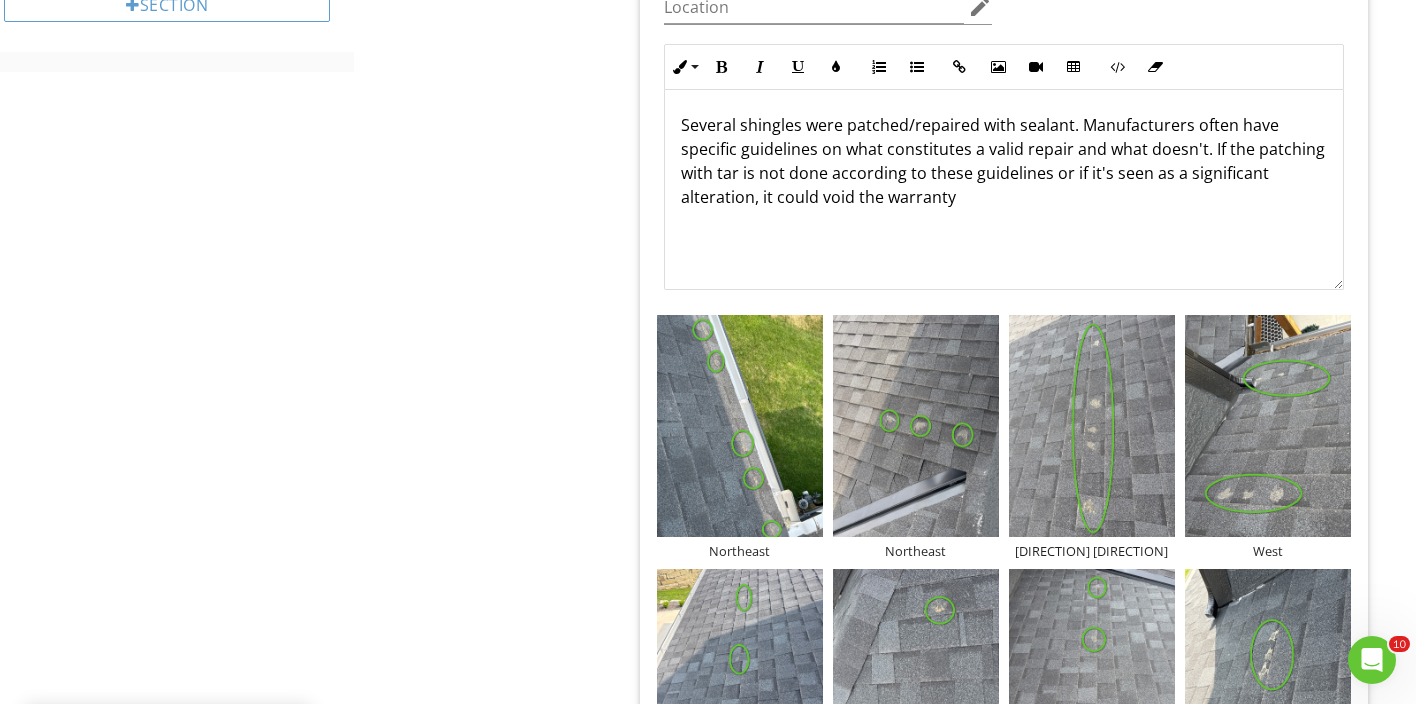 click on "Several shingles were patched/repaired with sealant. Manufacturers often have specific guidelines on what constitutes a valid repair and what doesn't. If the patching with tar is not done according to these guidelines or if it's seen as a significant alteration, it could void the warranty" at bounding box center [1004, 161] 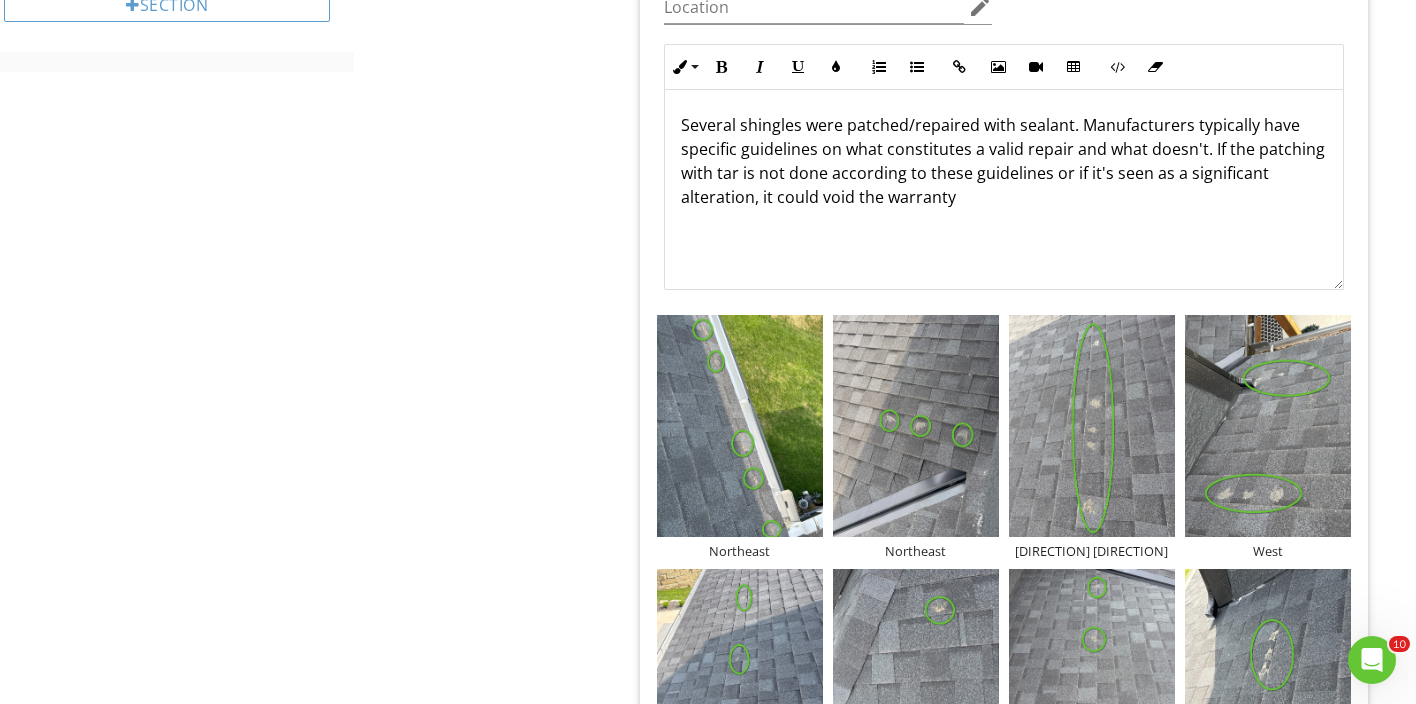click on "Several shingles were patched/repaired with sealant. Manufacturers typically have specific guidelines on what constitutes a valid repair and what doesn't. If the patching with tar is not done according to these guidelines or if it's seen as a significant alteration, it could void the warranty" at bounding box center (1004, 161) 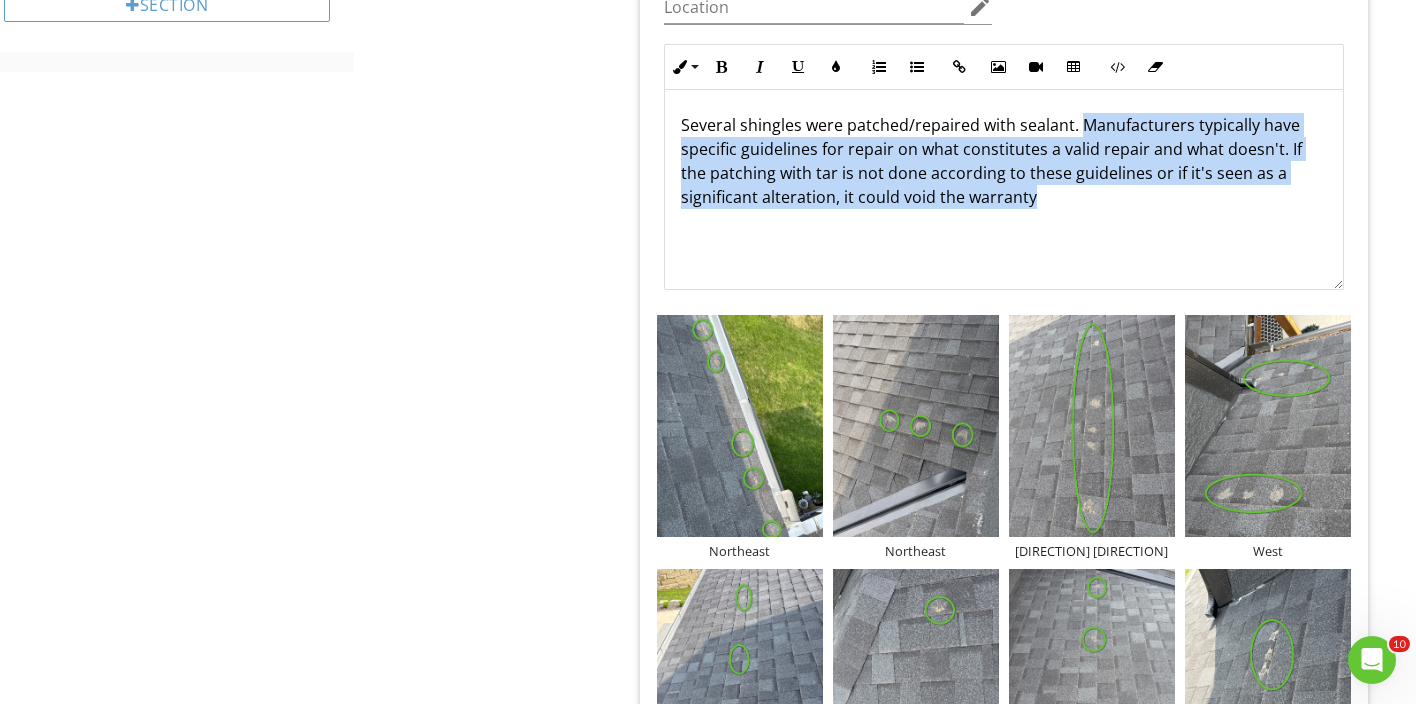 drag, startPoint x: 1056, startPoint y: 200, endPoint x: 1081, endPoint y: 127, distance: 77.16217 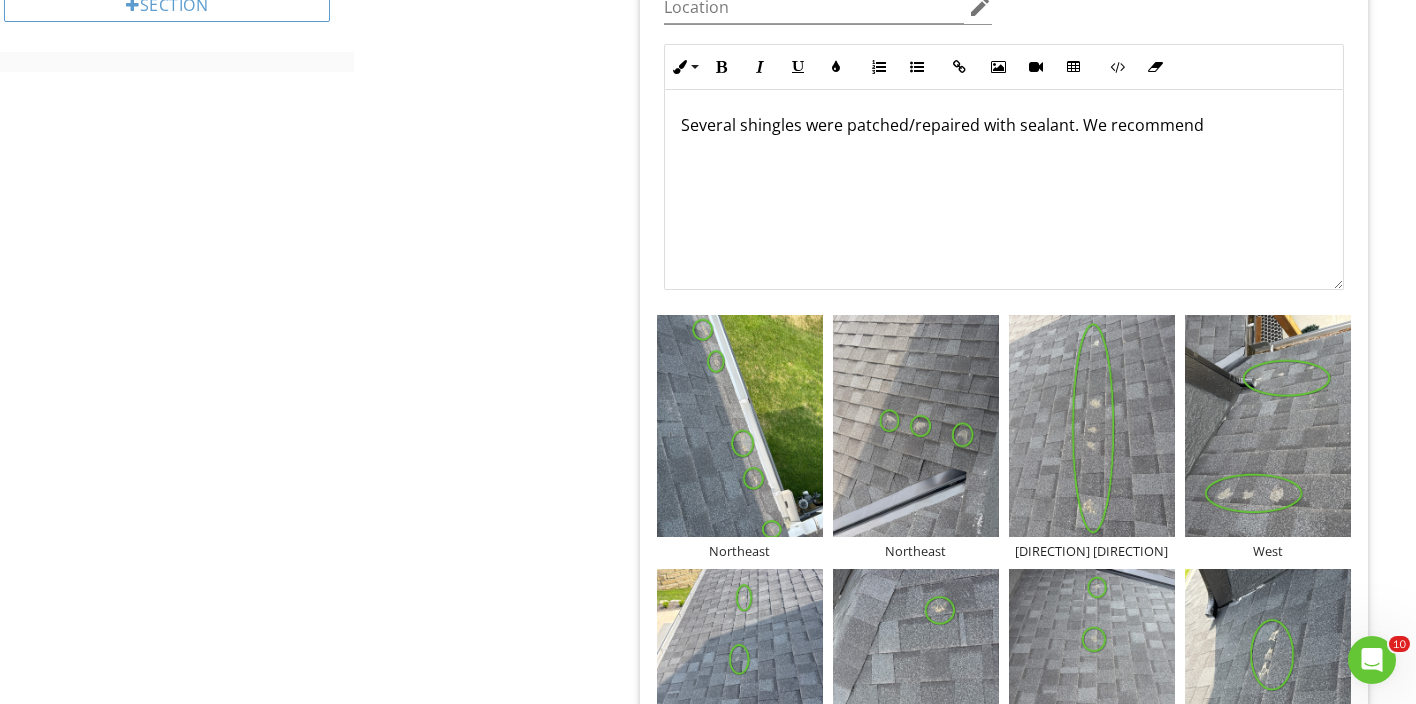 click on "Several shingles were patched/repaired with sealant. We recommend" at bounding box center [1004, 125] 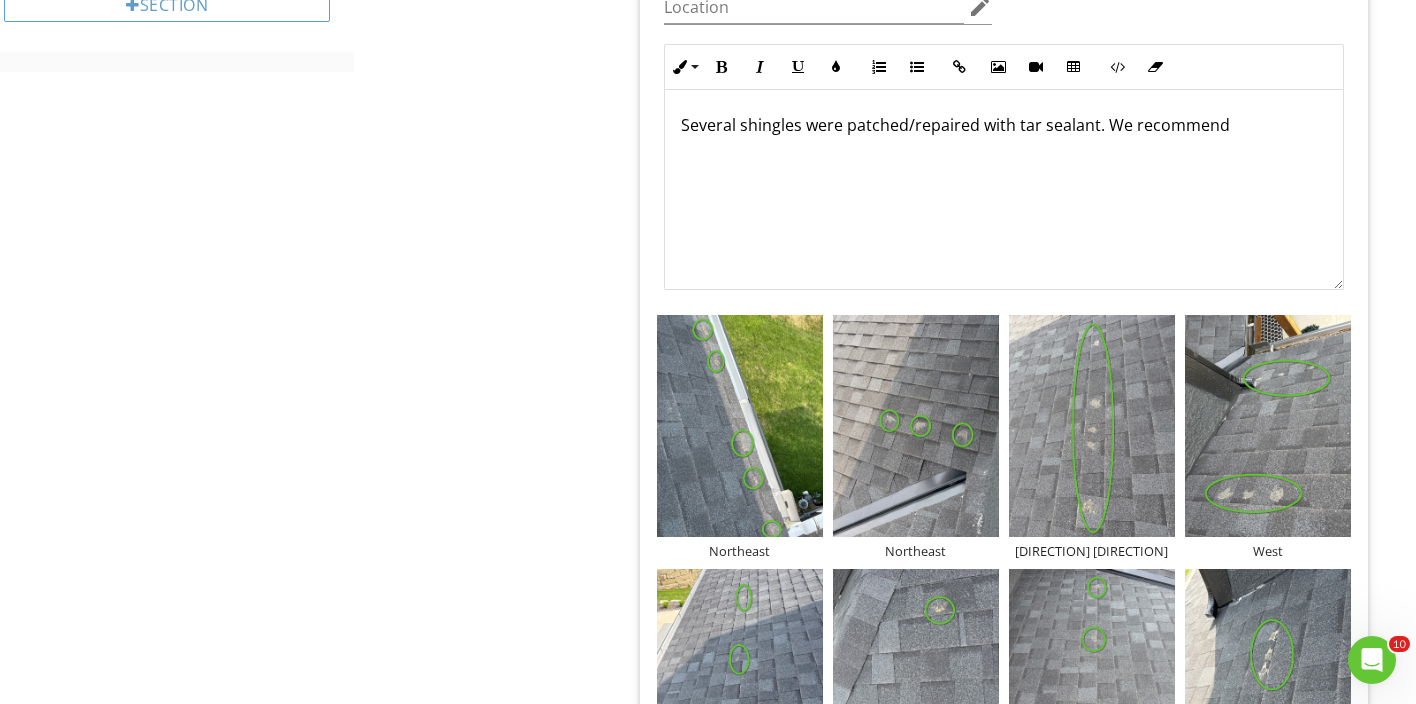 click on "Several shingles were patched/repaired with tar sealant. We recommend" at bounding box center [1004, 125] 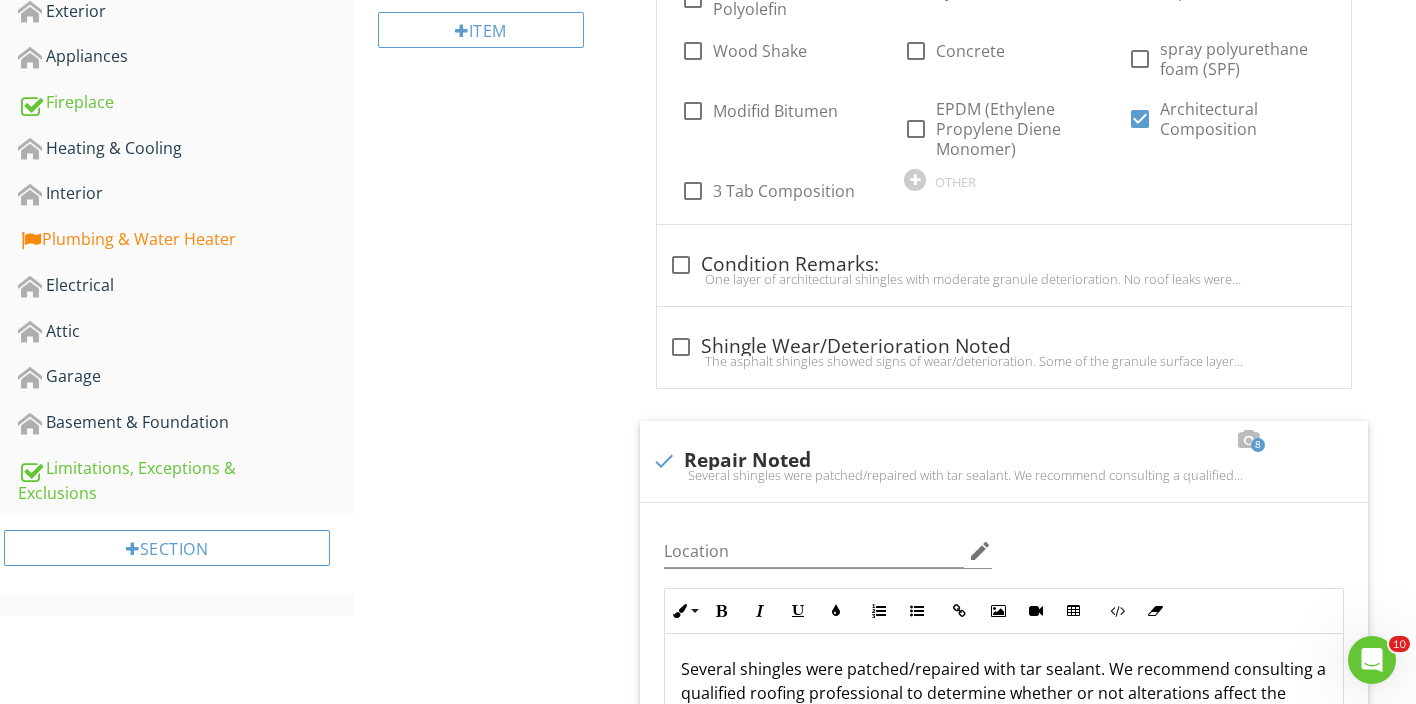 scroll, scrollTop: 576, scrollLeft: 0, axis: vertical 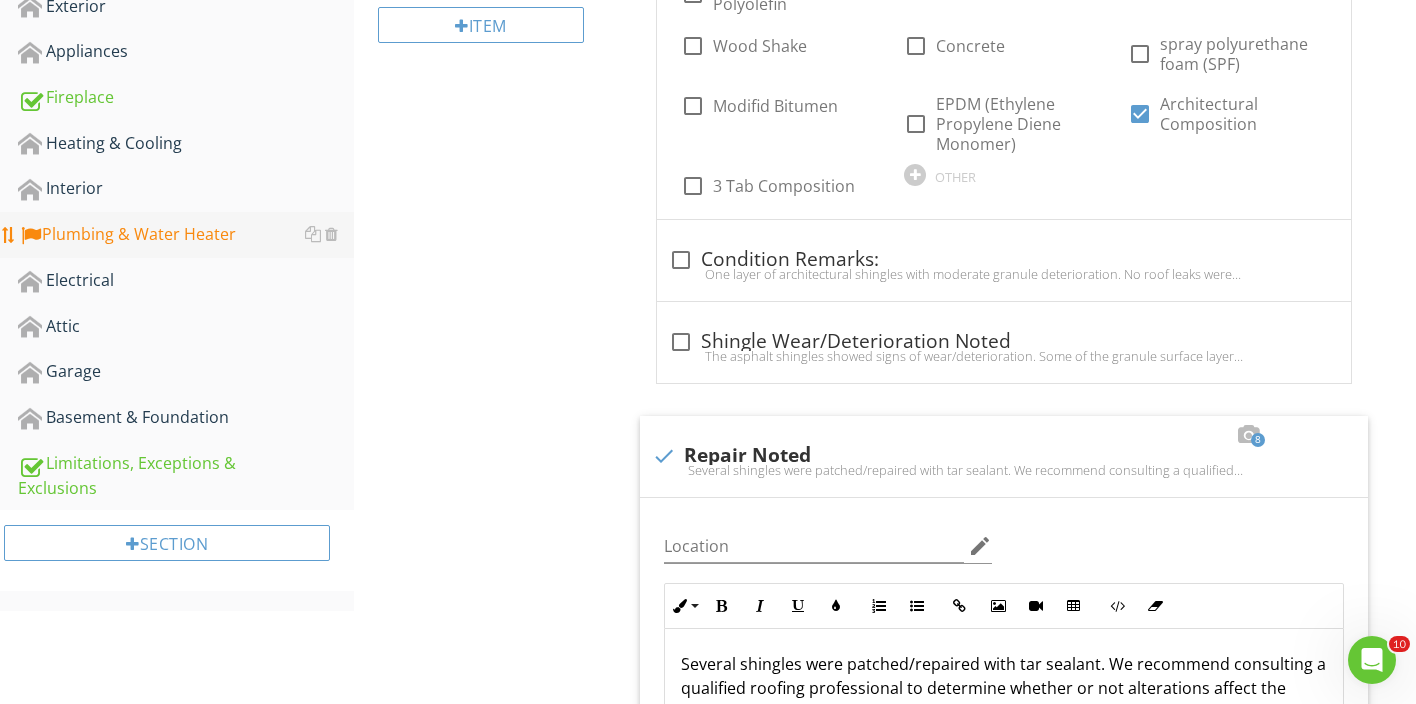click on "Plumbing & Water Heater" at bounding box center [186, 235] 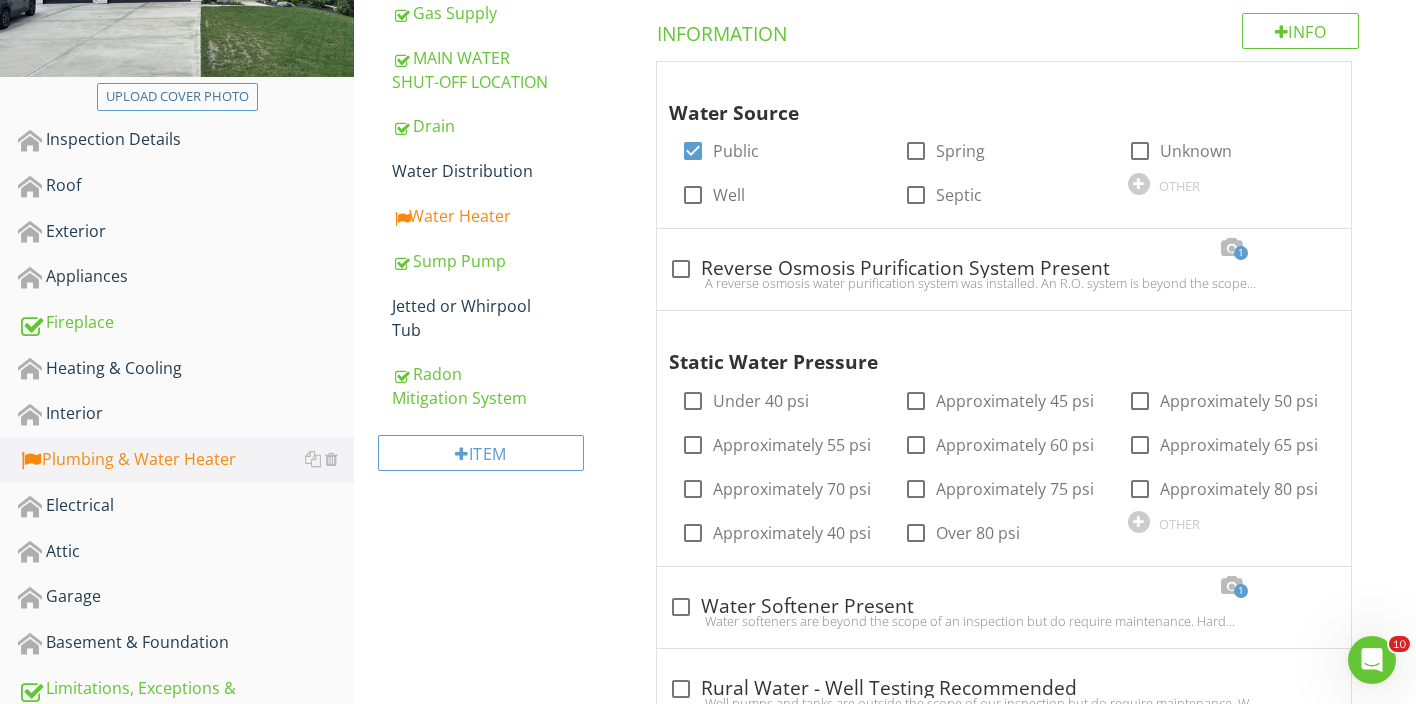 scroll, scrollTop: 305, scrollLeft: 0, axis: vertical 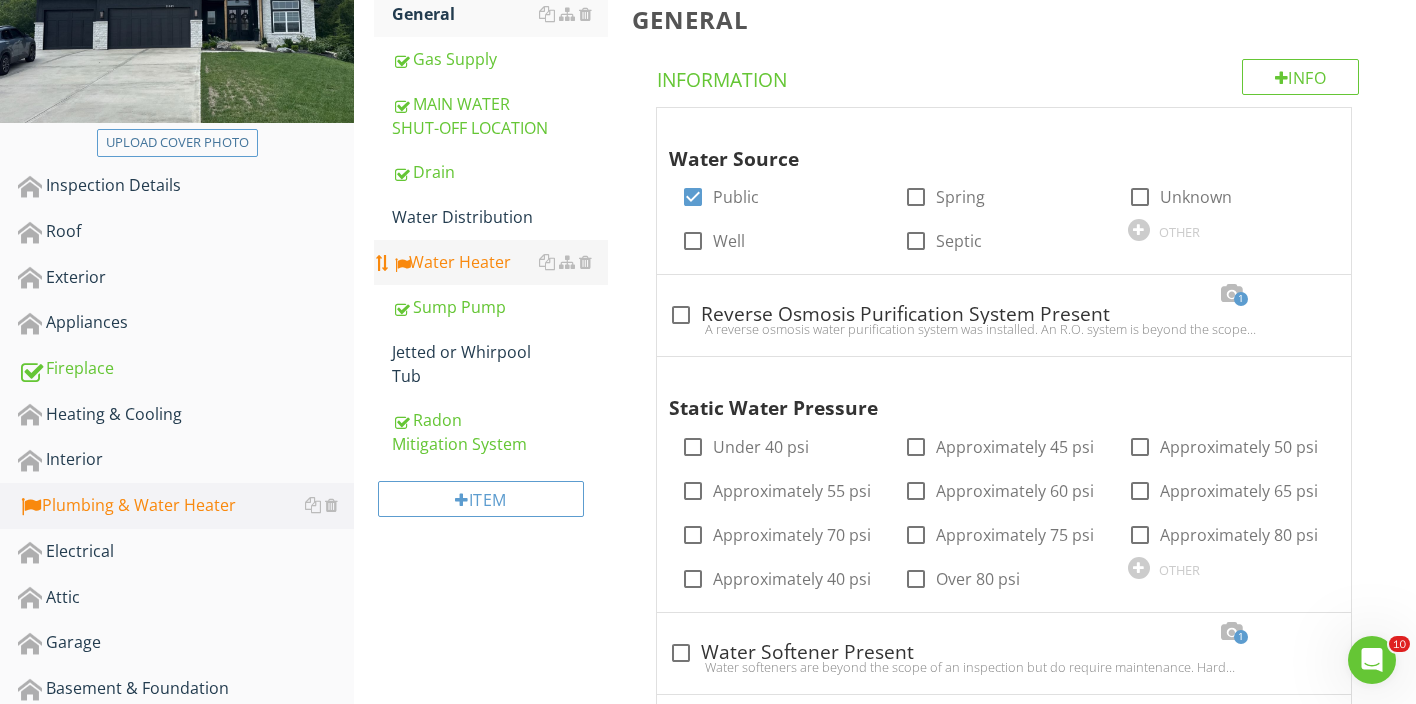 click on "Water Heater" at bounding box center (500, 262) 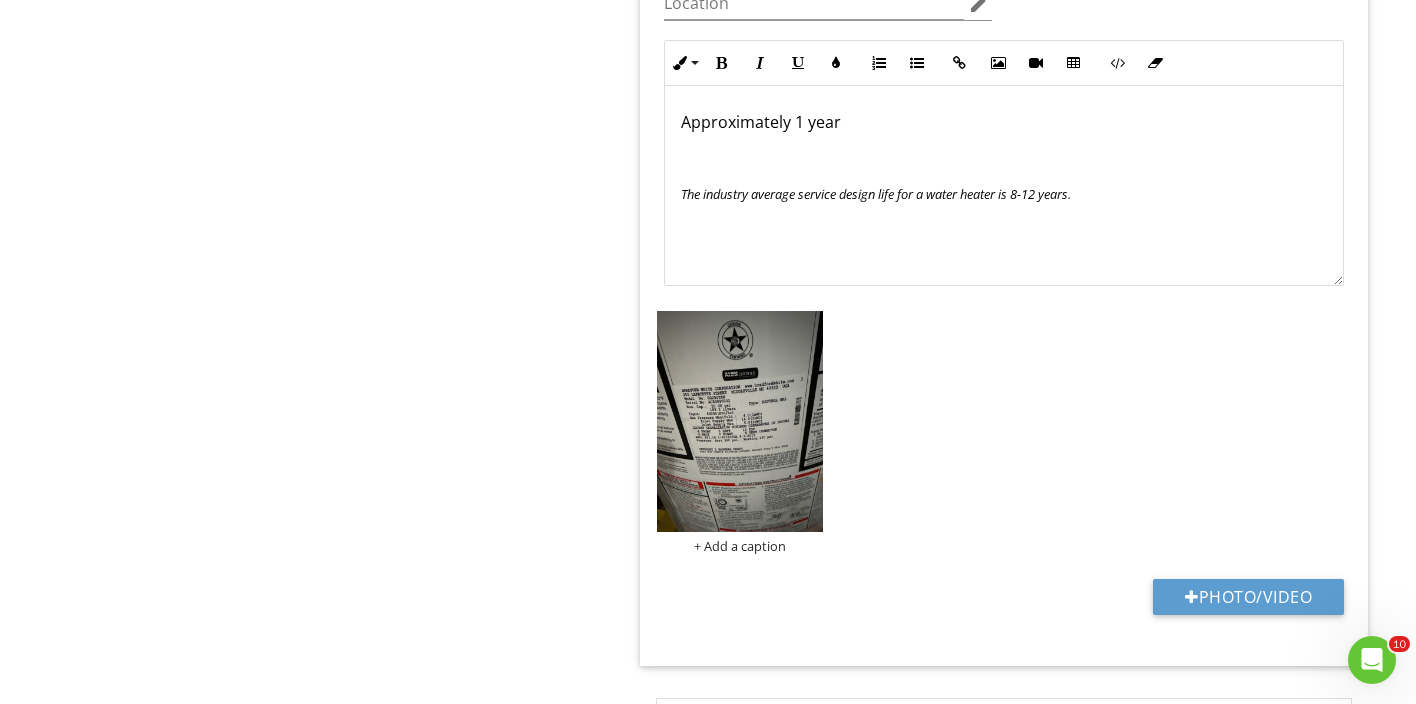 scroll, scrollTop: 1981, scrollLeft: 0, axis: vertical 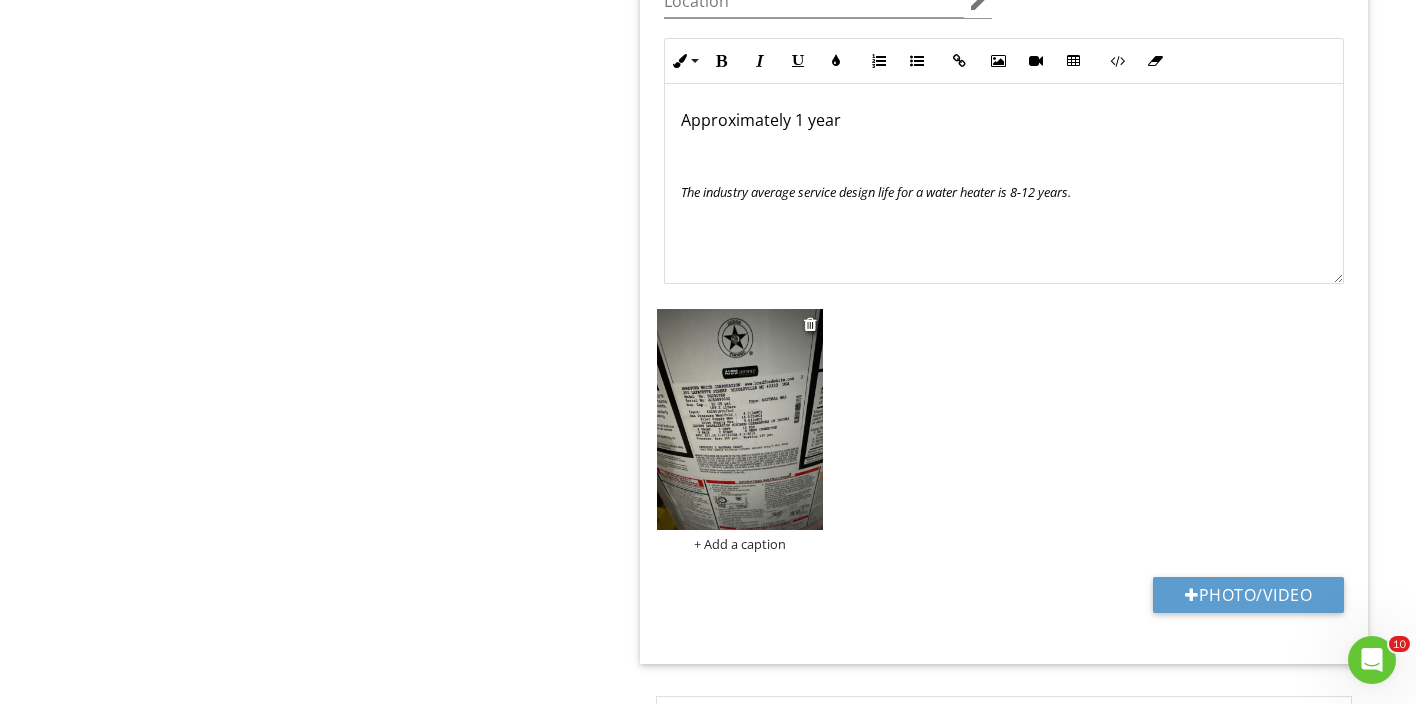 click at bounding box center (740, 420) 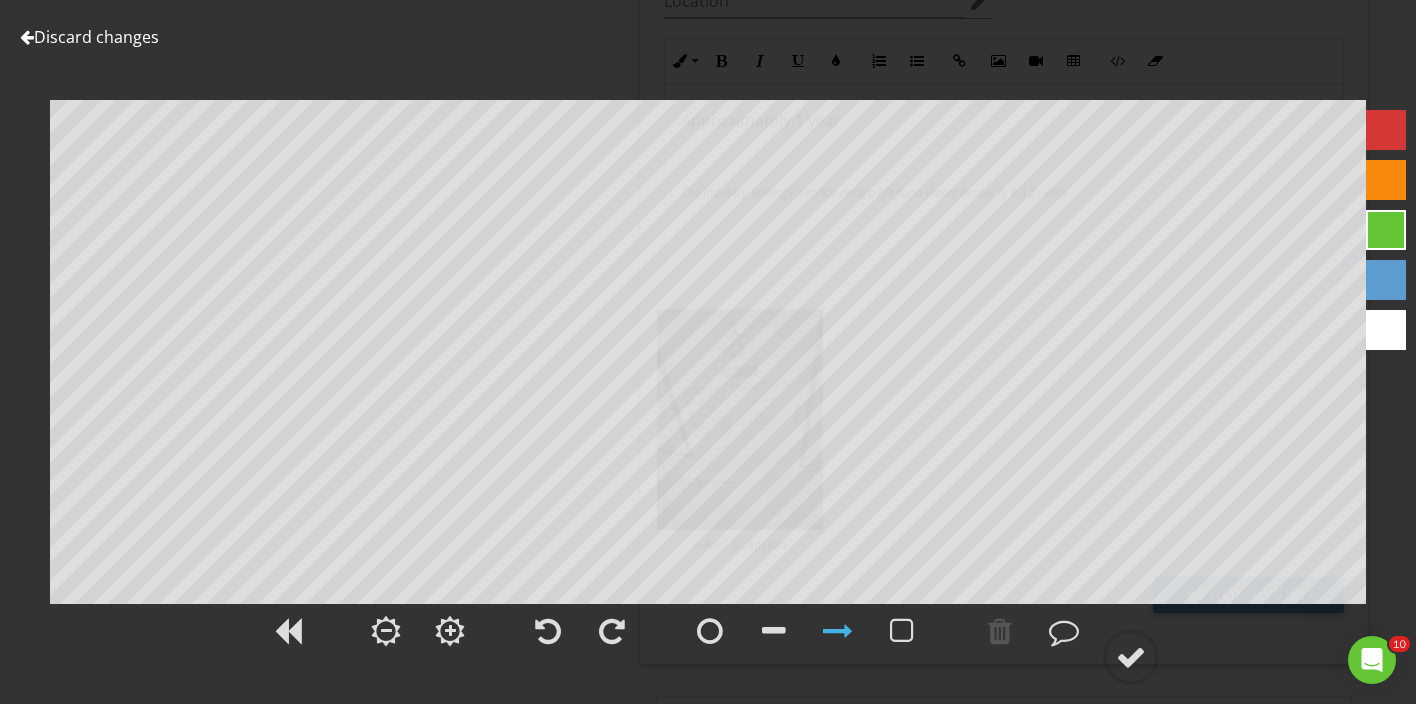 click on "Discard changes" at bounding box center (89, 37) 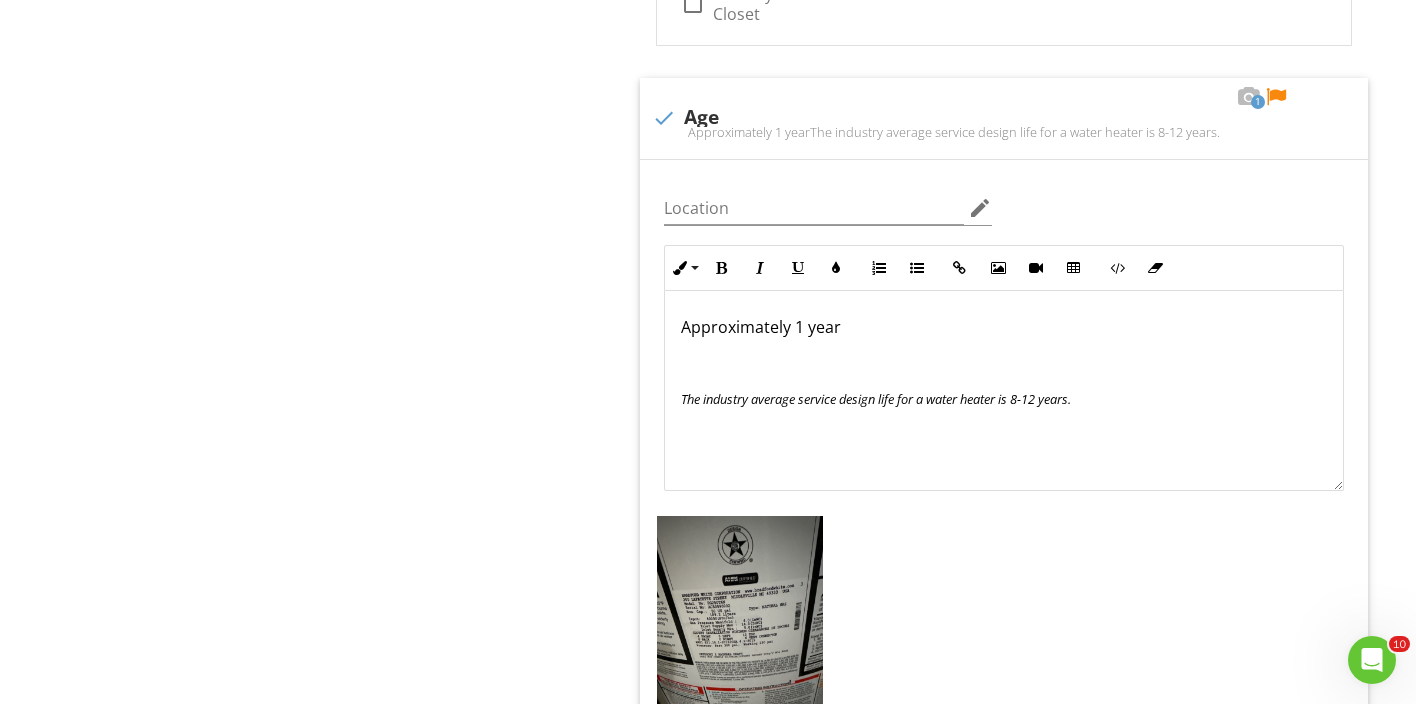 scroll, scrollTop: 1679, scrollLeft: 0, axis: vertical 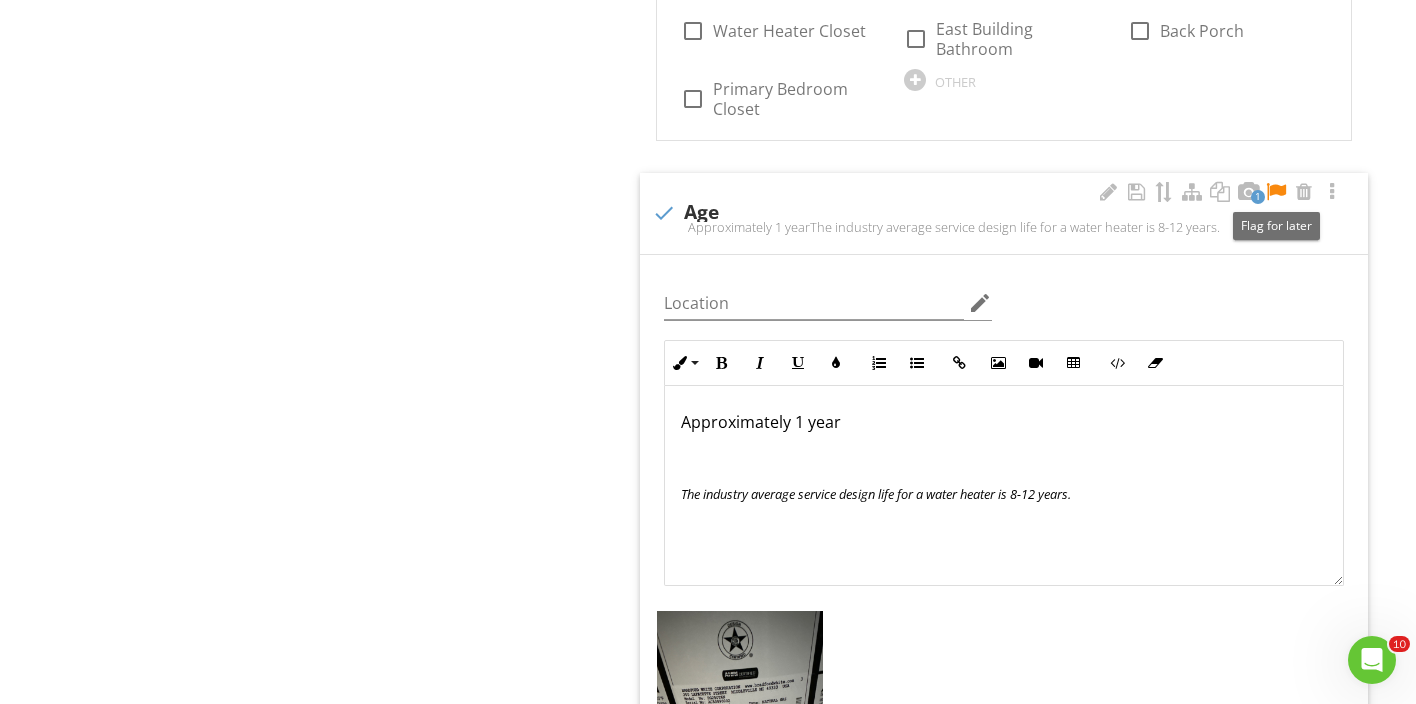 click at bounding box center (1276, 192) 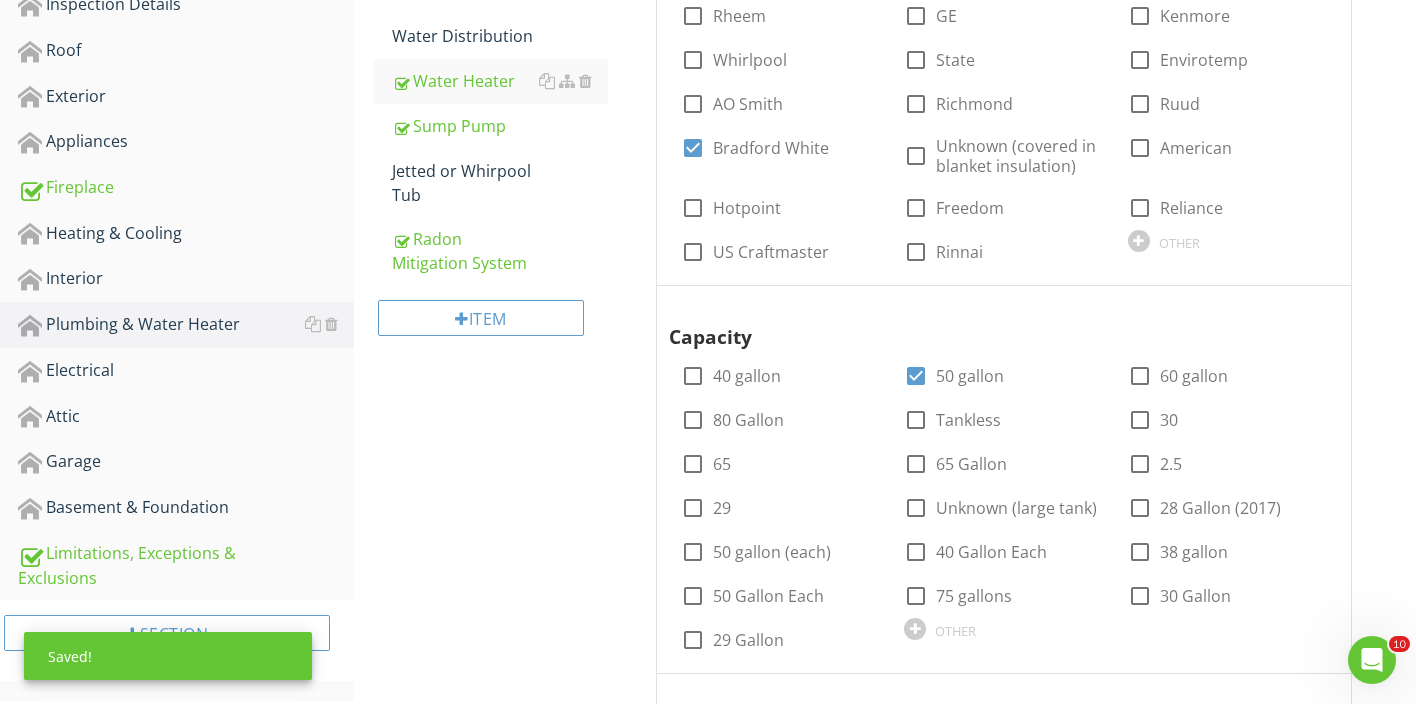 scroll, scrollTop: 311, scrollLeft: 0, axis: vertical 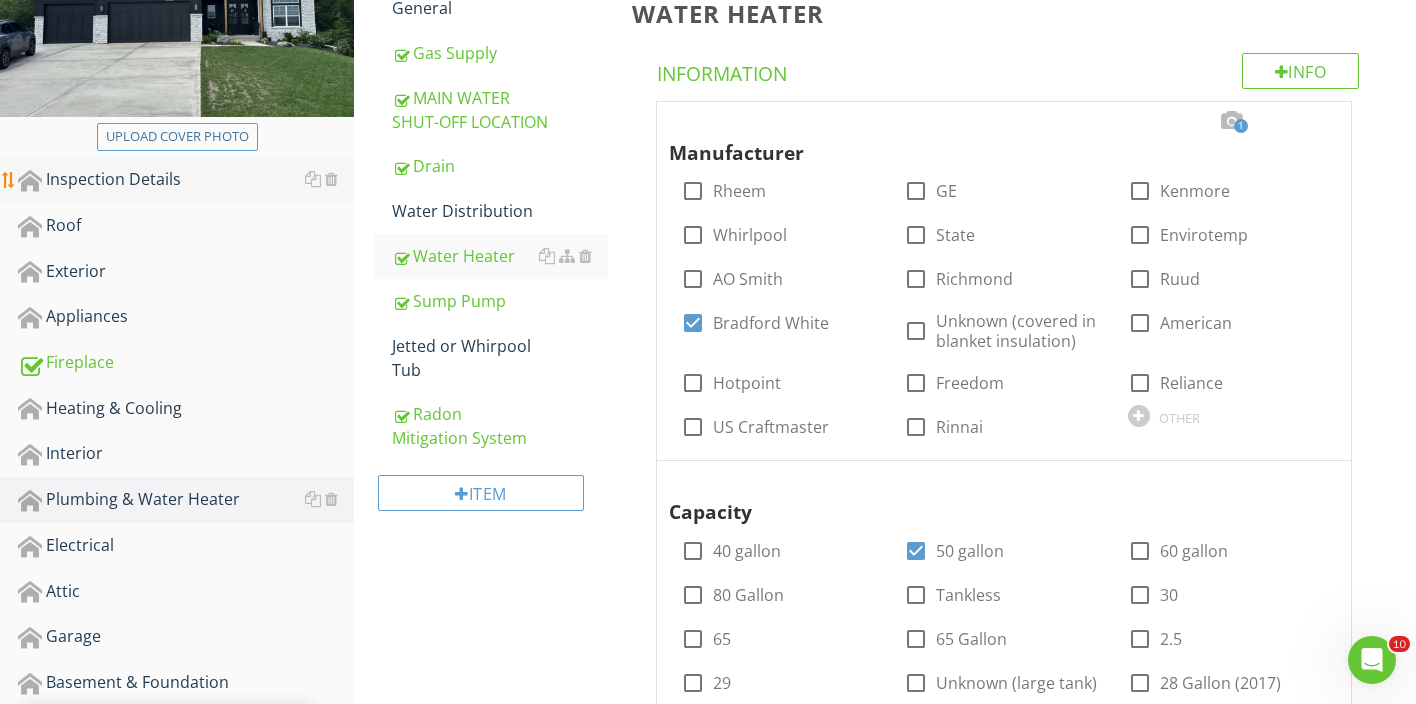 click on "Inspection Details" at bounding box center (186, 180) 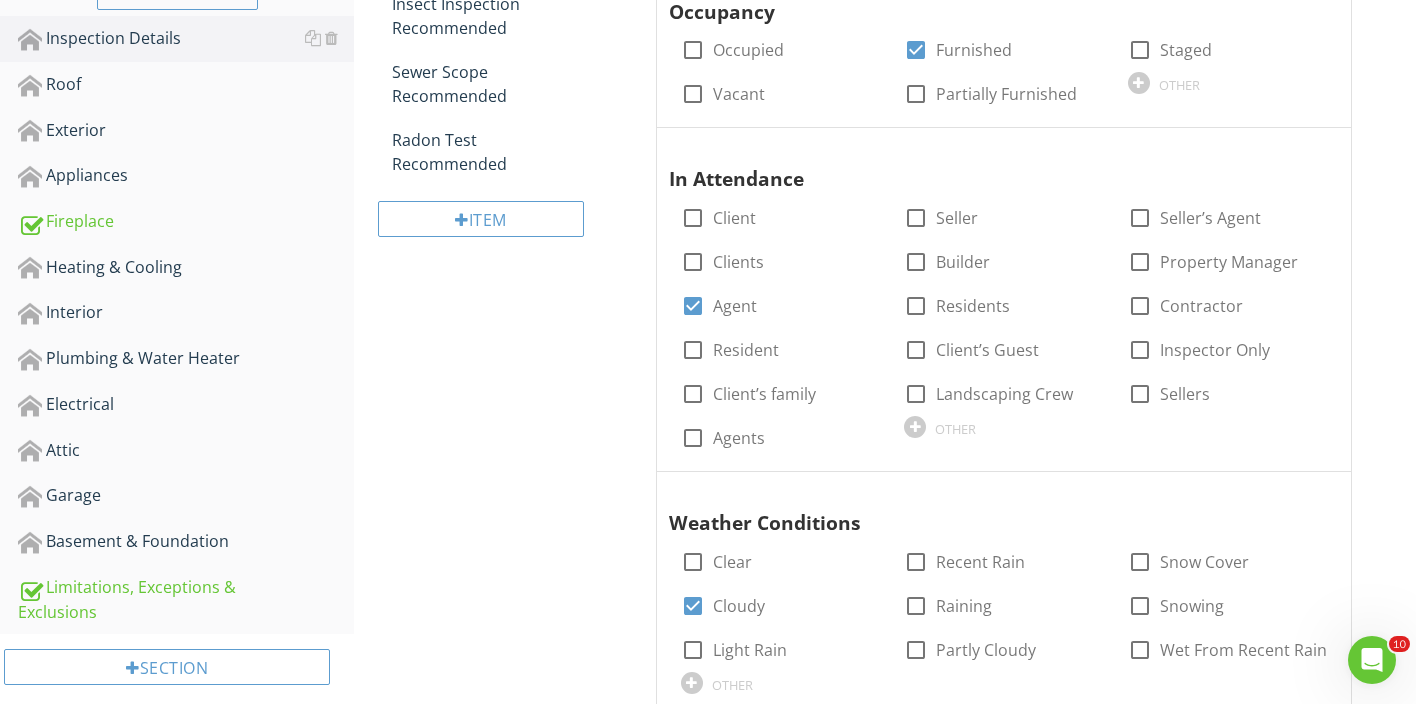 scroll, scrollTop: 0, scrollLeft: 0, axis: both 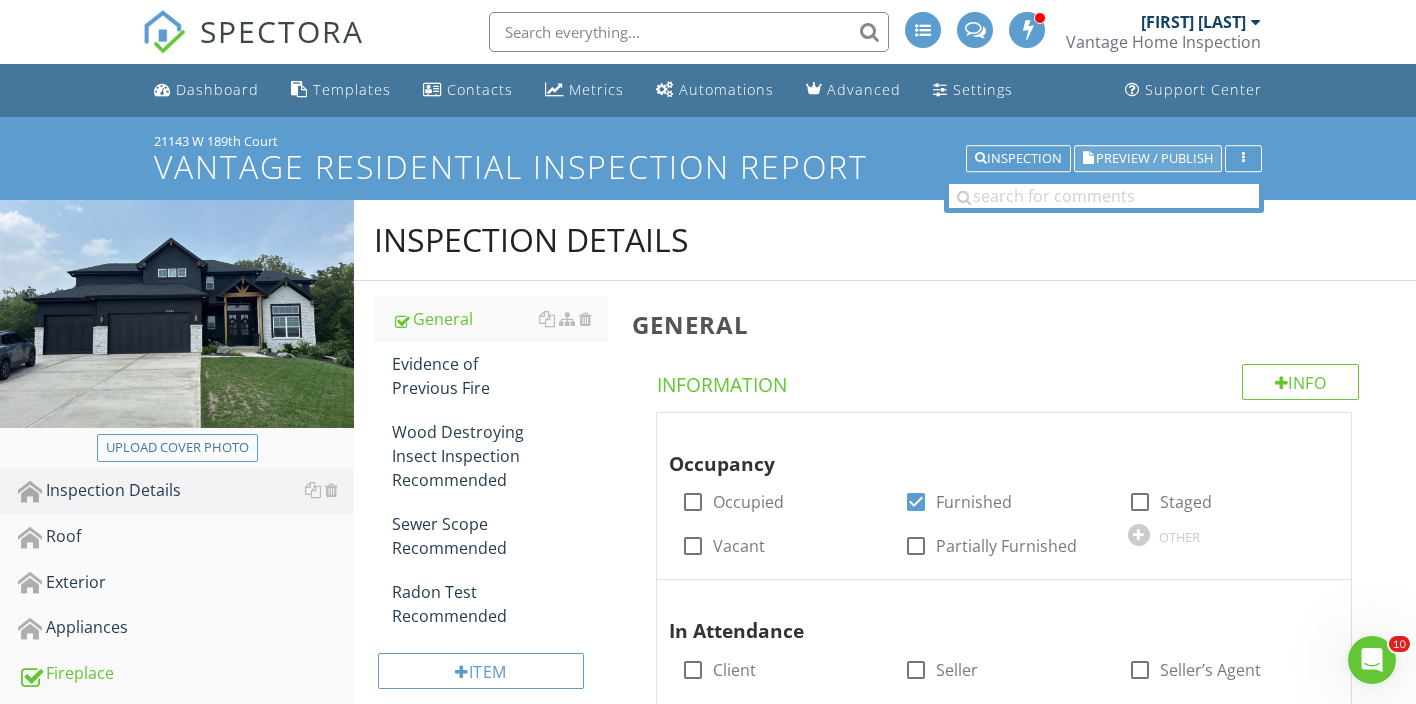 click on "Preview / Publish" at bounding box center [1154, 158] 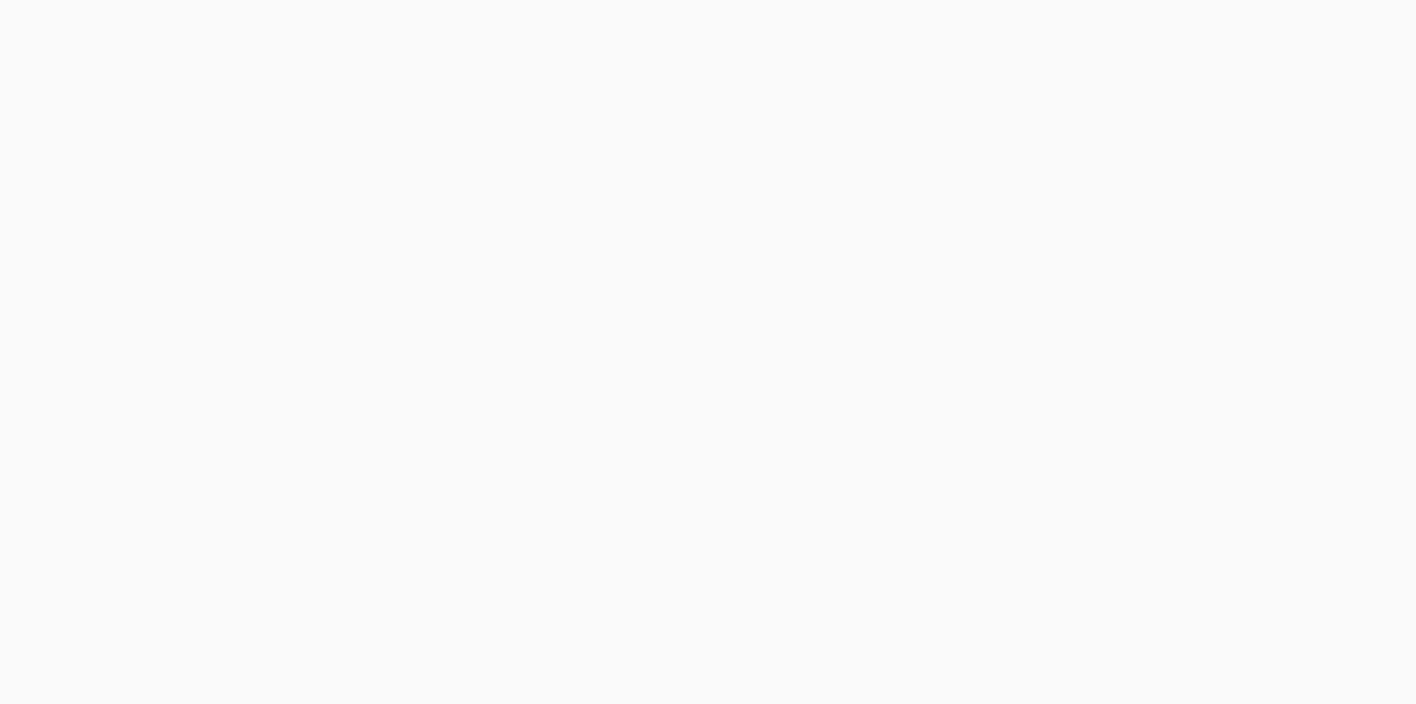 scroll, scrollTop: 0, scrollLeft: 0, axis: both 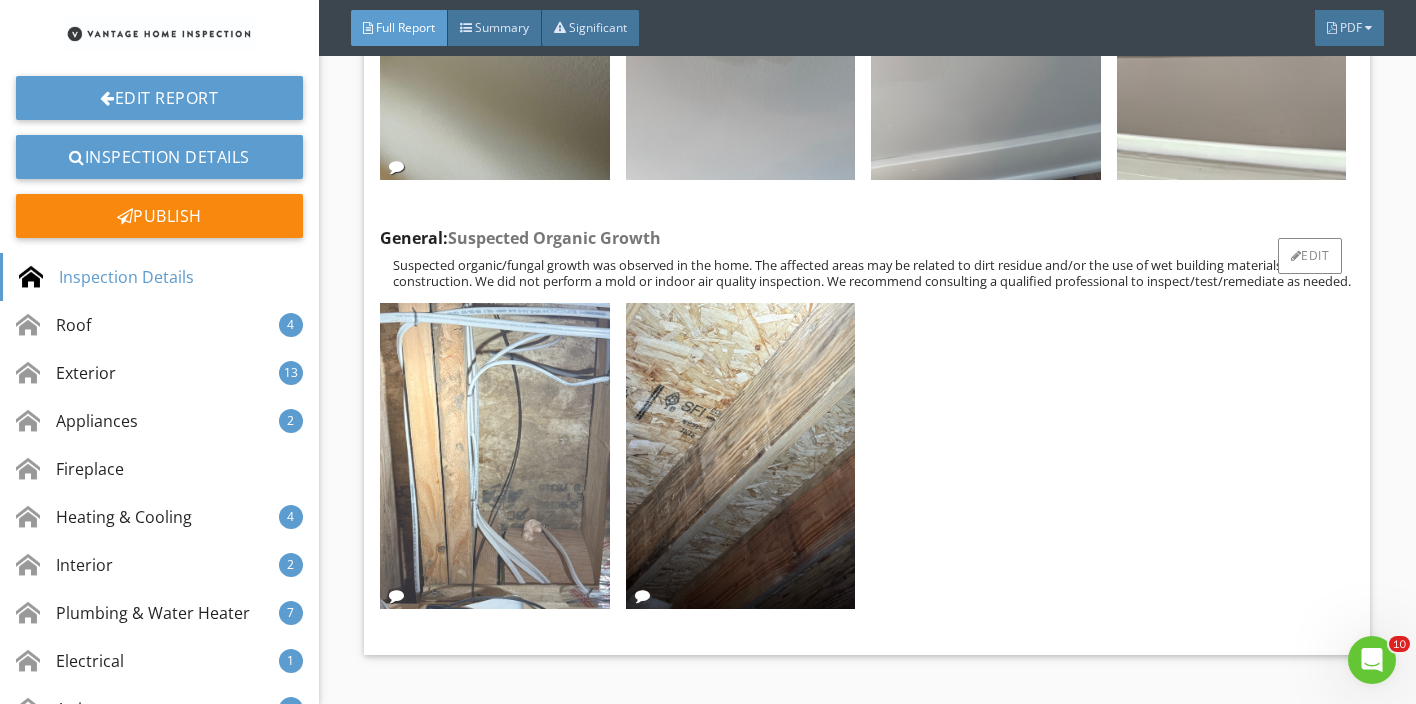 click at bounding box center (494, 456) 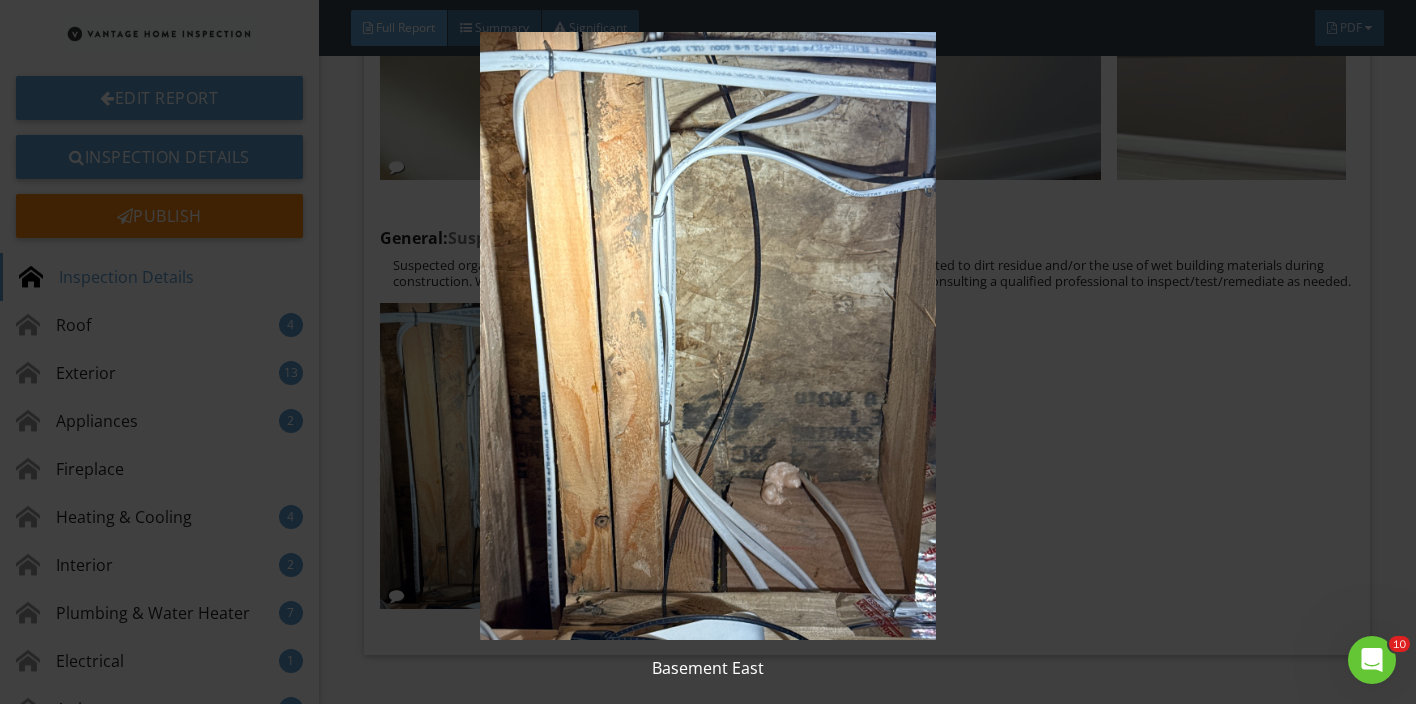 click at bounding box center [708, 336] 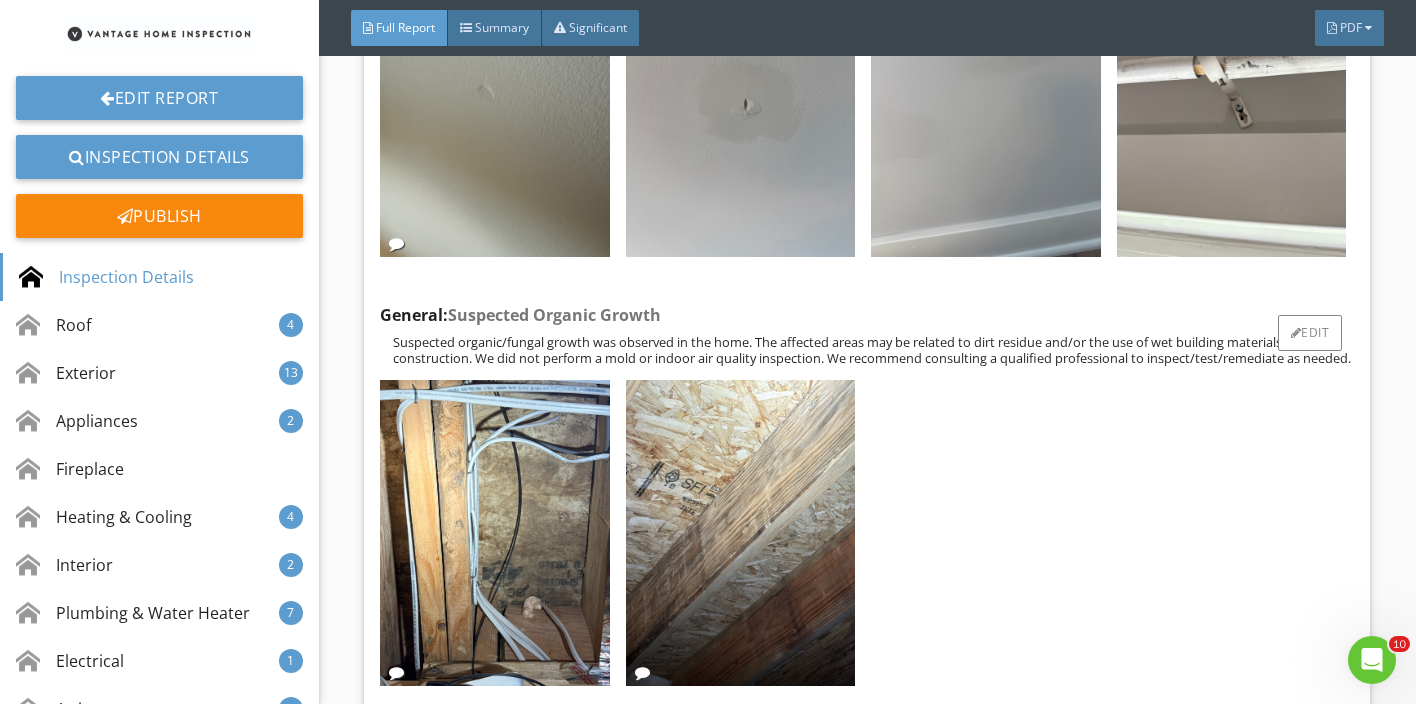 scroll, scrollTop: 2530, scrollLeft: 0, axis: vertical 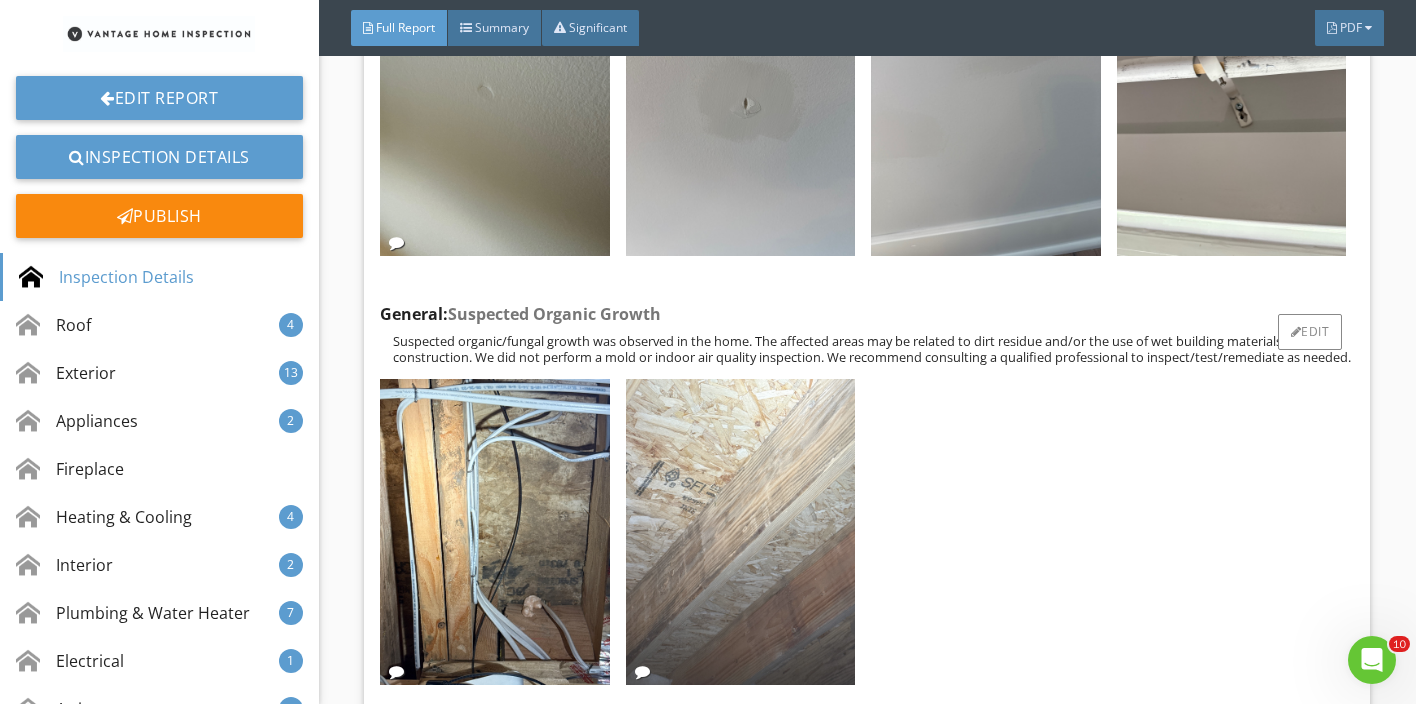 click at bounding box center [740, 532] 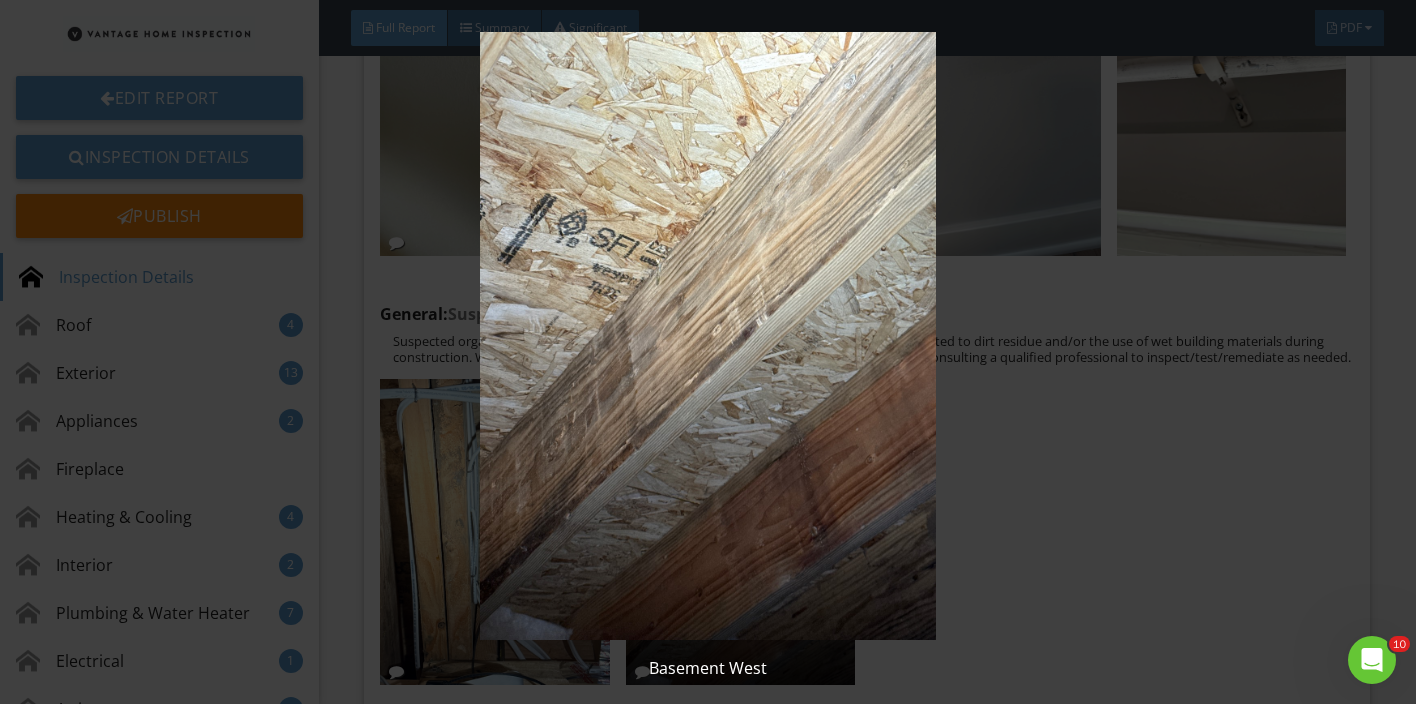 click at bounding box center (708, 336) 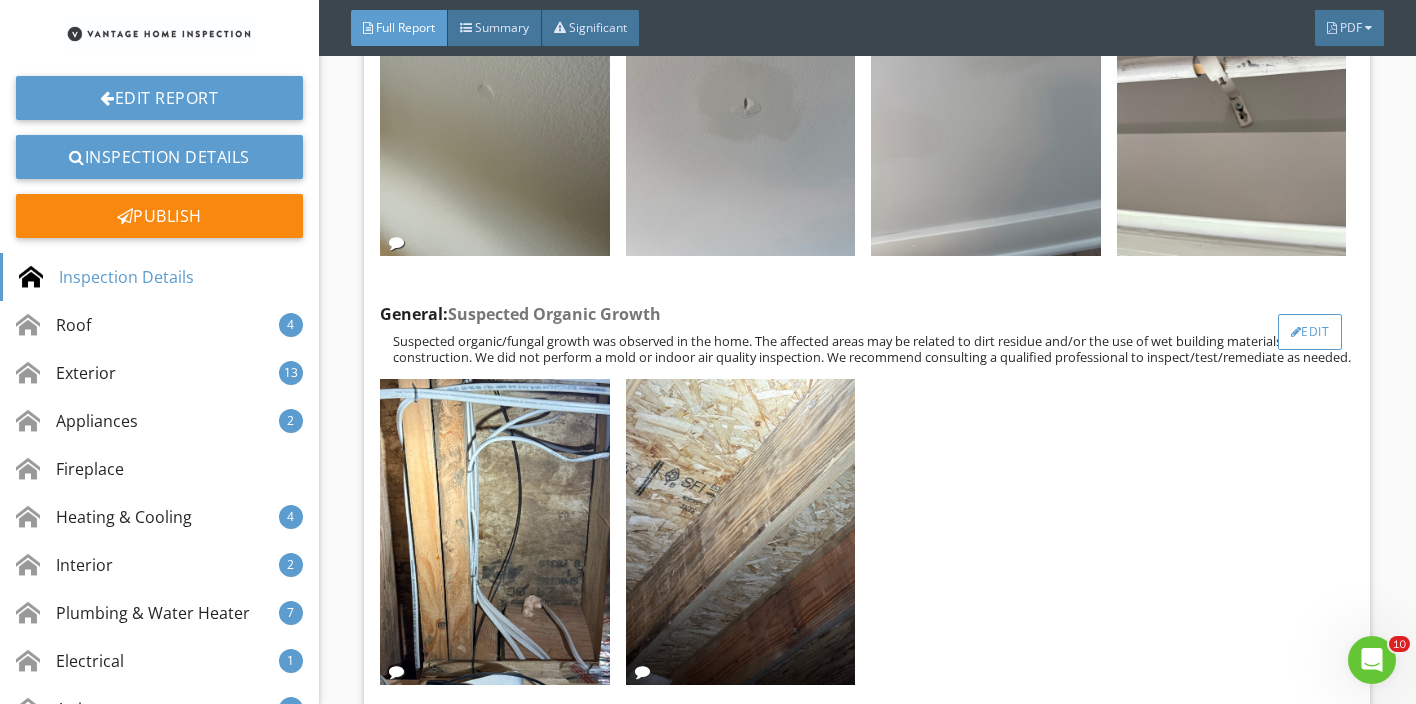 click on "Edit" at bounding box center (1310, 332) 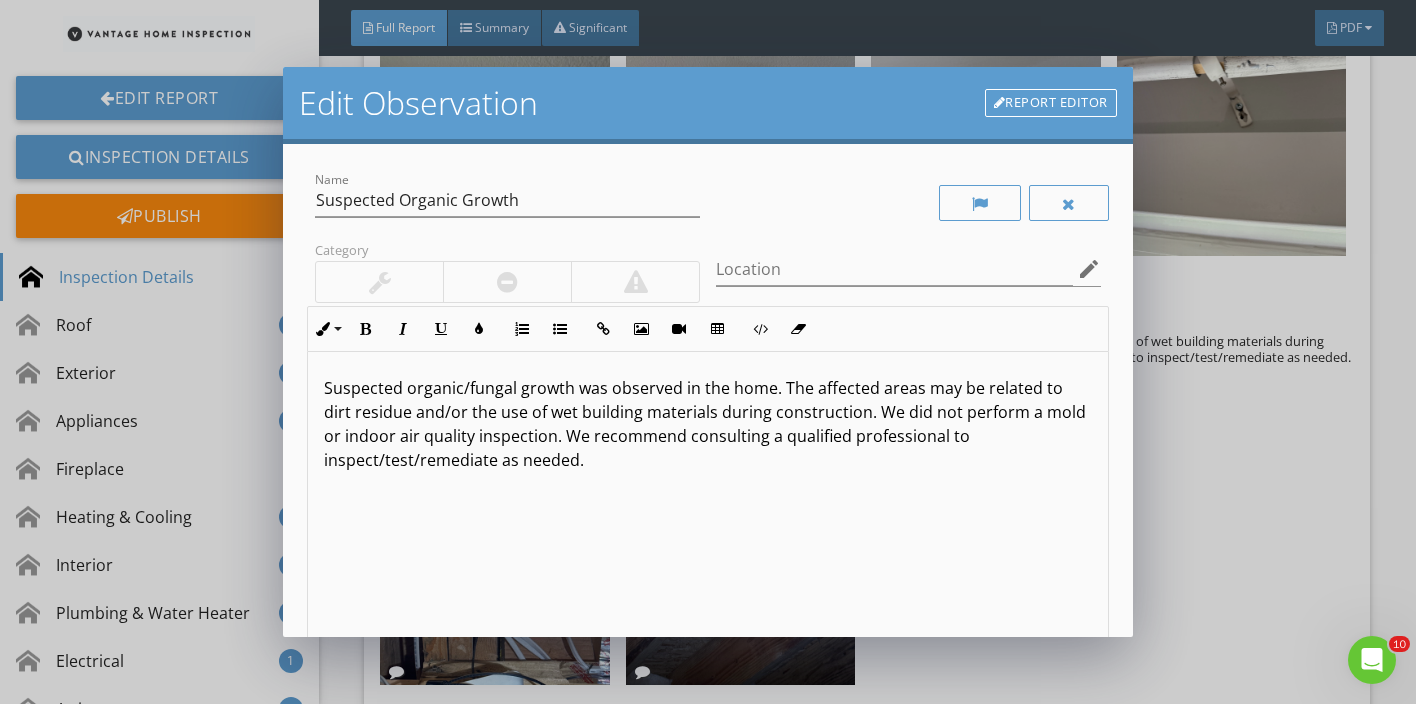 click on "Suspected organic/fungal growth was observed in the home. The affected areas may be related to dirt residue and/or the use of wet building materials during construction. We did not perform a mold or indoor air quality inspection. We recommend consulting a qualified professional to inspect/test/remediate as needed." at bounding box center (708, 424) 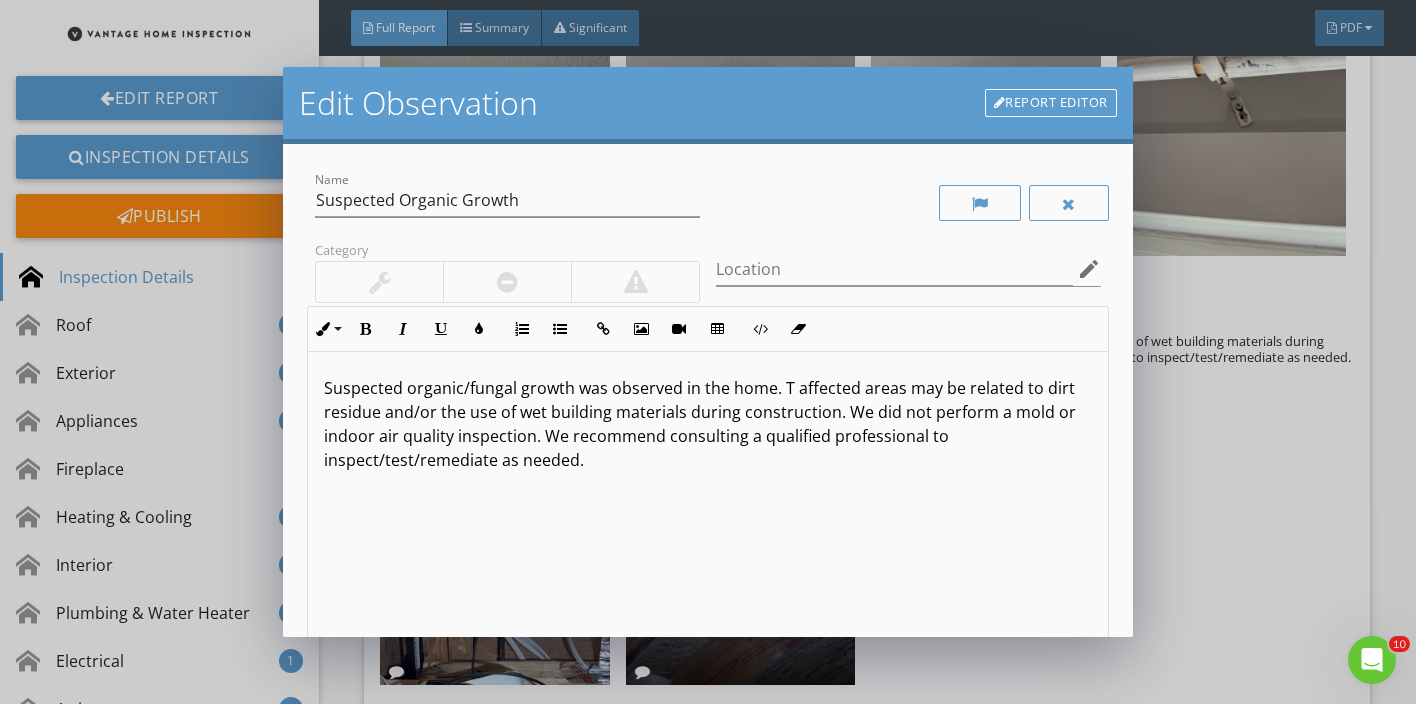 type 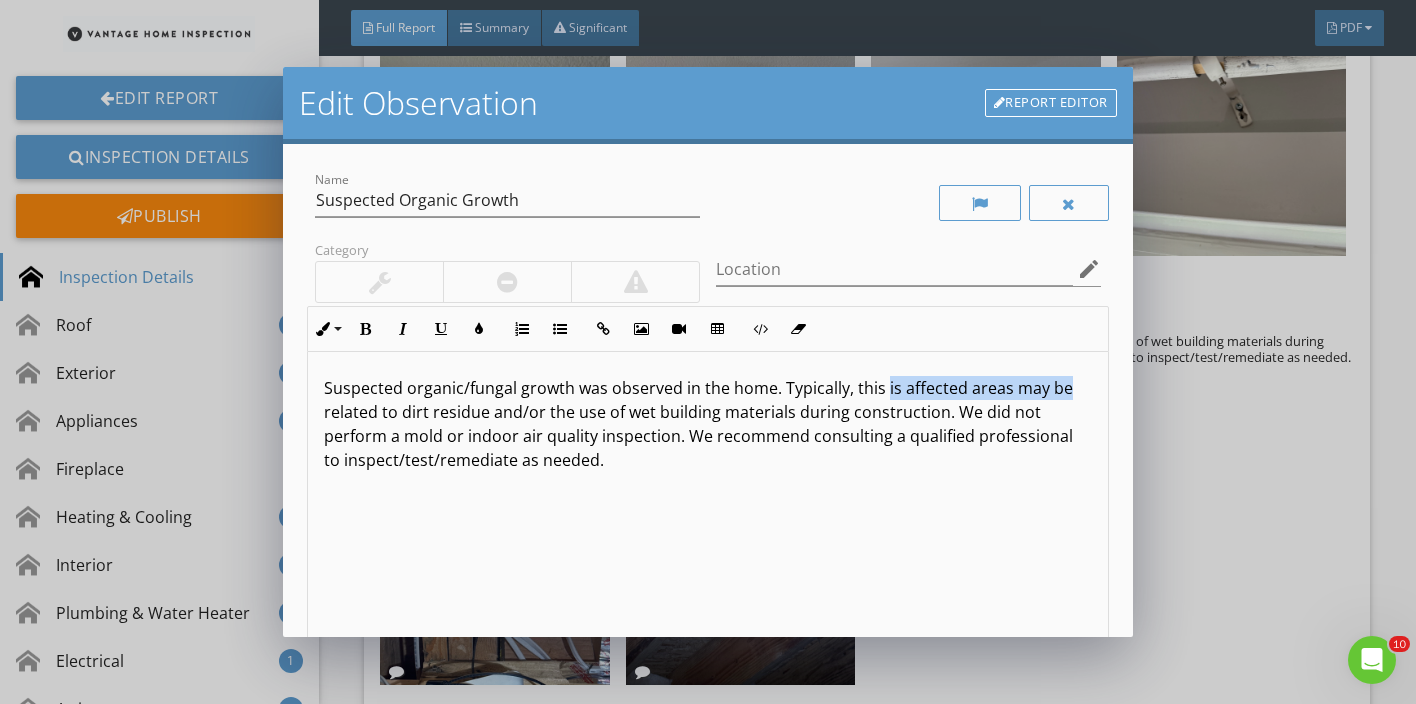drag, startPoint x: 1062, startPoint y: 385, endPoint x: 882, endPoint y: 385, distance: 180 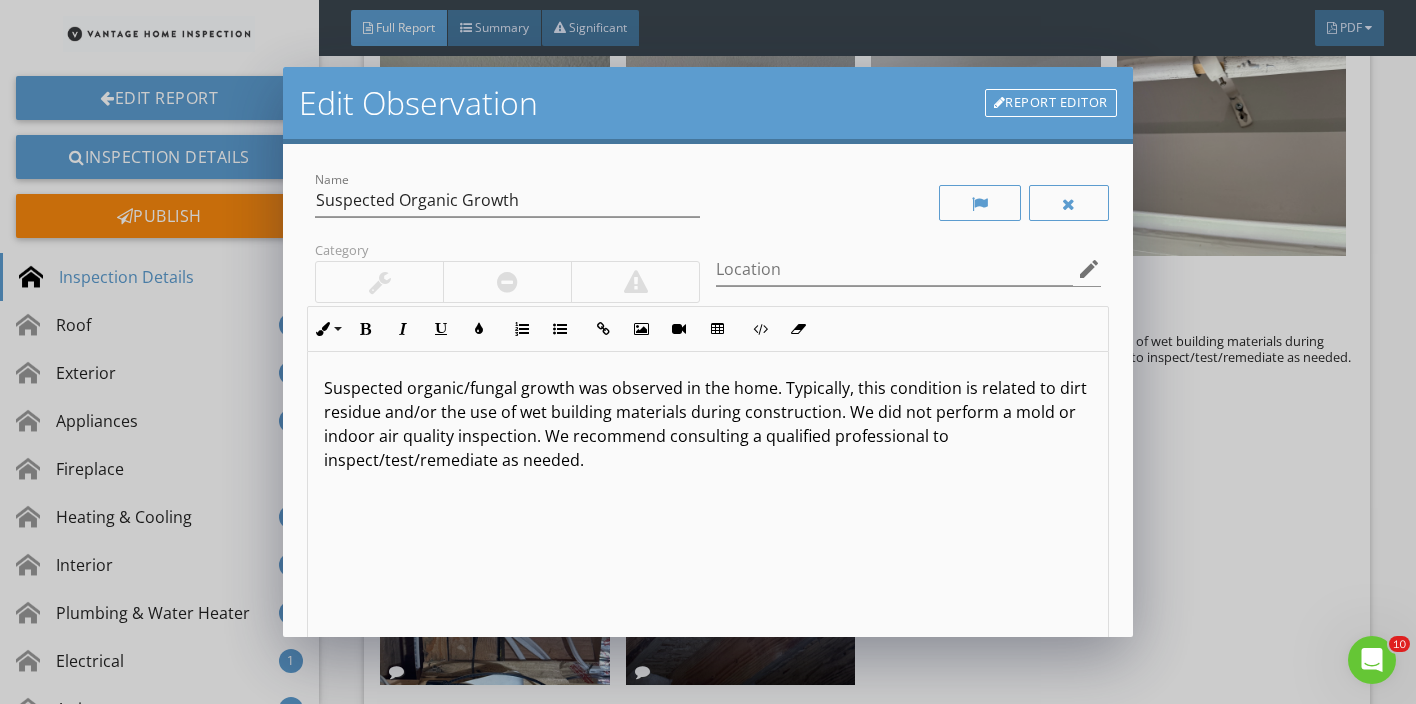 scroll, scrollTop: 269, scrollLeft: 0, axis: vertical 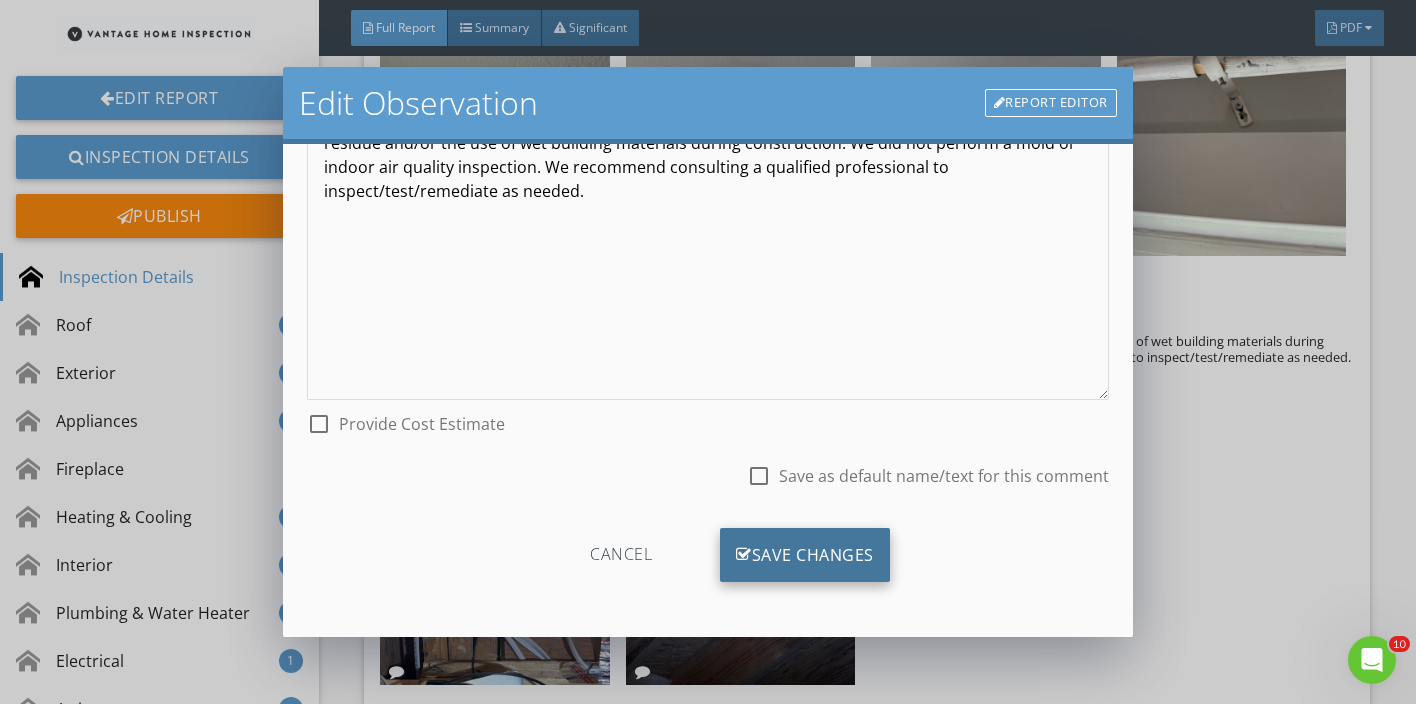 click on "Save Changes" at bounding box center (805, 555) 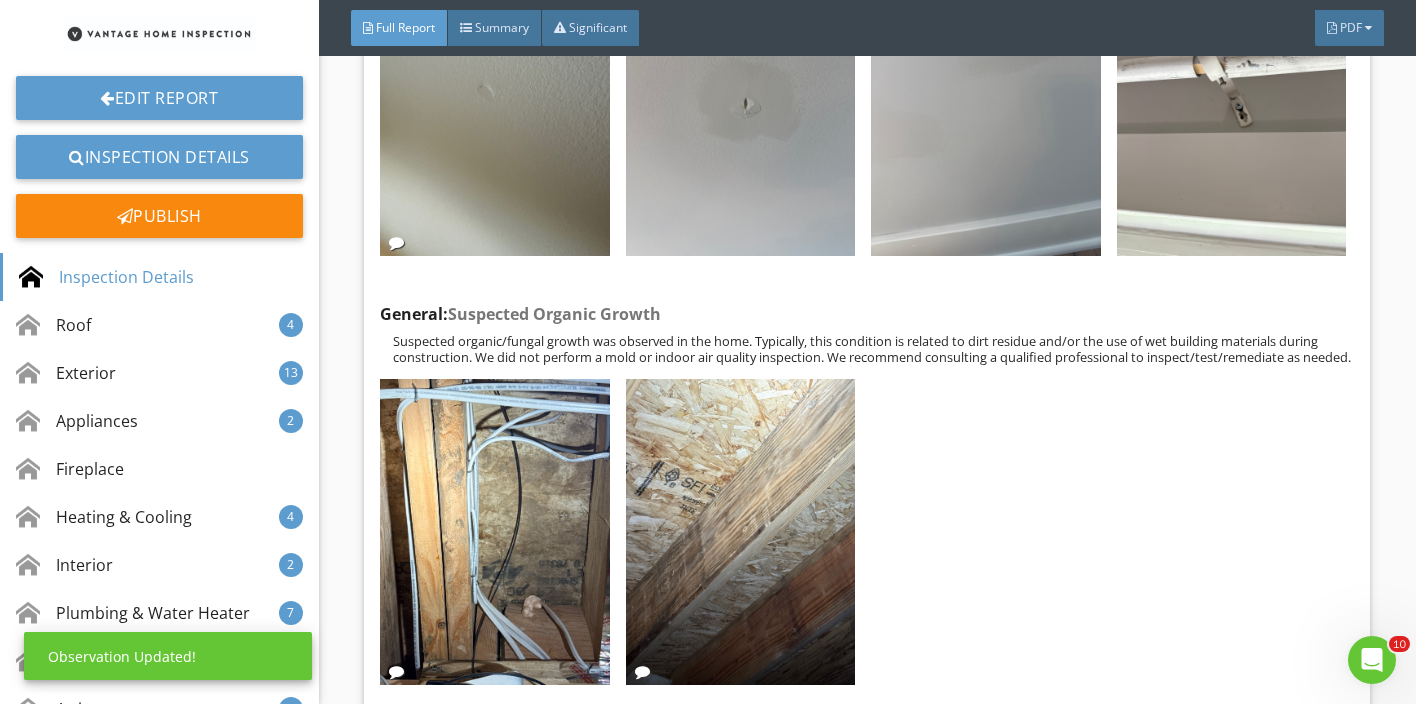 scroll, scrollTop: 32, scrollLeft: 0, axis: vertical 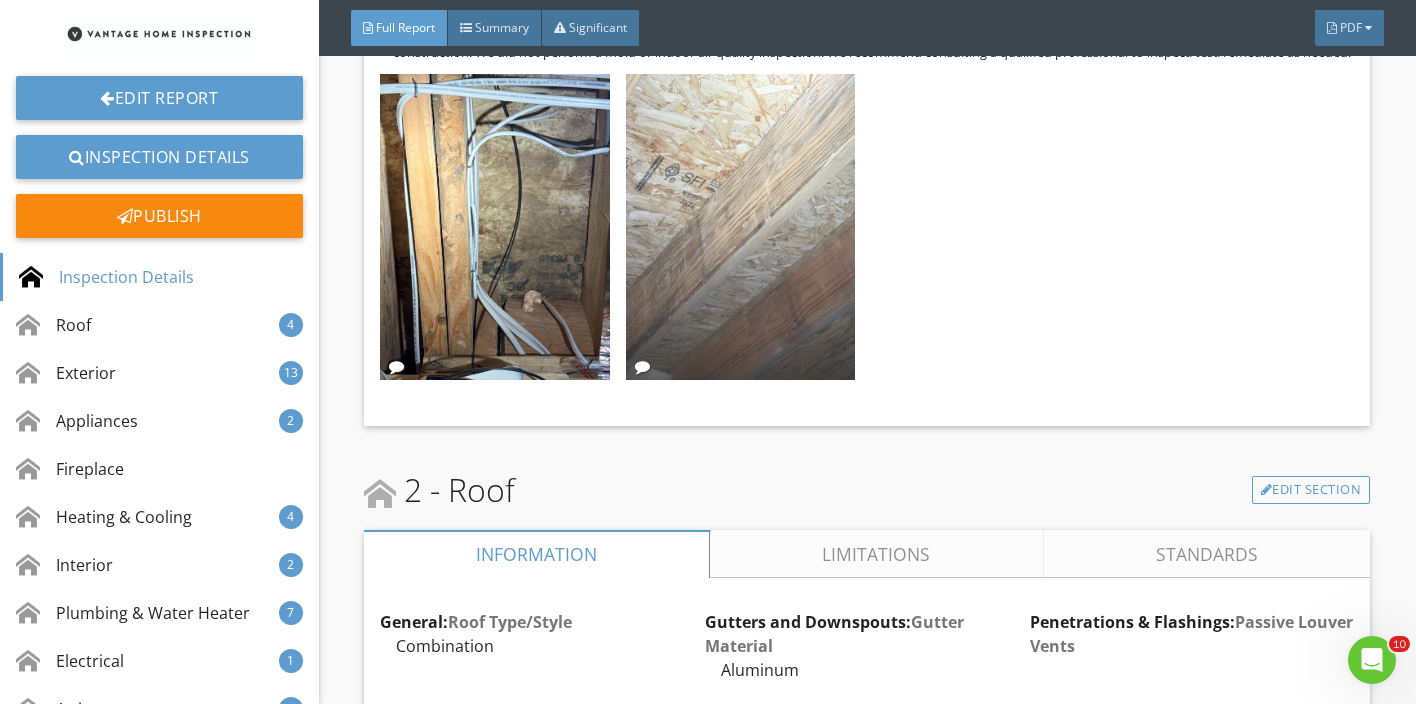click at bounding box center (740, 227) 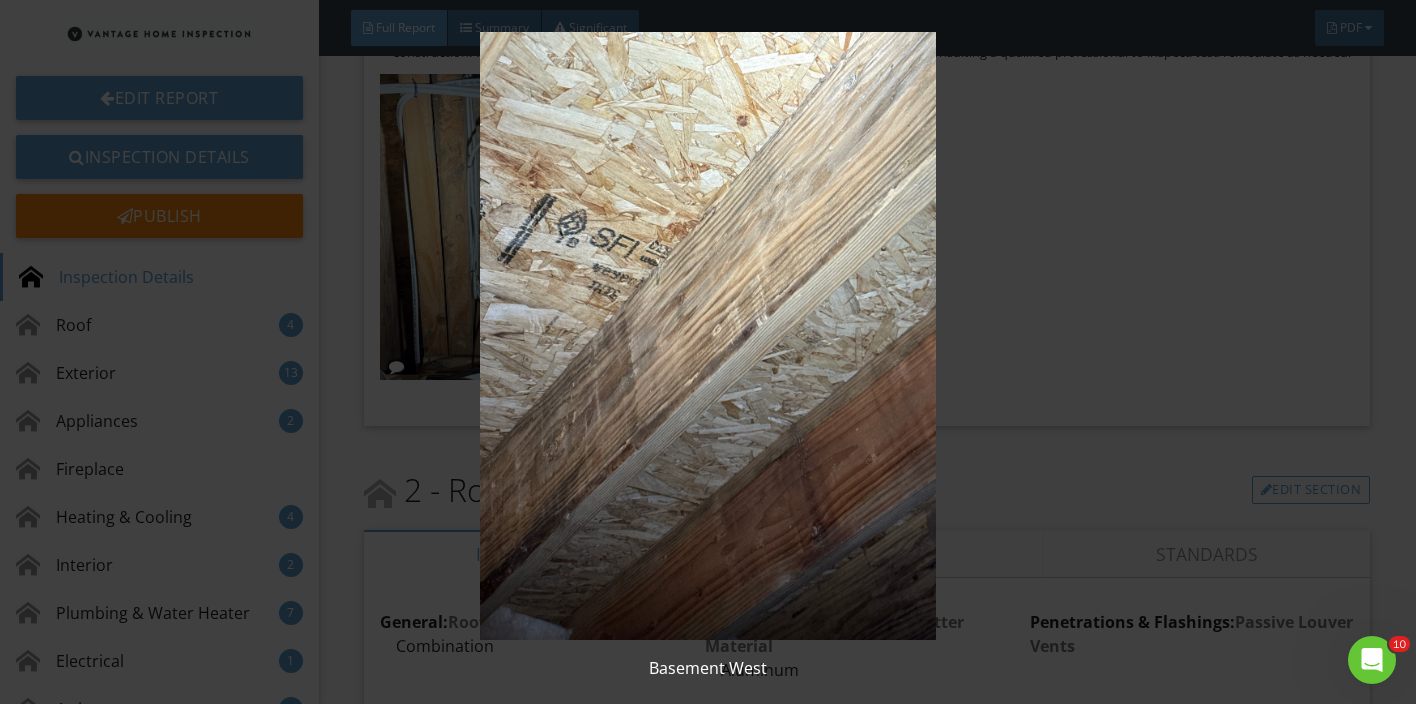 click at bounding box center (708, 336) 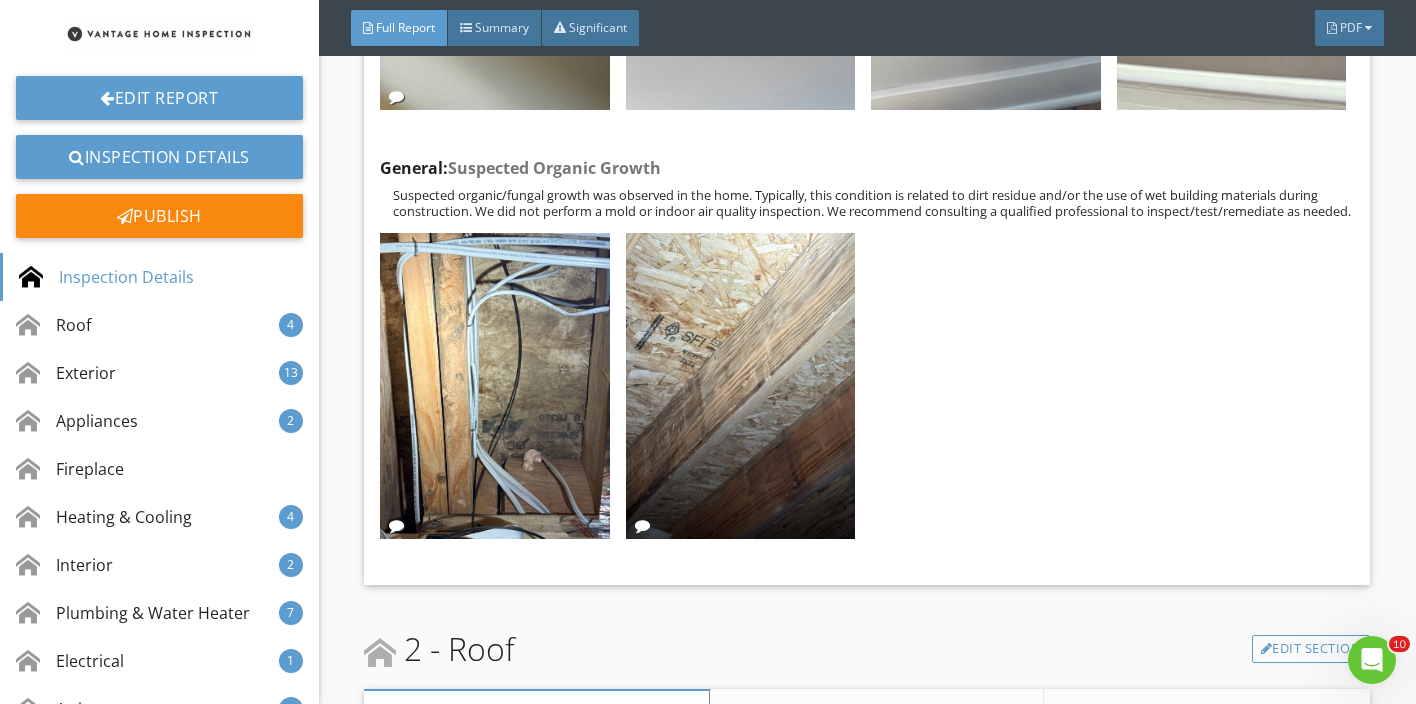 scroll, scrollTop: 2668, scrollLeft: 0, axis: vertical 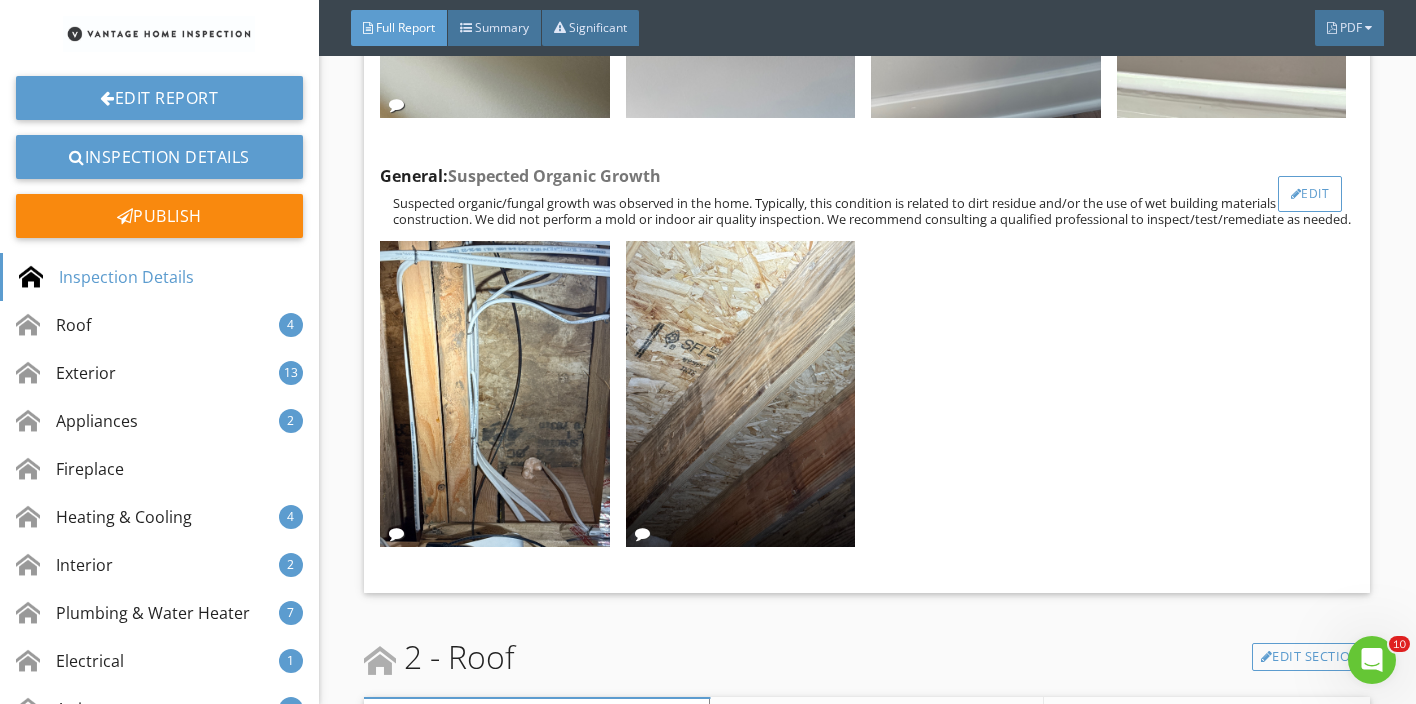 click on "Edit" at bounding box center (1310, 194) 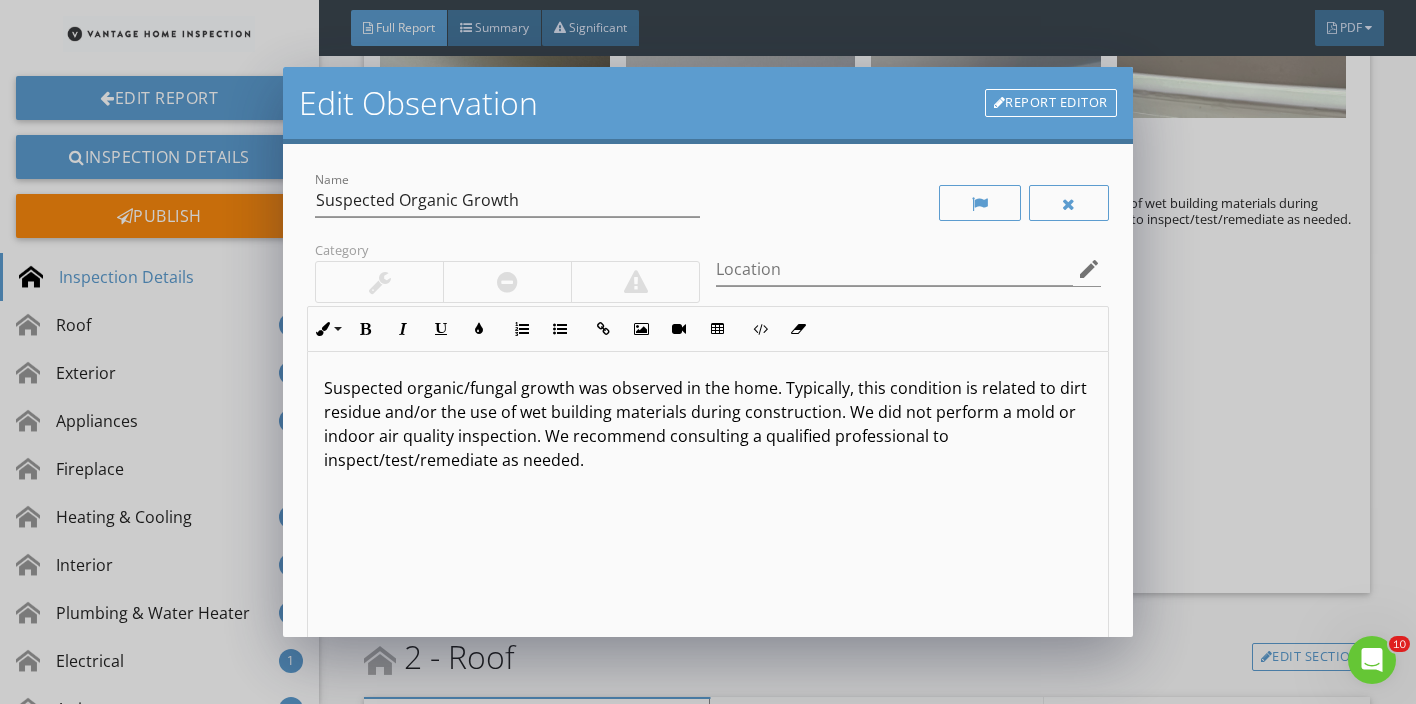 click on "Suspected organic/fungal growth was observed in the home. Typically, this condition is related to dirt residue and/or the use of wet building materials during construction. We did not perform a mold or indoor air quality inspection. We recommend consulting a qualified professional to inspect/test/remediate as needed." at bounding box center [708, 424] 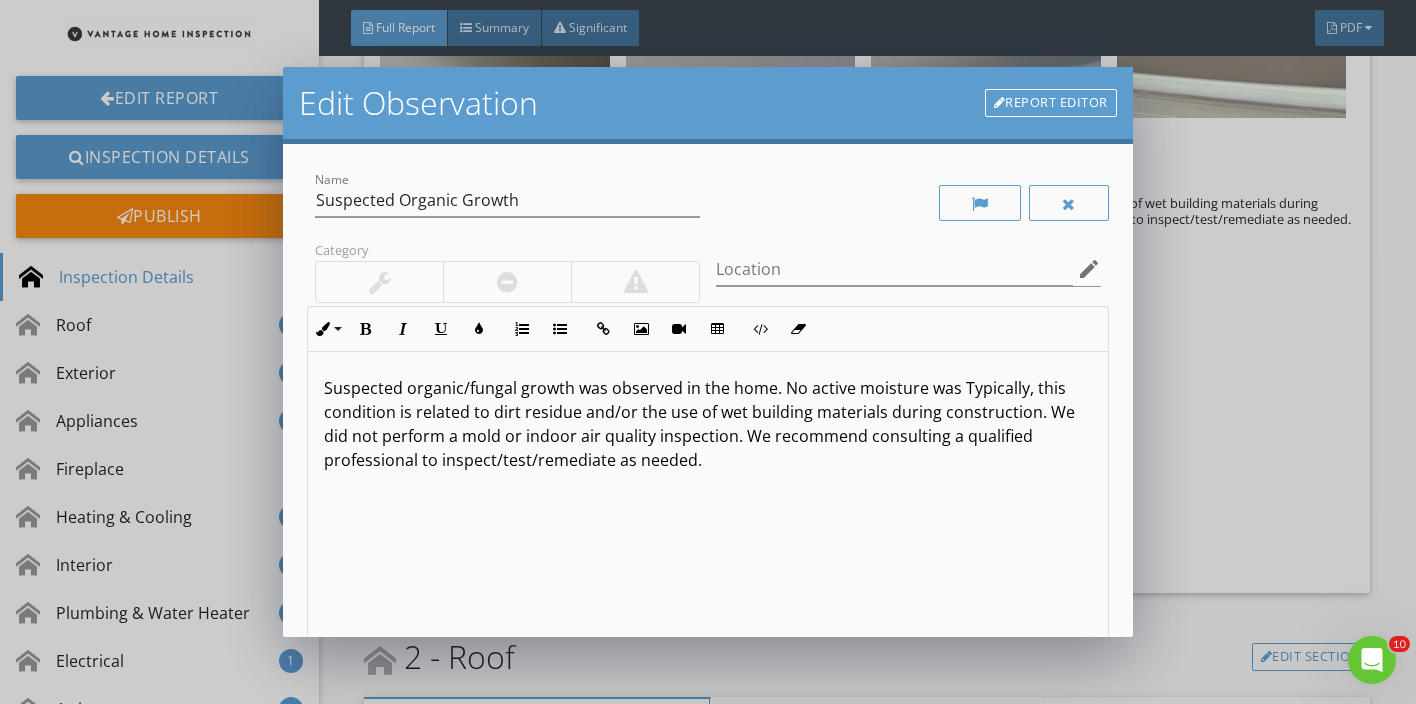 click on "Suspected organic/fungal growth was observed in the home. No active moisture was Typically, this condition is related to dirt residue and/or the use of wet building materials during construction. We did not perform a mold or indoor air quality inspection. We recommend consulting a qualified professional to inspect/test/remediate as needed." at bounding box center (708, 424) 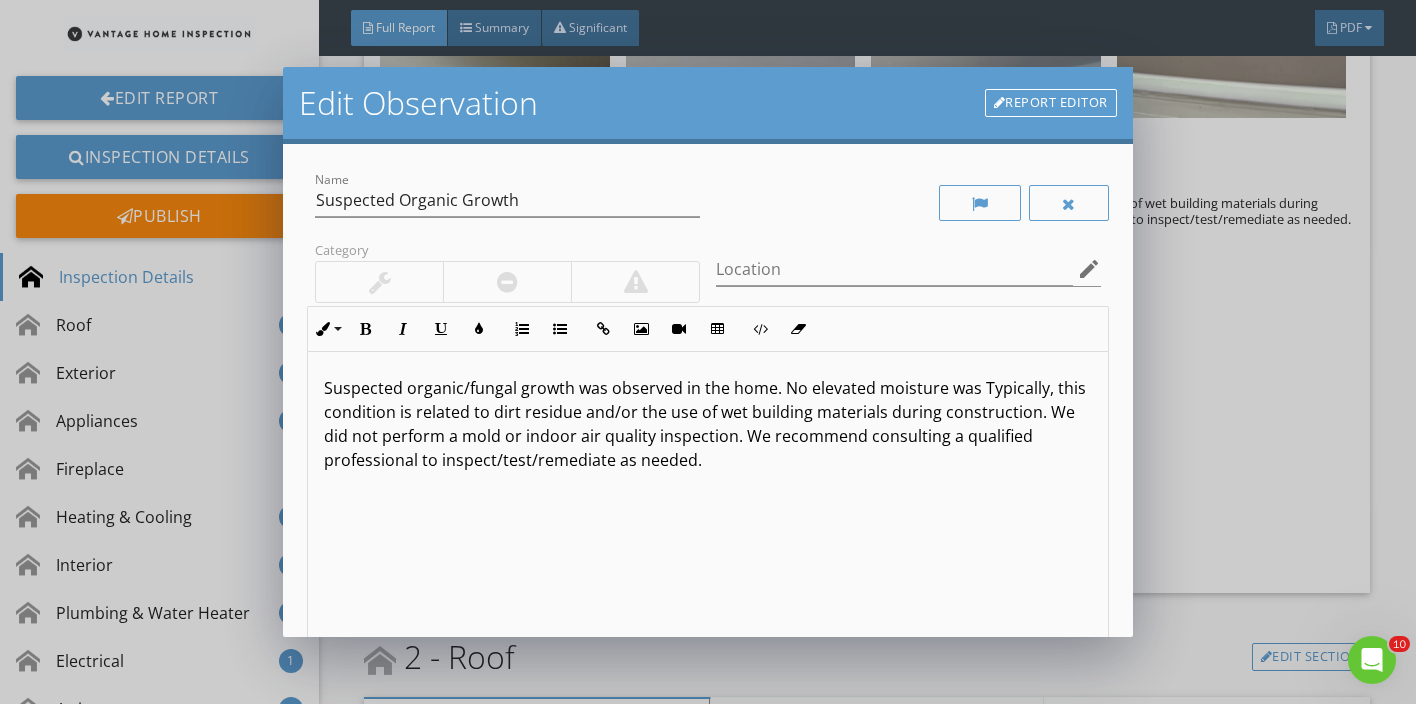 click on "Suspected organic/fungal growth was observed in the home. No elevated moisture was Typically, this condition is related to dirt residue and/or the use of wet building materials during construction. We did not perform a mold or indoor air quality inspection. We recommend consulting a qualified professional to inspect/test/remediate as needed." at bounding box center [708, 424] 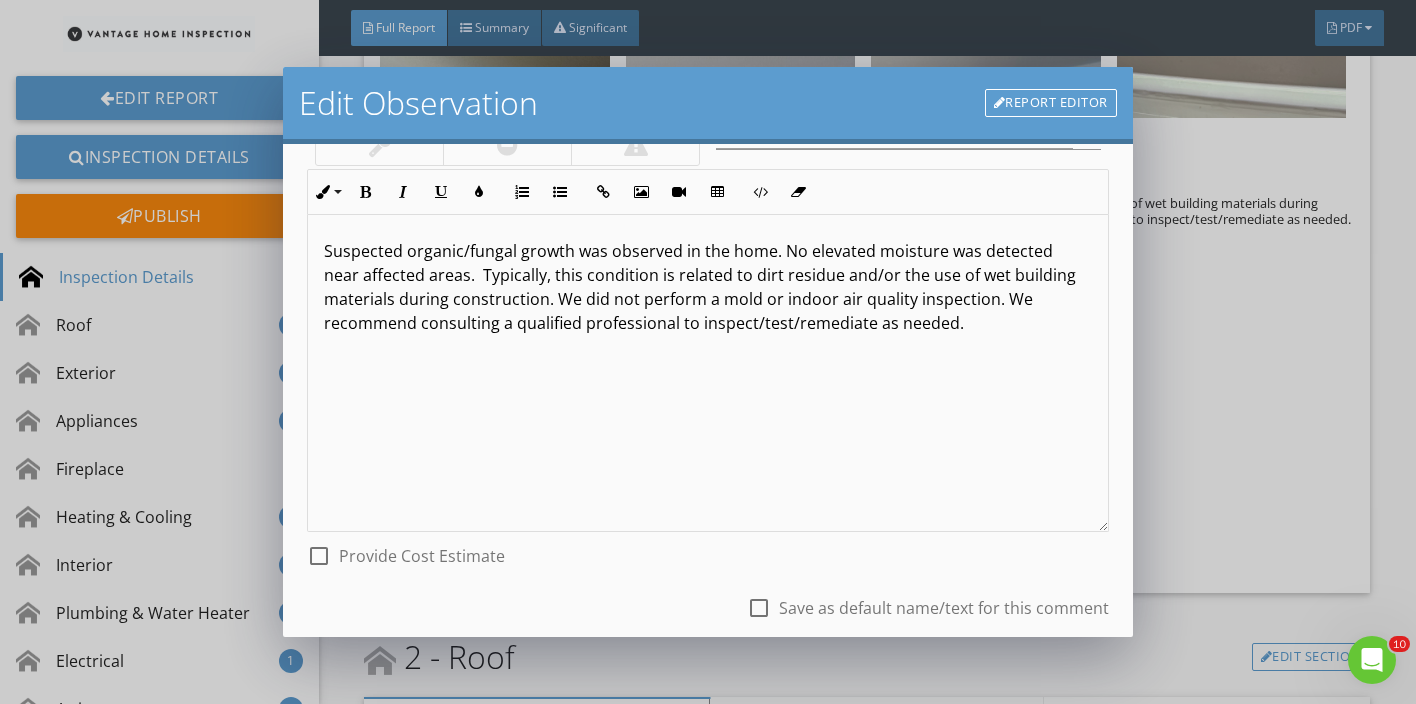scroll, scrollTop: 269, scrollLeft: 0, axis: vertical 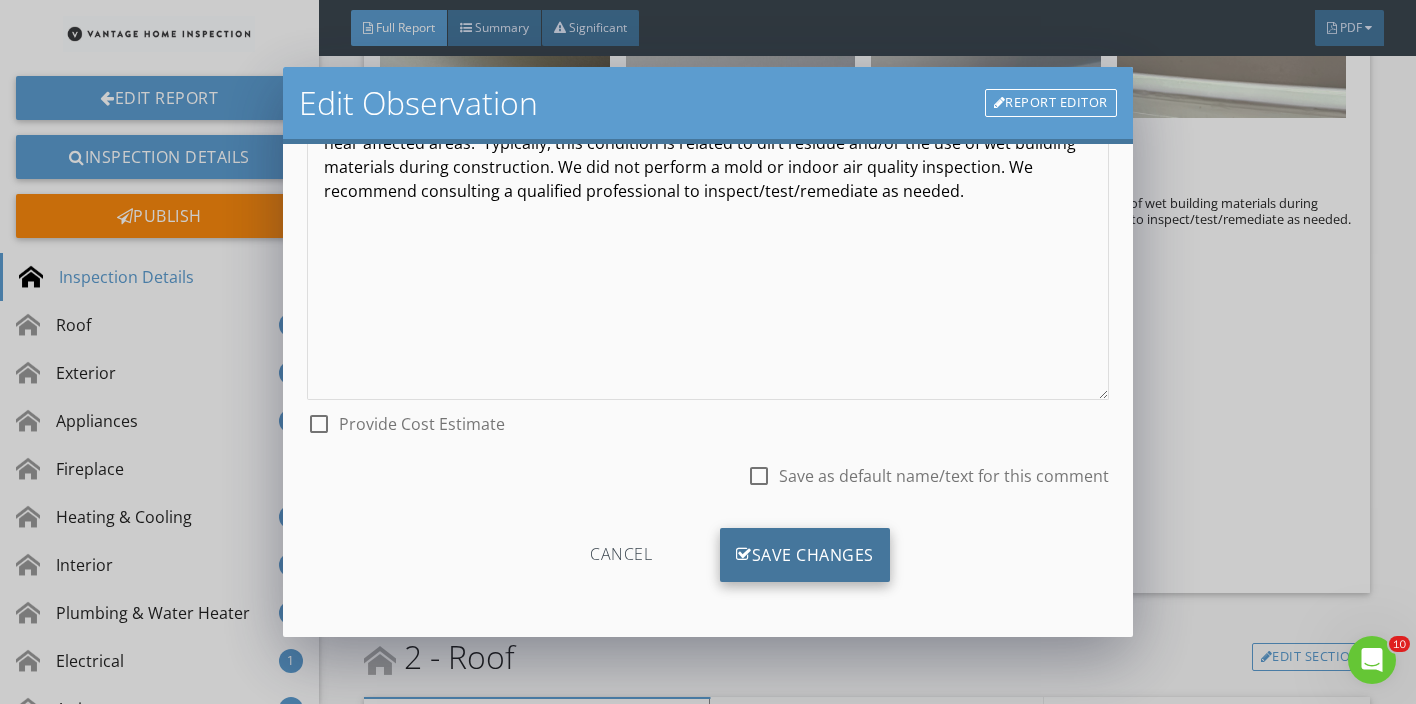 click on "Save Changes" at bounding box center [805, 555] 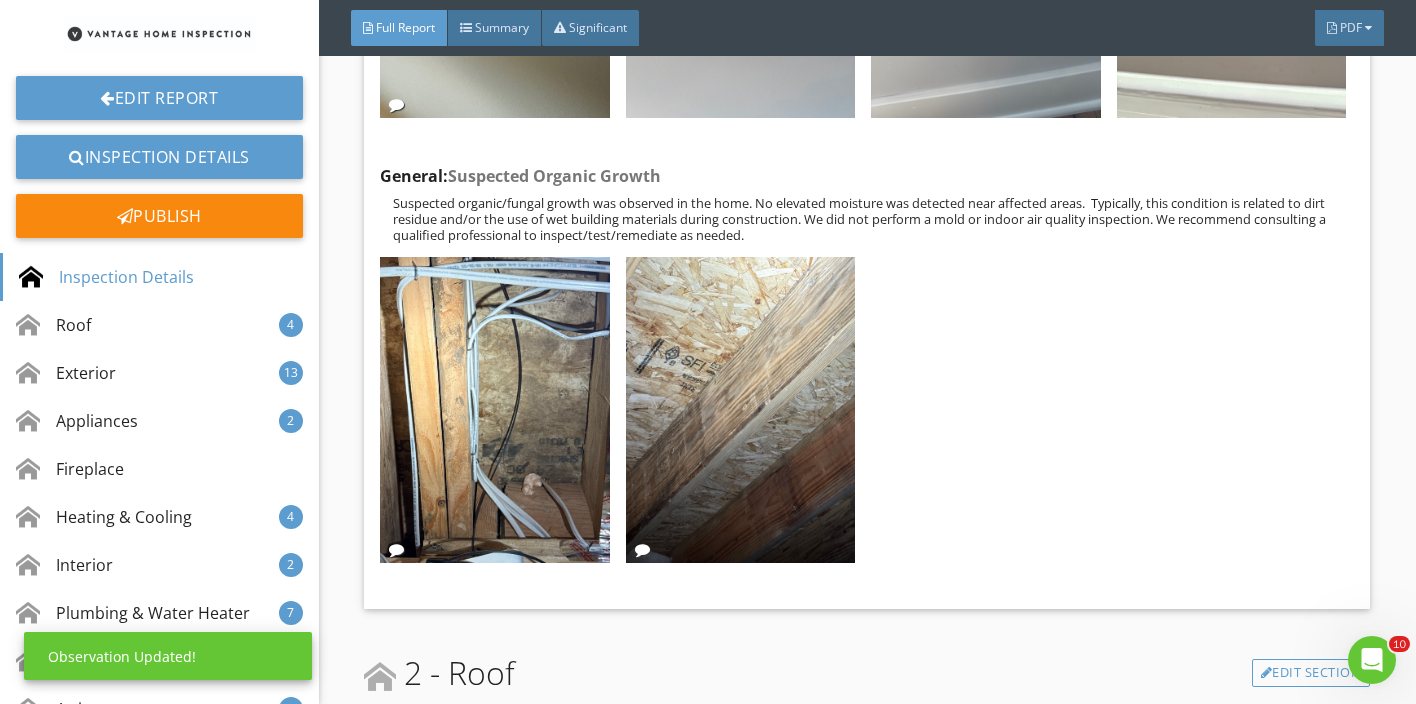 scroll, scrollTop: 32, scrollLeft: 0, axis: vertical 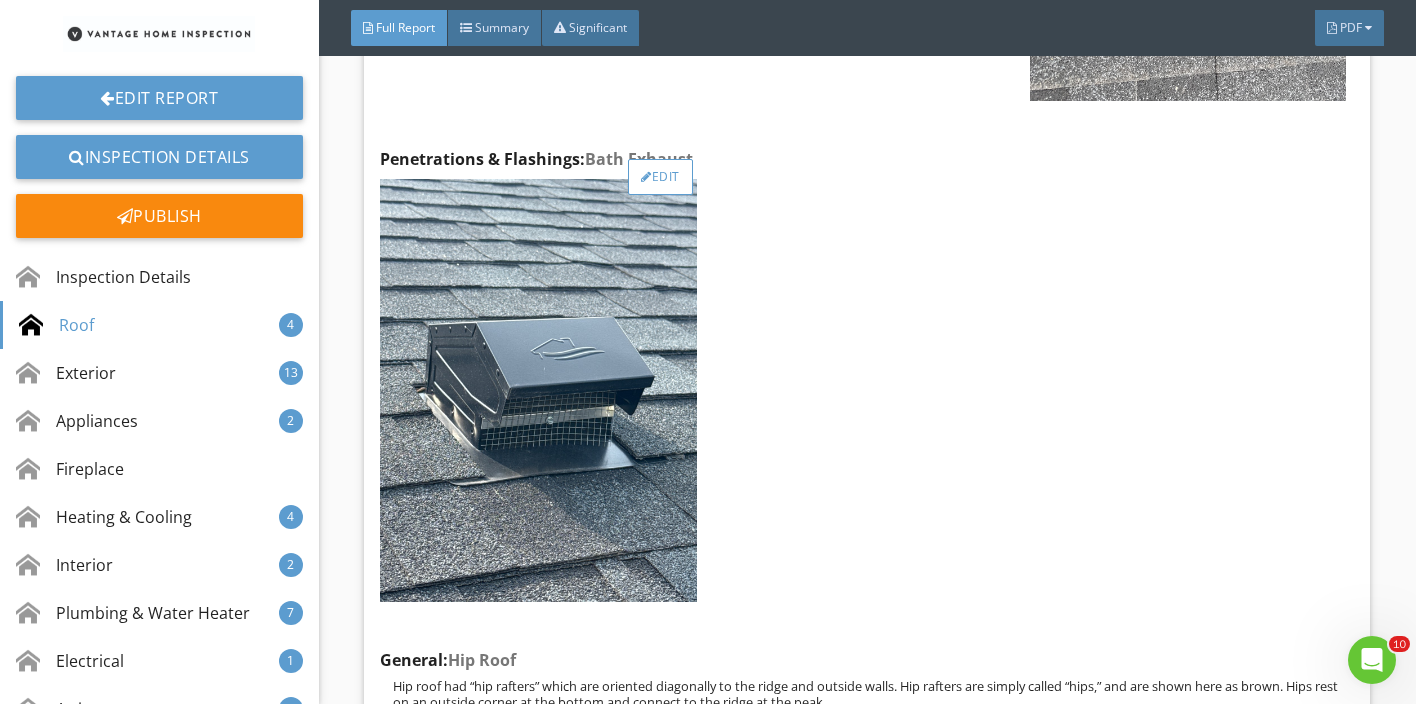 click on "Edit" at bounding box center [660, 177] 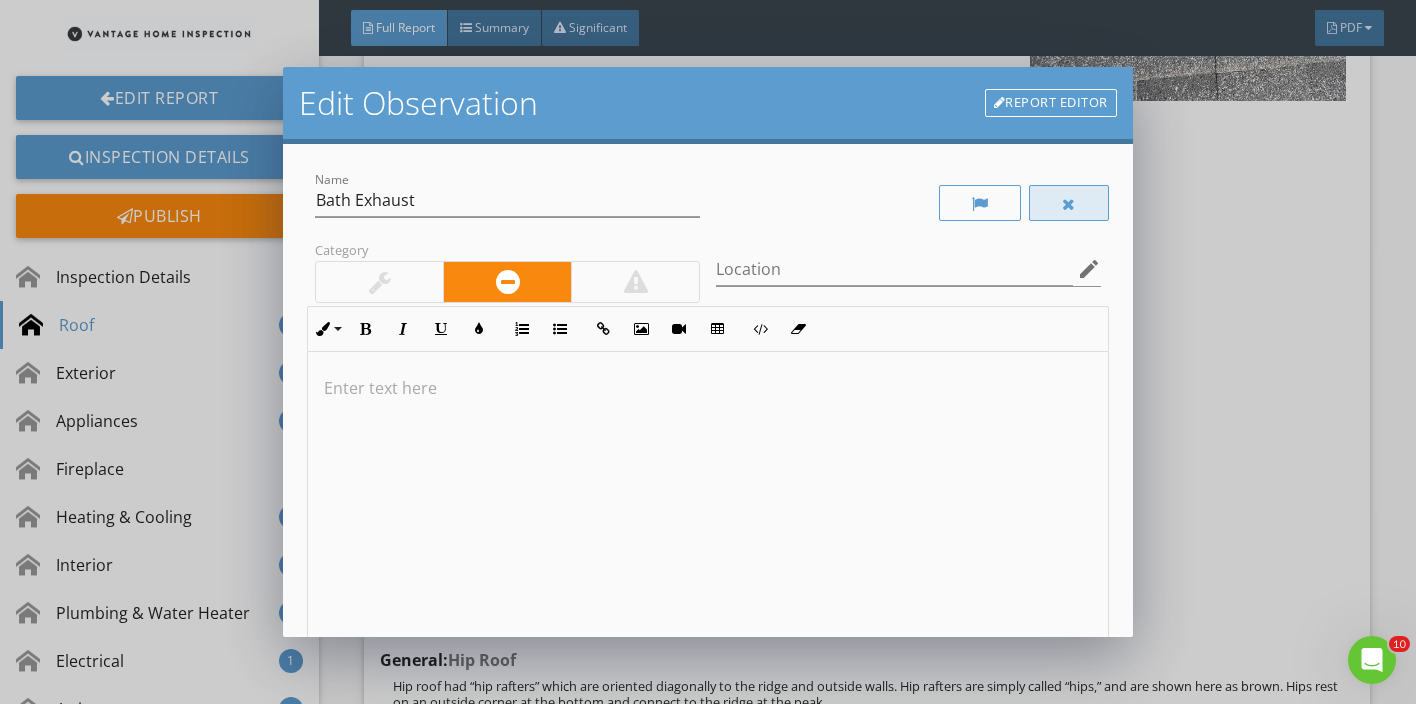 click at bounding box center [1069, 203] 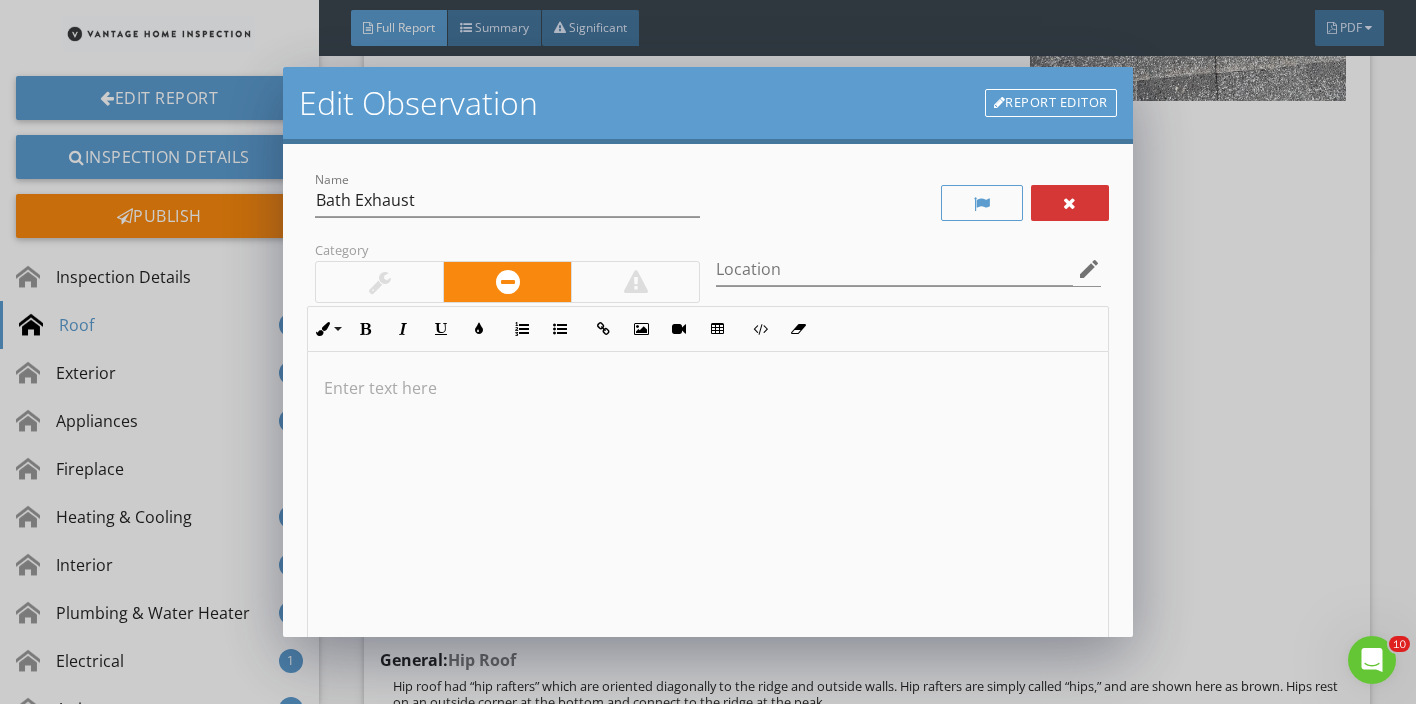 scroll, scrollTop: 269, scrollLeft: 0, axis: vertical 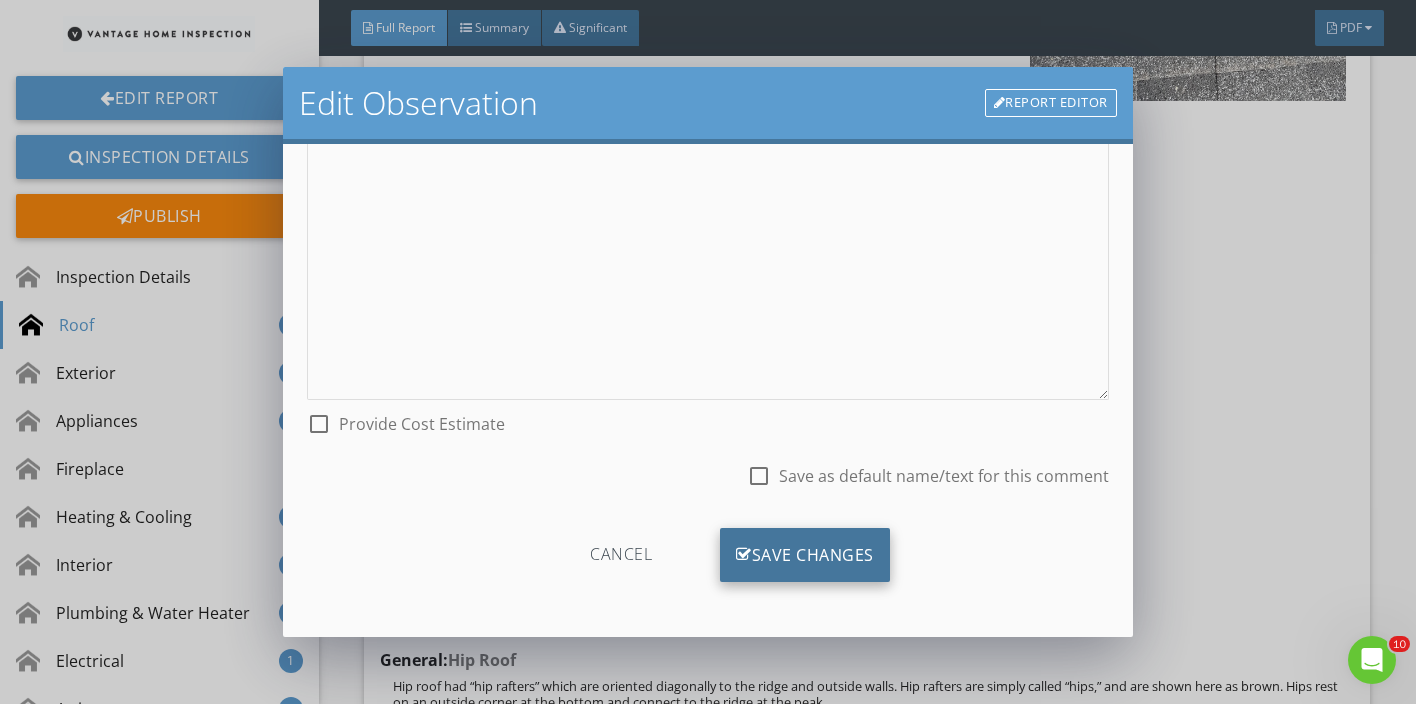 click on "Save Changes" at bounding box center (805, 555) 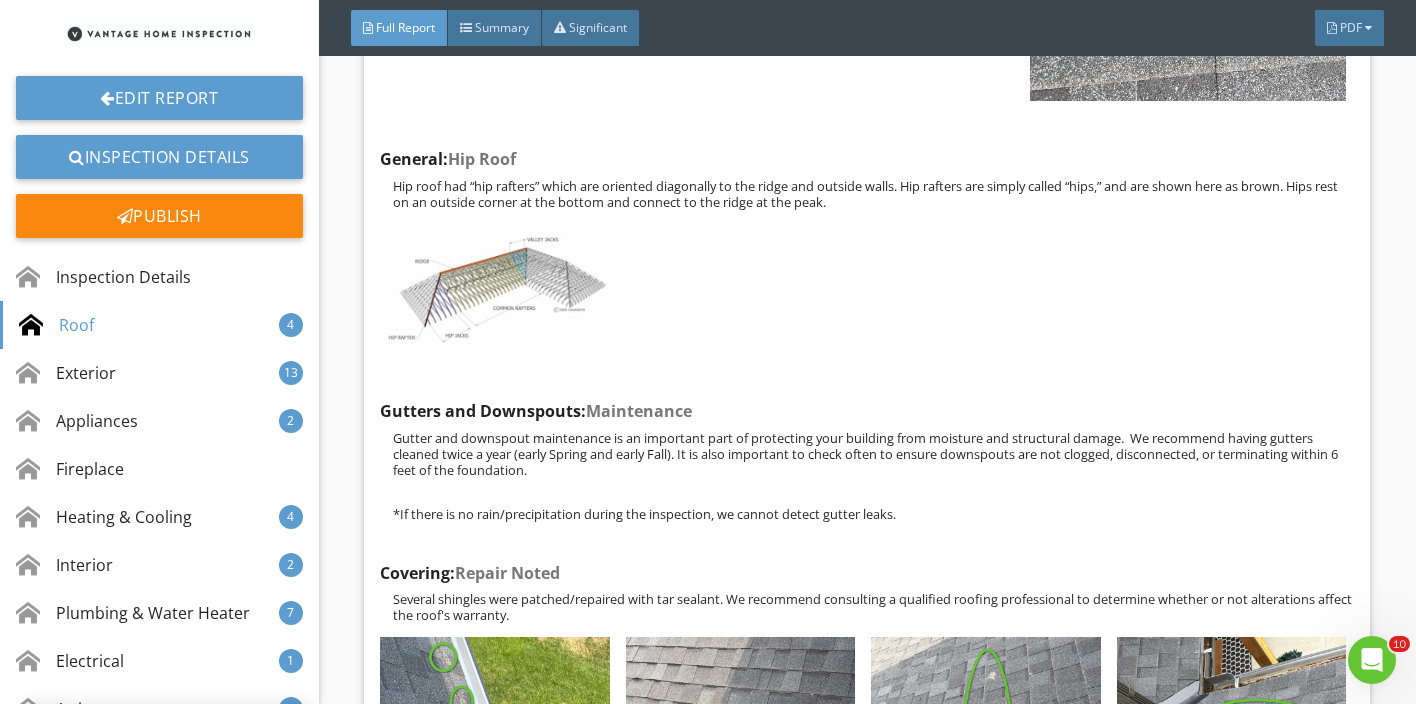 scroll, scrollTop: 32, scrollLeft: 0, axis: vertical 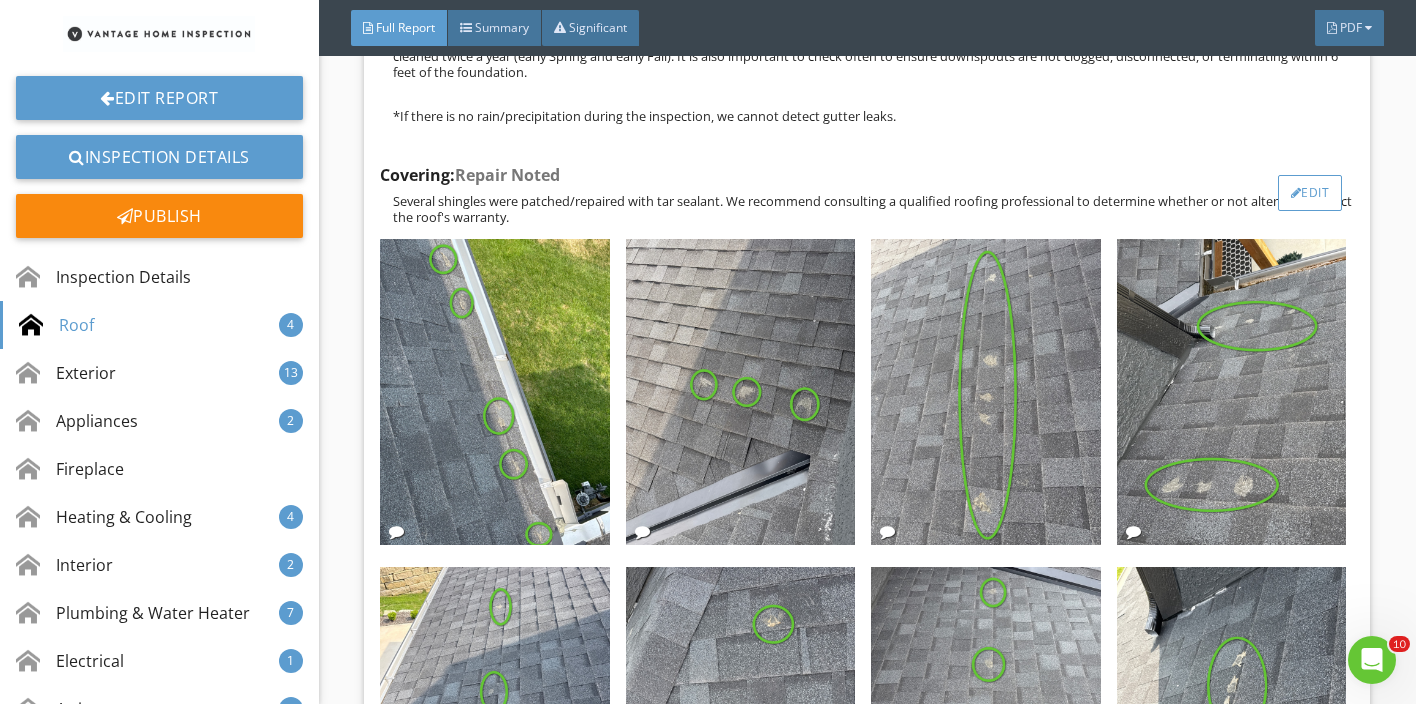 click on "Edit" at bounding box center [1310, 193] 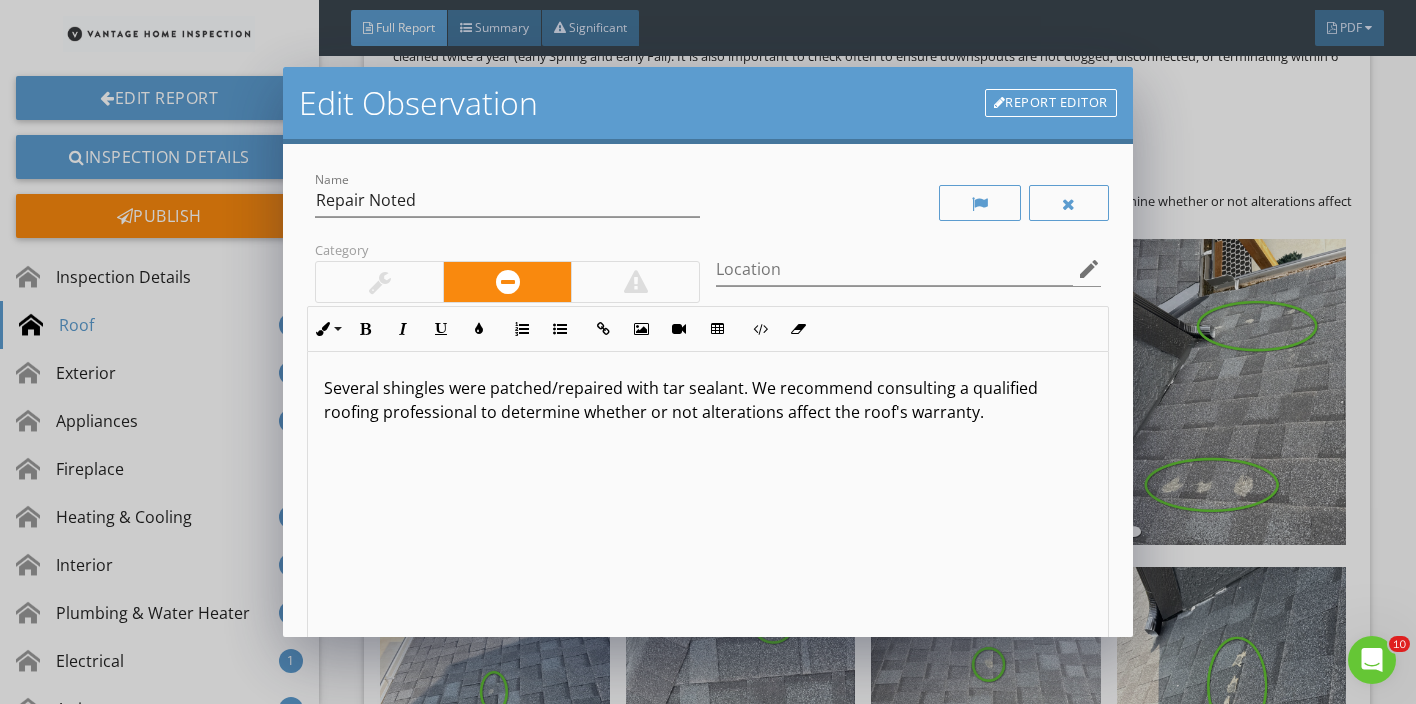 click on "Several shingles were patched/repaired with tar sealant. We recommend consulting a qualified roofing professional to determine whether or not alterations affect the roof's warranty." at bounding box center (708, 400) 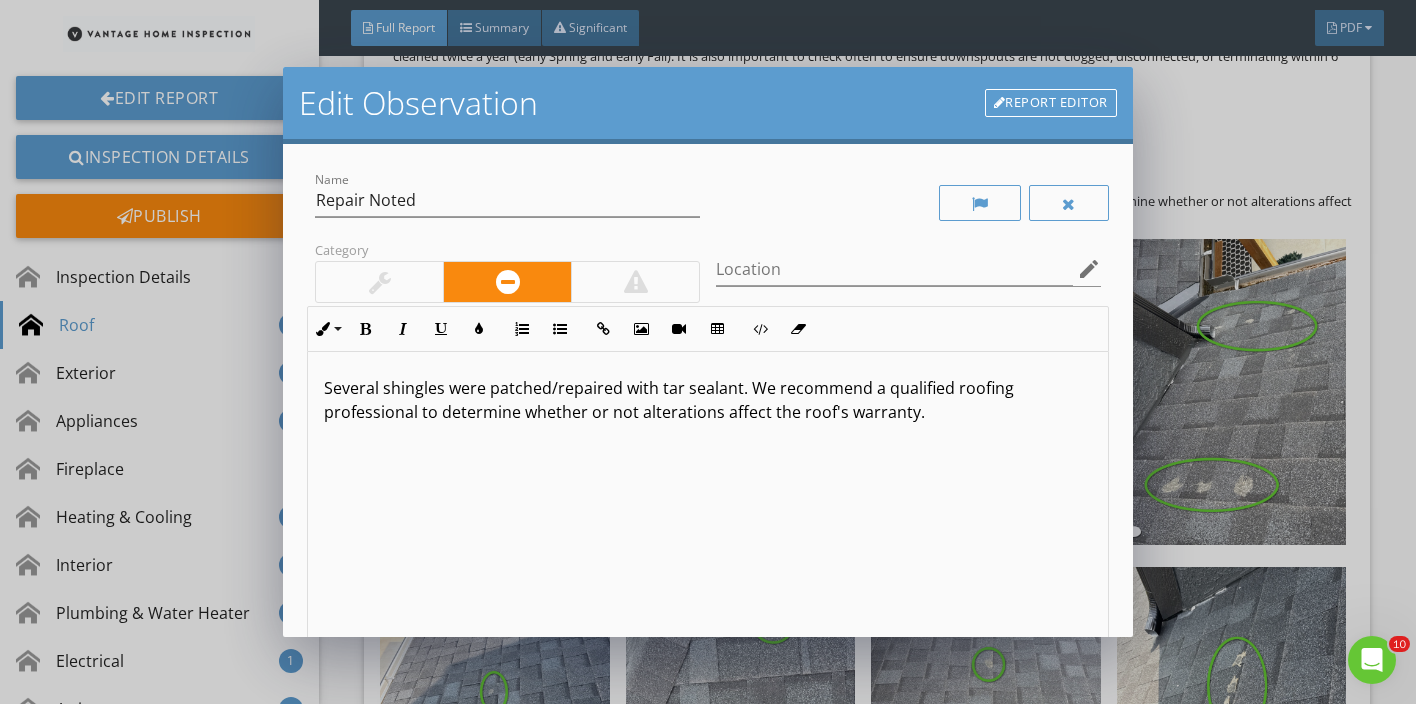 click on "Several shingles were patched/repaired with tar sealant. We recommend a qualified roofing professional to determine whether or not alterations affect the roof's warranty." at bounding box center (708, 400) 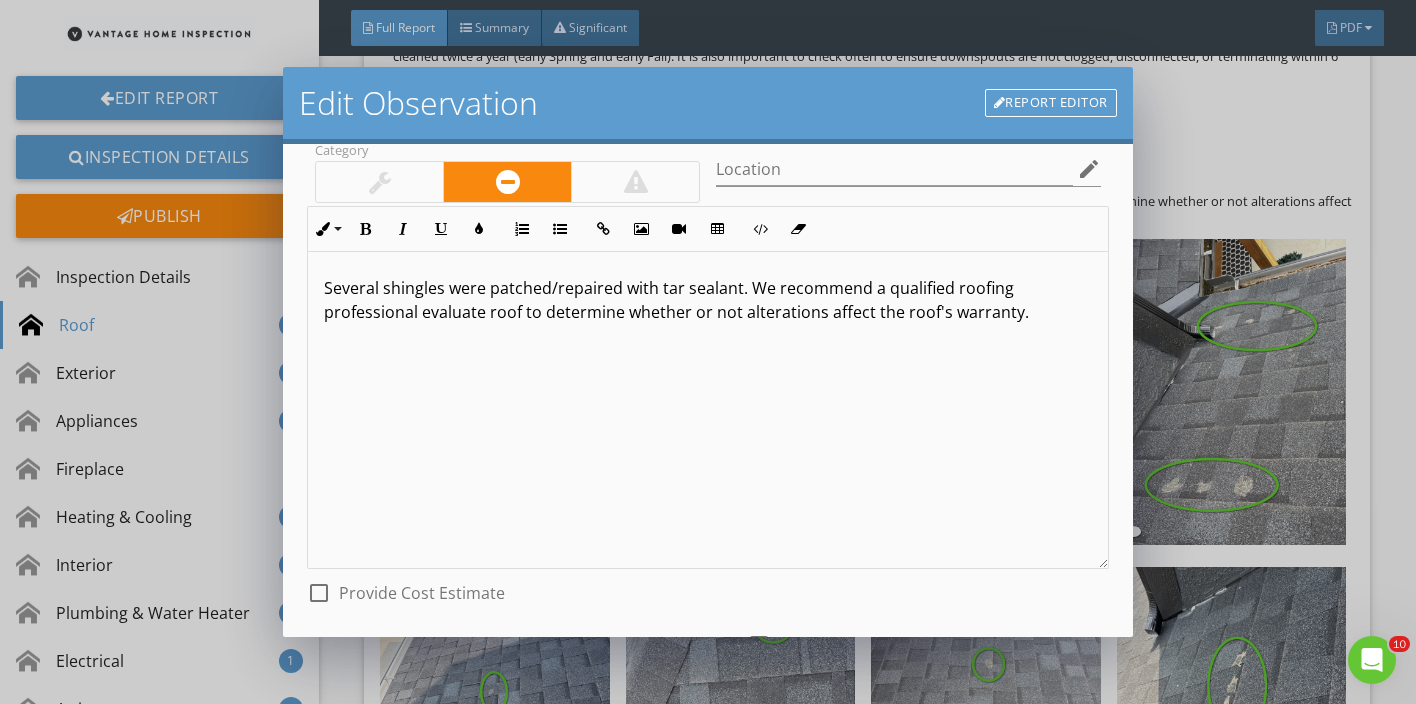 scroll, scrollTop: 90, scrollLeft: 0, axis: vertical 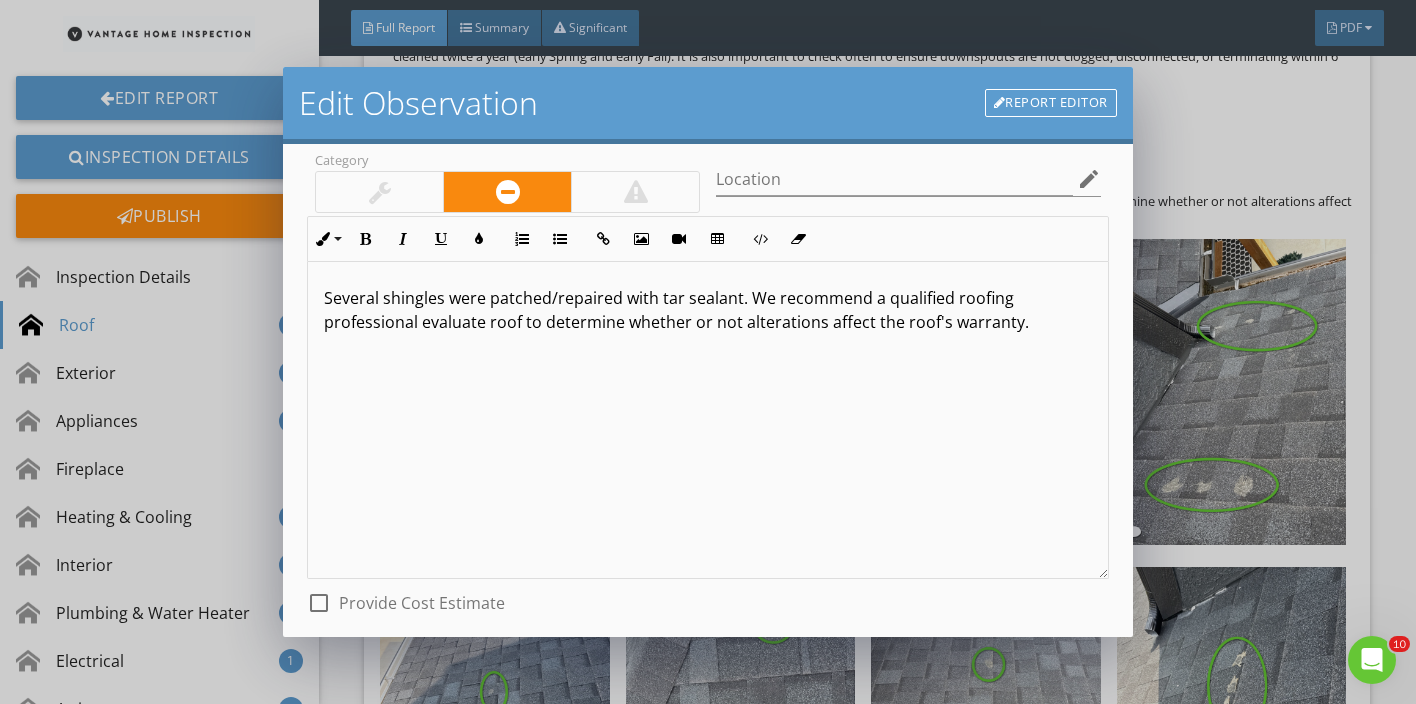click on "Several shingles were patched/repaired with tar sealant. We recommend a qualified roofing professional evaluate roof to determine whether or not alterations affect the roof's warranty." at bounding box center (708, 310) 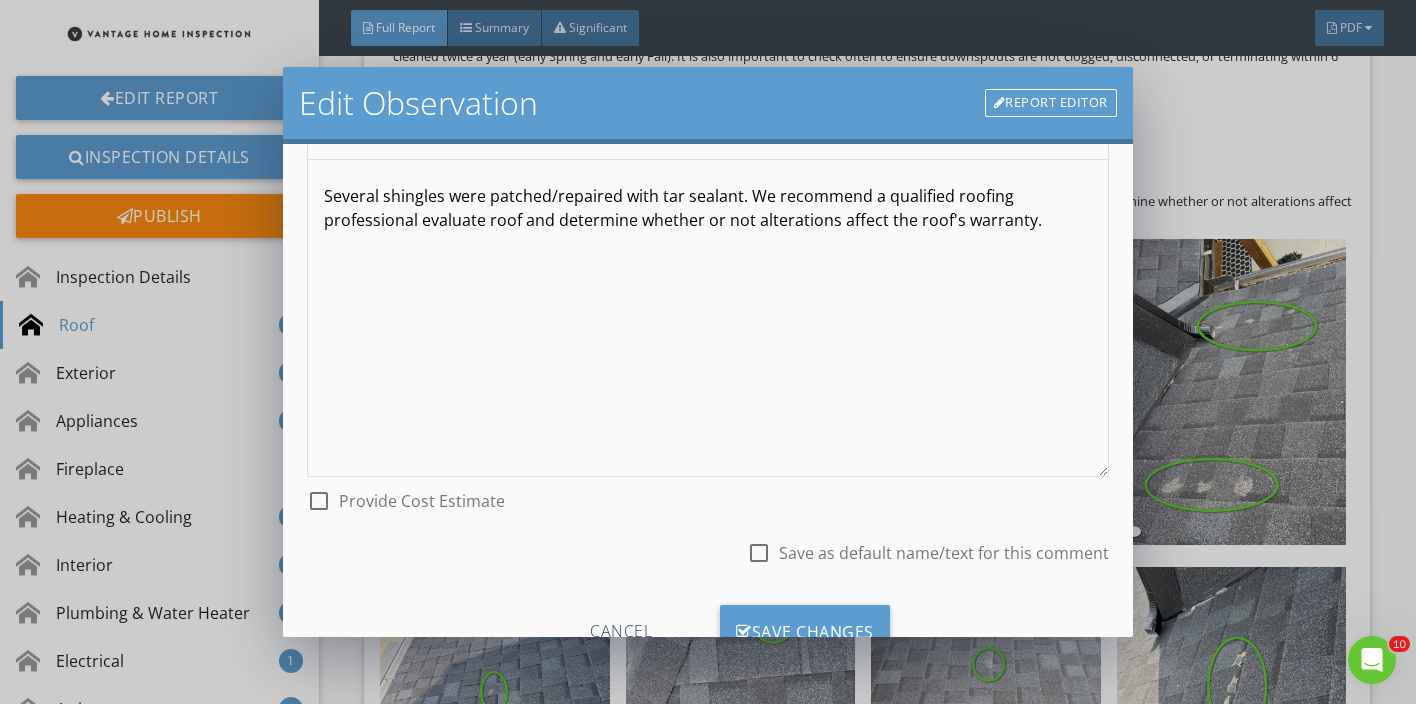scroll, scrollTop: 269, scrollLeft: 0, axis: vertical 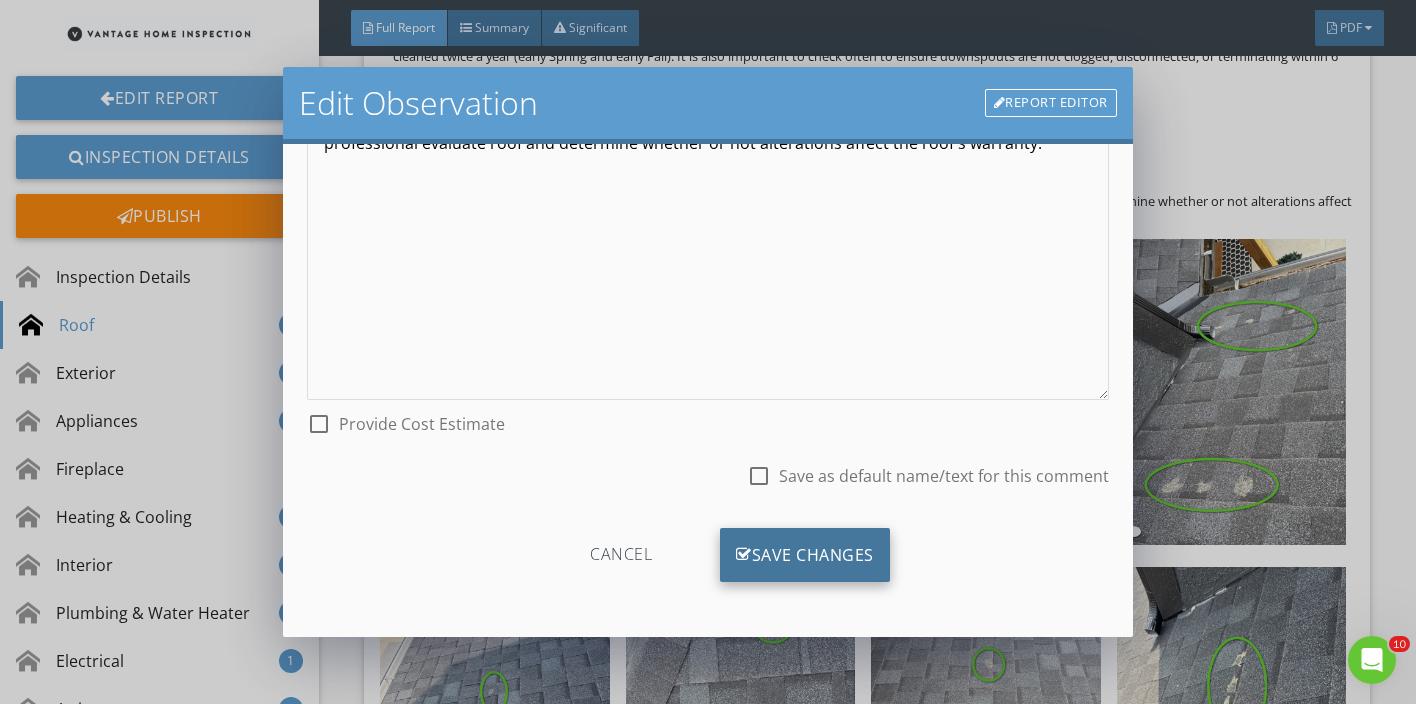 click on "Save Changes" at bounding box center (805, 555) 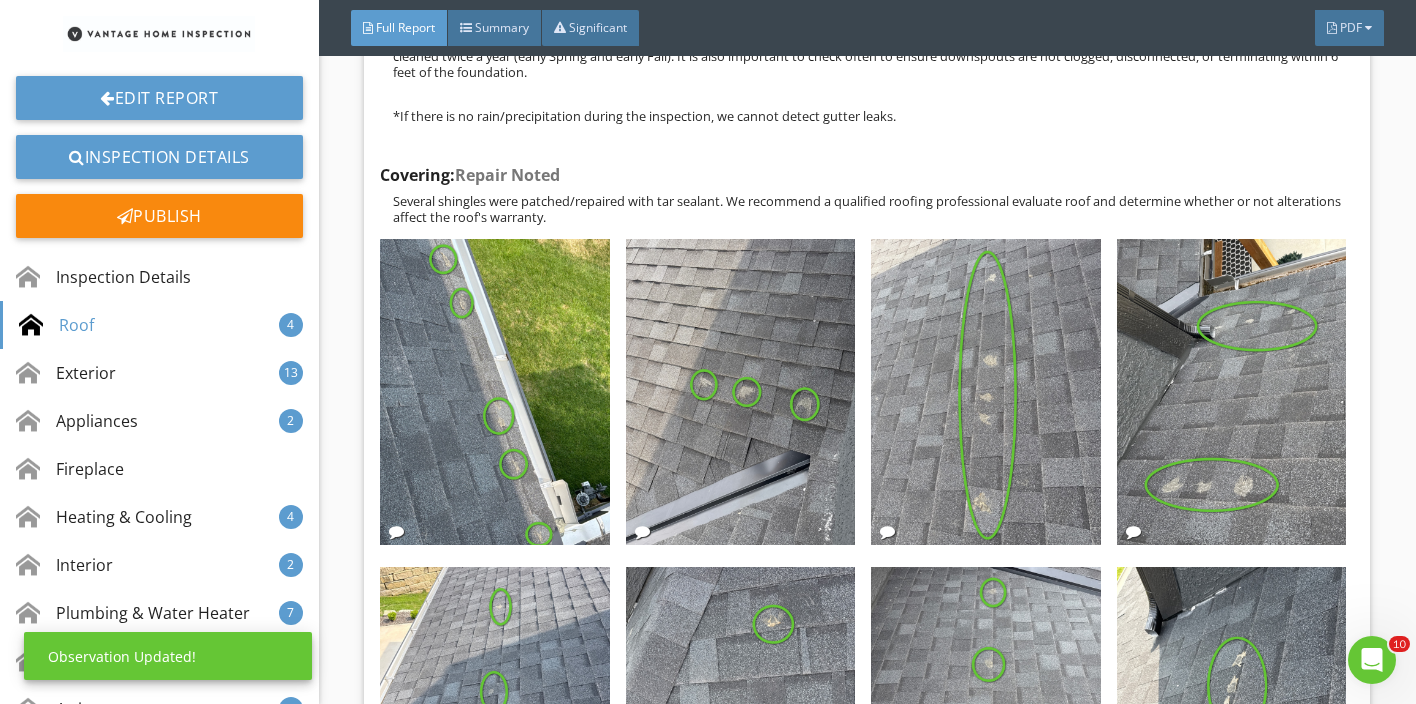 scroll, scrollTop: 32, scrollLeft: 0, axis: vertical 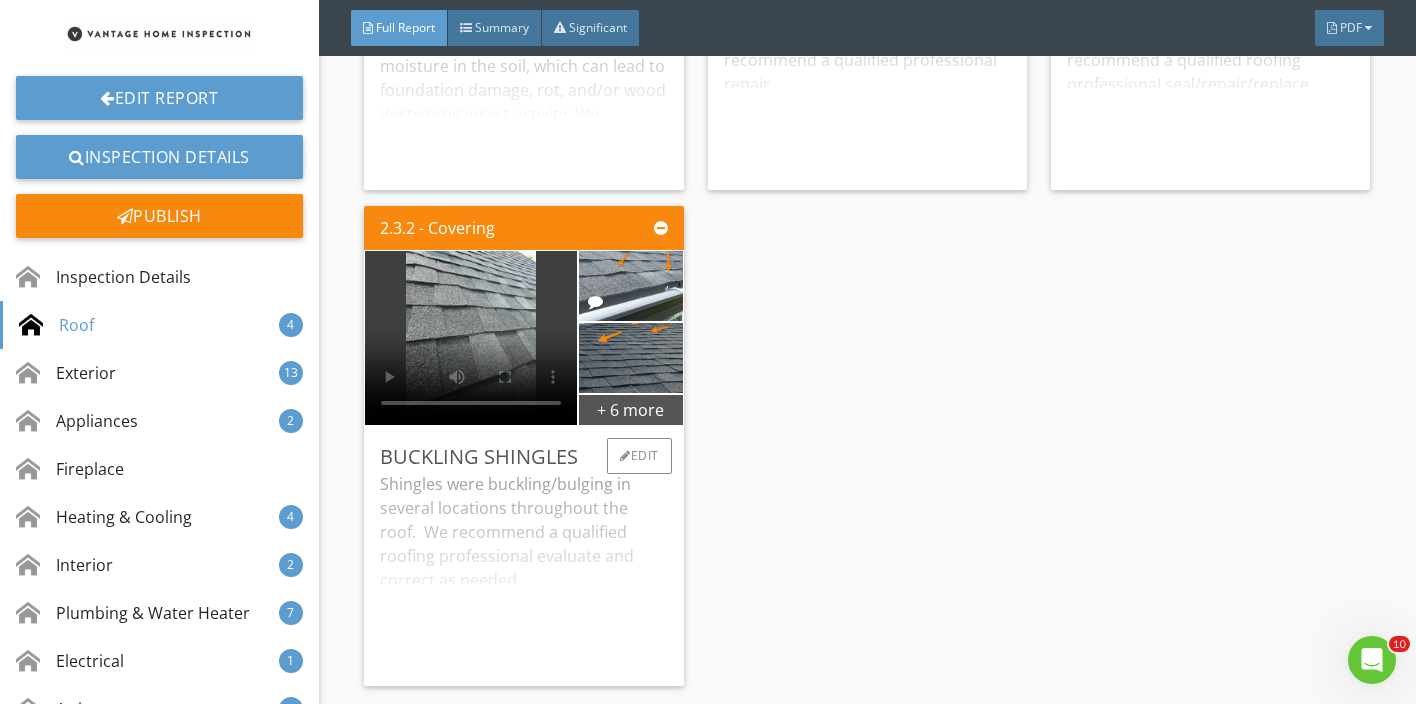 click on "Shingles were buckling/bulging in several locations throughout the roof.  We recommend a qualified roofing professional evaluate and correct as needed." at bounding box center [523, 571] 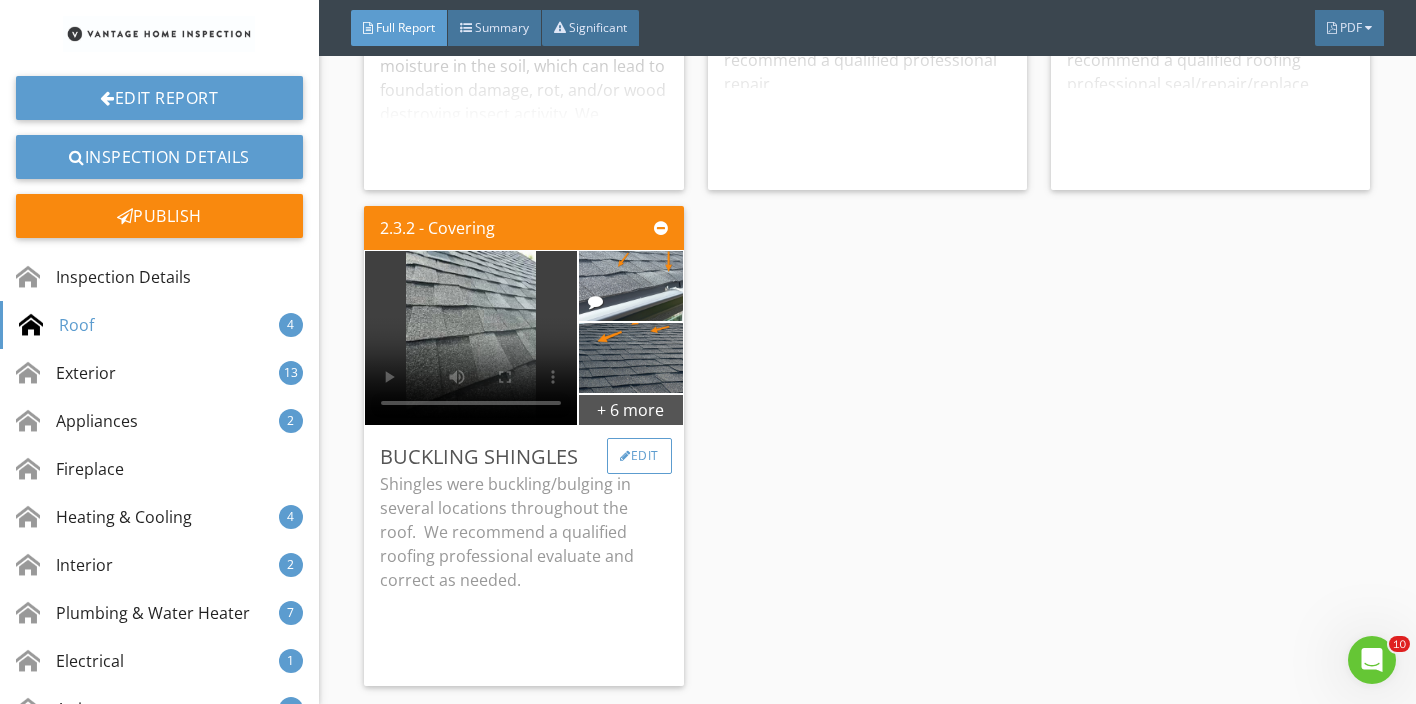 click on "Edit" at bounding box center (639, 456) 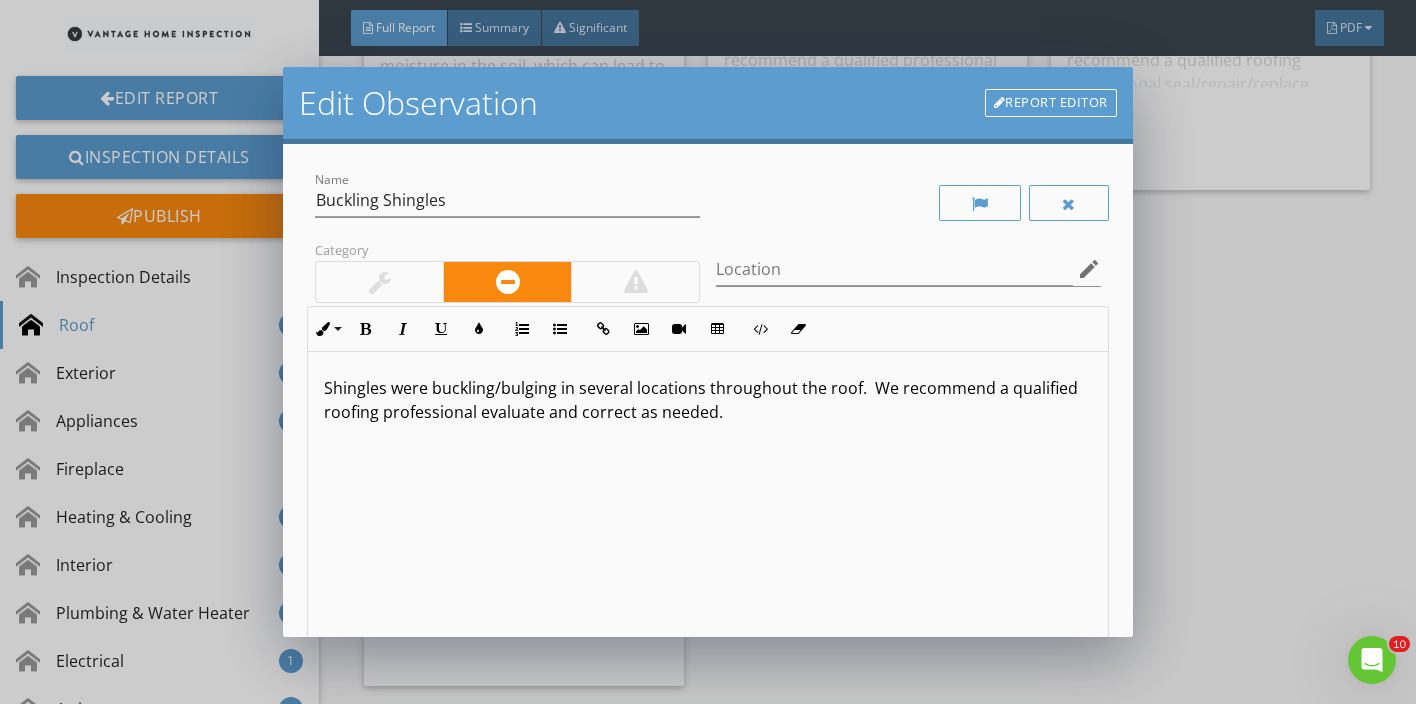 click on "Shingles were buckling/bulging in several locations throughout the roof.  We recommend a qualified roofing professional evaluate and correct as needed." at bounding box center (708, 400) 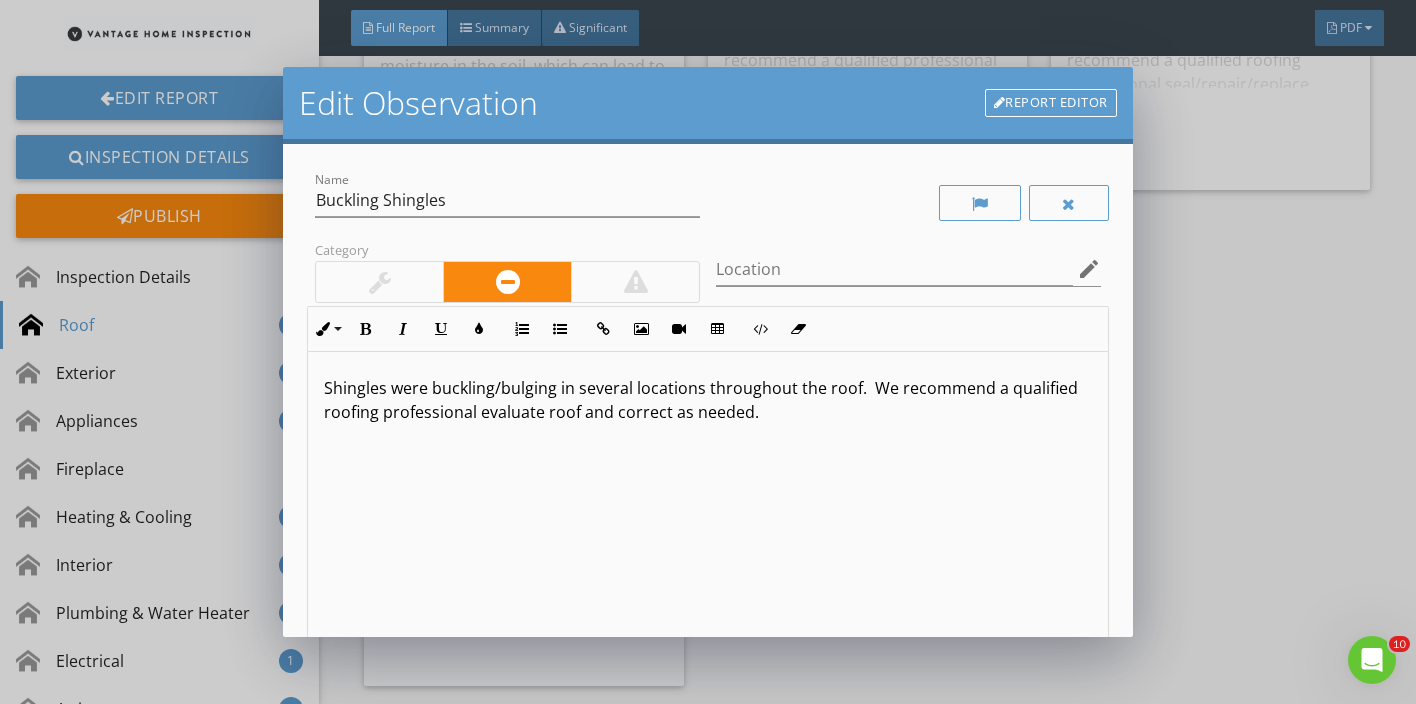 scroll, scrollTop: 269, scrollLeft: 0, axis: vertical 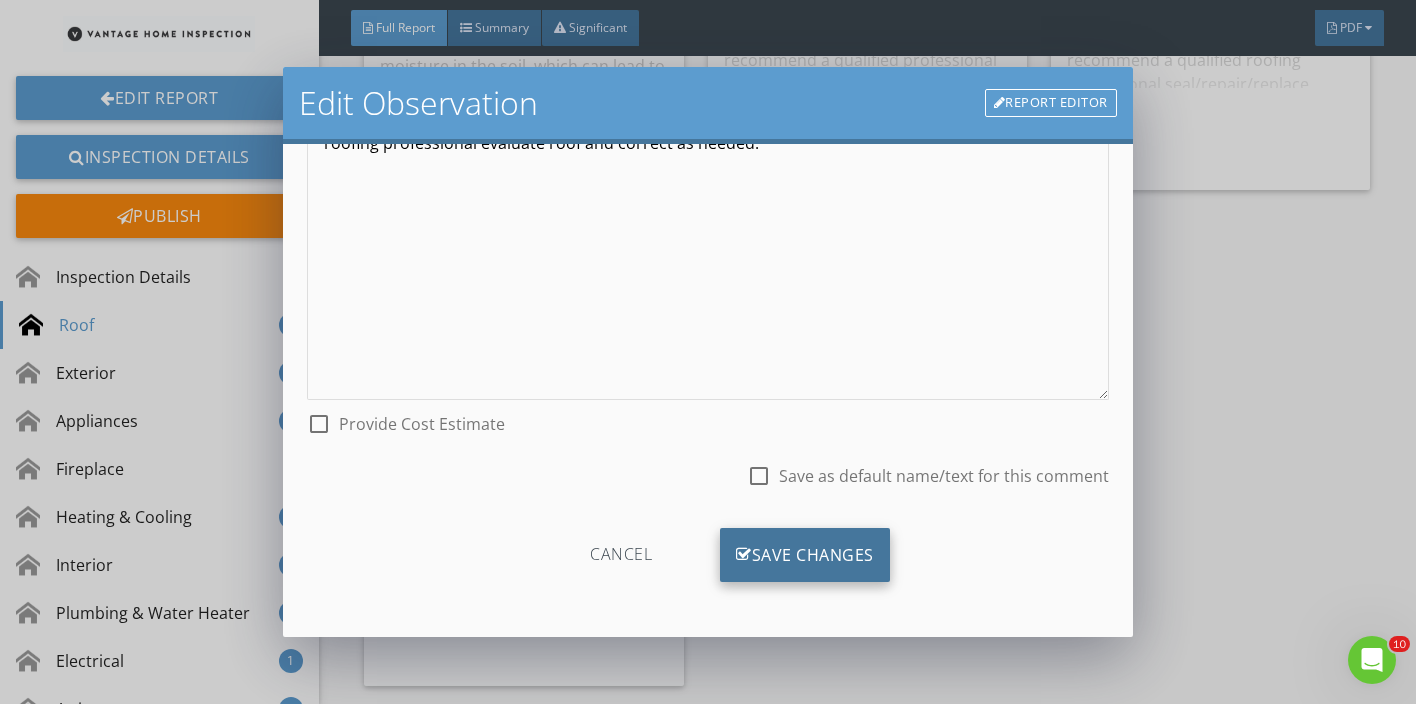 click on "Save Changes" at bounding box center (805, 555) 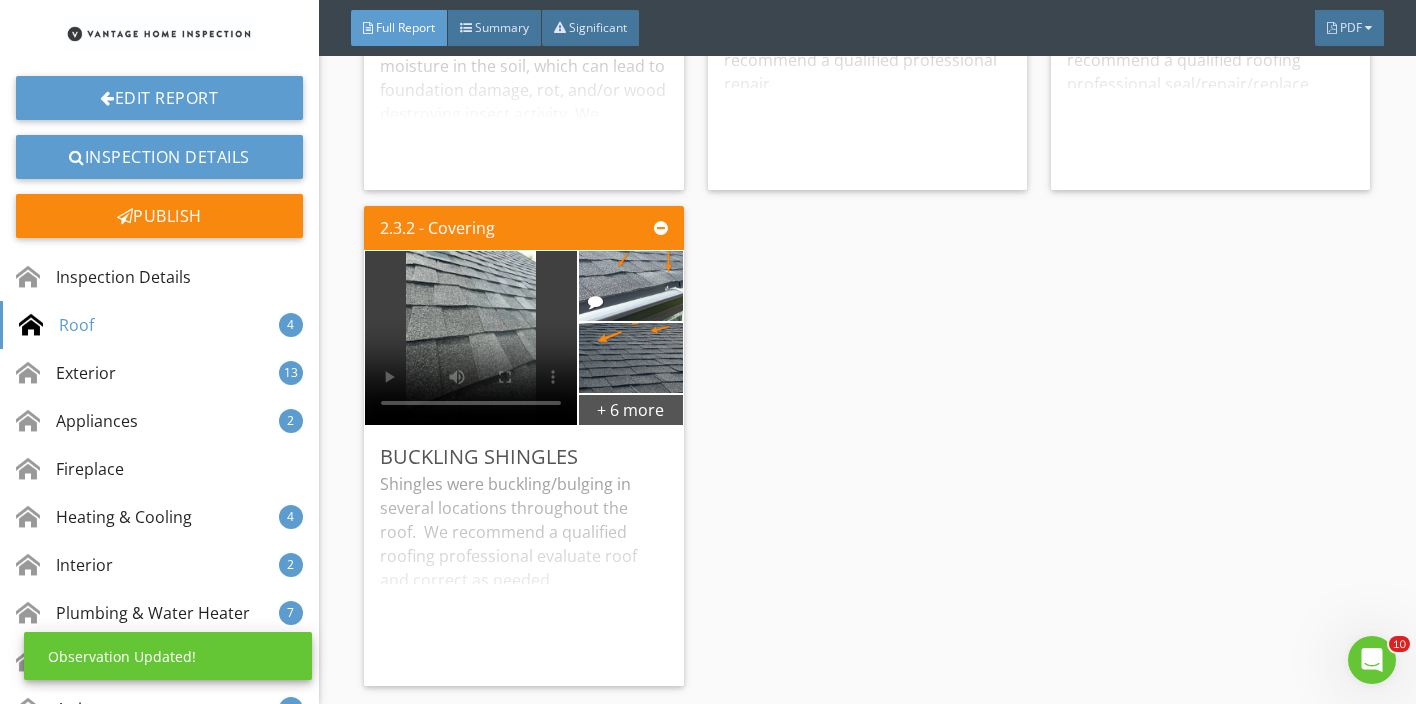 scroll, scrollTop: 32, scrollLeft: 0, axis: vertical 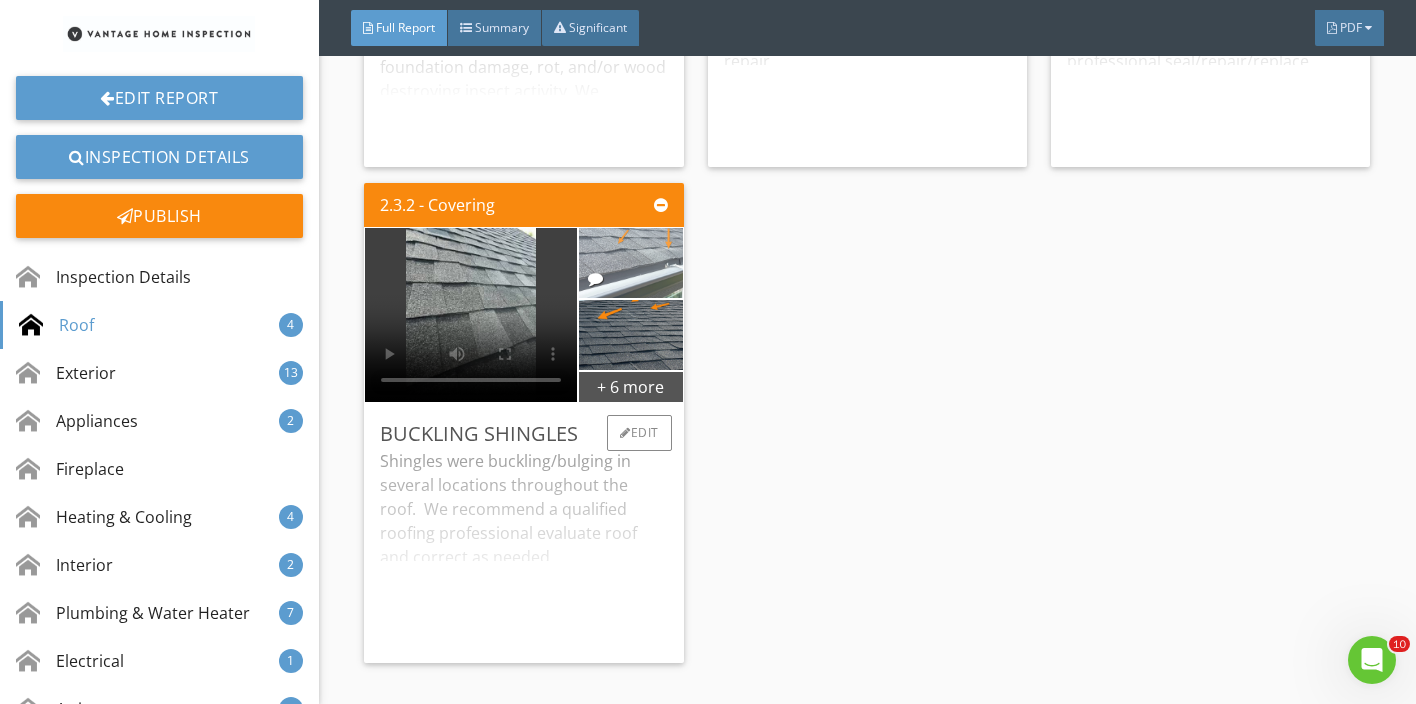 click at bounding box center (630, 263) 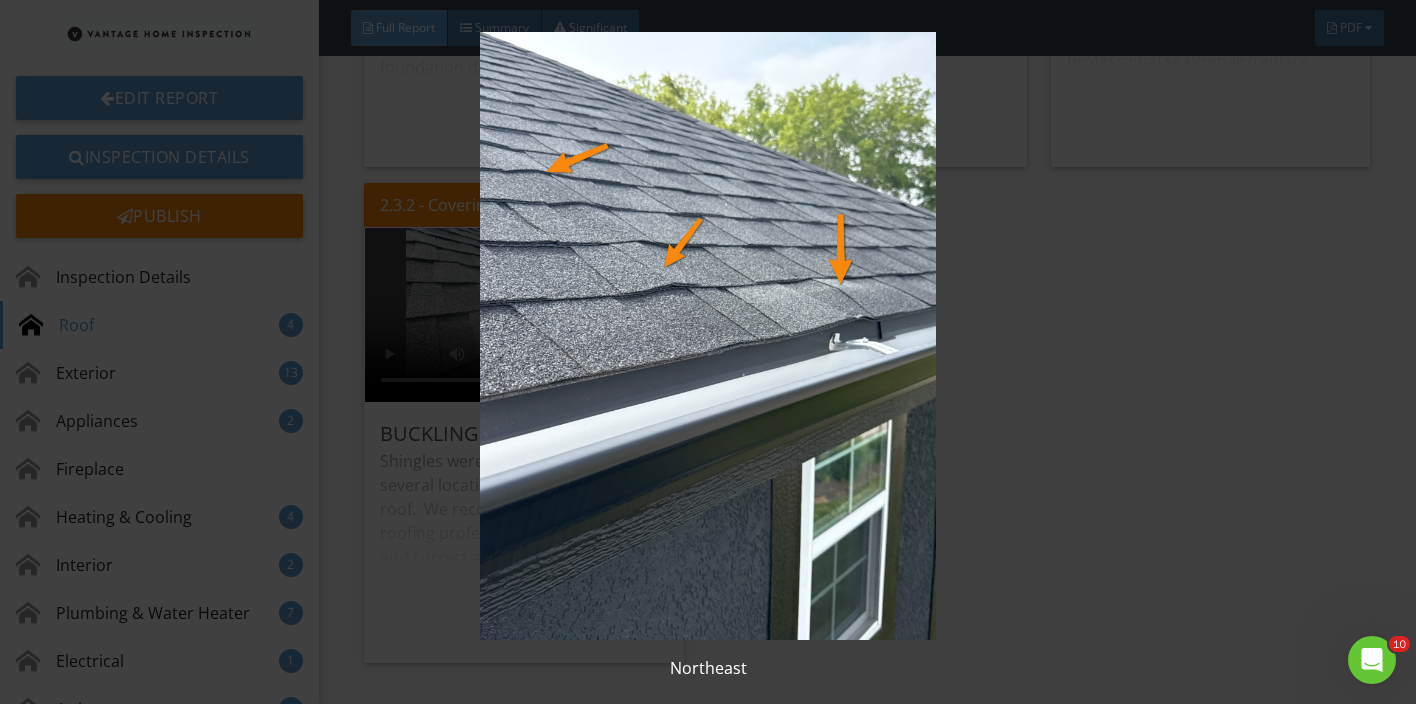 click at bounding box center (708, 336) 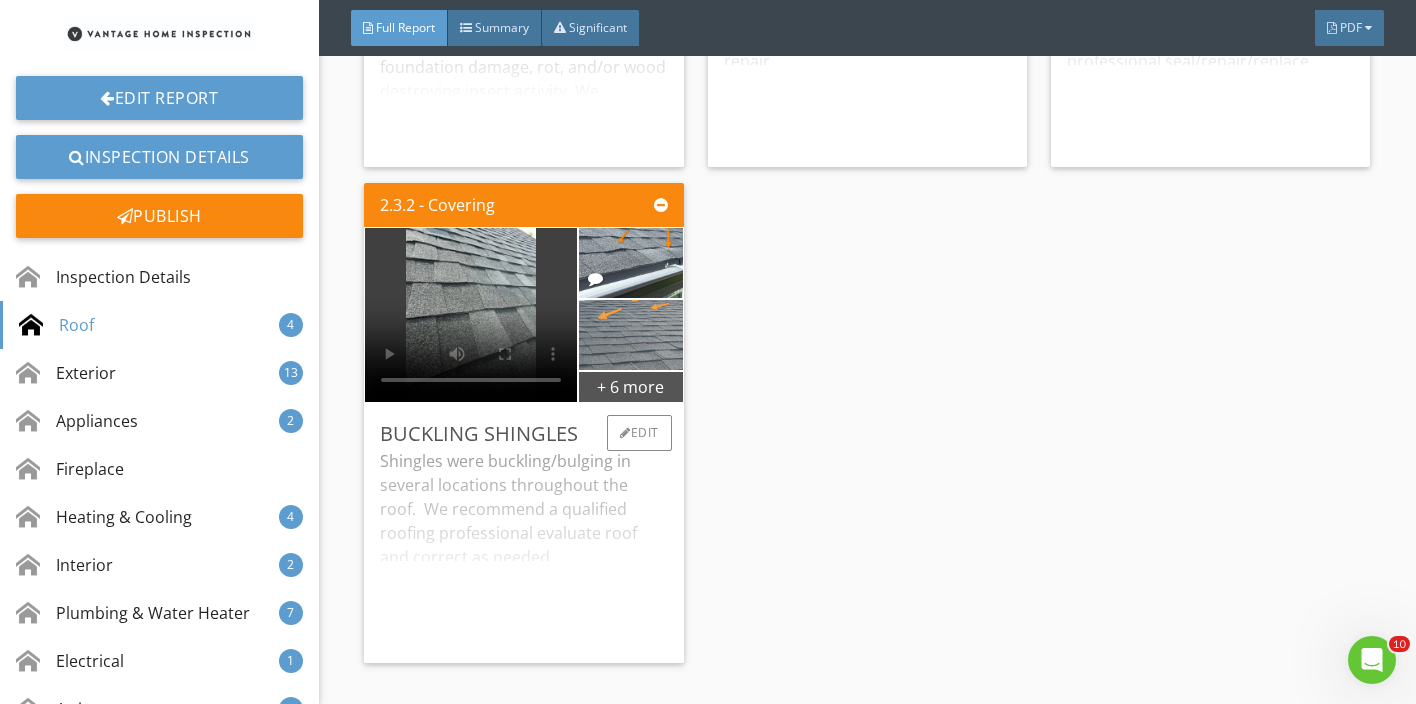 click at bounding box center [630, 335] 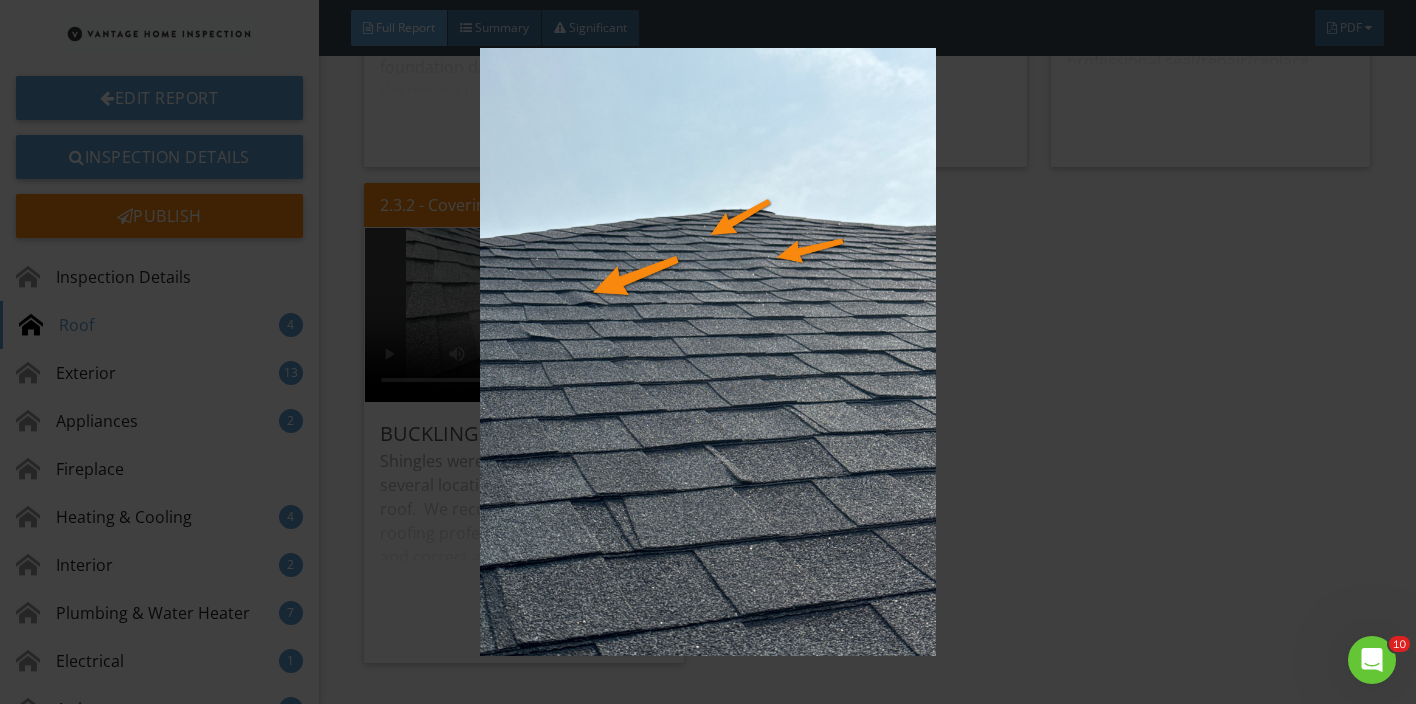 click at bounding box center [708, 352] 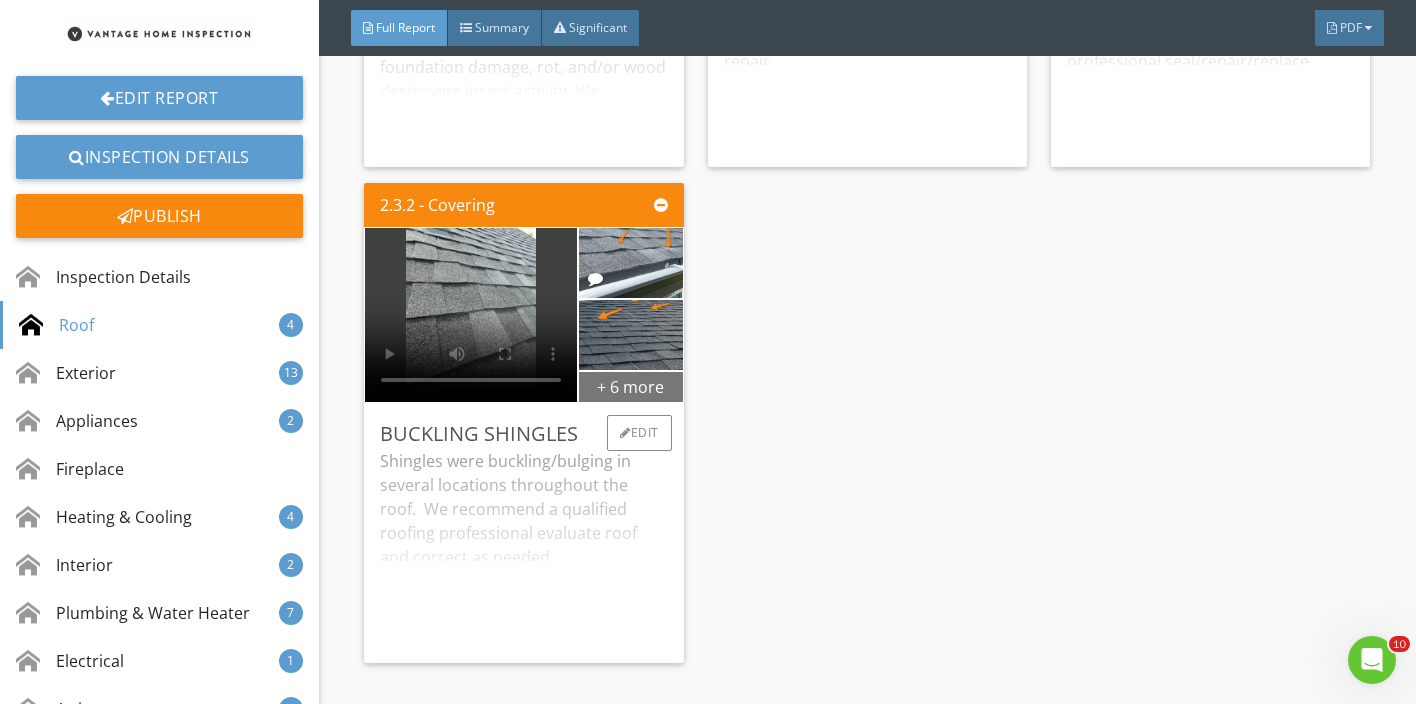 click on "+ 6 more" at bounding box center (631, 386) 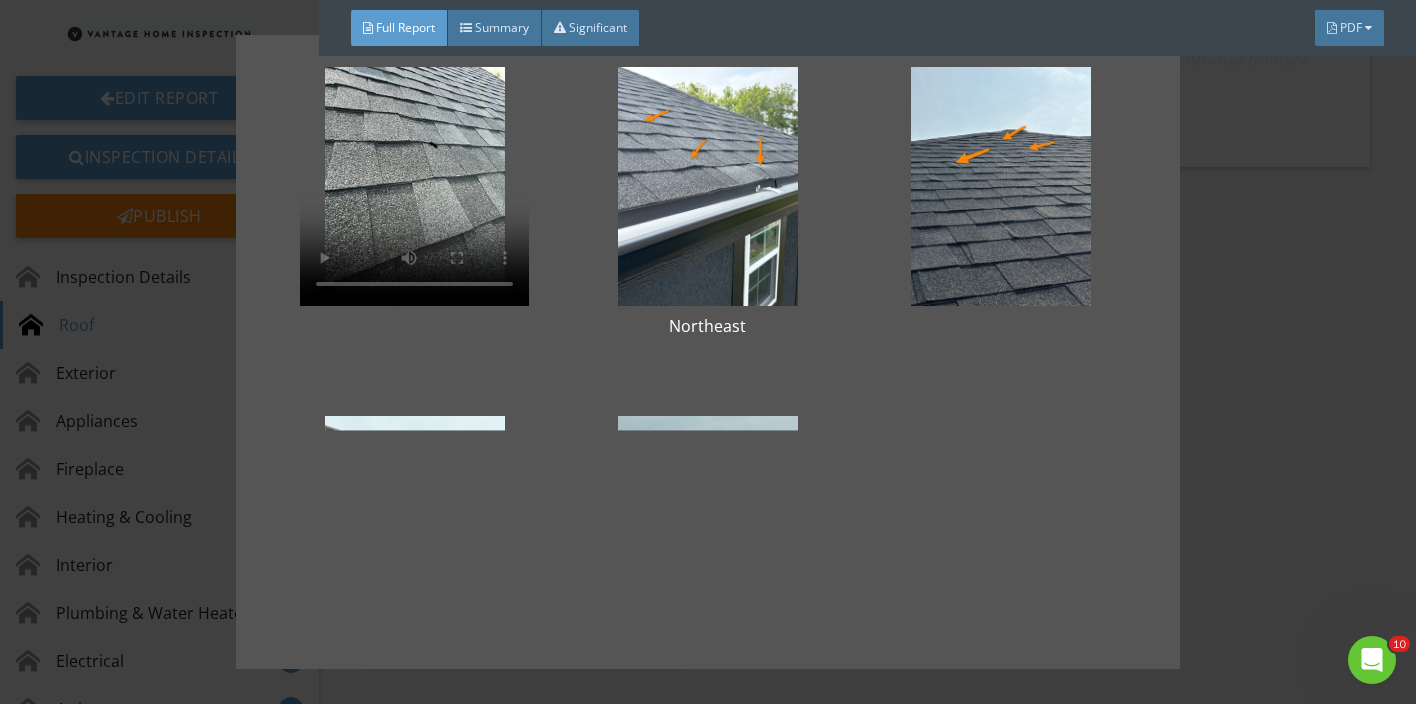 scroll, scrollTop: 41, scrollLeft: 0, axis: vertical 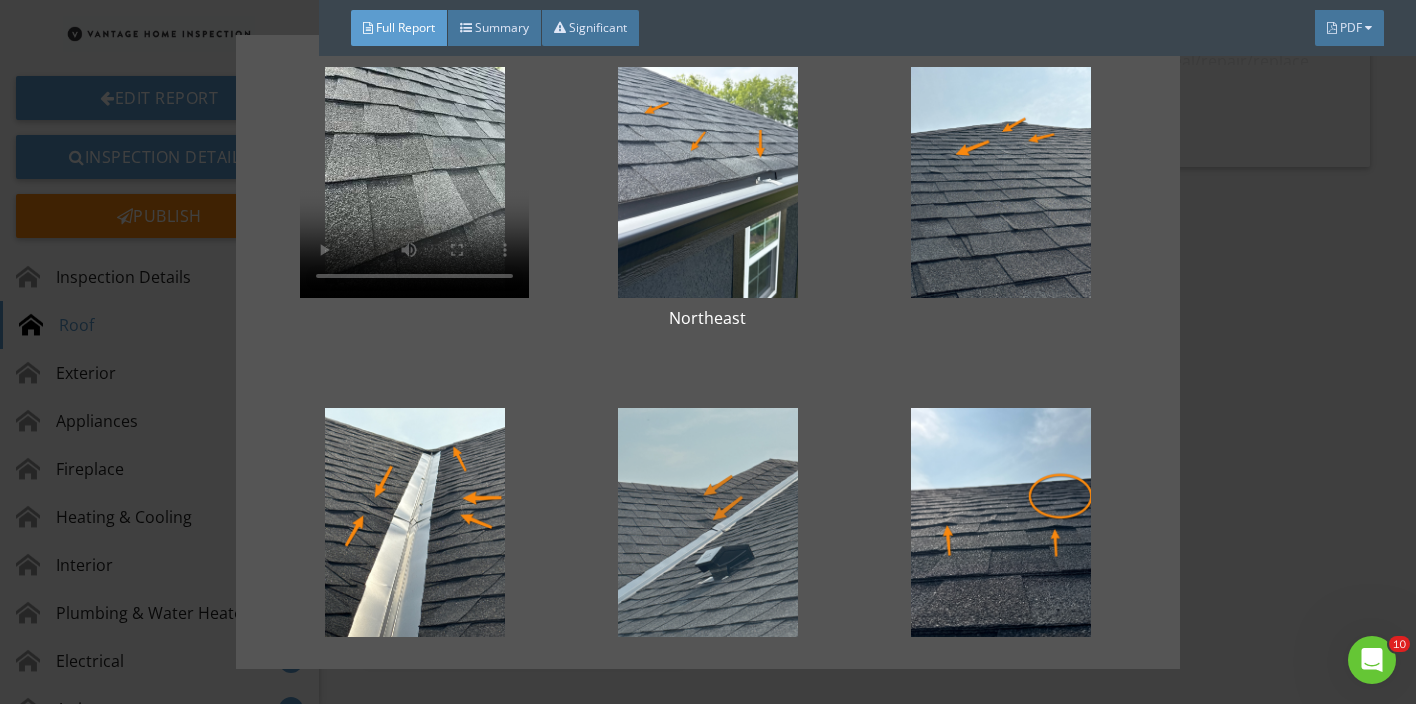 click at bounding box center (707, 528) 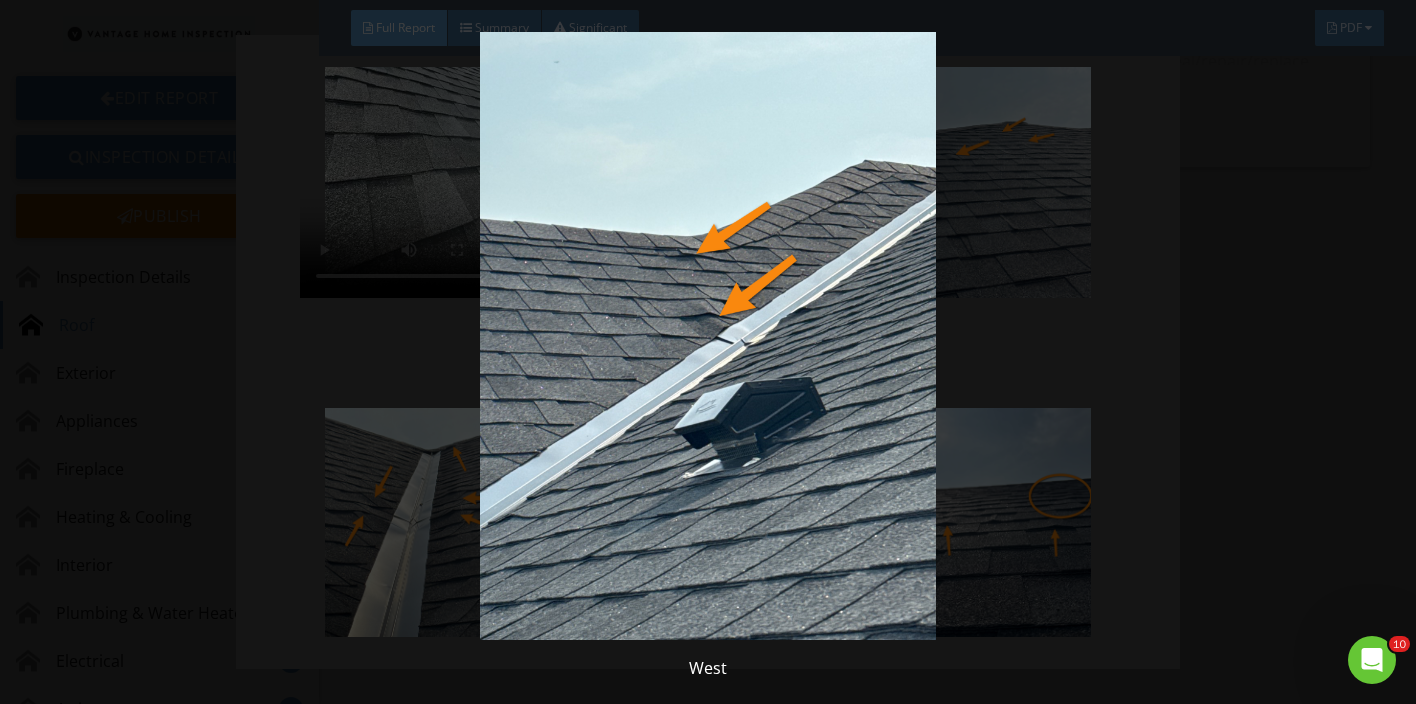 click at bounding box center [708, 336] 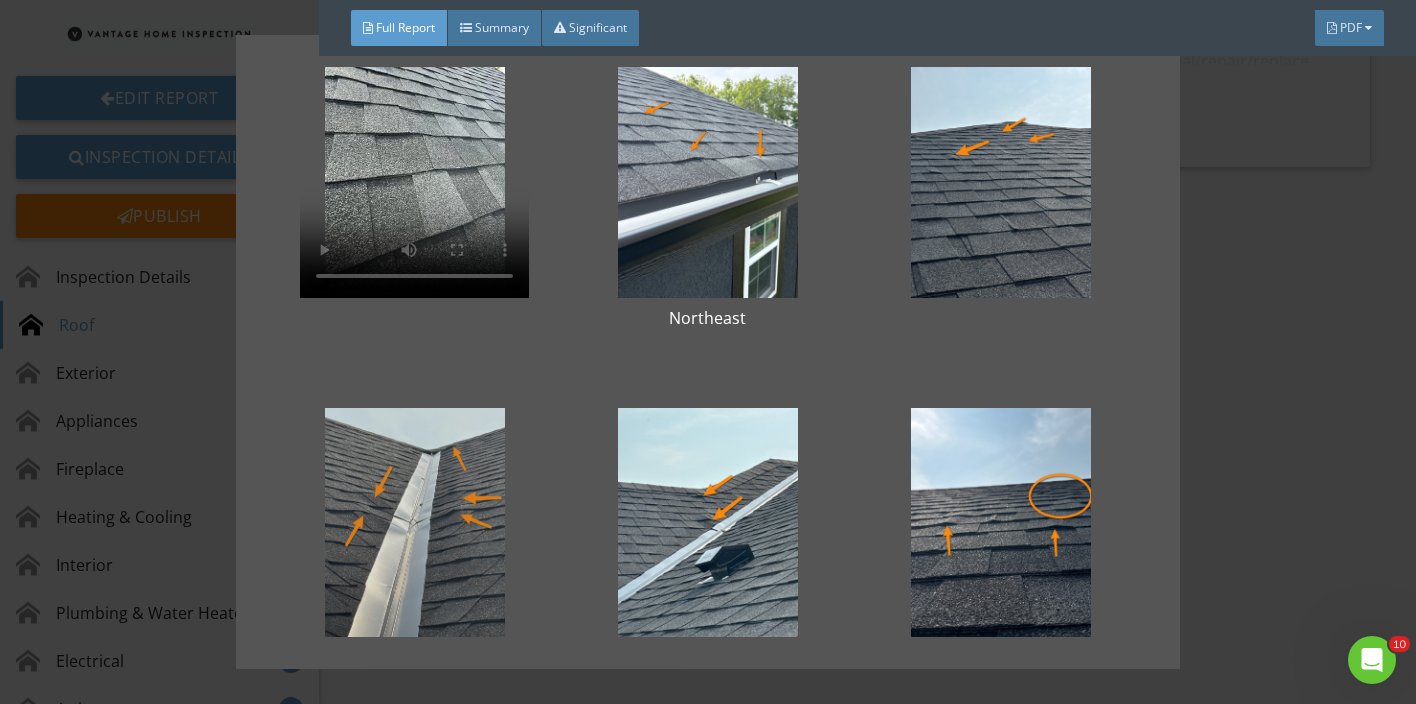 click at bounding box center [414, 528] 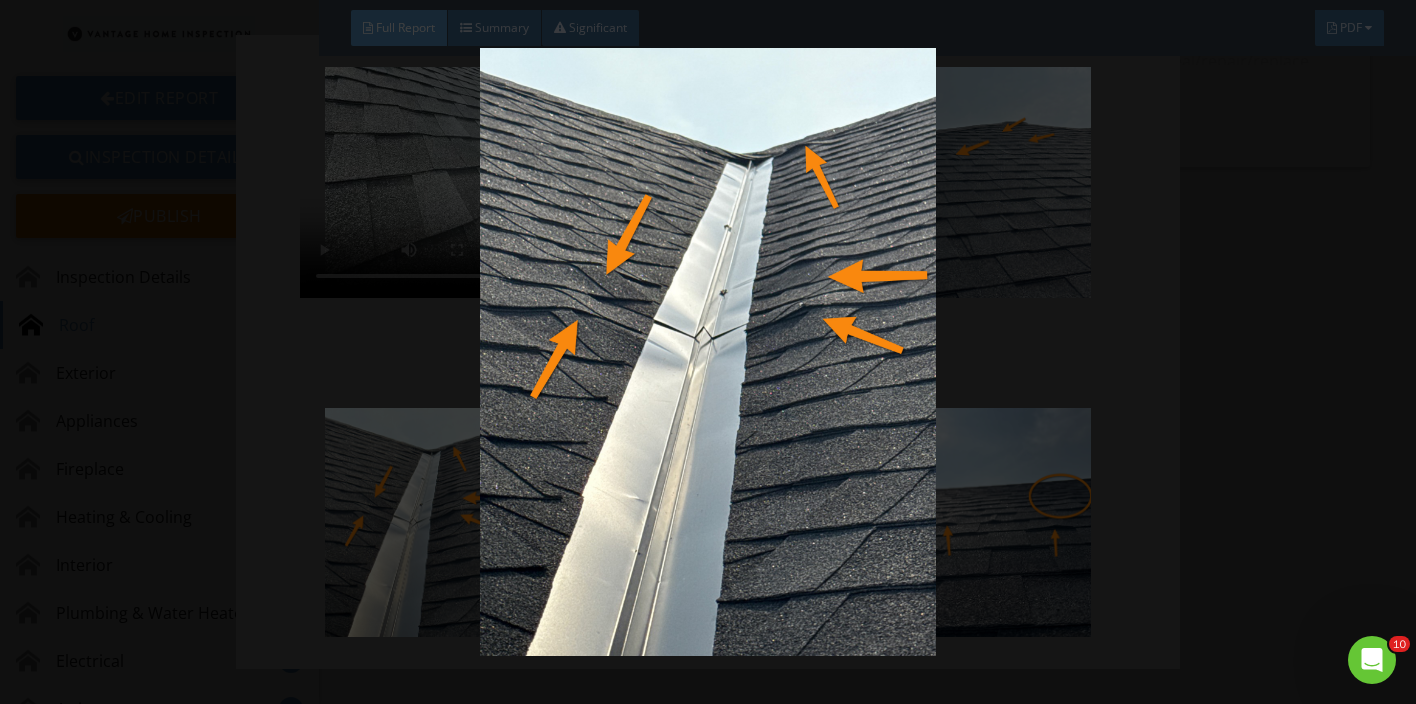 click at bounding box center (708, 352) 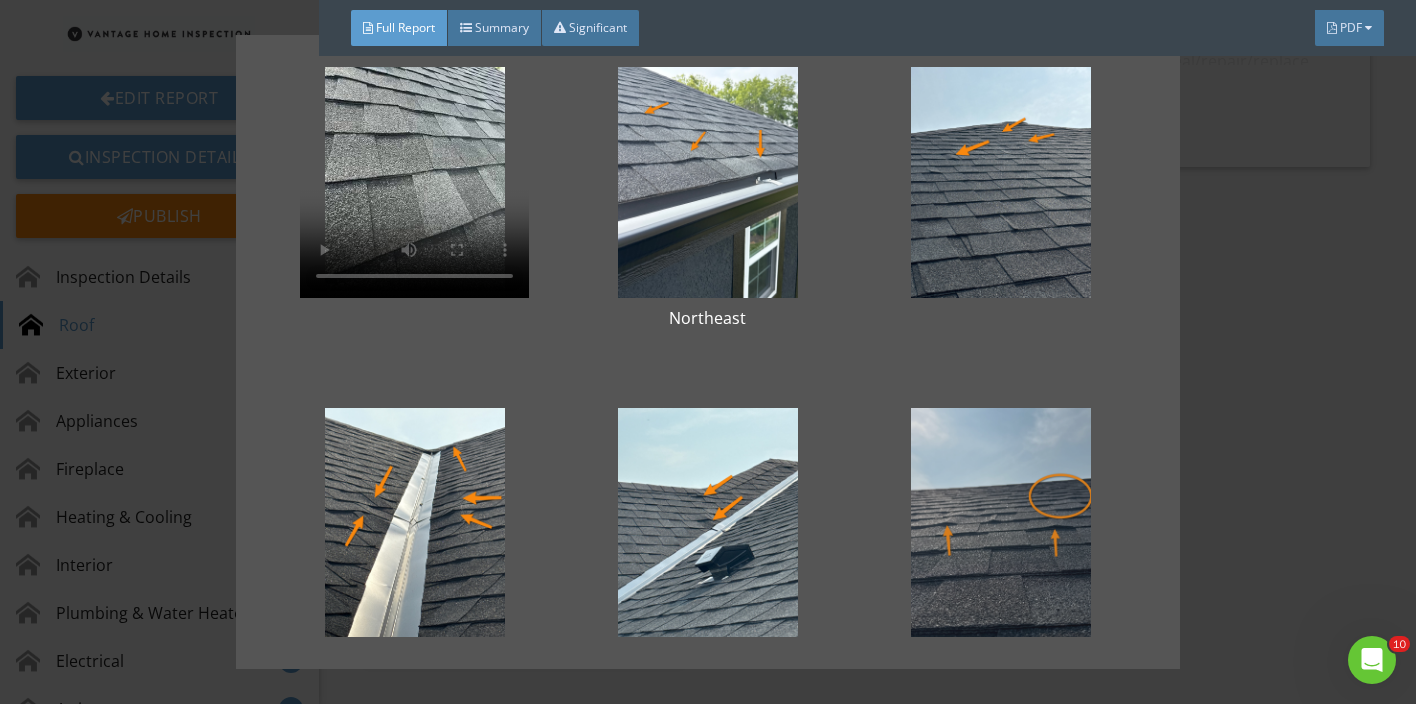 click at bounding box center (1001, 528) 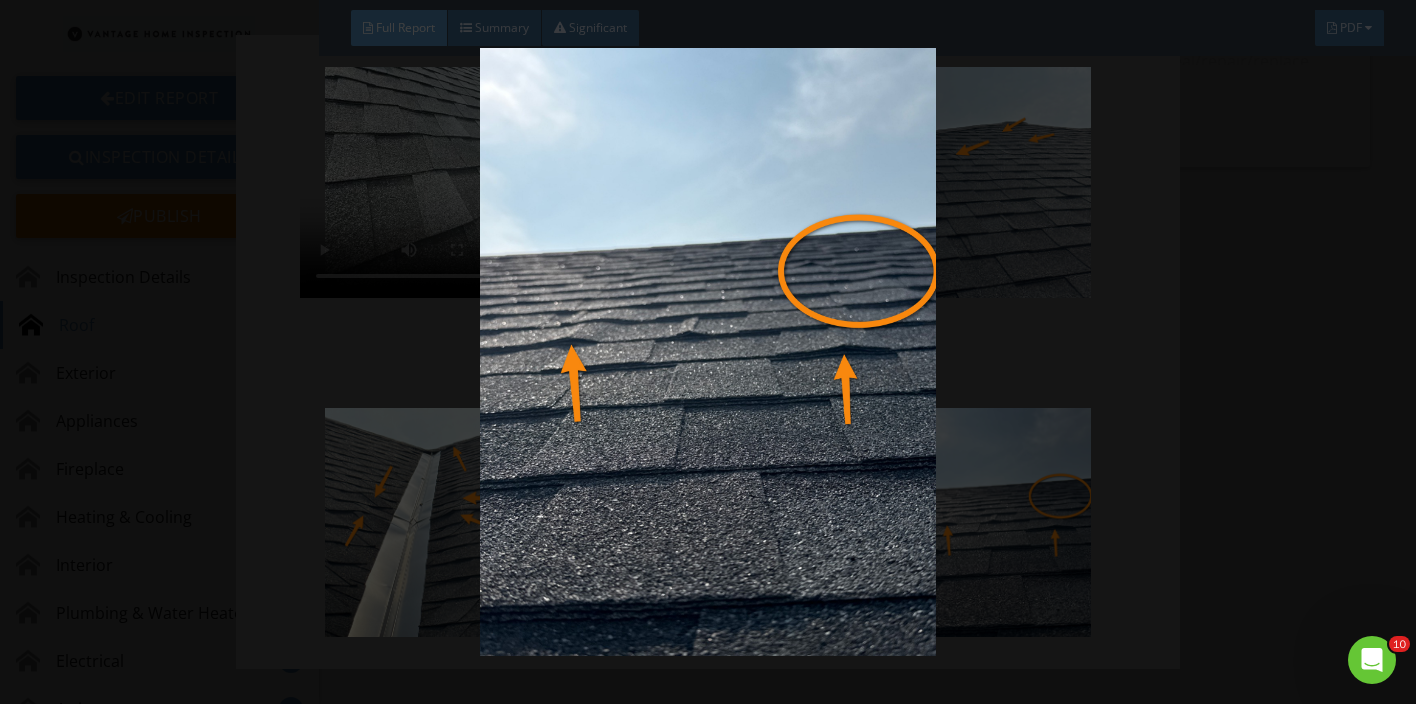 click at bounding box center (708, 352) 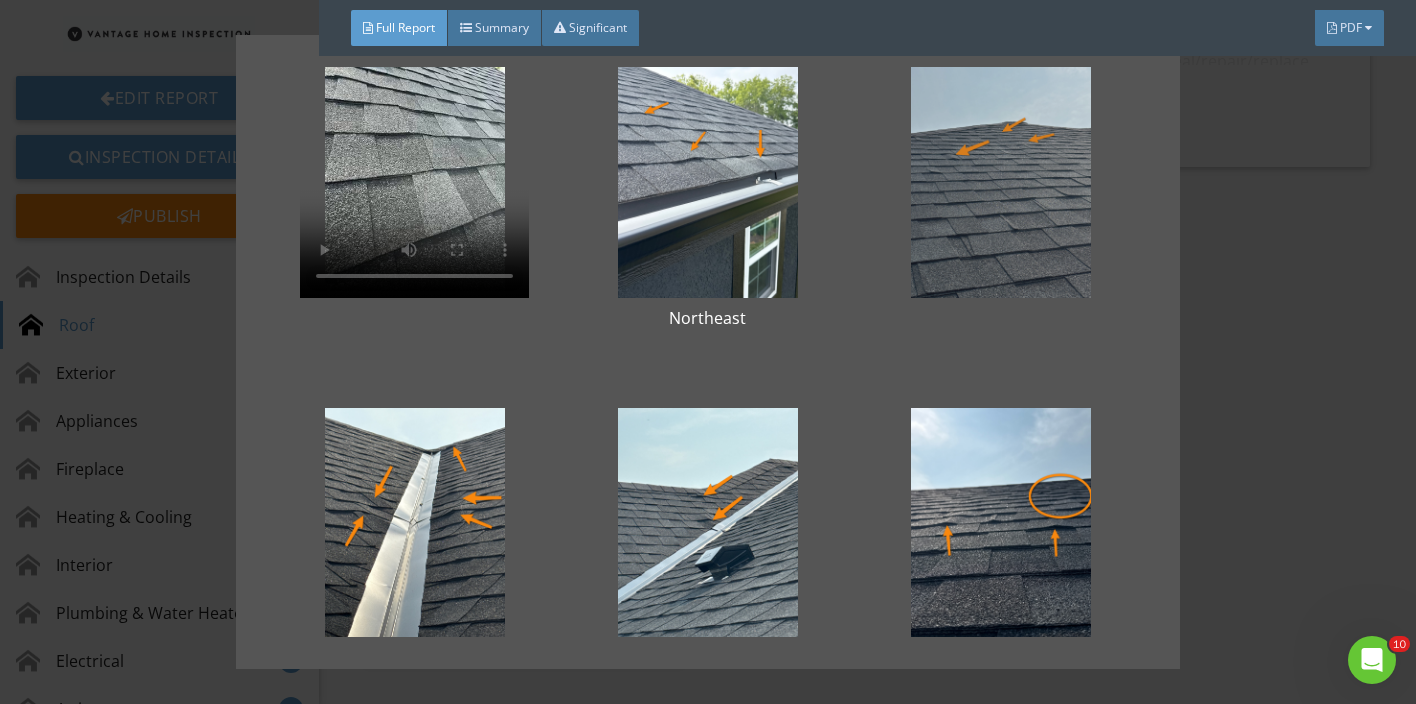 click at bounding box center [1001, 178] 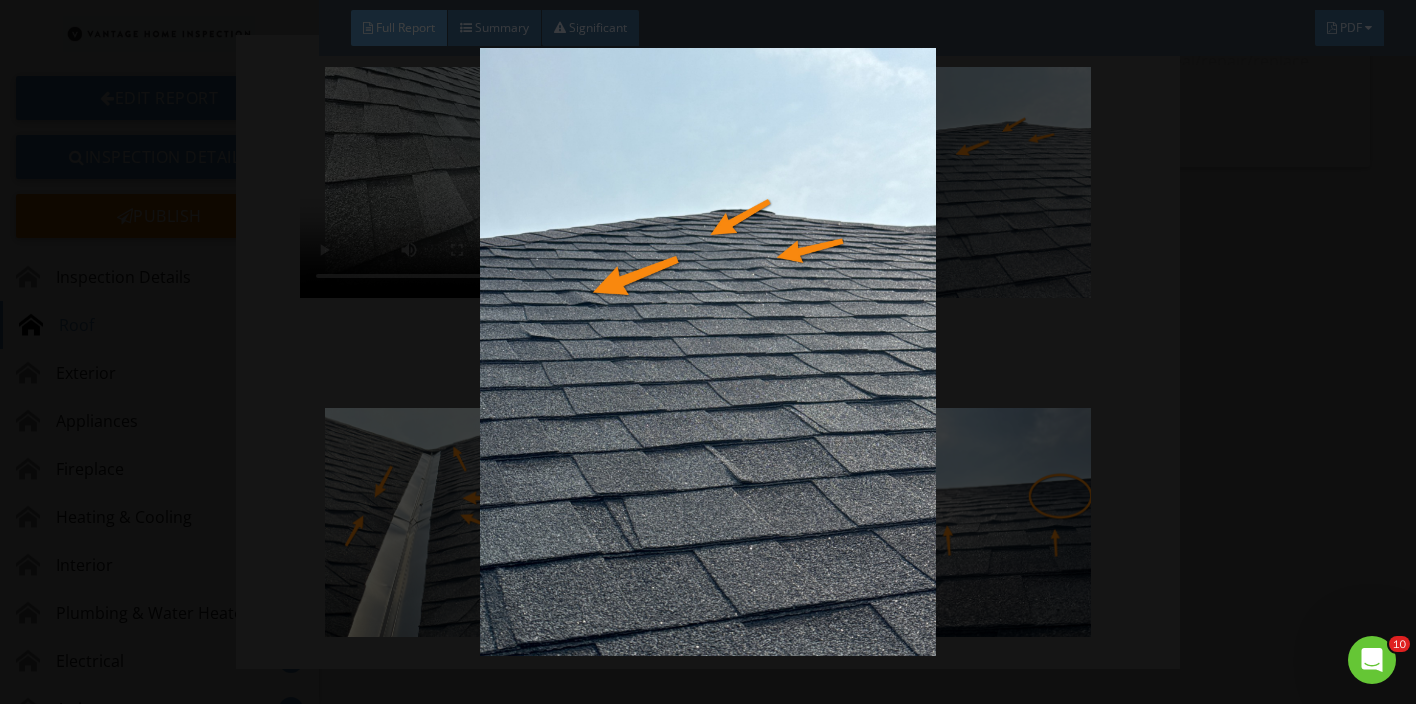 click at bounding box center [708, 352] 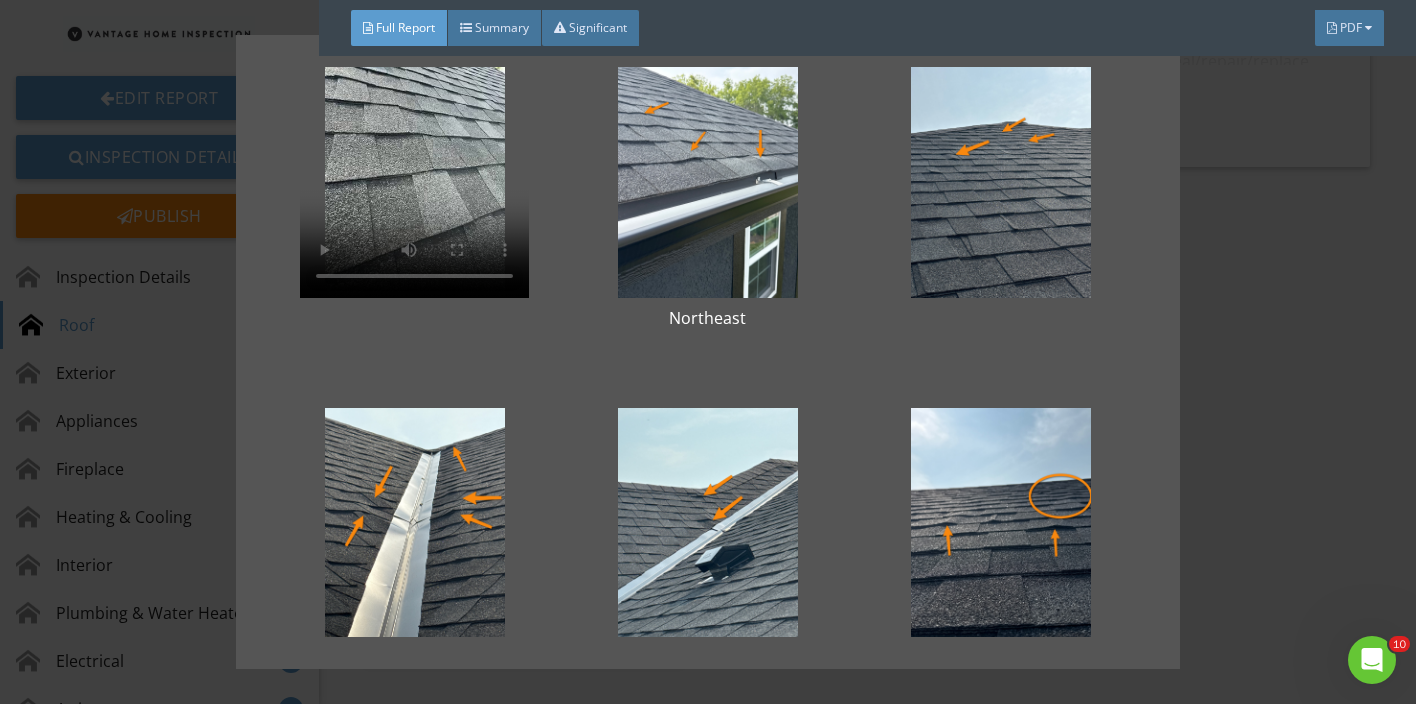 click on "Northeast
West
Northwest" at bounding box center [708, 352] 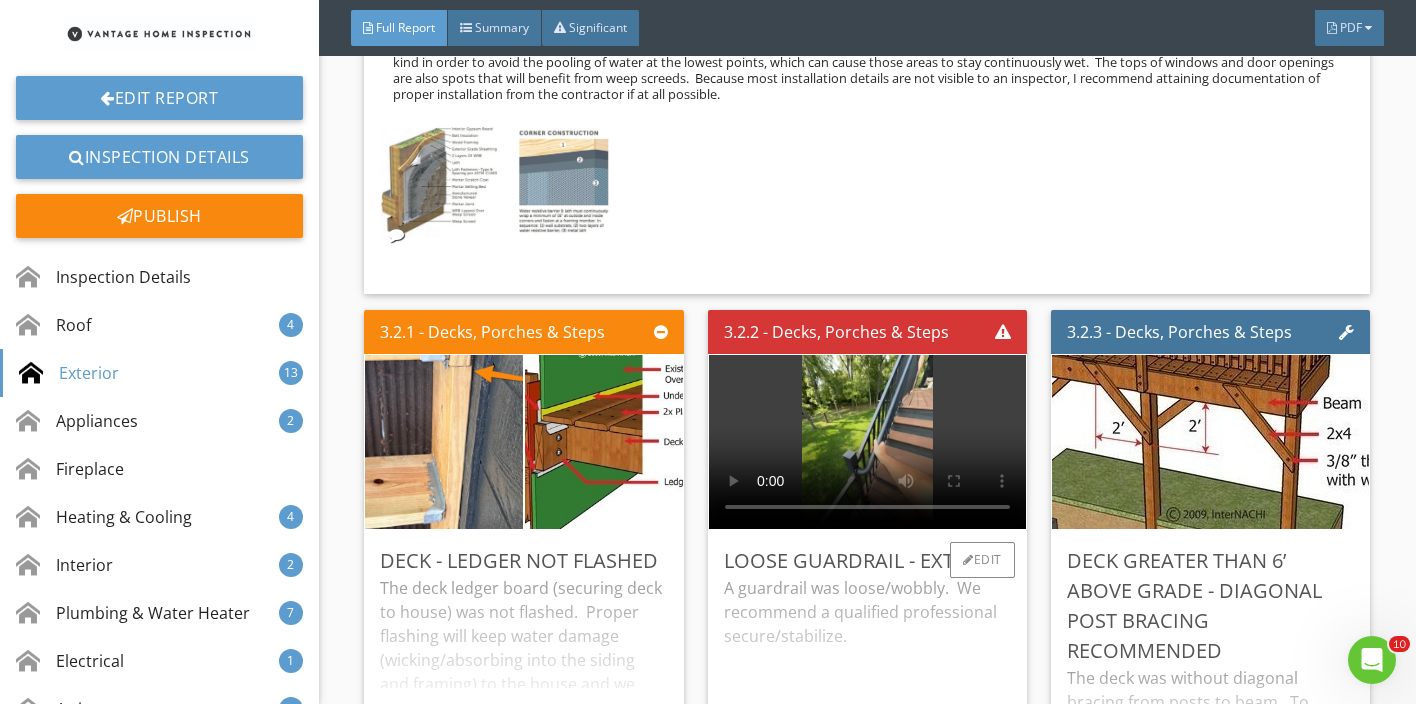 scroll, scrollTop: 6856, scrollLeft: 0, axis: vertical 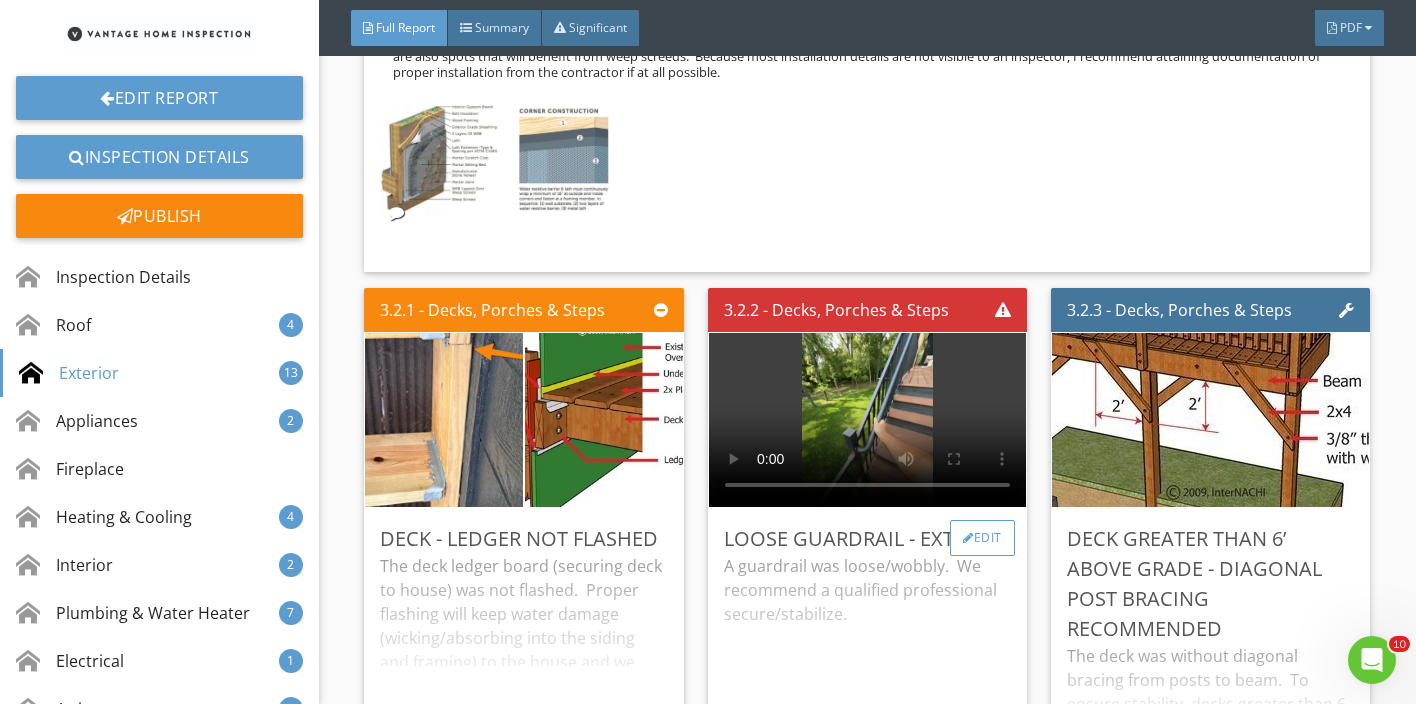 click on "Edit" at bounding box center (982, 538) 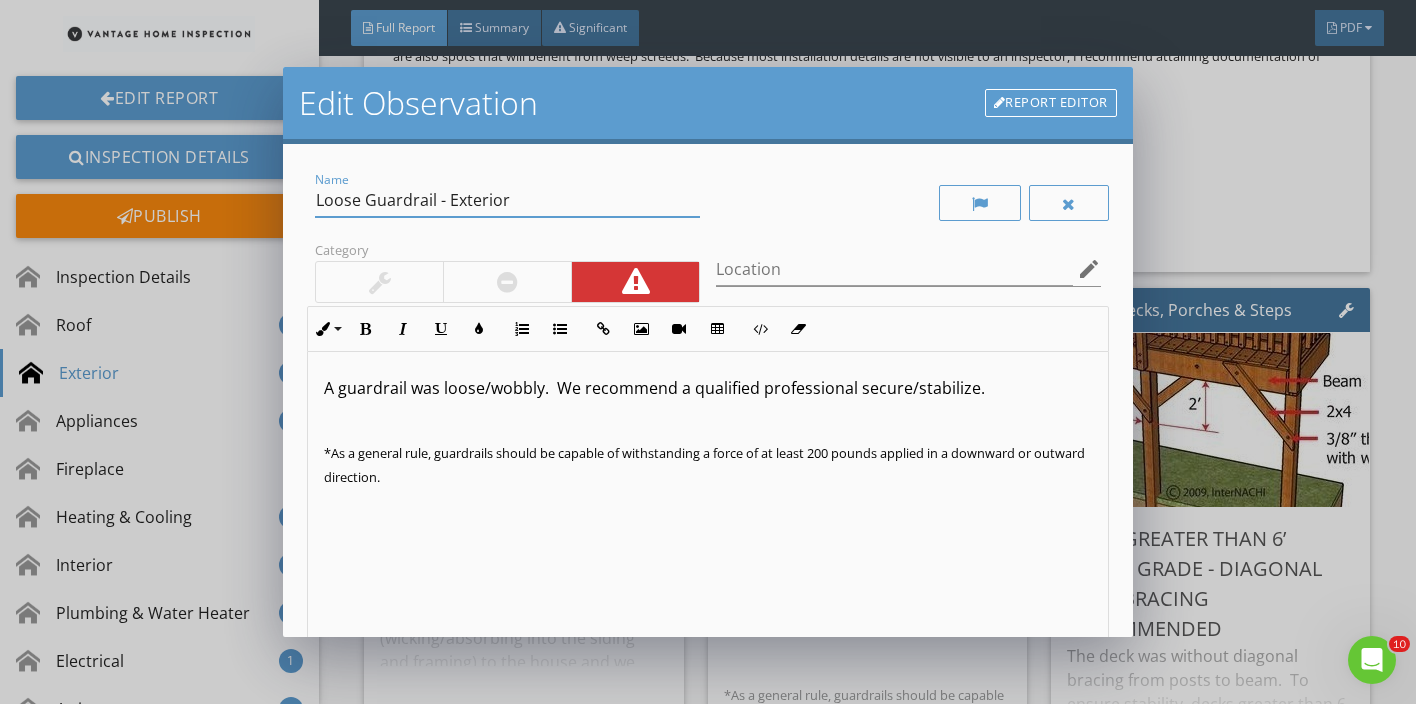 click on "Loose Guardrail - Exterior" at bounding box center (507, 200) 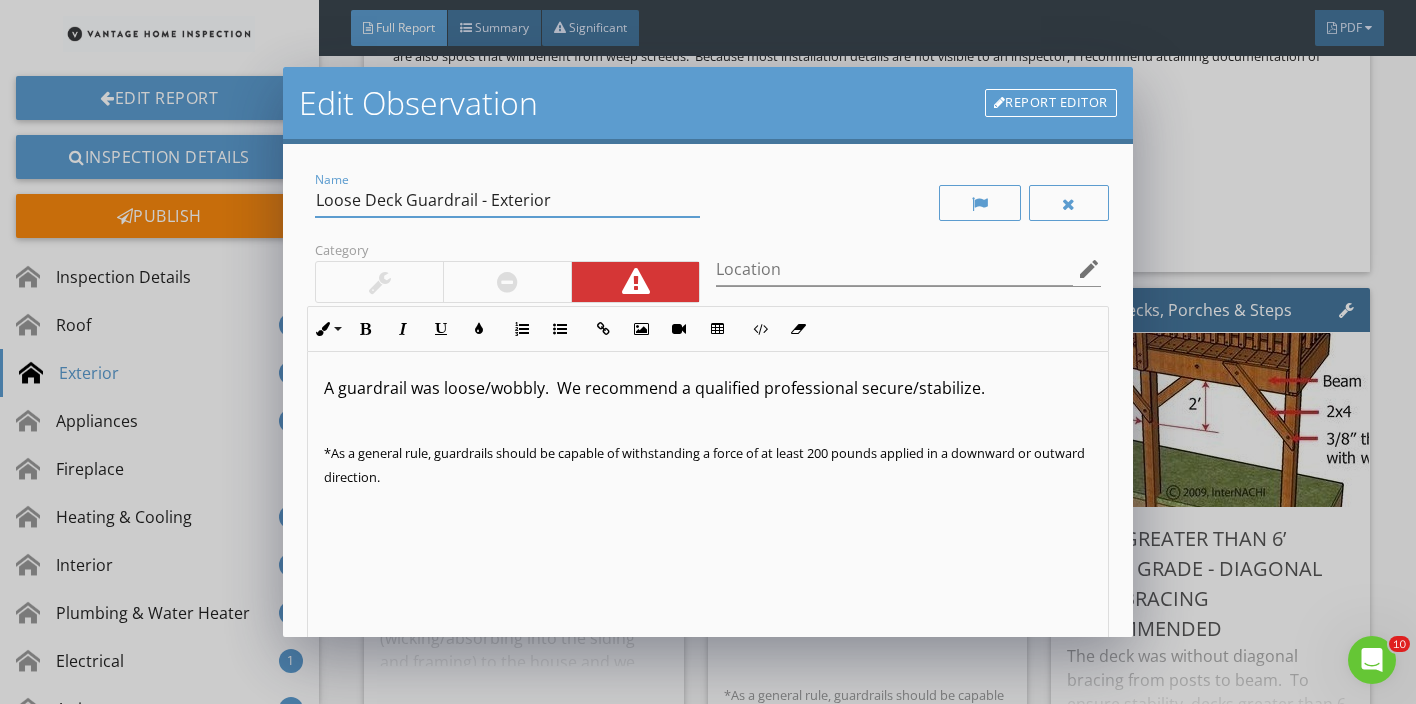 click on "Loose Deck Guardrail - Exterior" at bounding box center [507, 200] 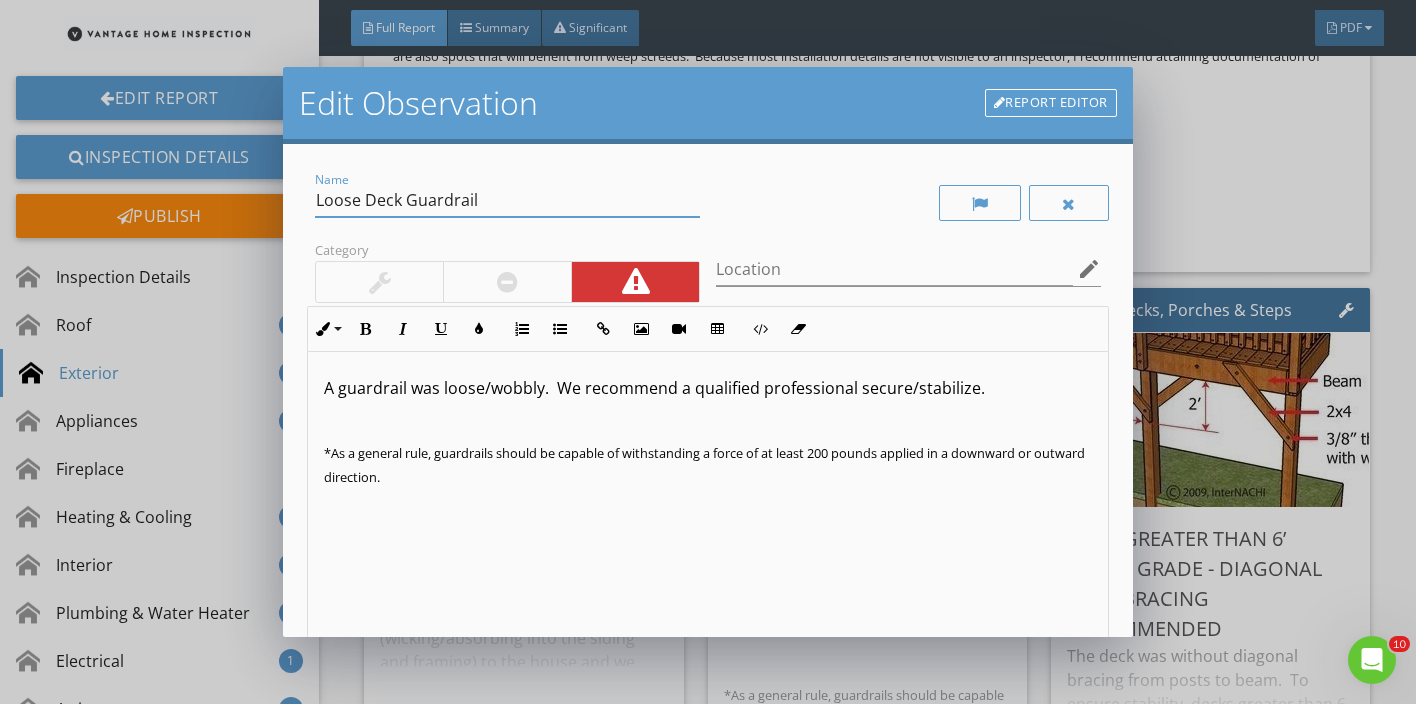 type on "Loose Deck Guardrail" 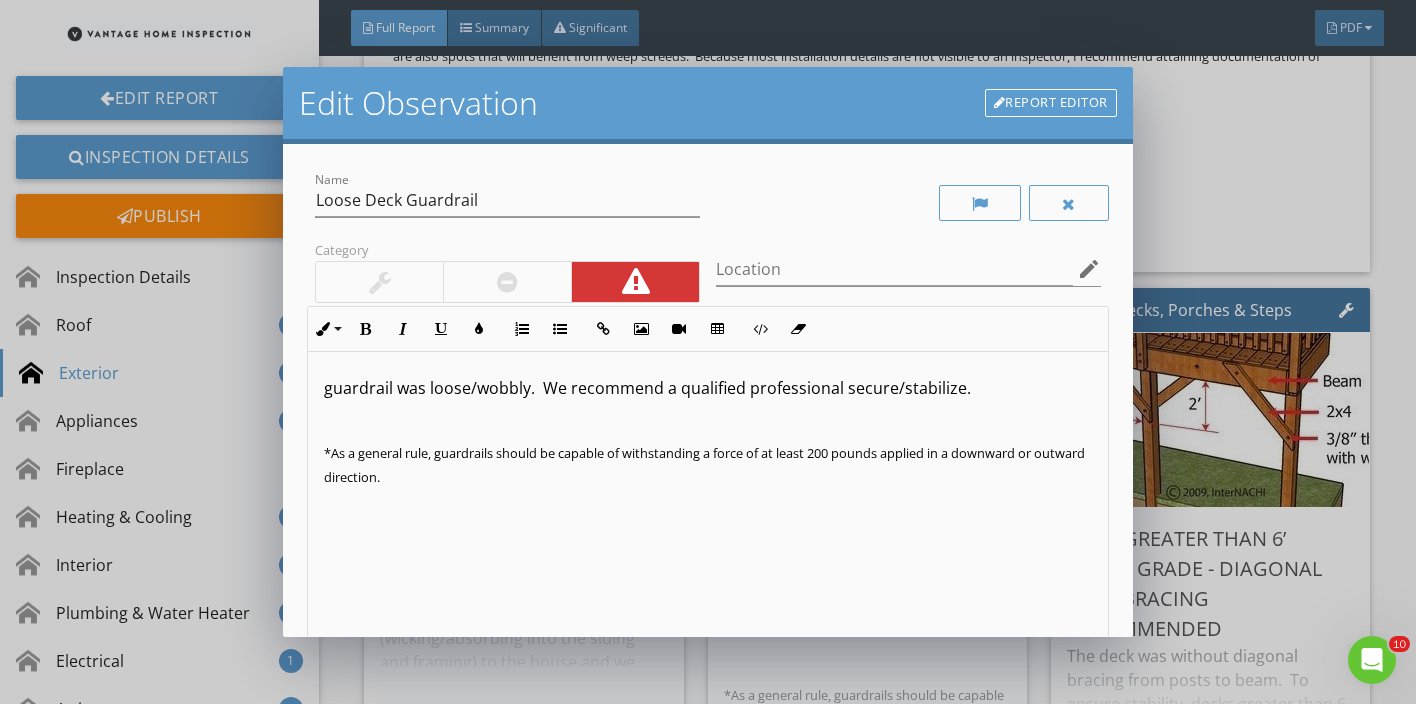 type 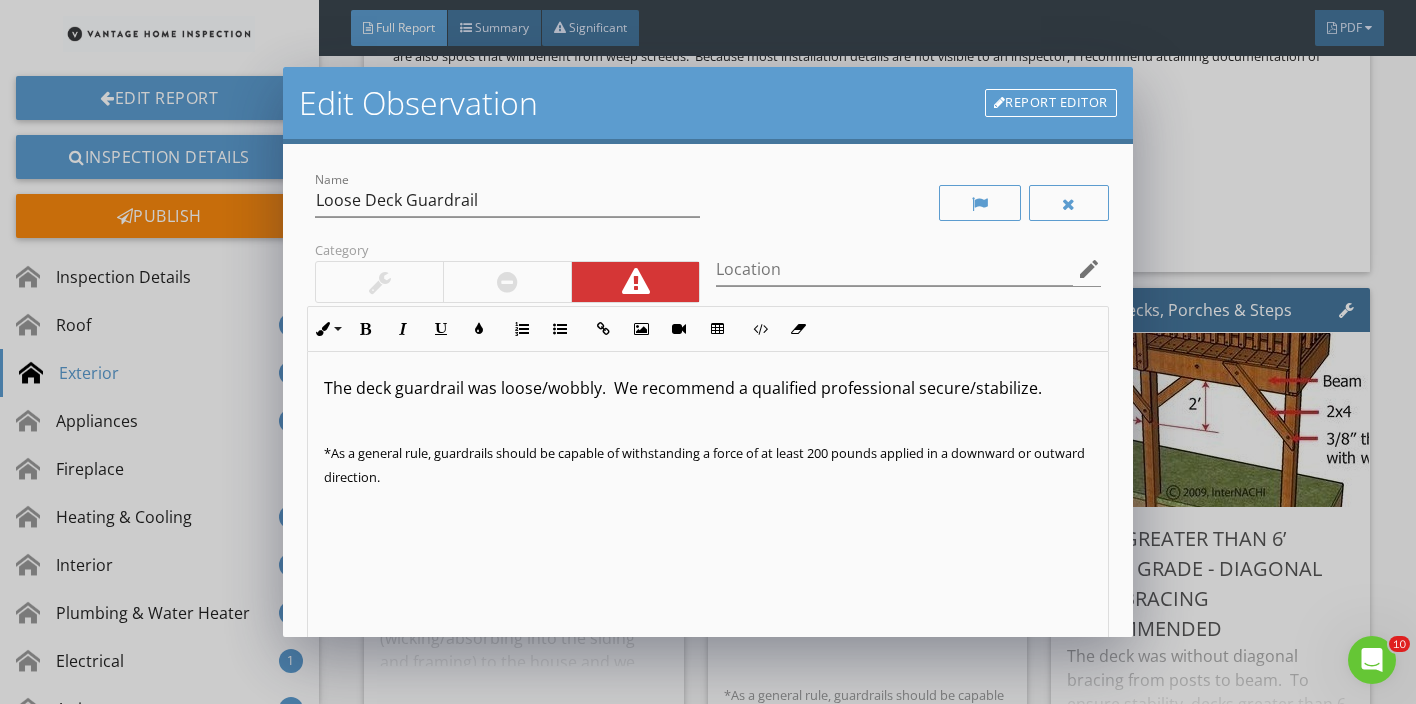 scroll, scrollTop: 269, scrollLeft: 0, axis: vertical 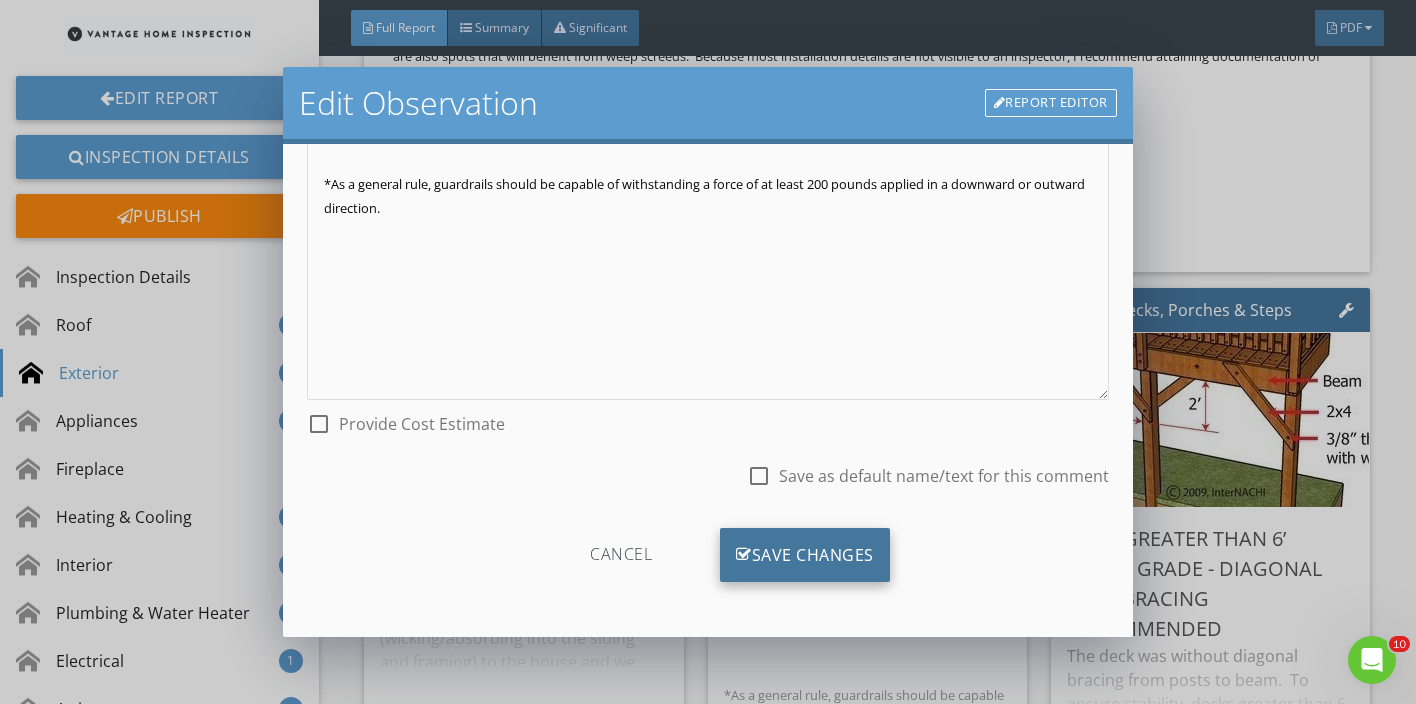 click on "Save Changes" at bounding box center (805, 555) 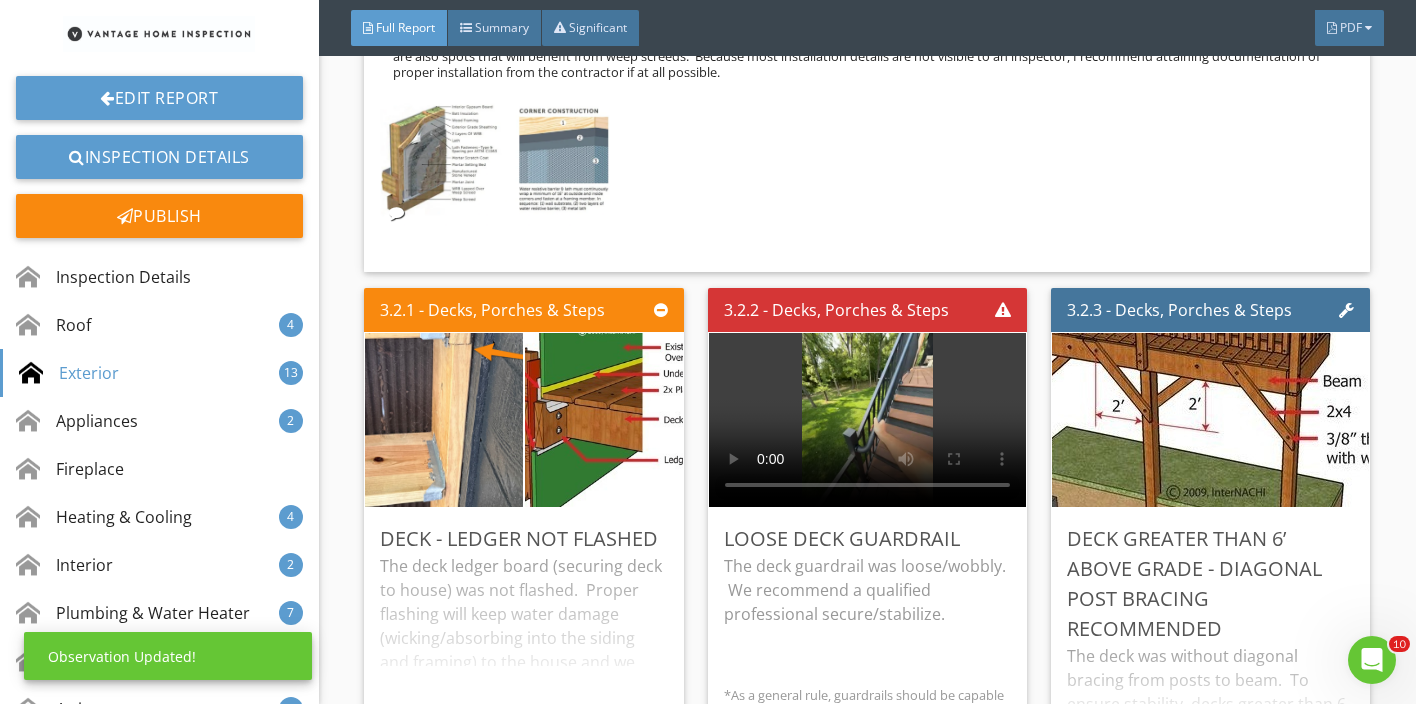 scroll, scrollTop: 32, scrollLeft: 0, axis: vertical 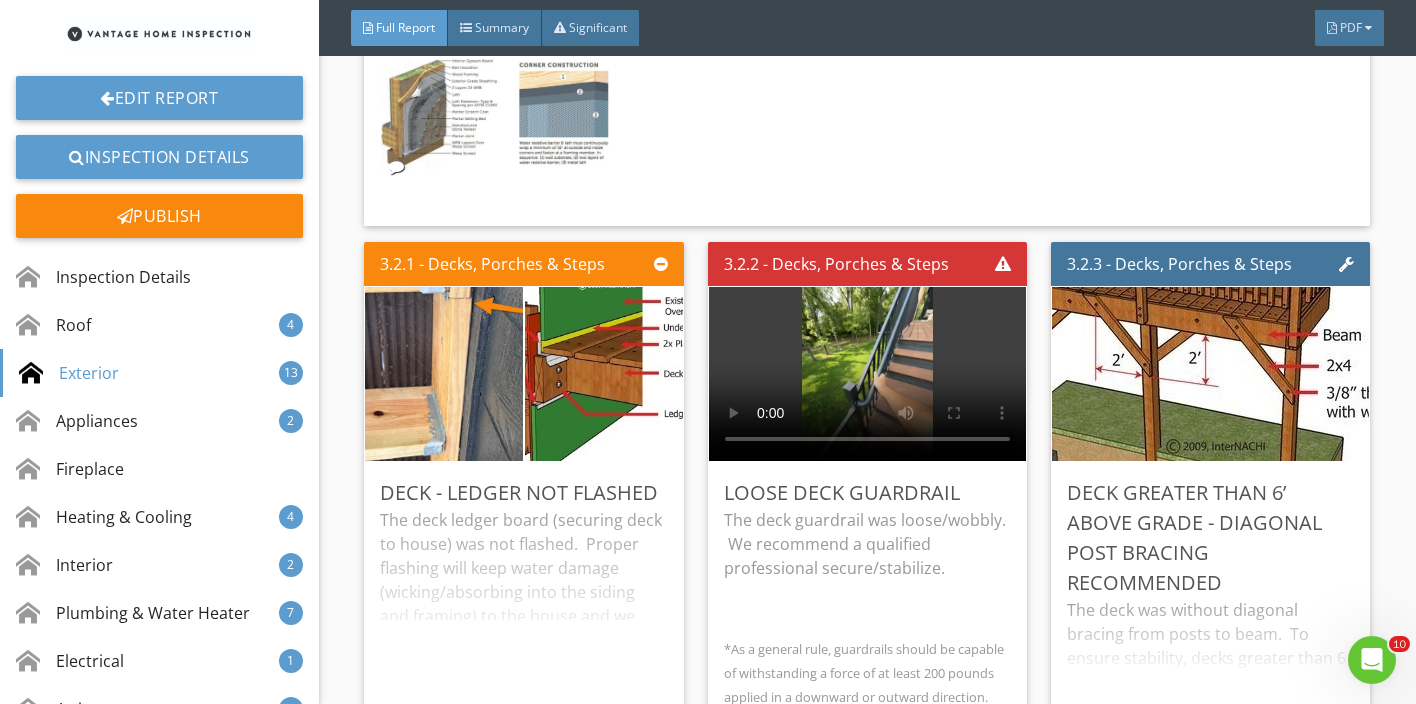 click on "3.2.2 - Decks, Porches & Steps
Loose Deck Guardrail
The deck guardrail was loose/wobbly.  We recommend a qualified professional secure/stabilize.  *As a general rule, guardrails should be capable of withstanding a force of at least 200 pounds applied in a downward or outward direction.
Edit" at bounding box center [867, 520] 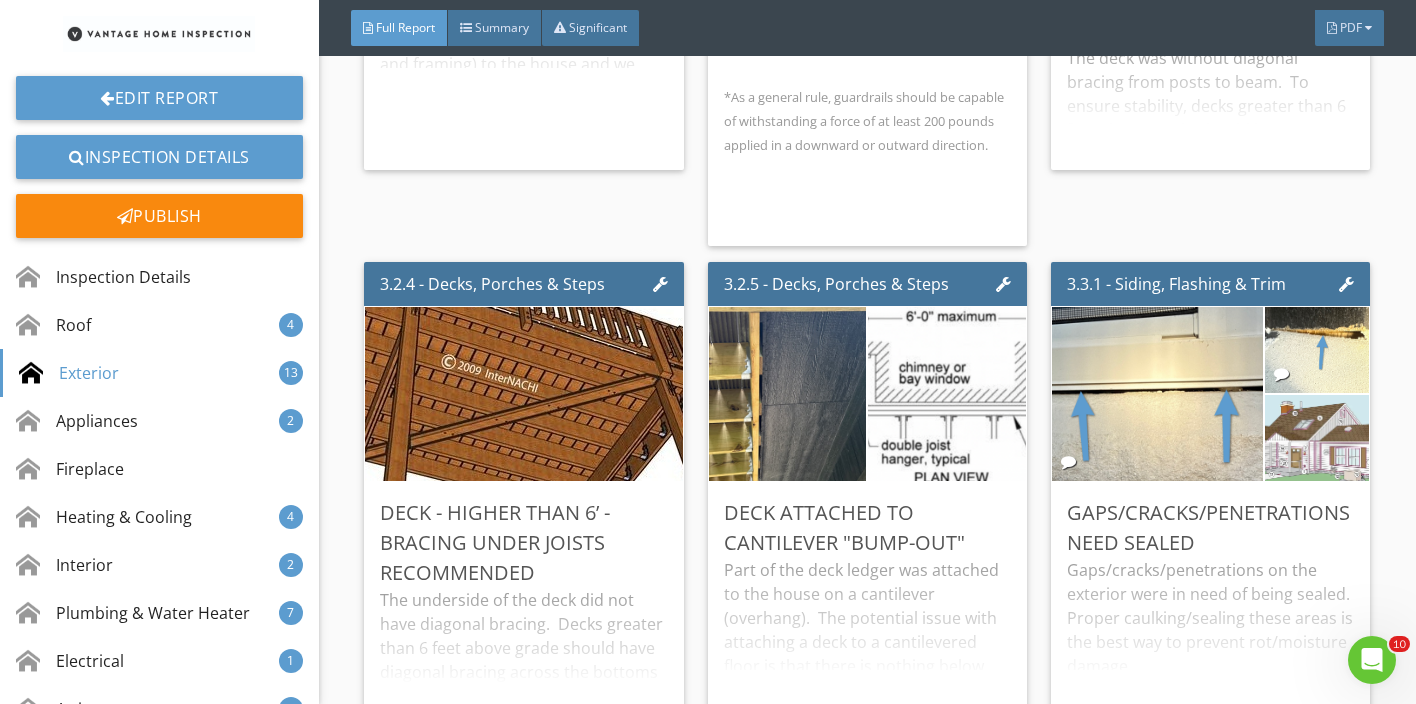 scroll, scrollTop: 7455, scrollLeft: 0, axis: vertical 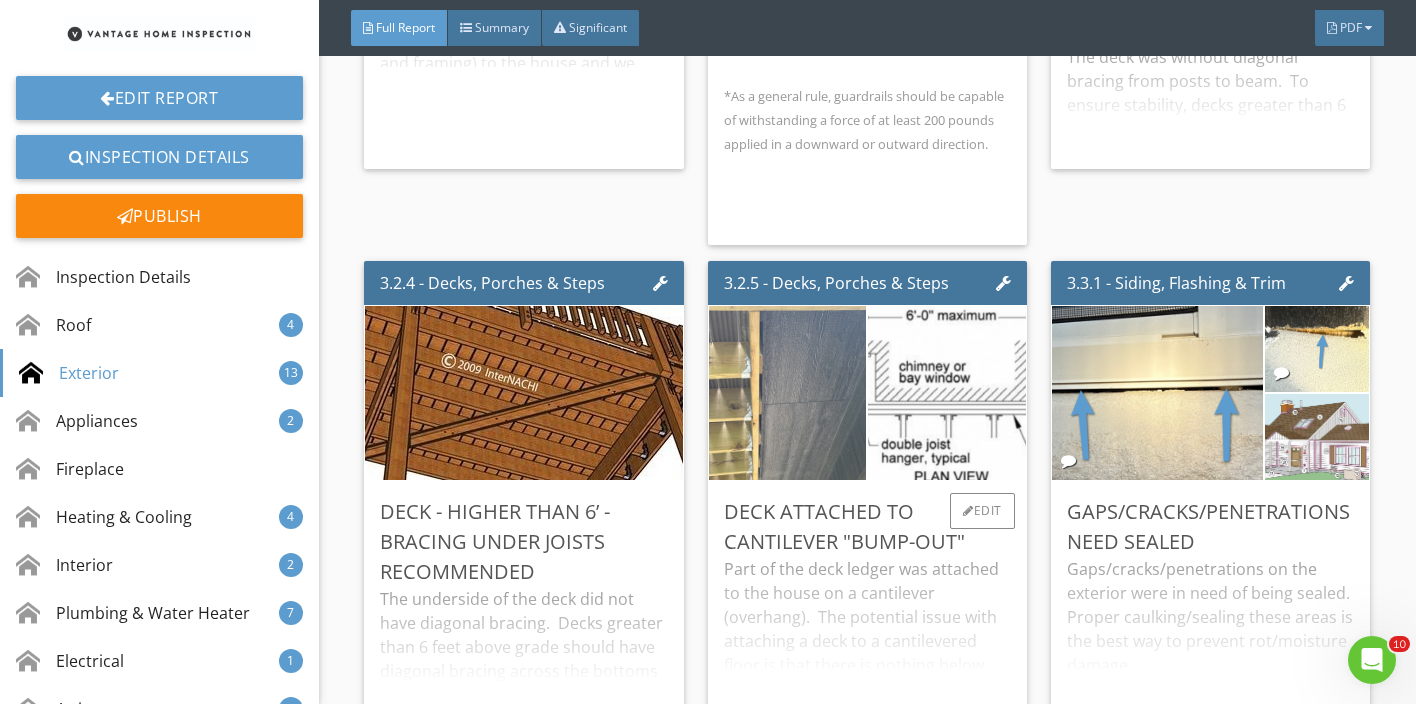click at bounding box center (787, 392) 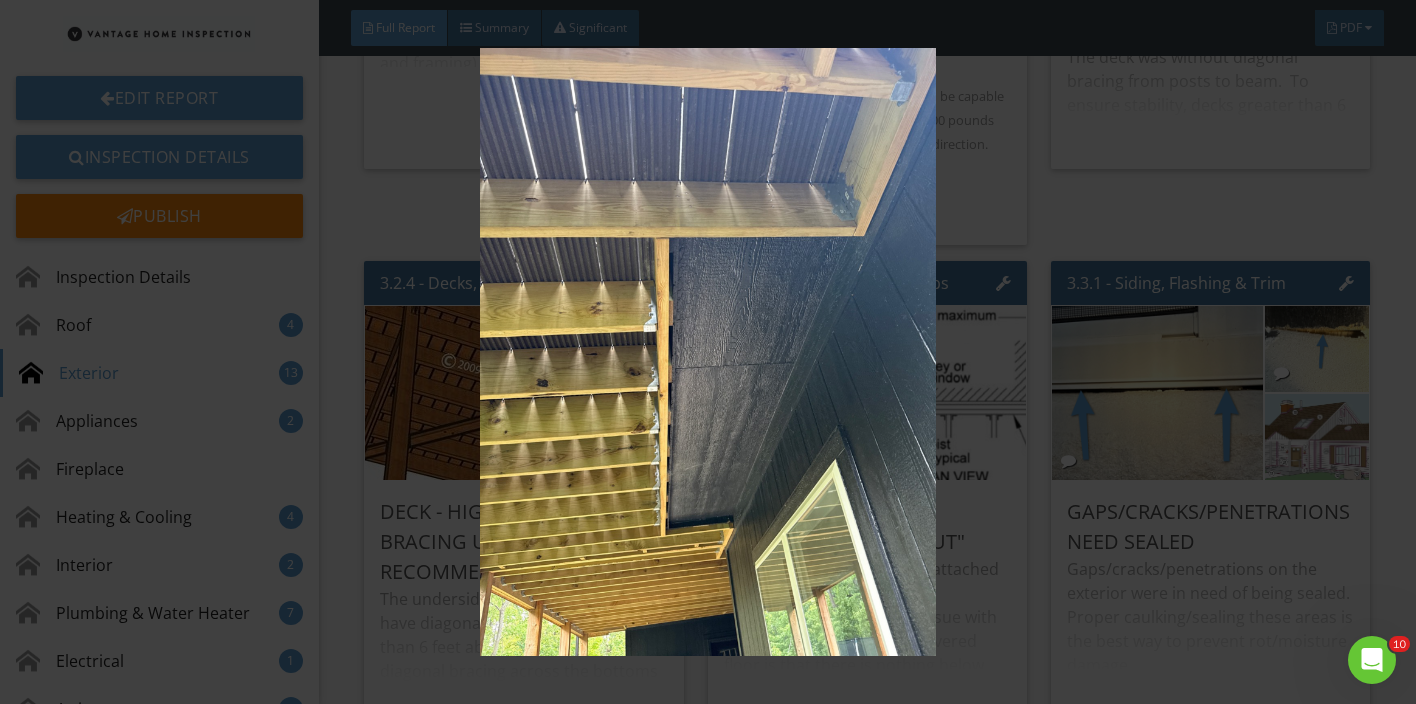click at bounding box center [708, 352] 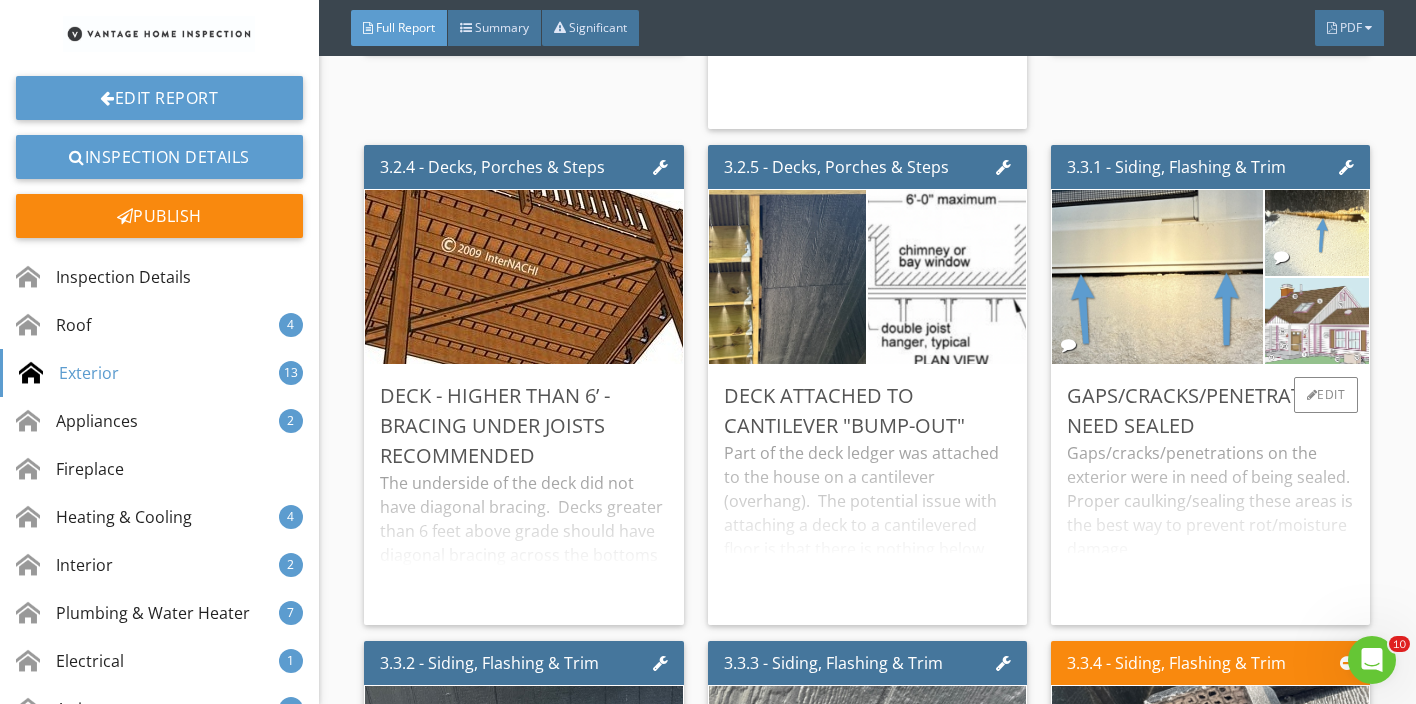 scroll, scrollTop: 7562, scrollLeft: 0, axis: vertical 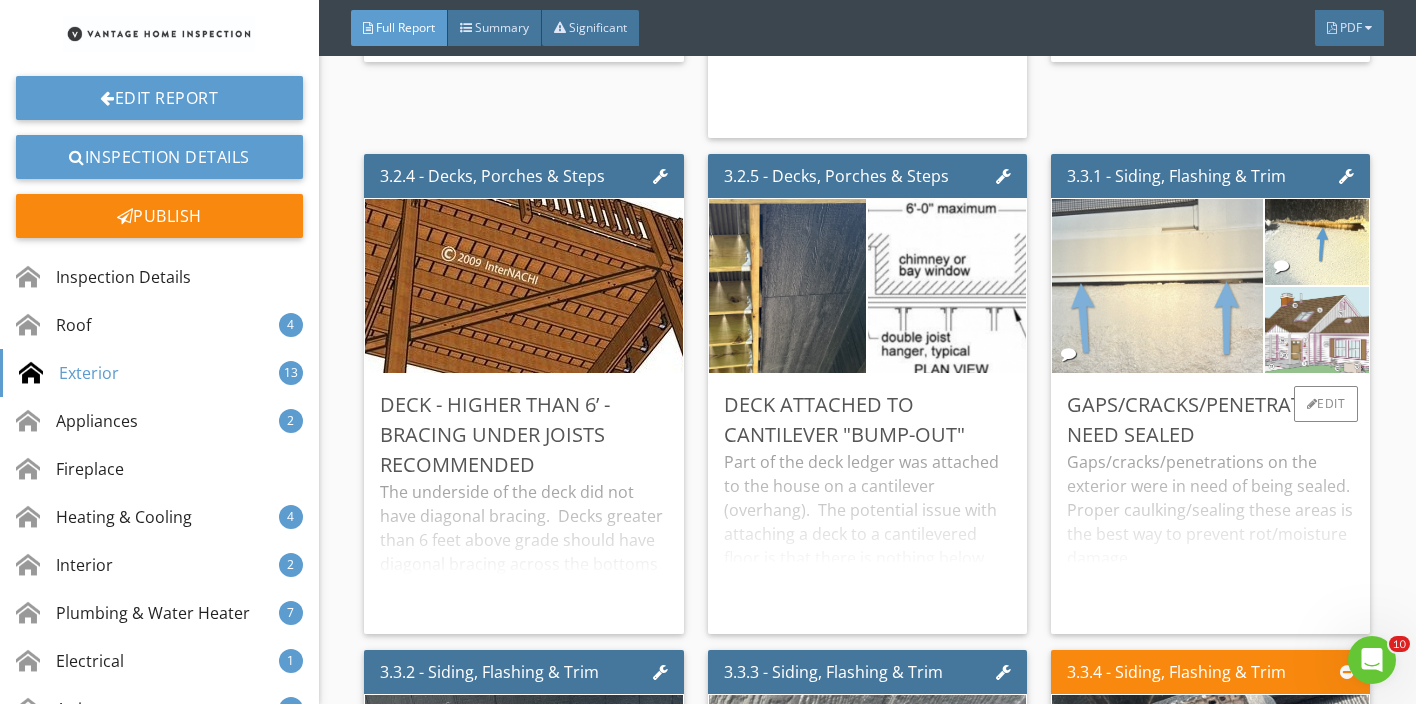 click at bounding box center [1158, 285] 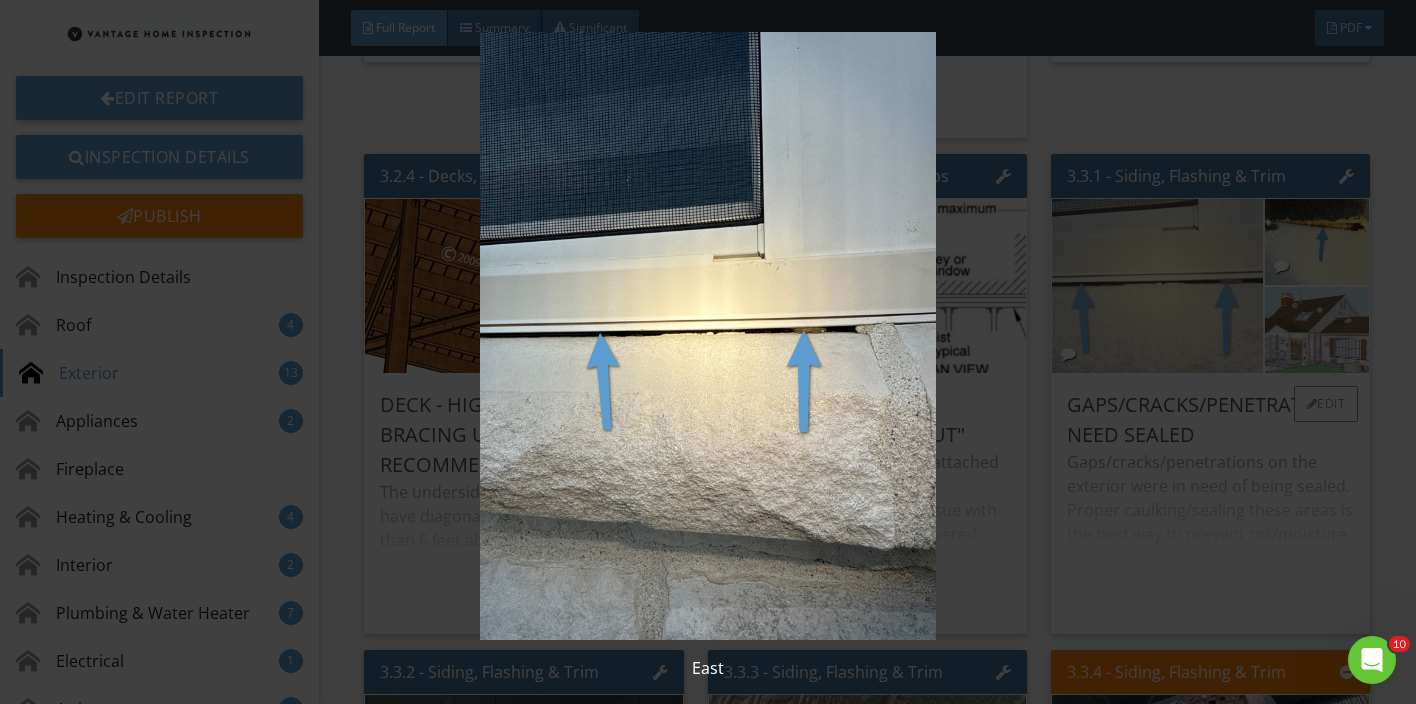 click at bounding box center (708, 336) 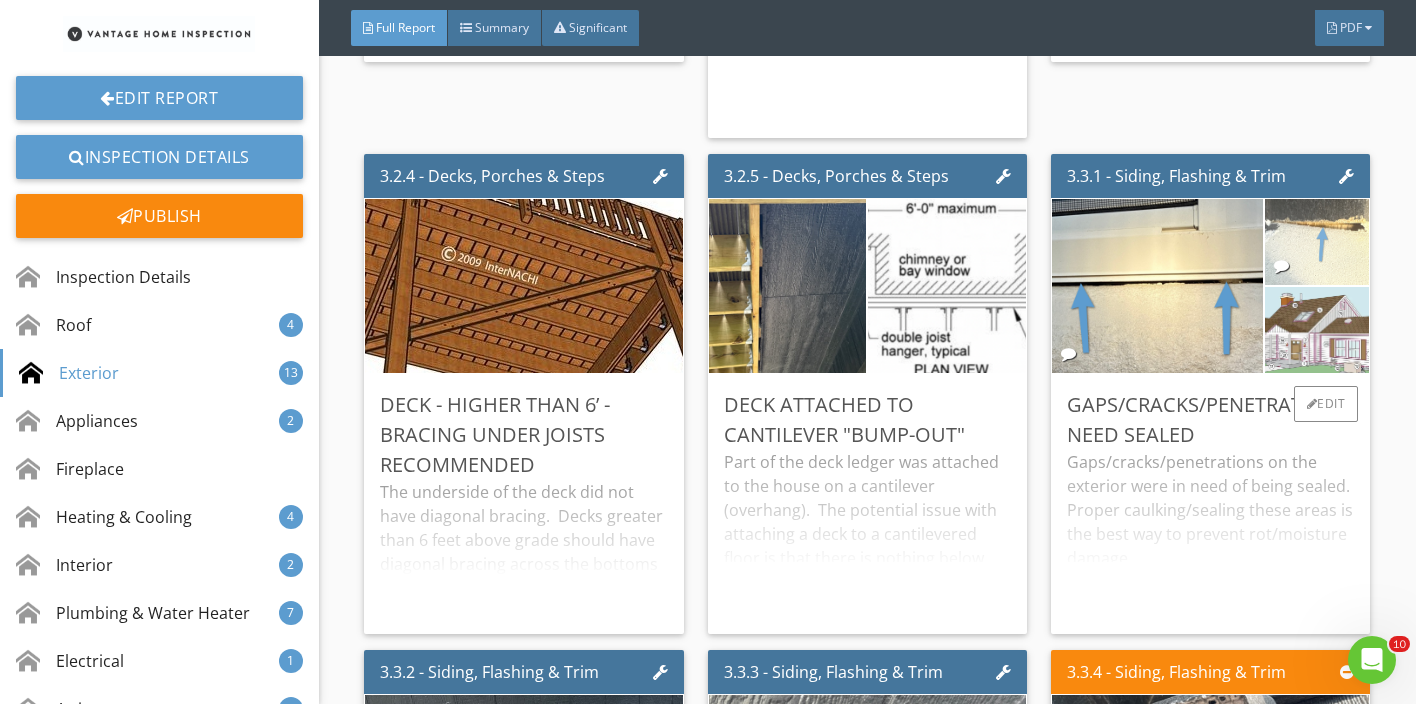 click at bounding box center [1317, 241] 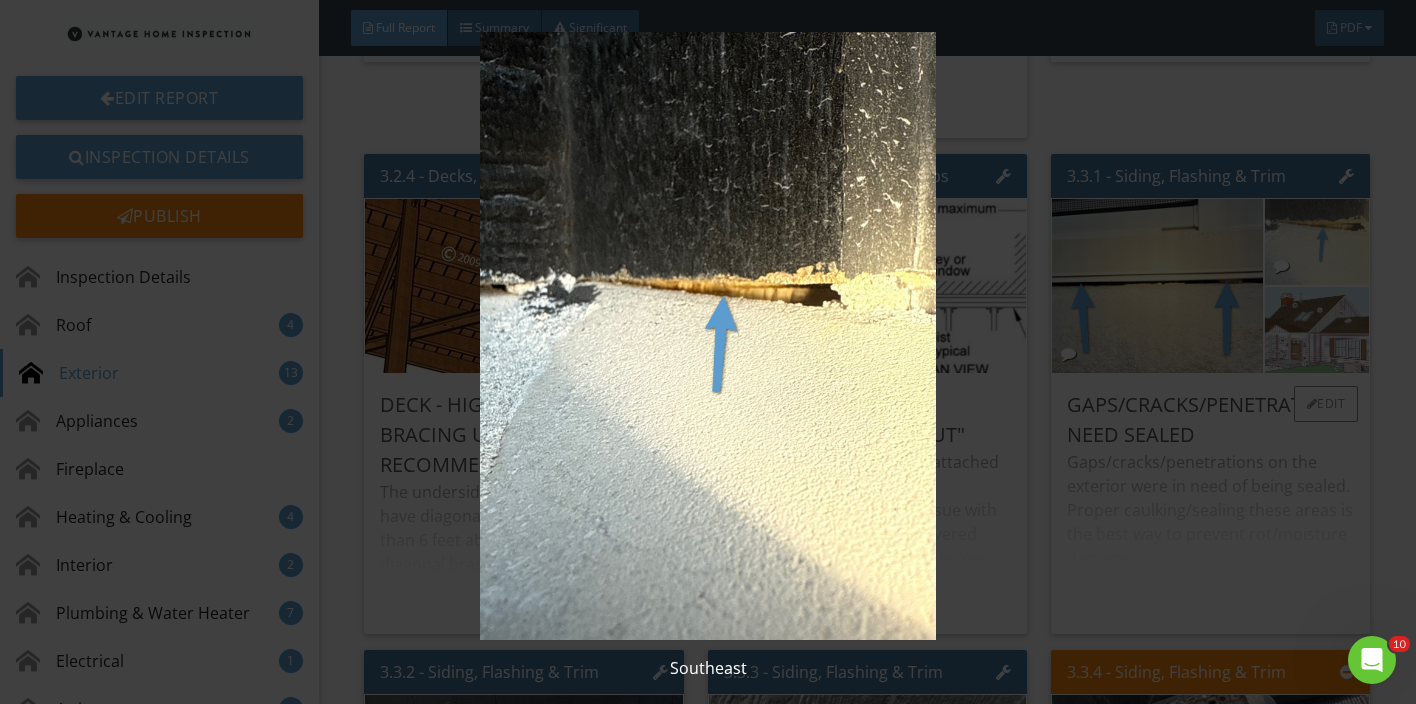 click at bounding box center [708, 336] 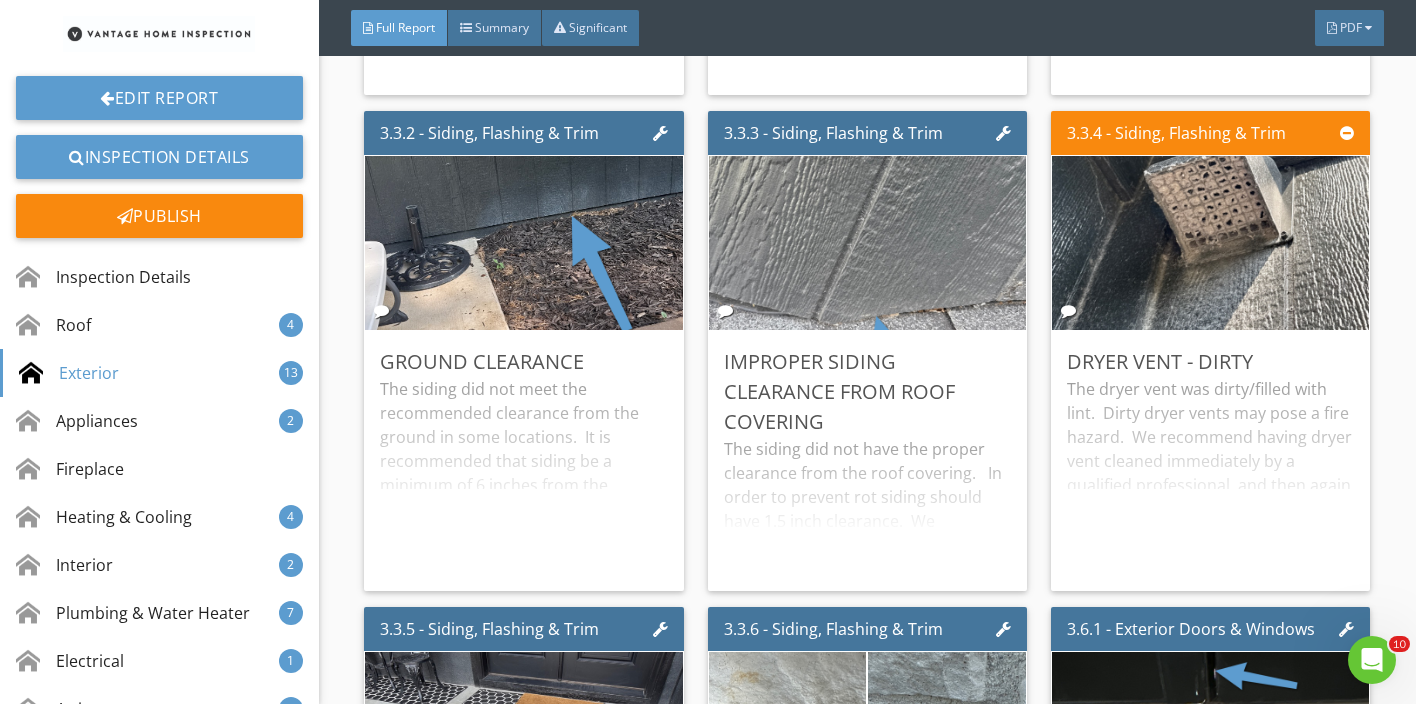 scroll, scrollTop: 8106, scrollLeft: 0, axis: vertical 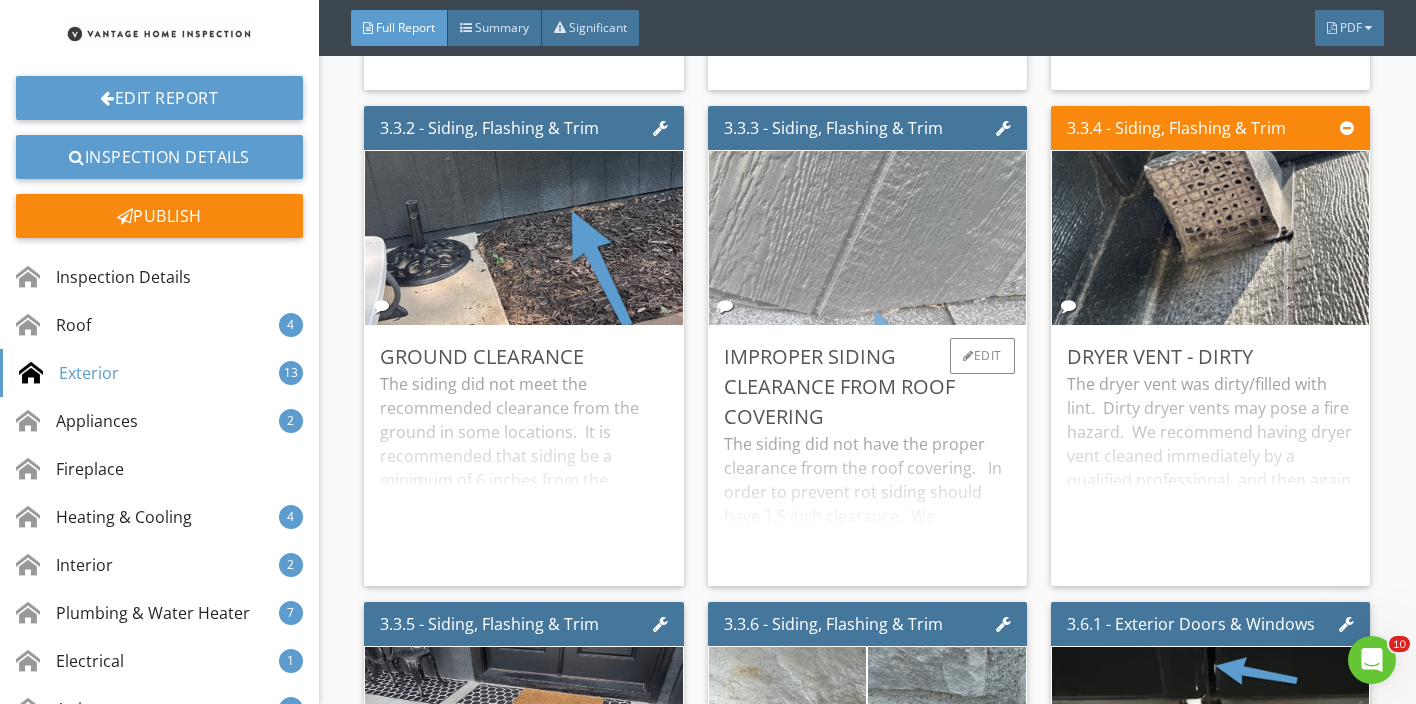 click at bounding box center (867, 237) 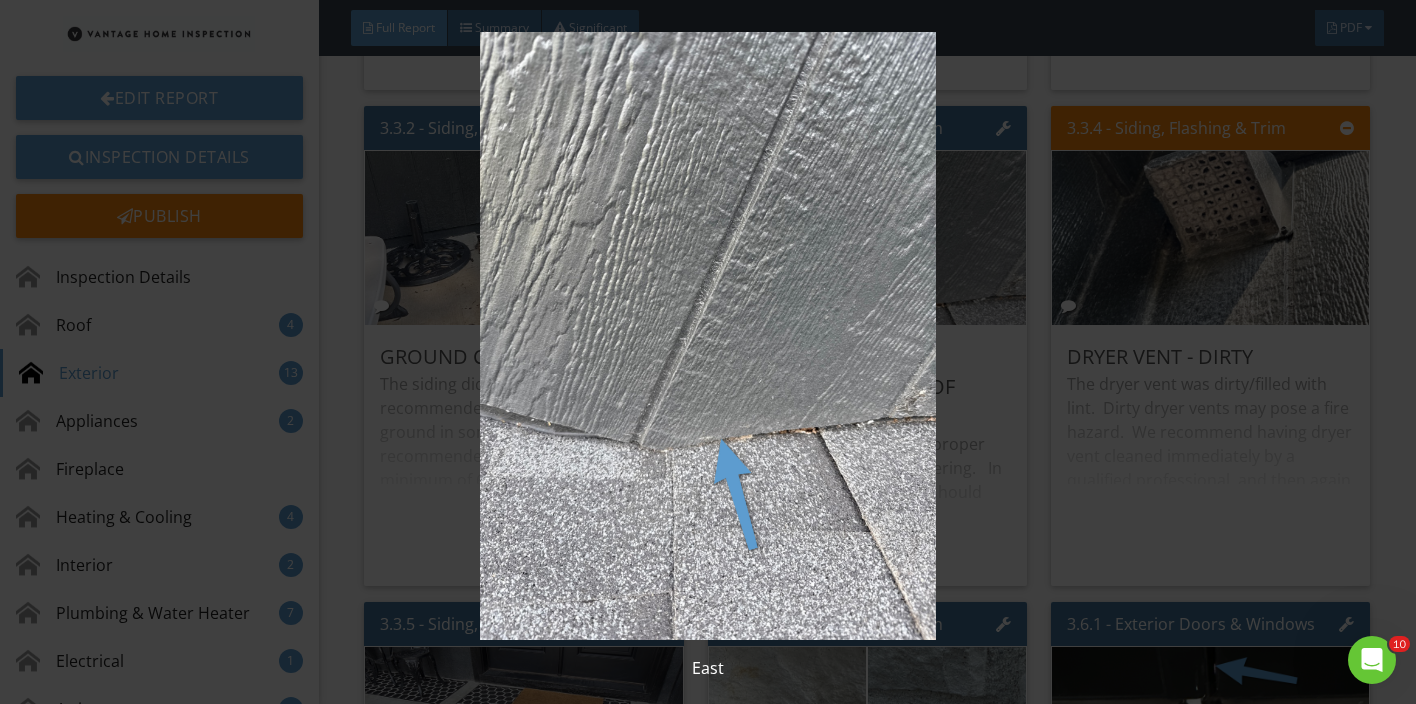 click at bounding box center [708, 336] 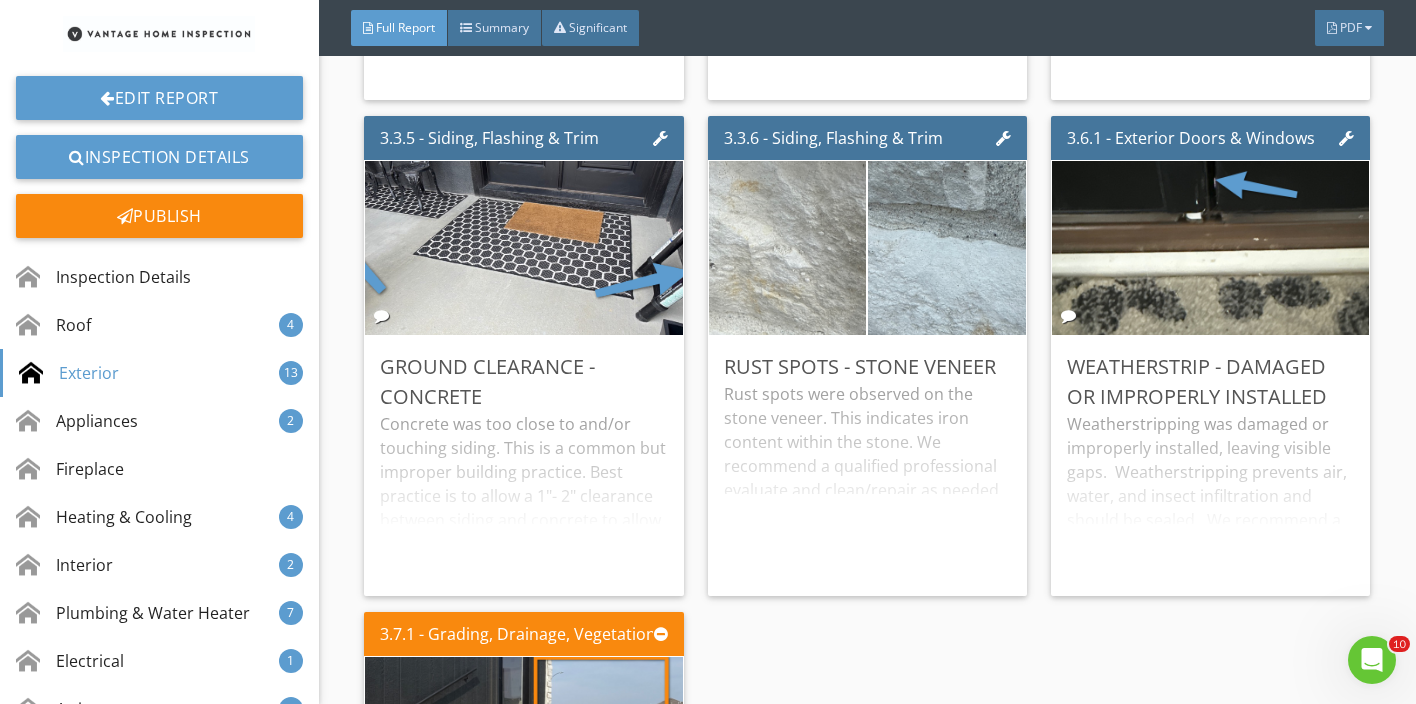 scroll, scrollTop: 8593, scrollLeft: 0, axis: vertical 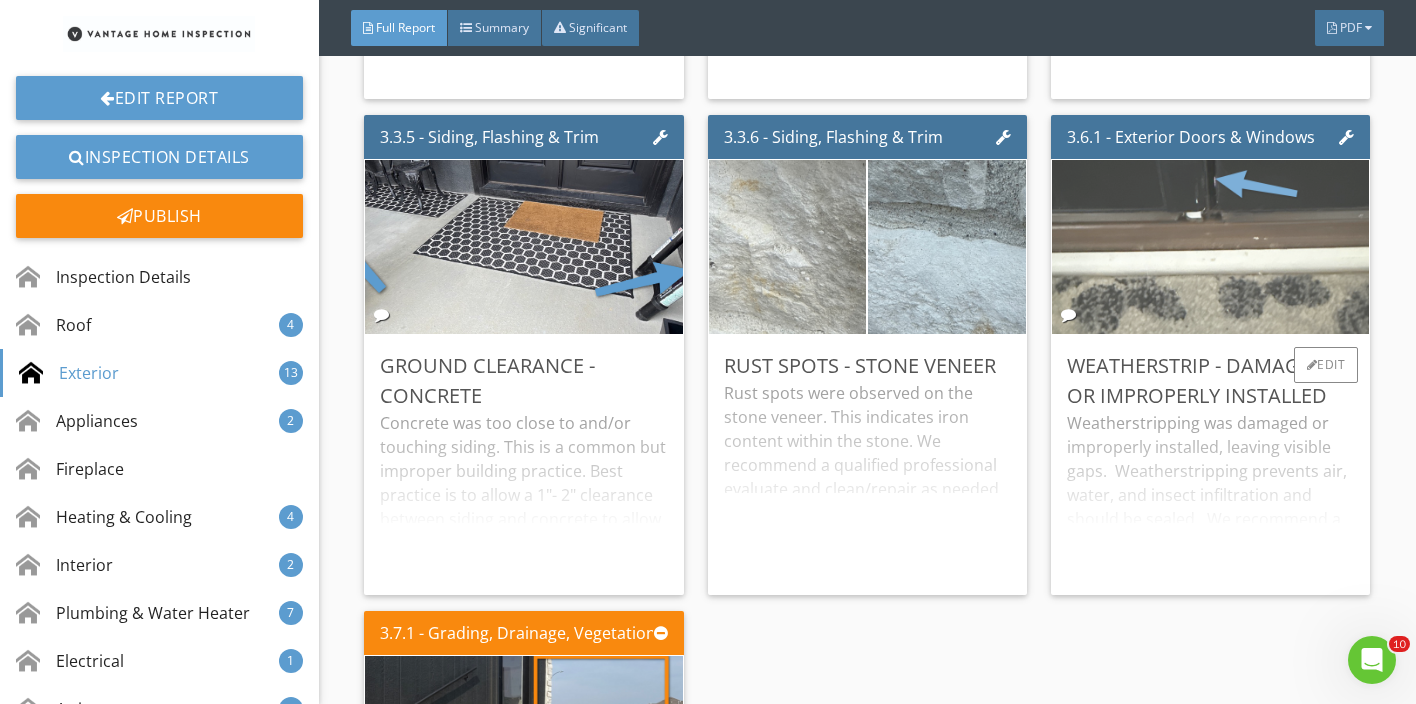 click at bounding box center [1210, 246] 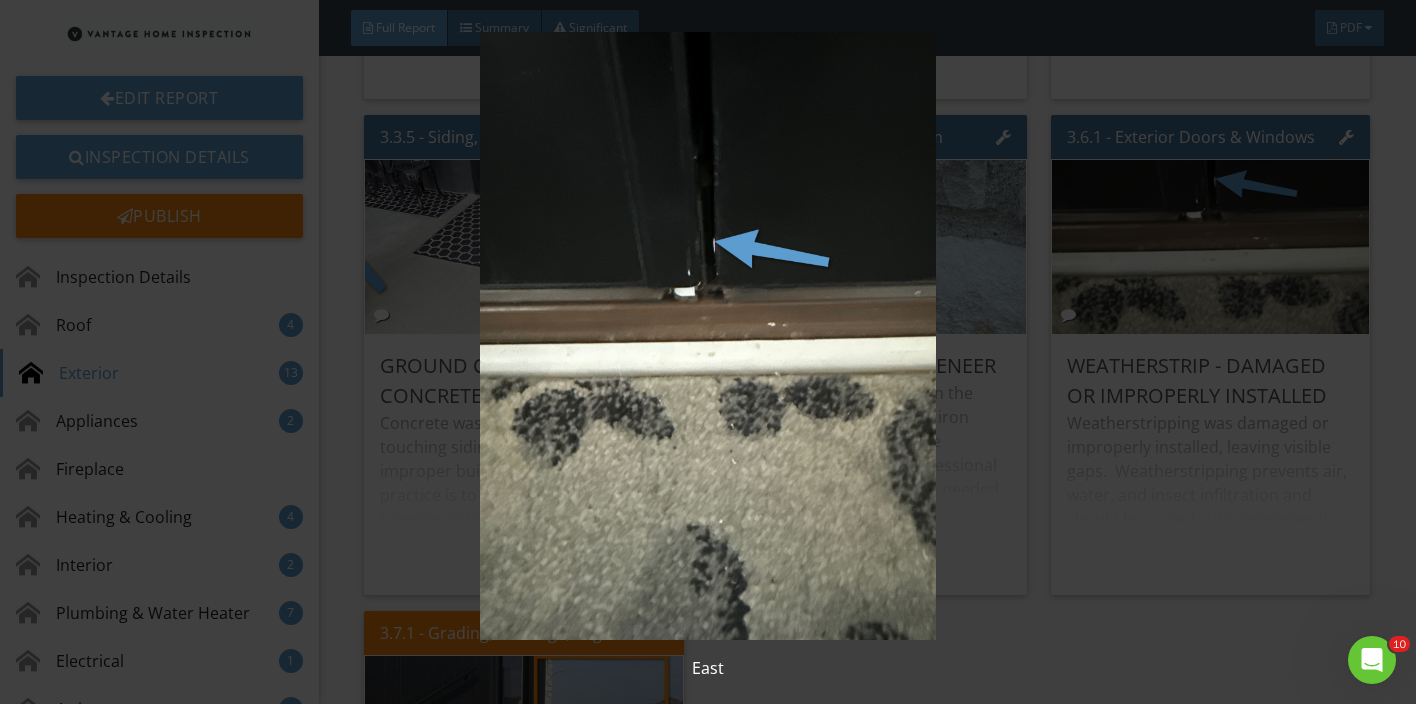click at bounding box center [708, 336] 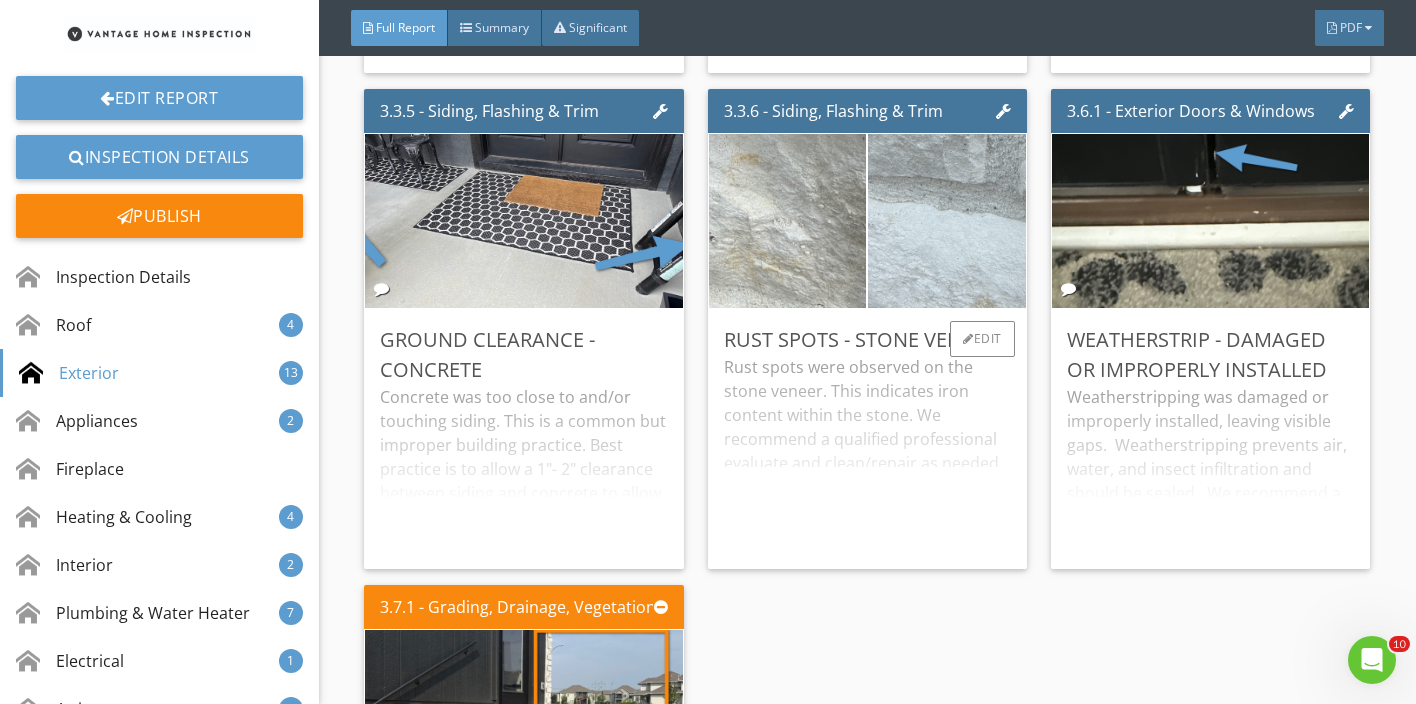 scroll, scrollTop: 8622, scrollLeft: 0, axis: vertical 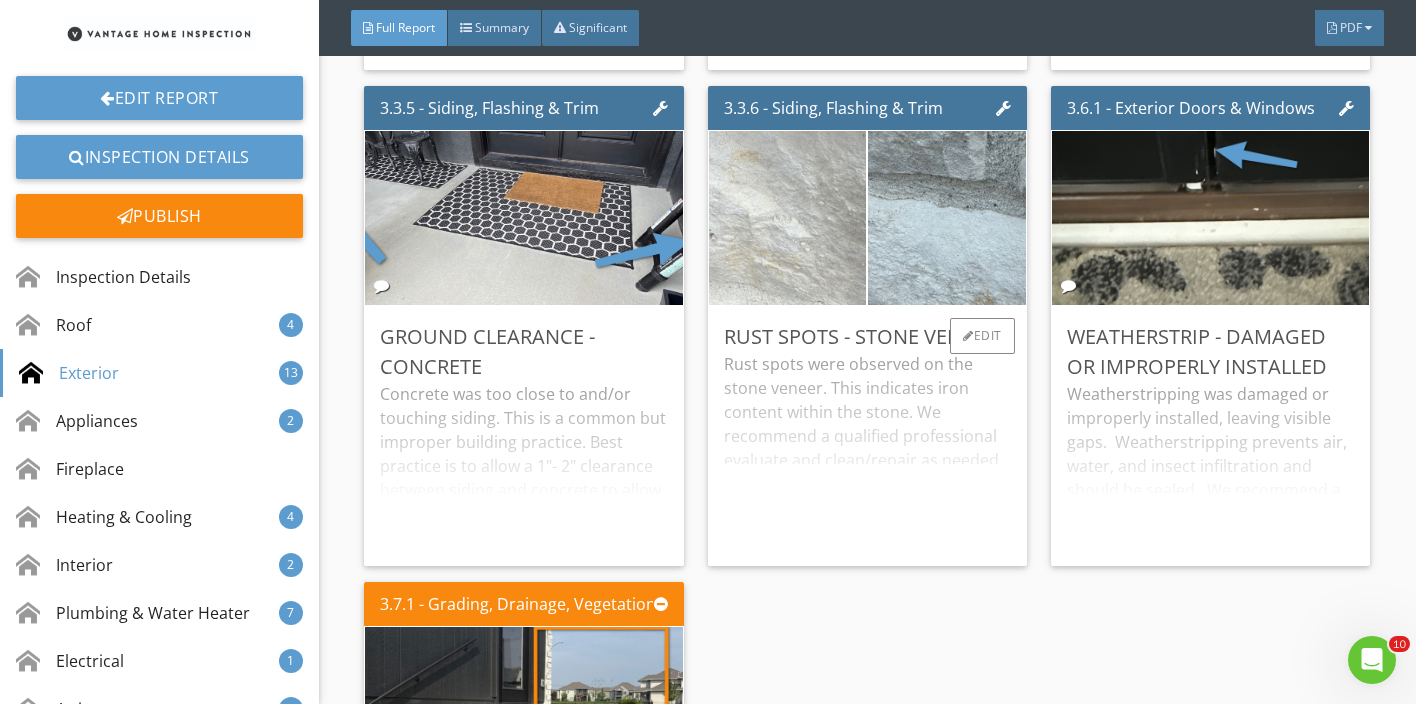 click at bounding box center [787, 217] 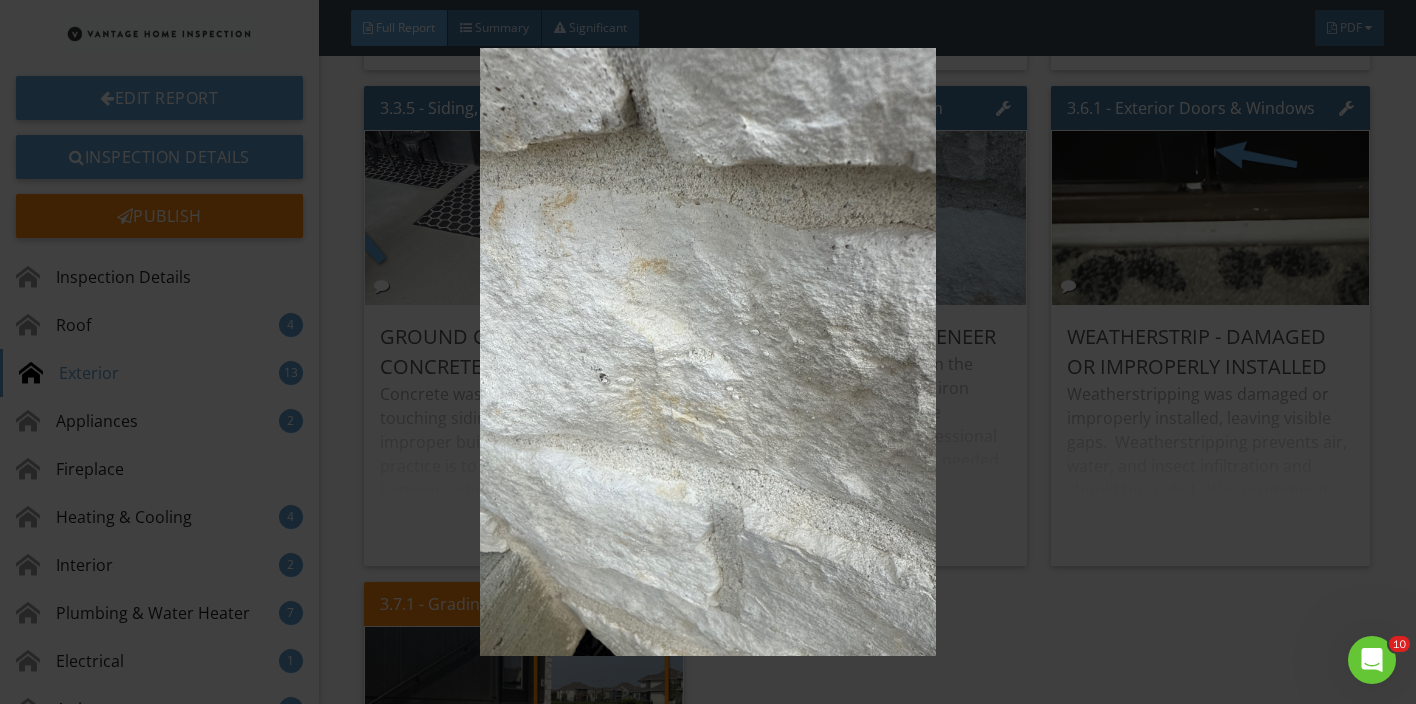 click at bounding box center (708, 352) 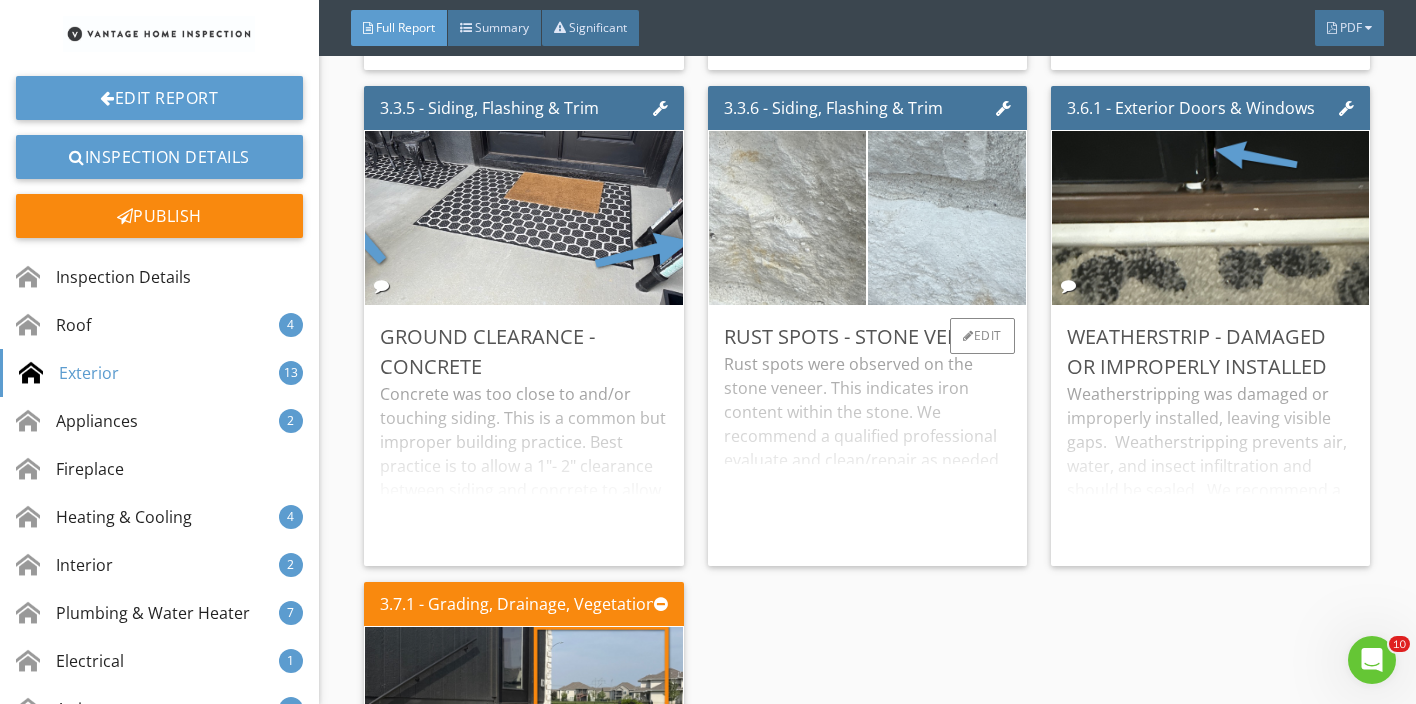 click at bounding box center (947, 217) 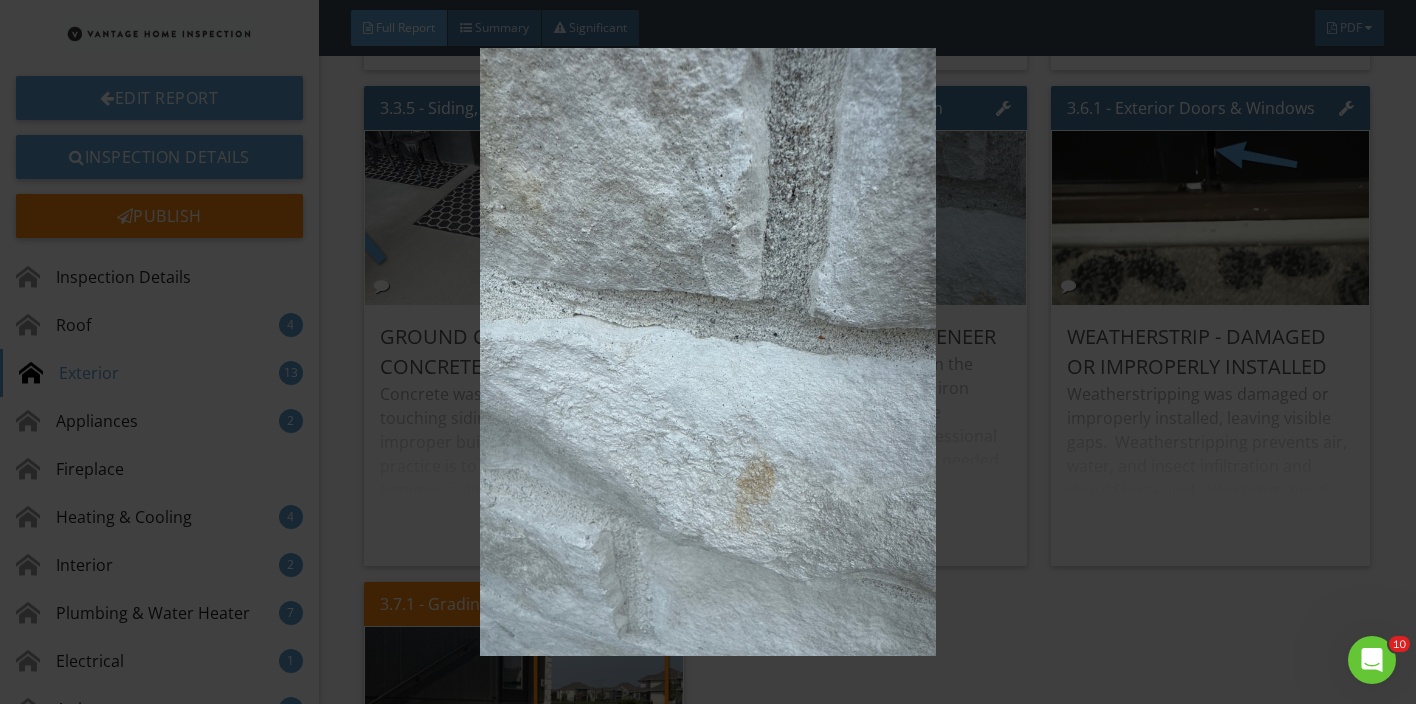 click at bounding box center [708, 352] 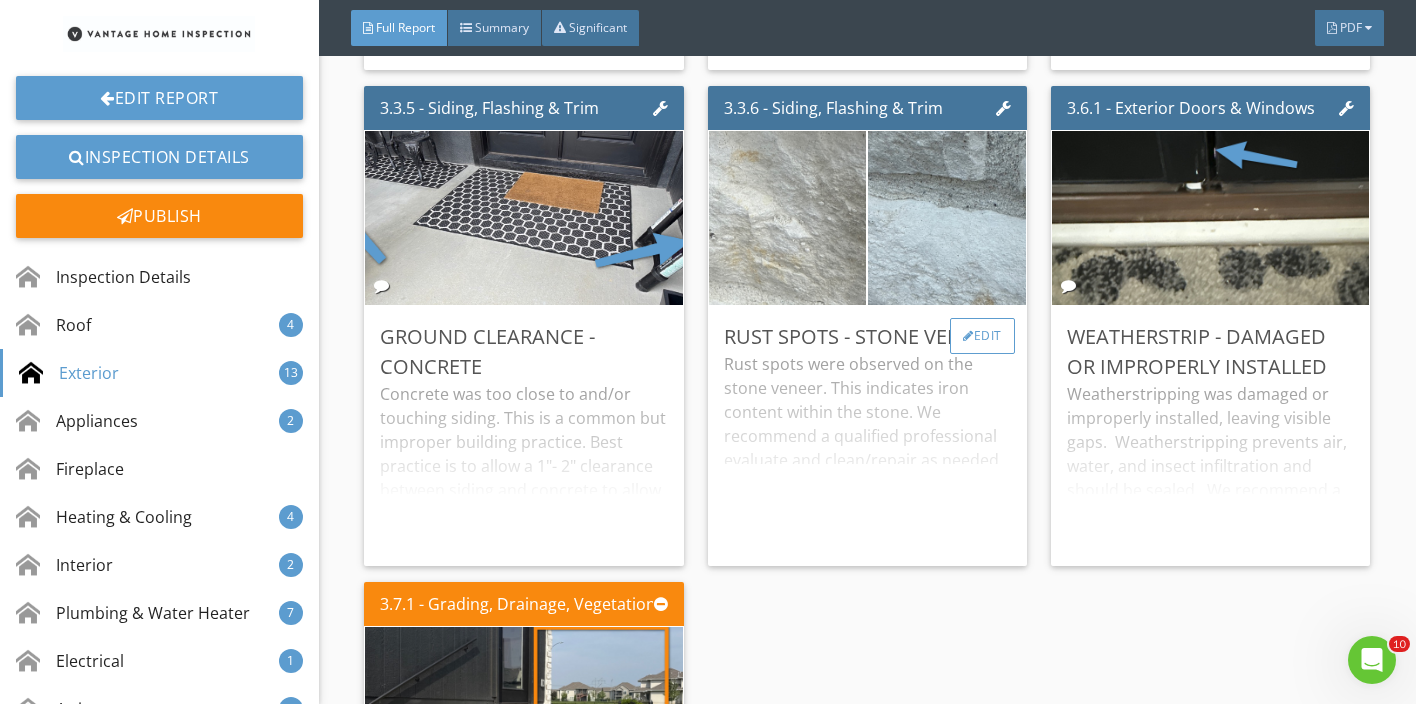 click on "Edit" at bounding box center (982, 336) 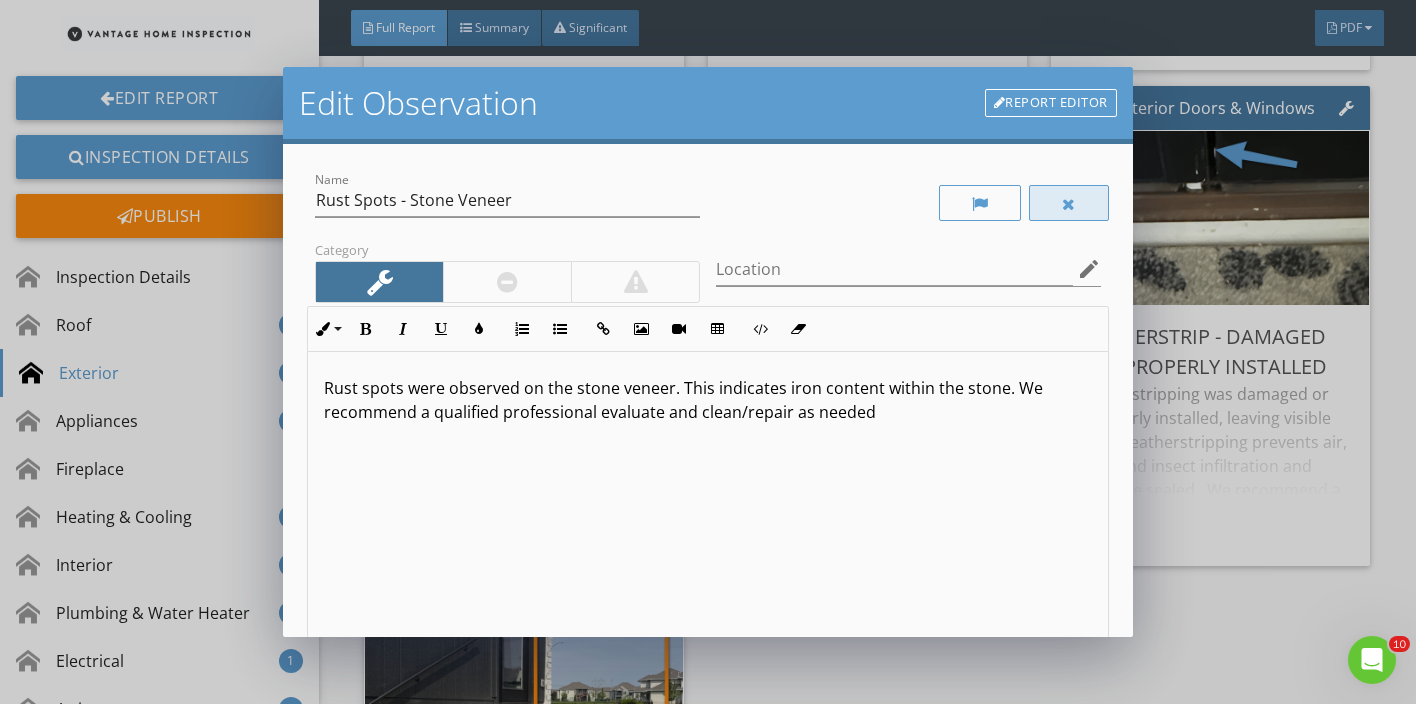 click at bounding box center (1069, 203) 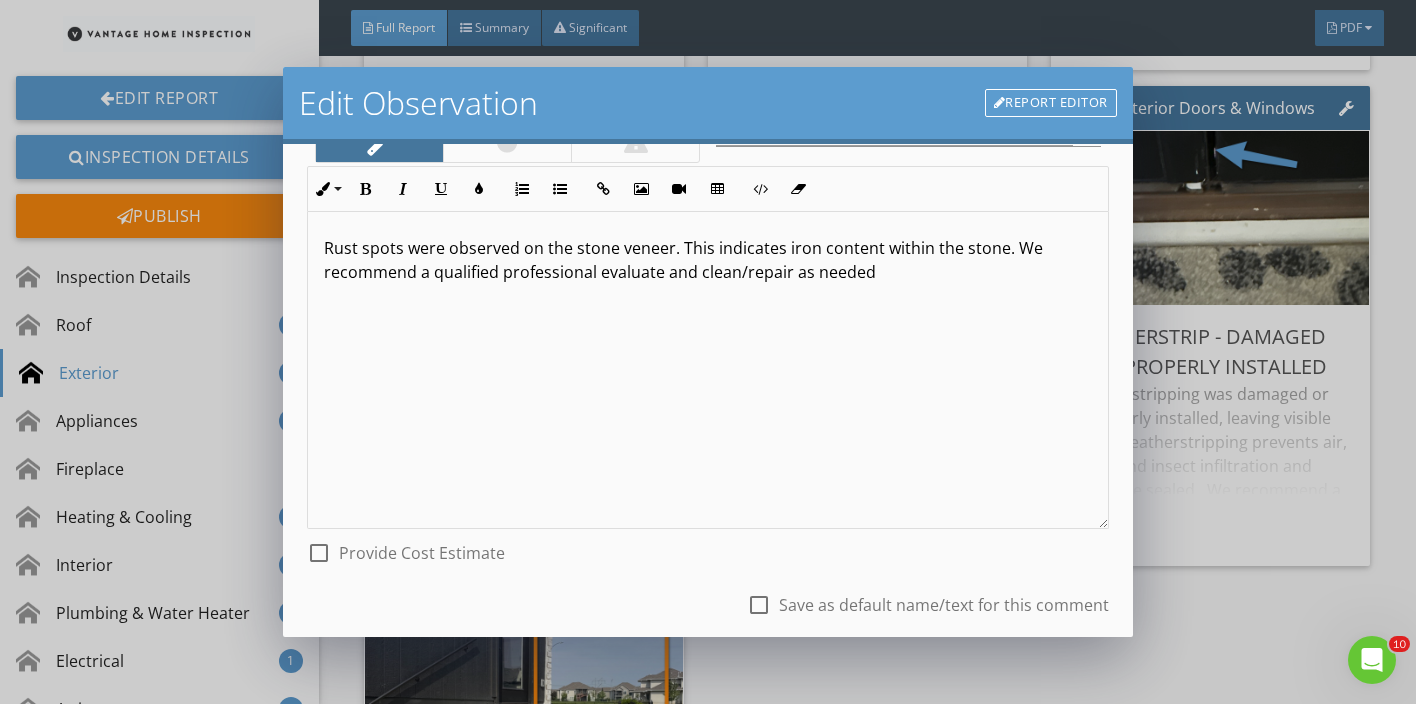 scroll, scrollTop: 269, scrollLeft: 0, axis: vertical 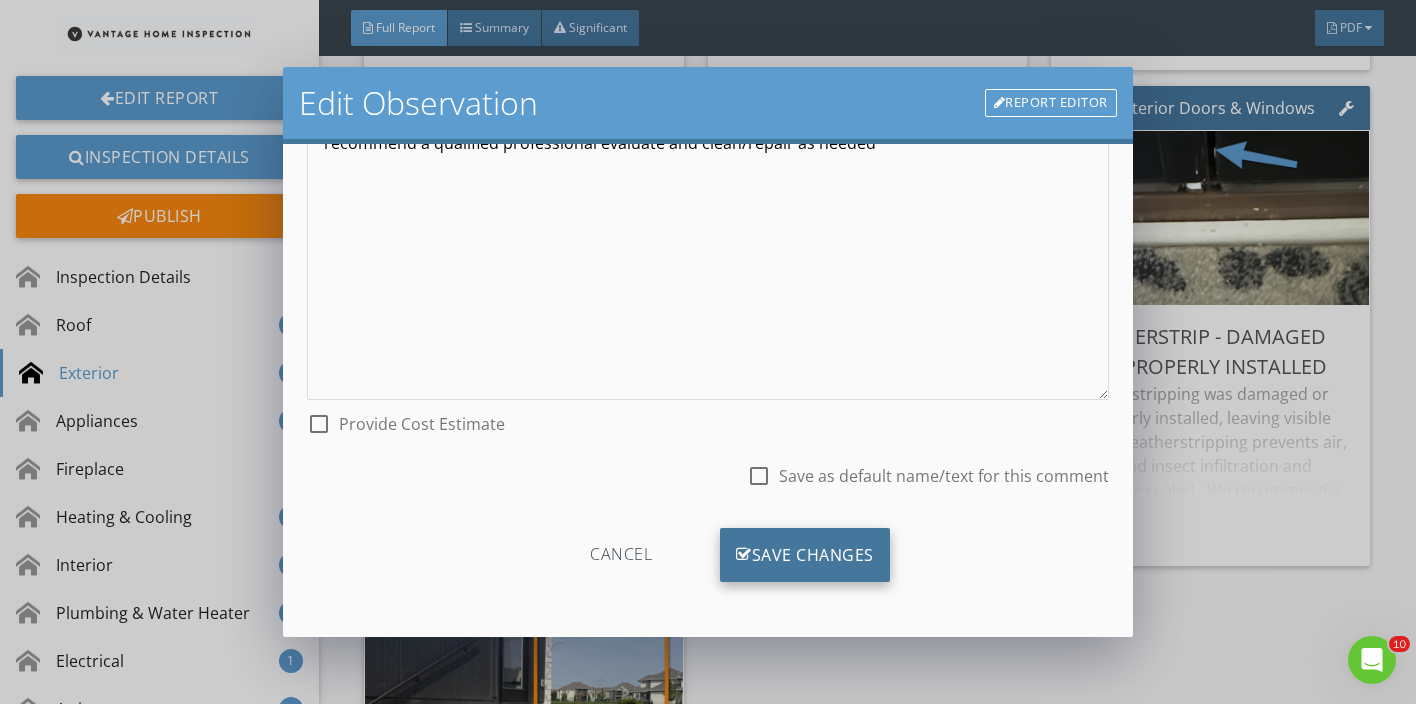 click on "Save Changes" at bounding box center (805, 555) 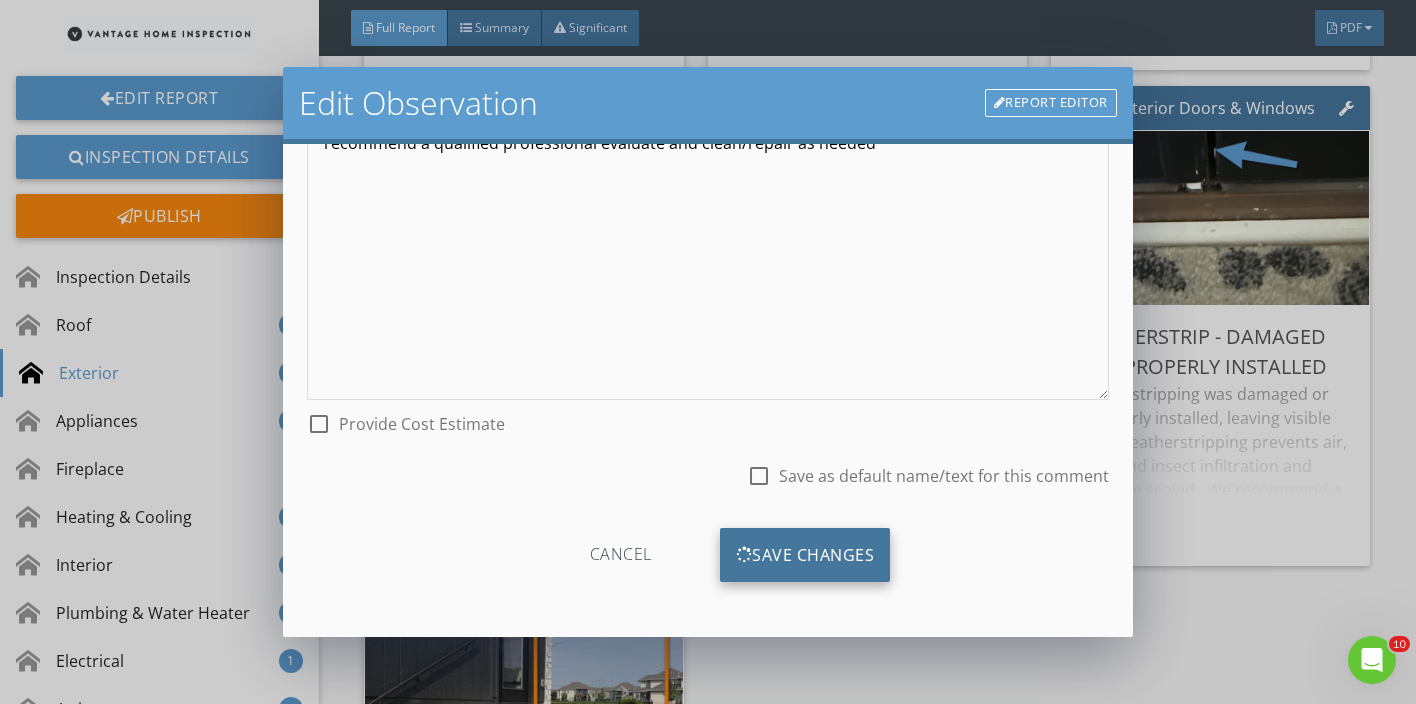 scroll, scrollTop: 32, scrollLeft: 0, axis: vertical 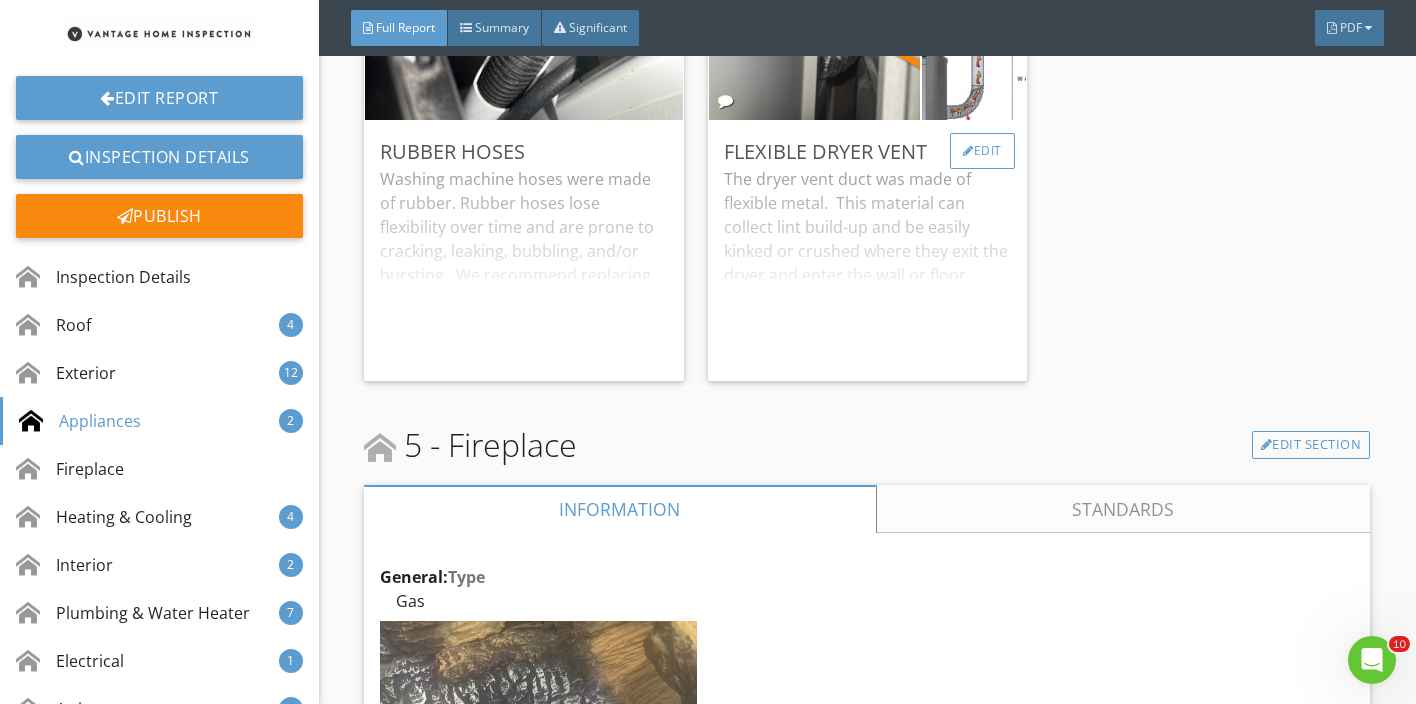 click on "Edit" at bounding box center (982, 151) 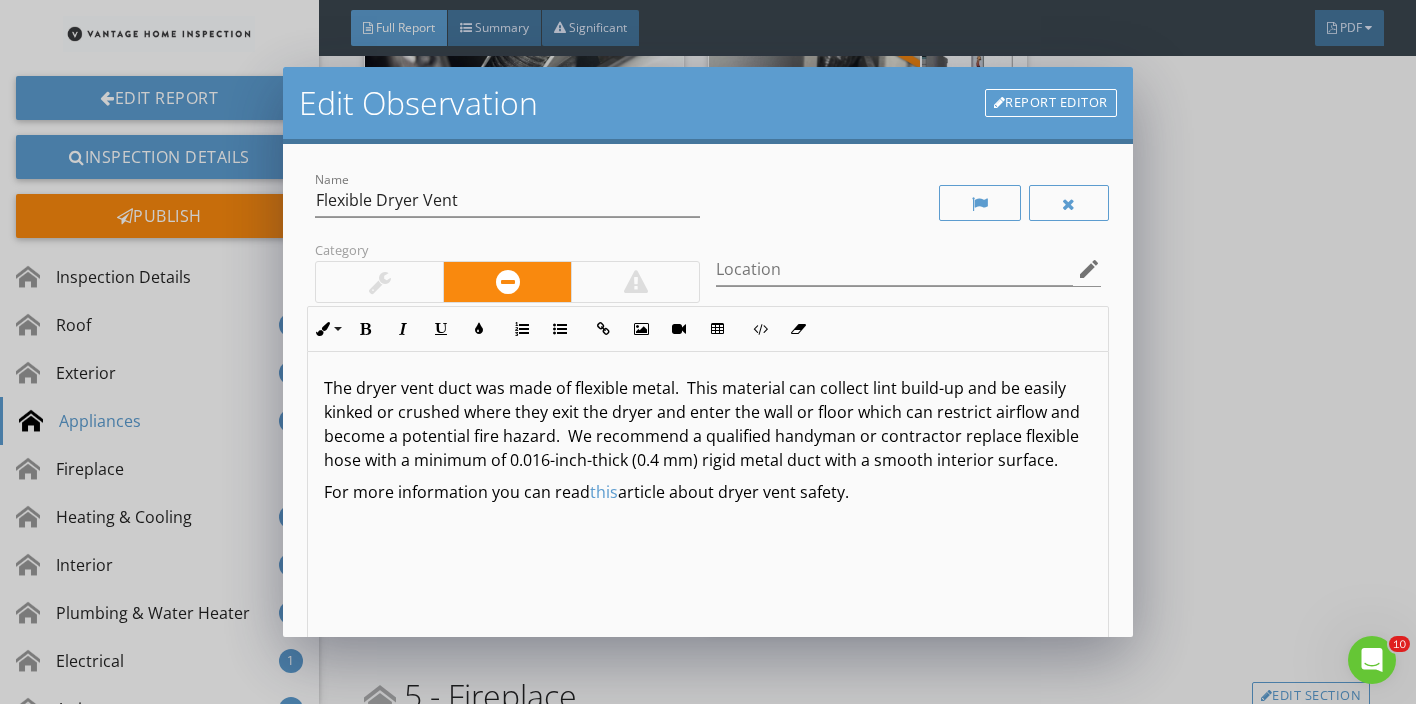 click on "The dryer vent duct was made of flexible metal.  This material can collect lint build-up and be easily kinked or crushed where they exit the dryer and enter the wall or floor which can restrict airflow and become a potential fire hazard.  We recommend a qualified handyman or contractor replace flexible hose with a minimum of 0.016-inch-thick (0.4 mm) rigid metal duct with a smooth interior surface." at bounding box center [708, 424] 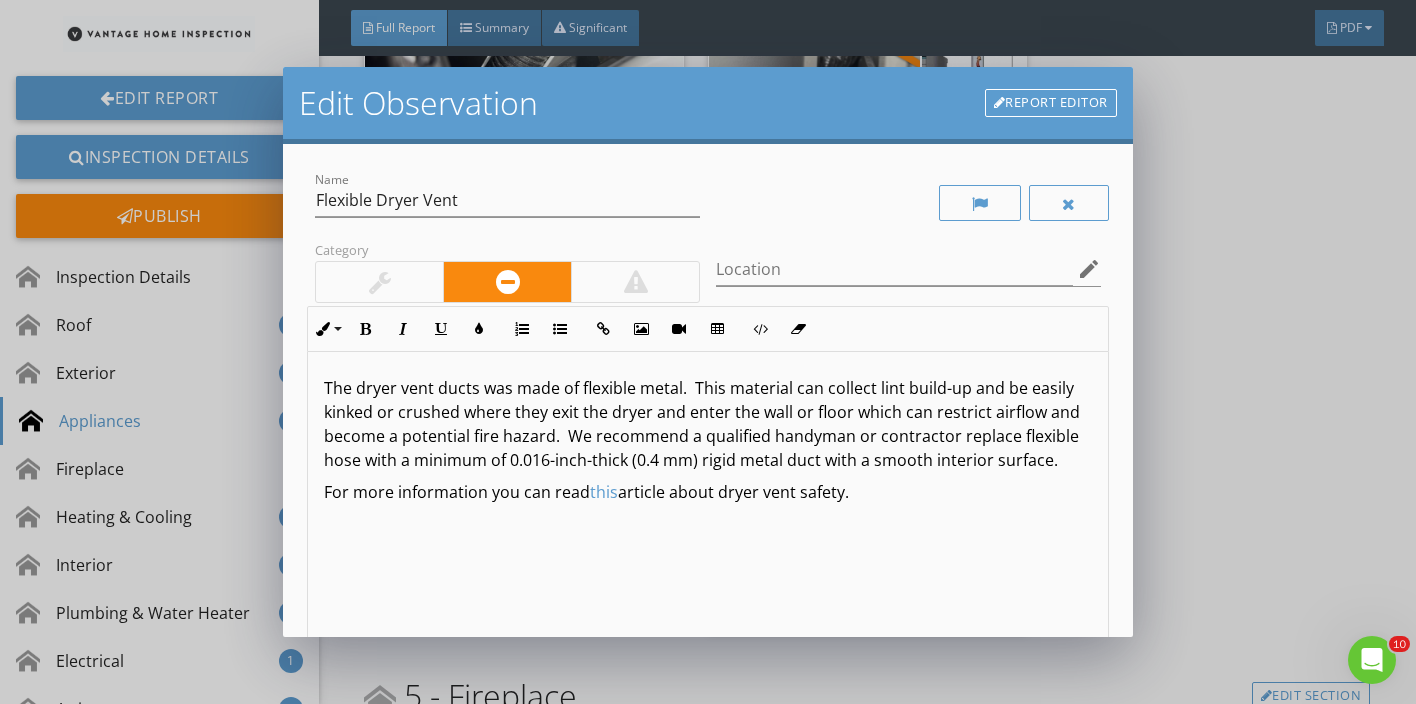 click on "The dryer vent ducts was made of flexible metal.  This material can collect lint build-up and be easily kinked or crushed where they exit the dryer and enter the wall or floor which can restrict airflow and become a potential fire hazard.  We recommend a qualified handyman or contractor replace flexible hose with a minimum of 0.016-inch-thick (0.4 mm) rigid metal duct with a smooth interior surface." at bounding box center [708, 424] 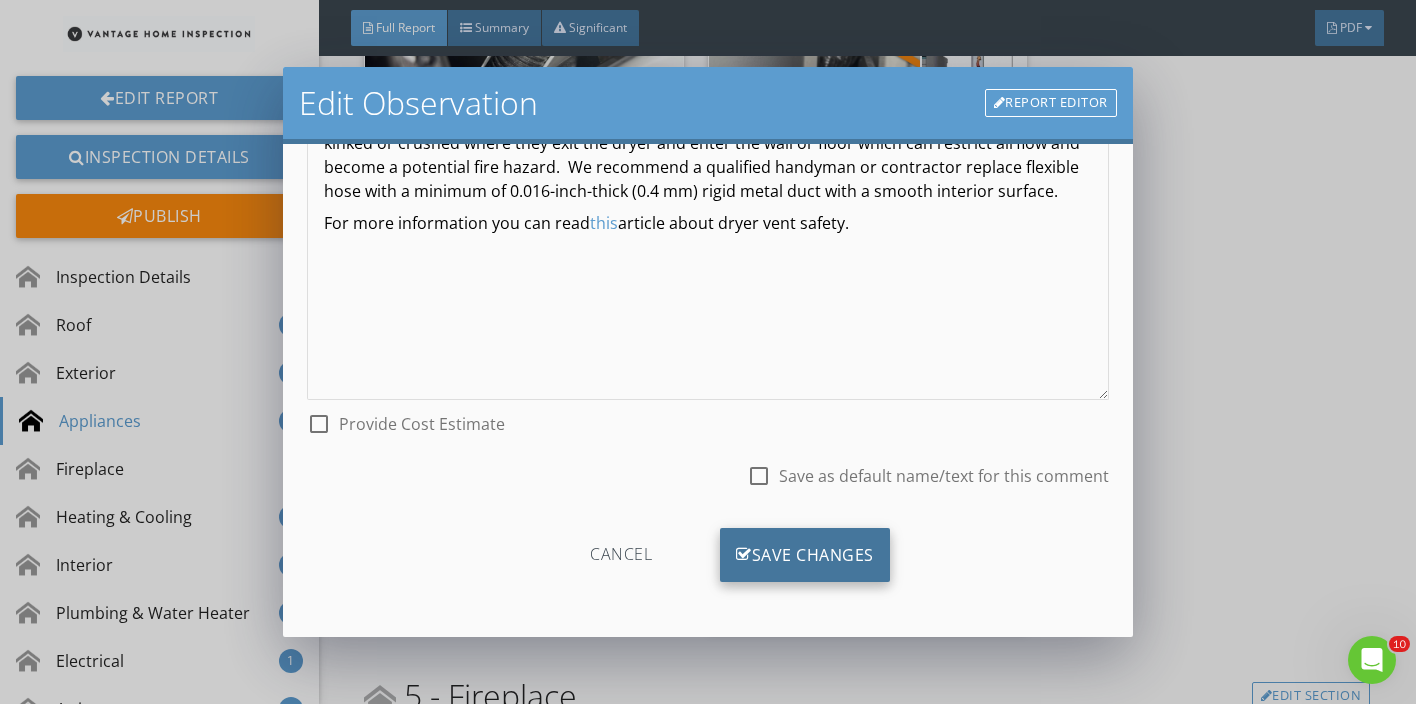 click on "Save Changes" at bounding box center (805, 555) 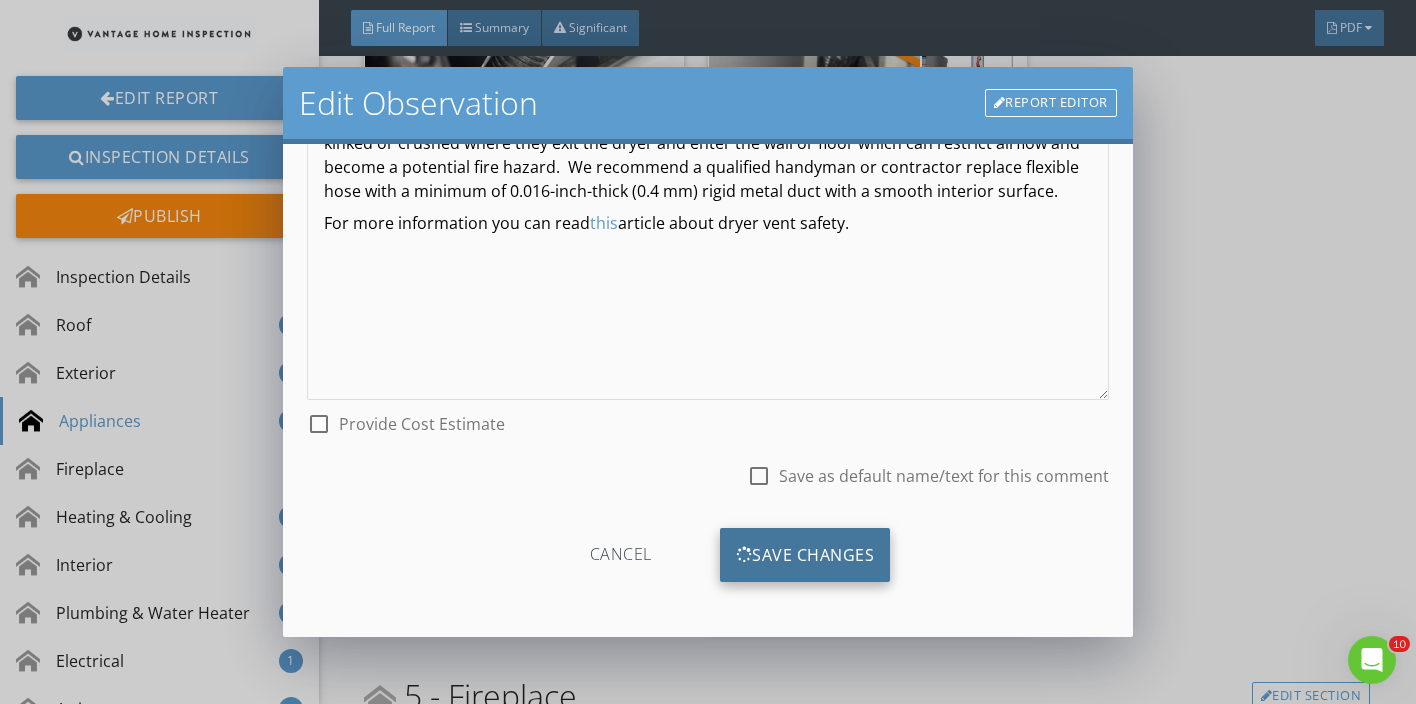 scroll, scrollTop: 32, scrollLeft: 0, axis: vertical 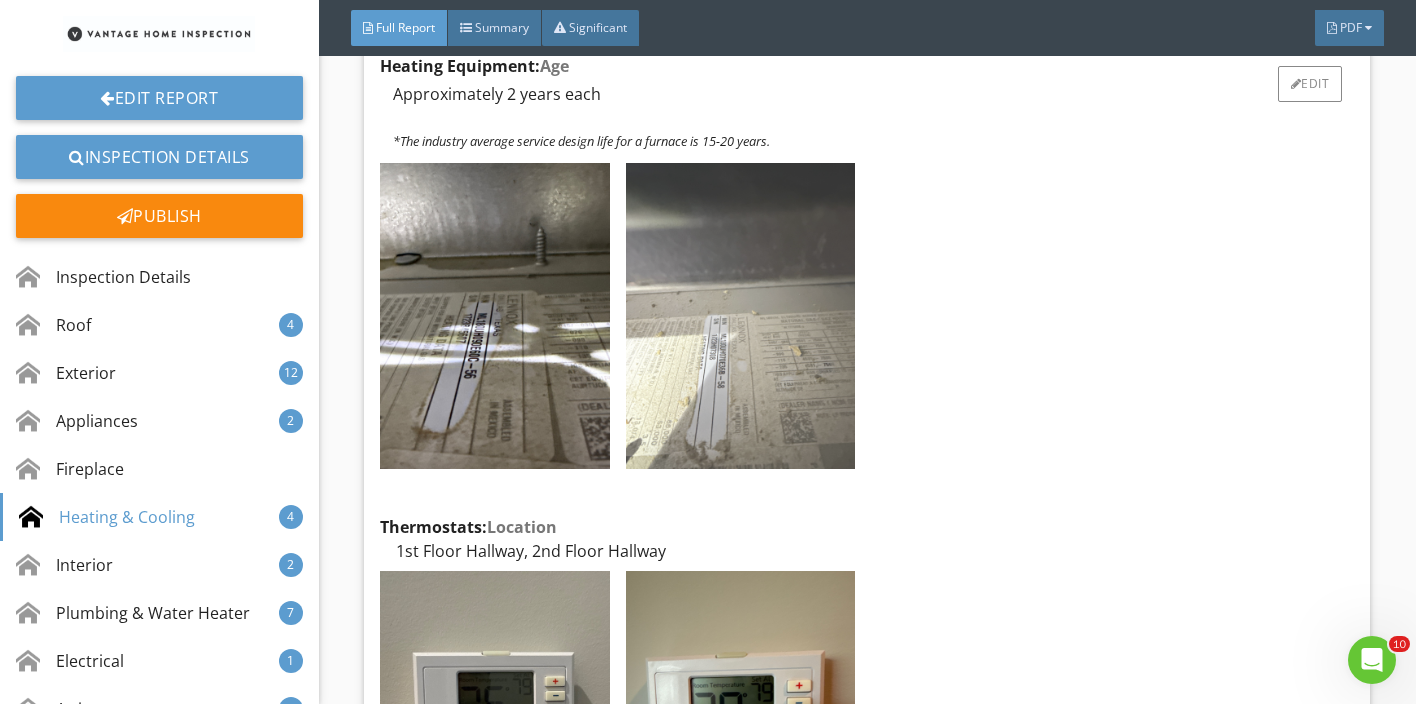 click at bounding box center (740, 316) 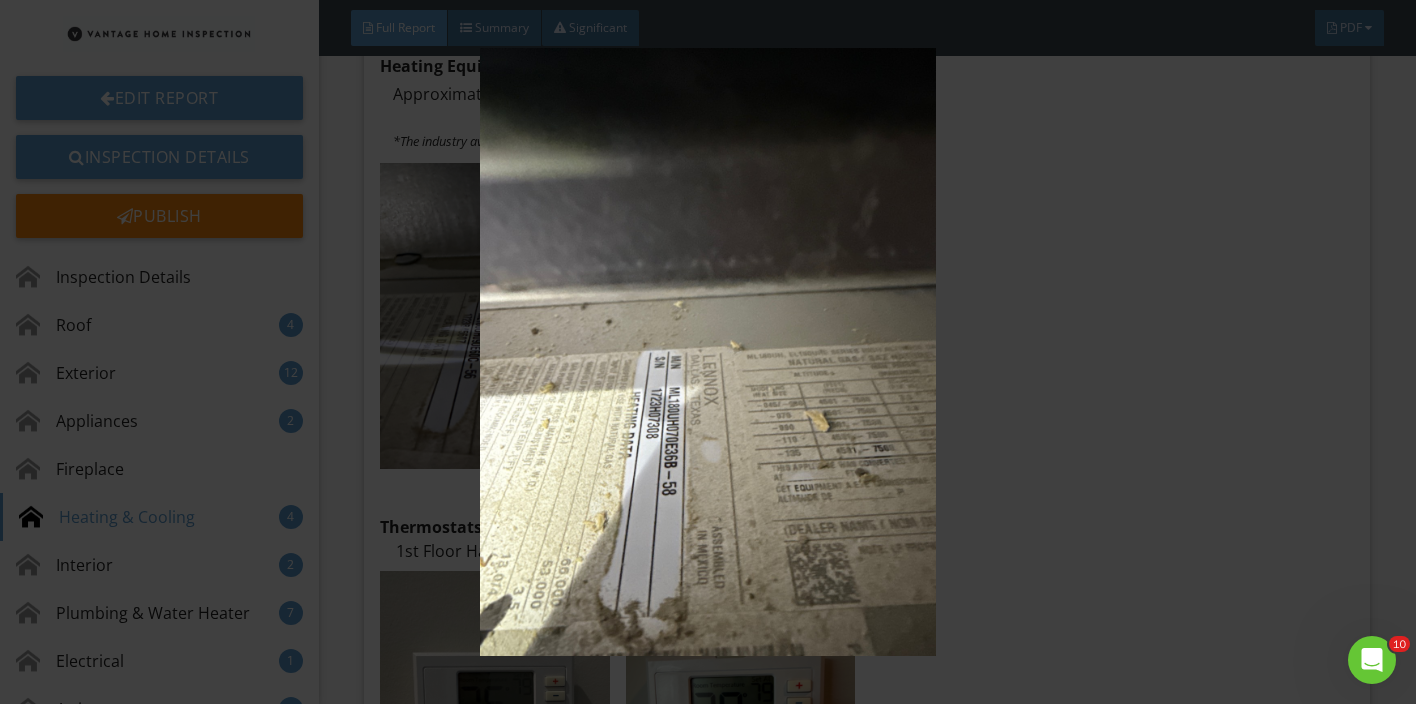 click at bounding box center [708, 352] 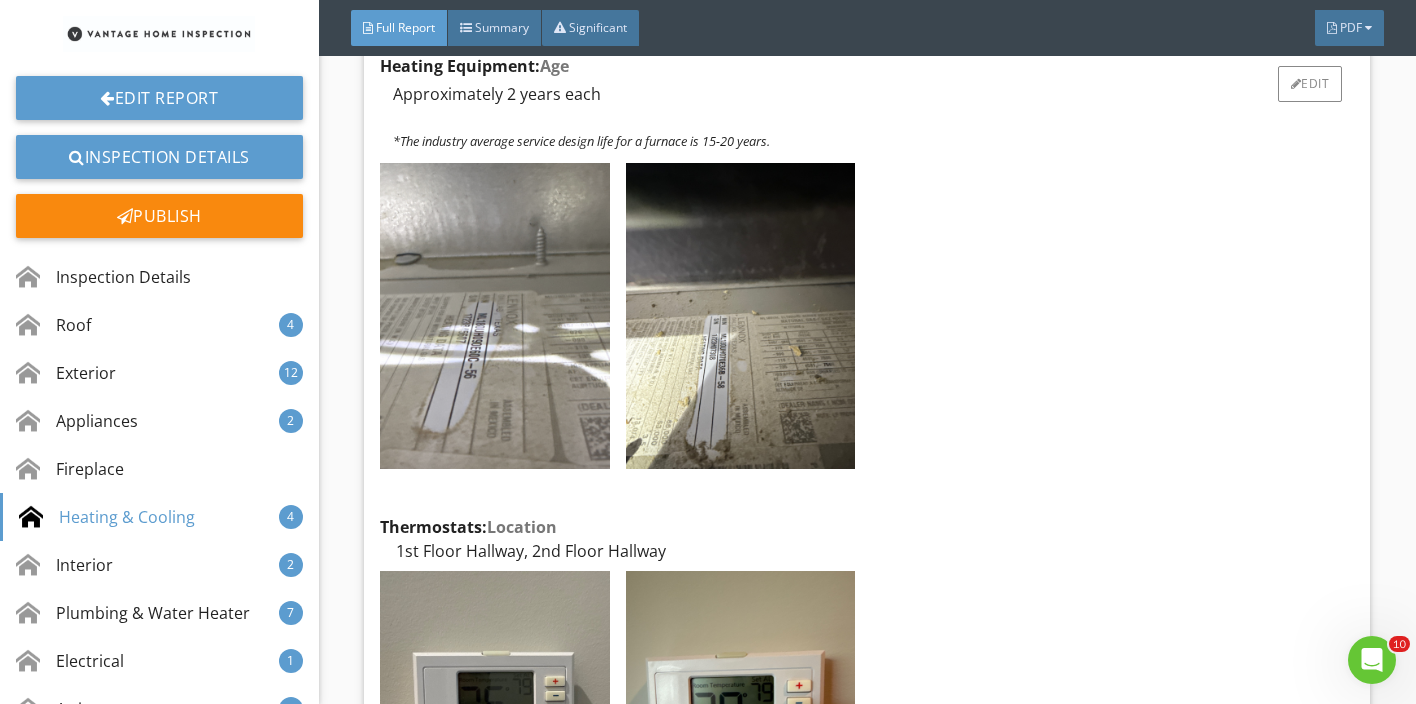 click at bounding box center [494, 316] 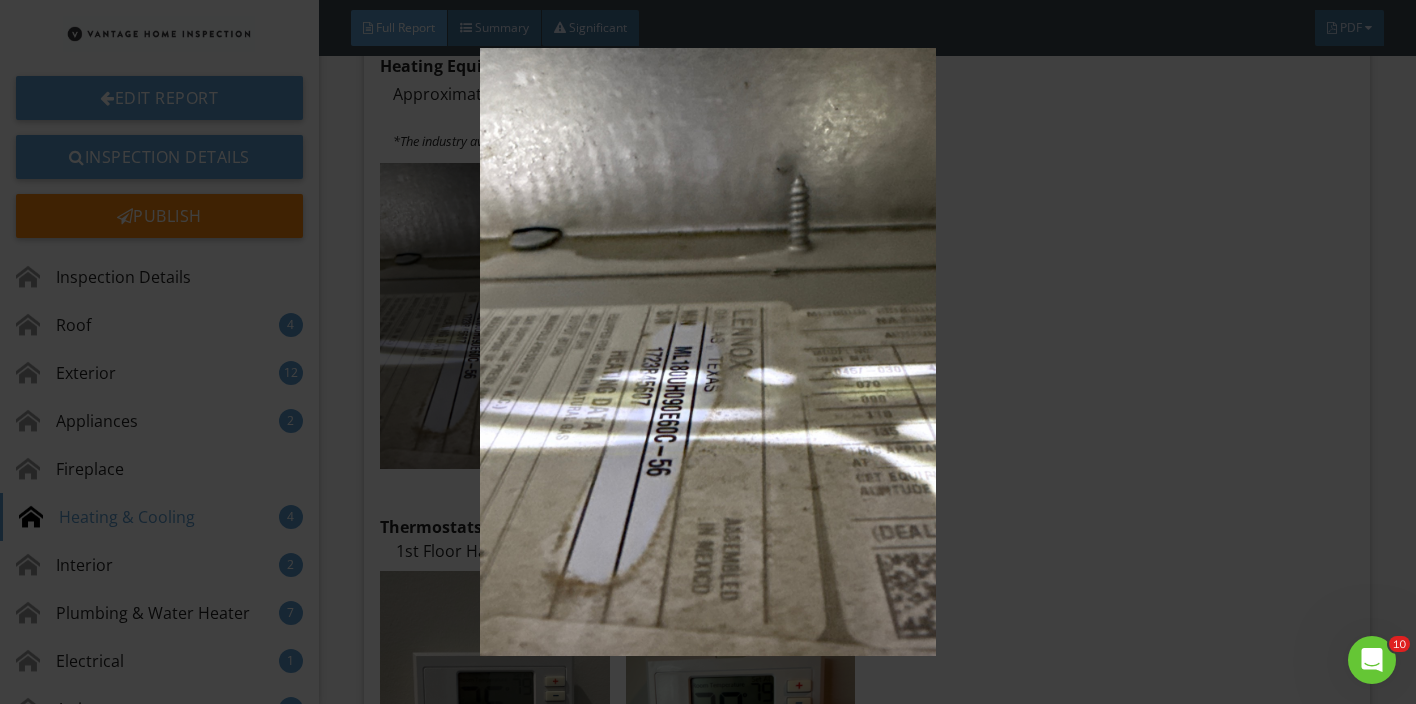 click at bounding box center [708, 352] 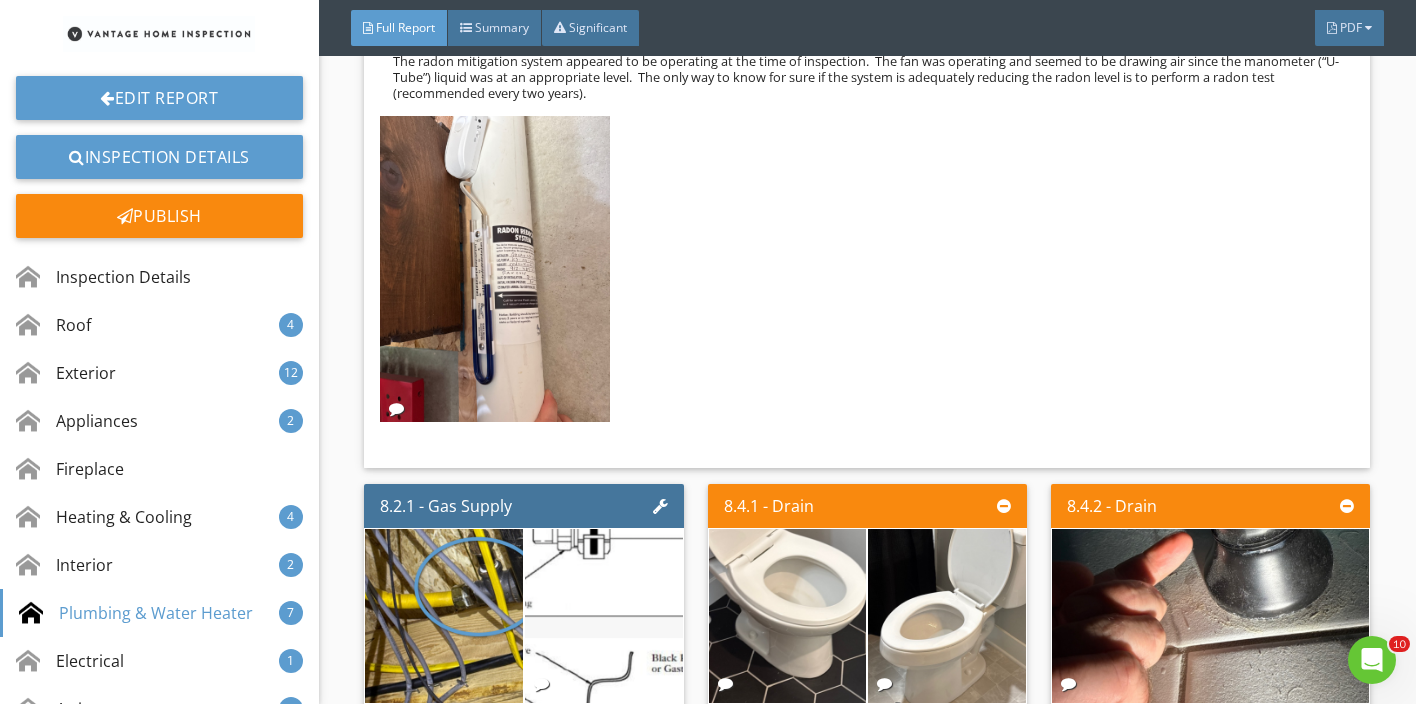scroll, scrollTop: 23992, scrollLeft: 0, axis: vertical 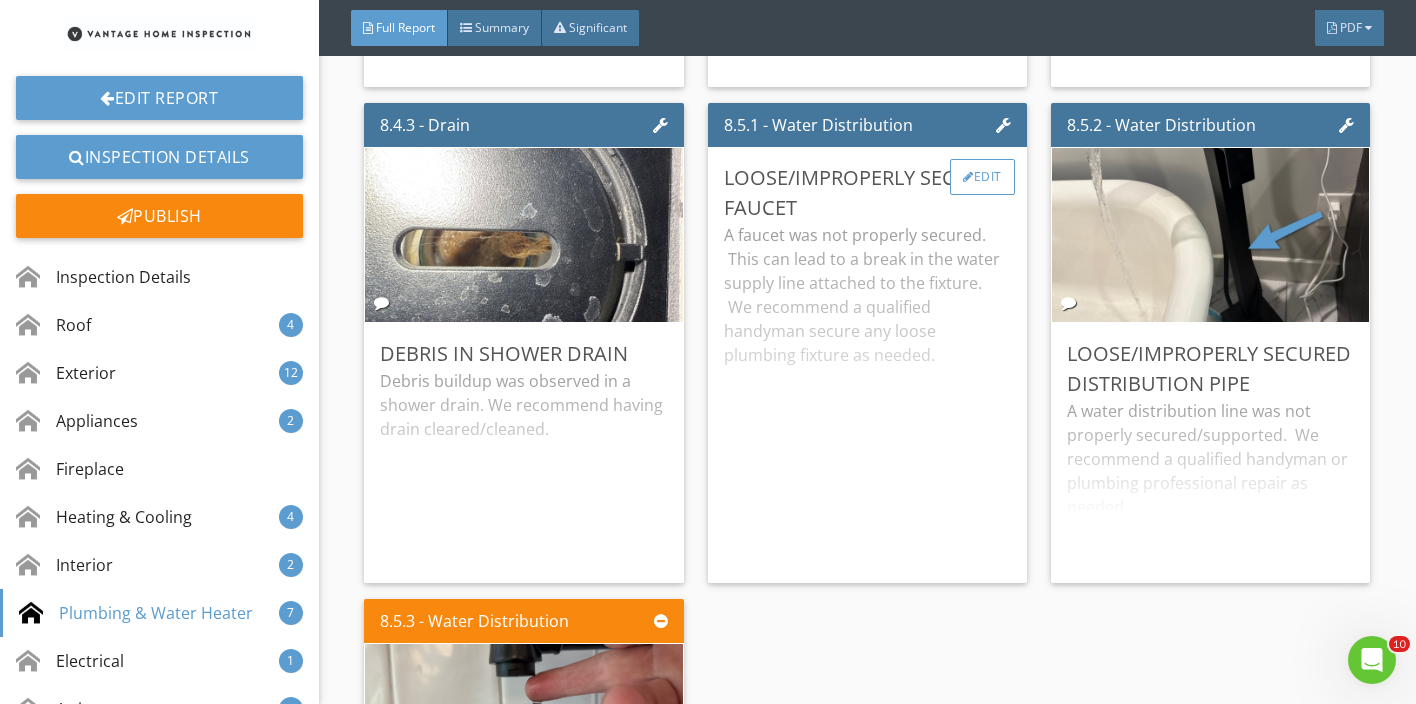 click on "Edit" at bounding box center (982, 177) 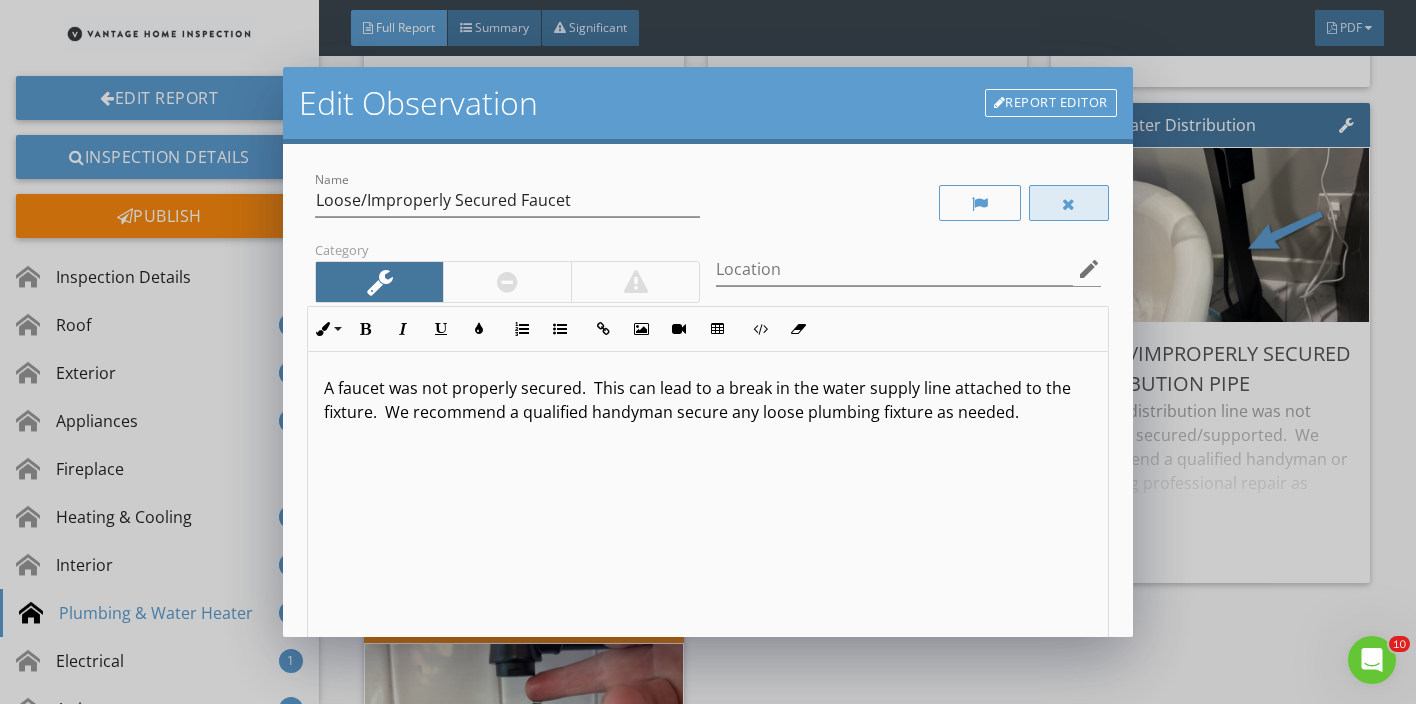 click at bounding box center [1069, 203] 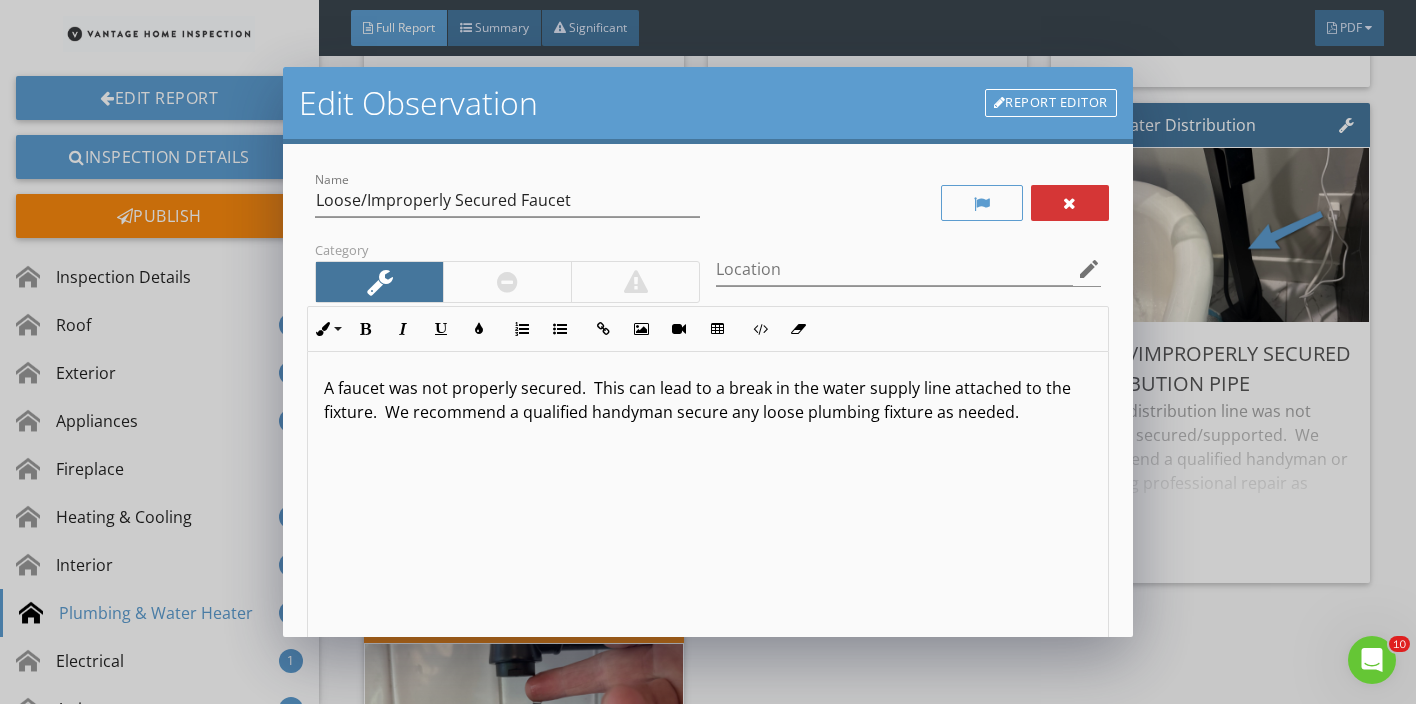 click on "A faucet was not properly secured.  This can lead to a break in the water supply line attached to the fixture.  We recommend a qualified handyman secure any loose plumbing fixture as needed." at bounding box center [708, 400] 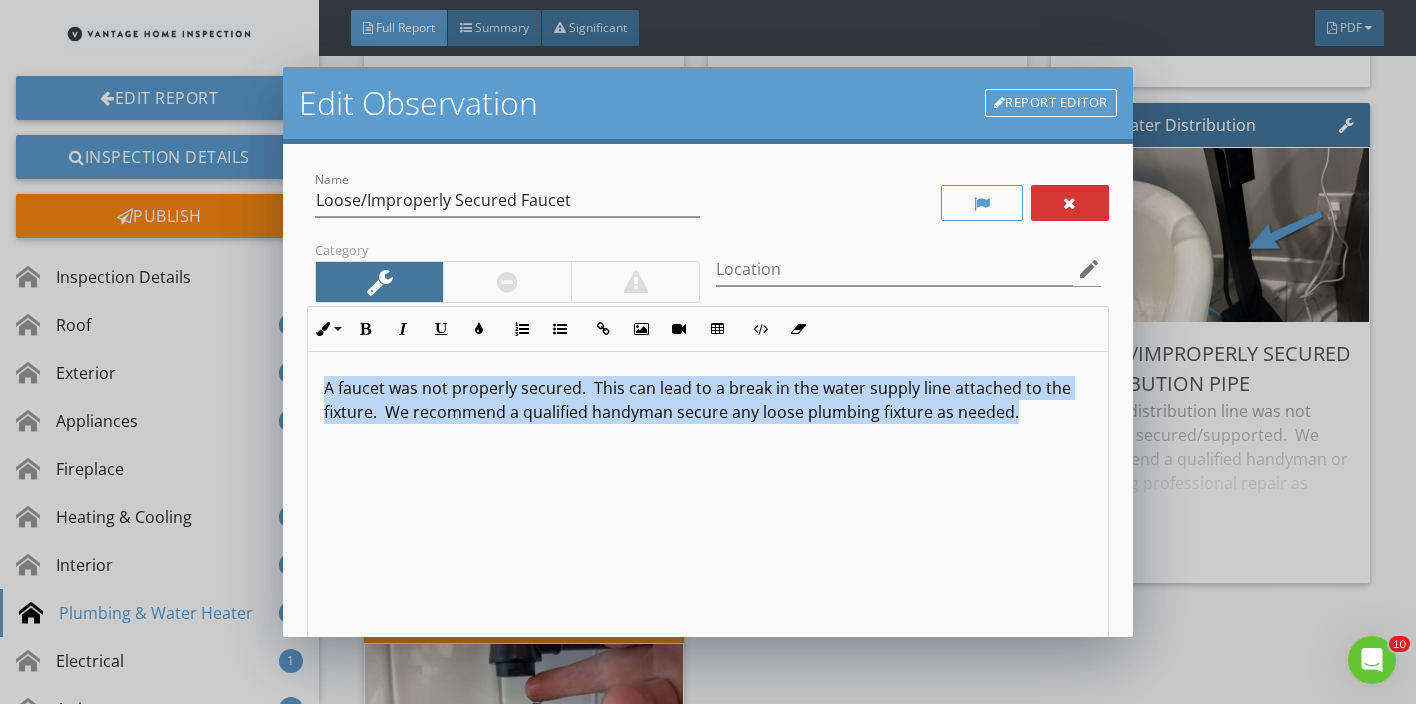 drag, startPoint x: 1038, startPoint y: 414, endPoint x: 315, endPoint y: 379, distance: 723.8467 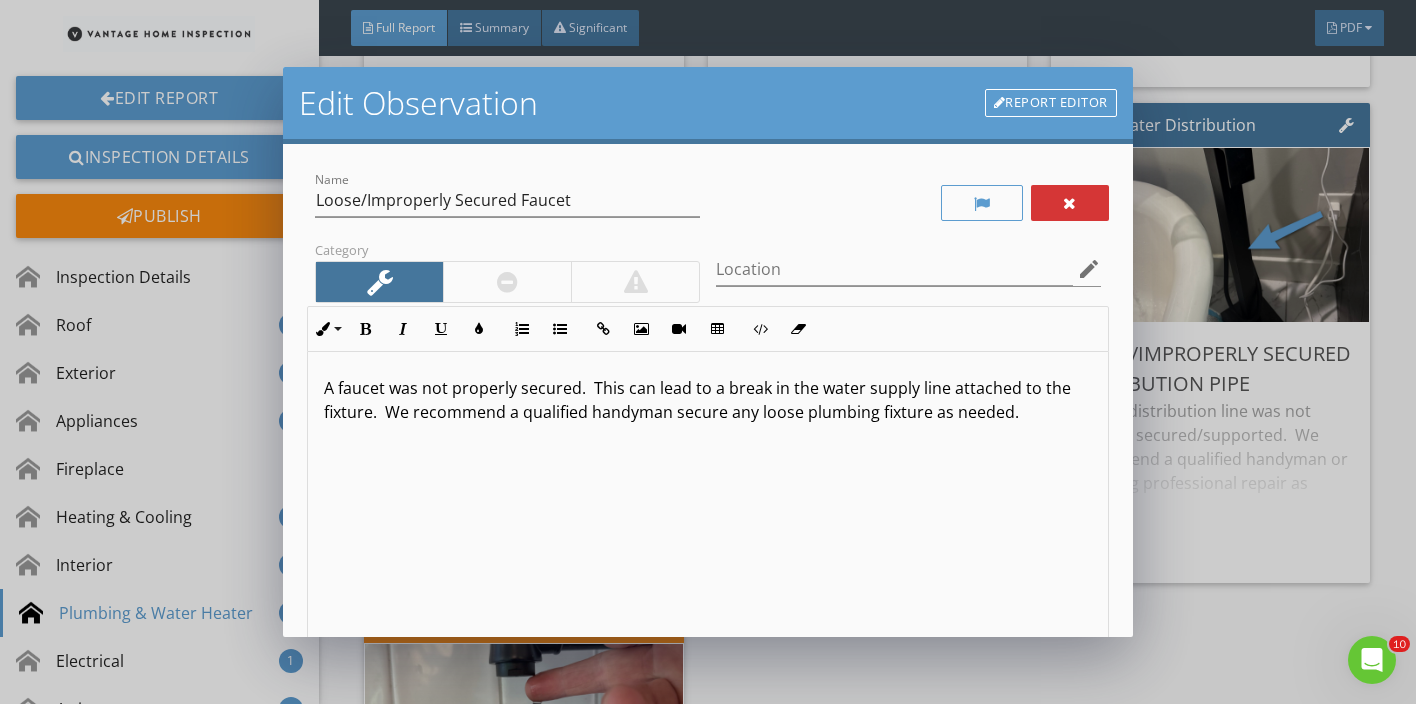 click at bounding box center (1070, 203) 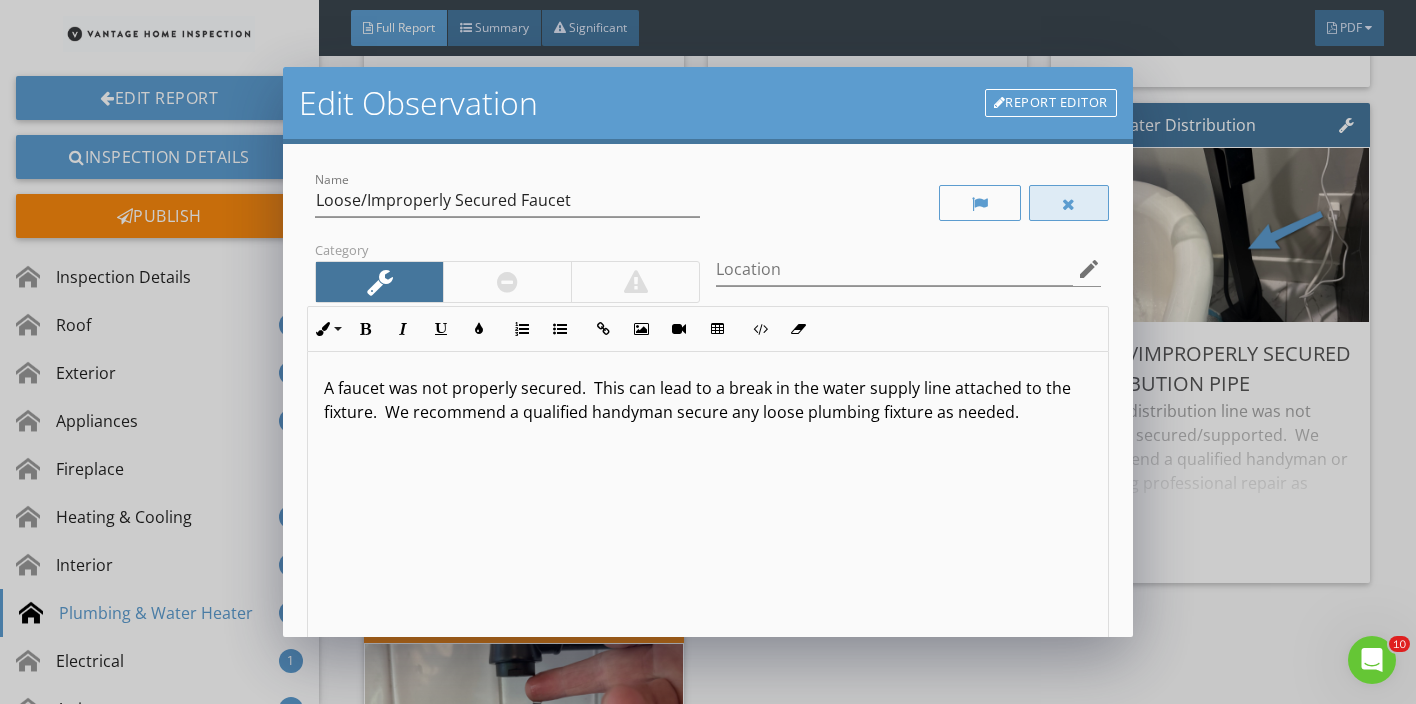 click at bounding box center (1069, 203) 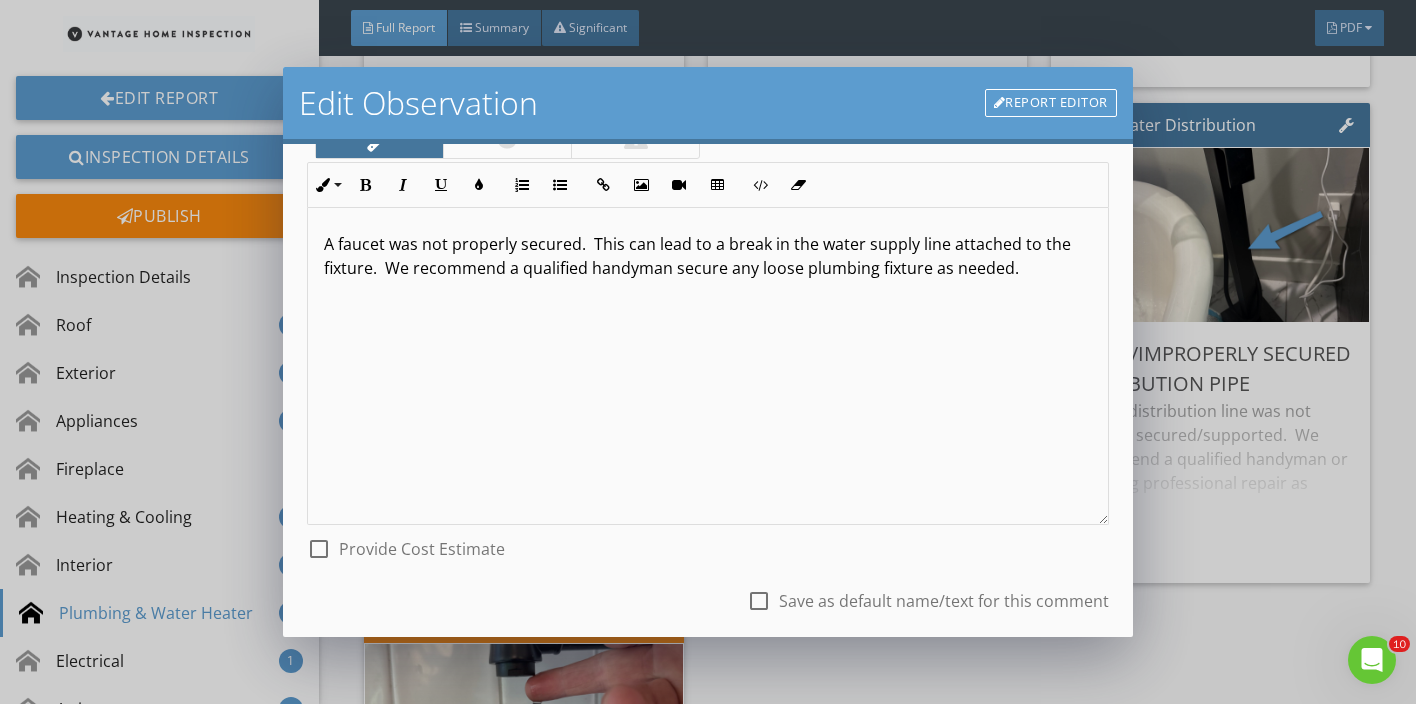 scroll, scrollTop: 269, scrollLeft: 0, axis: vertical 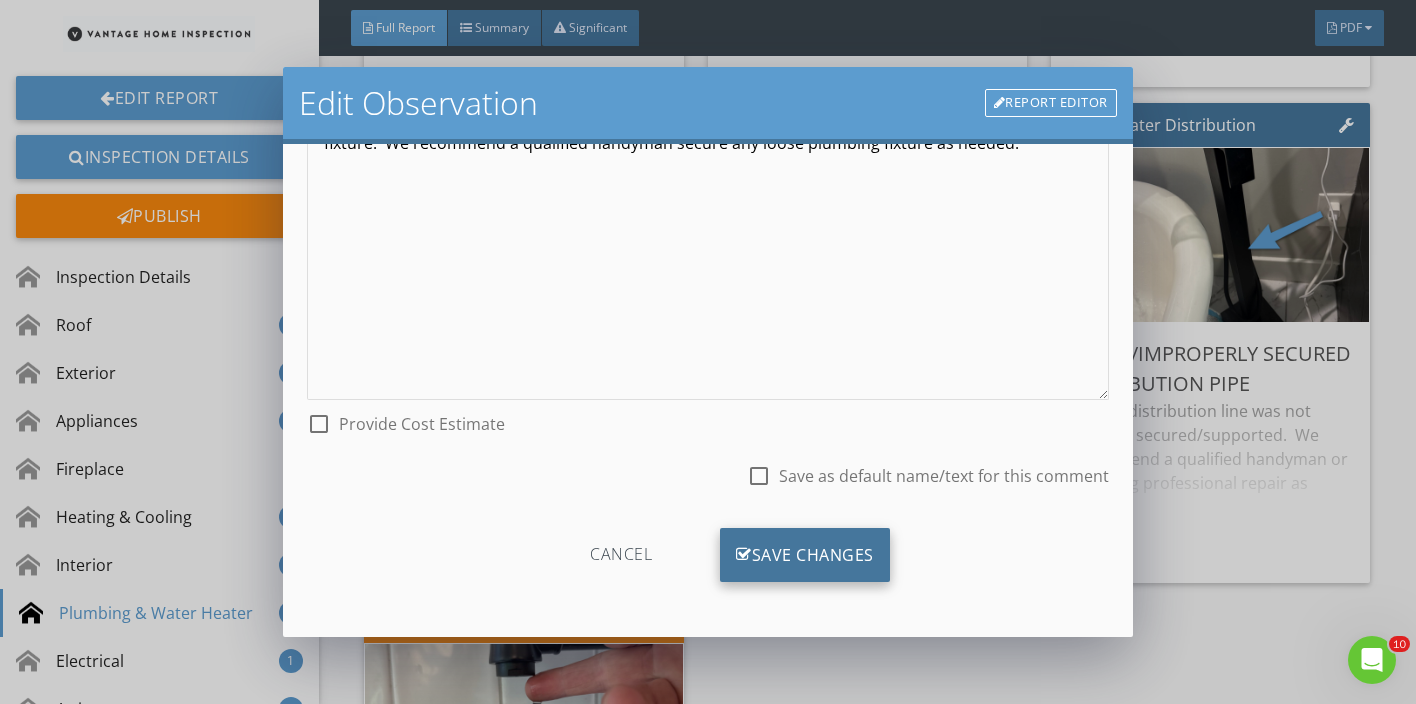 click on "Save Changes" at bounding box center (805, 555) 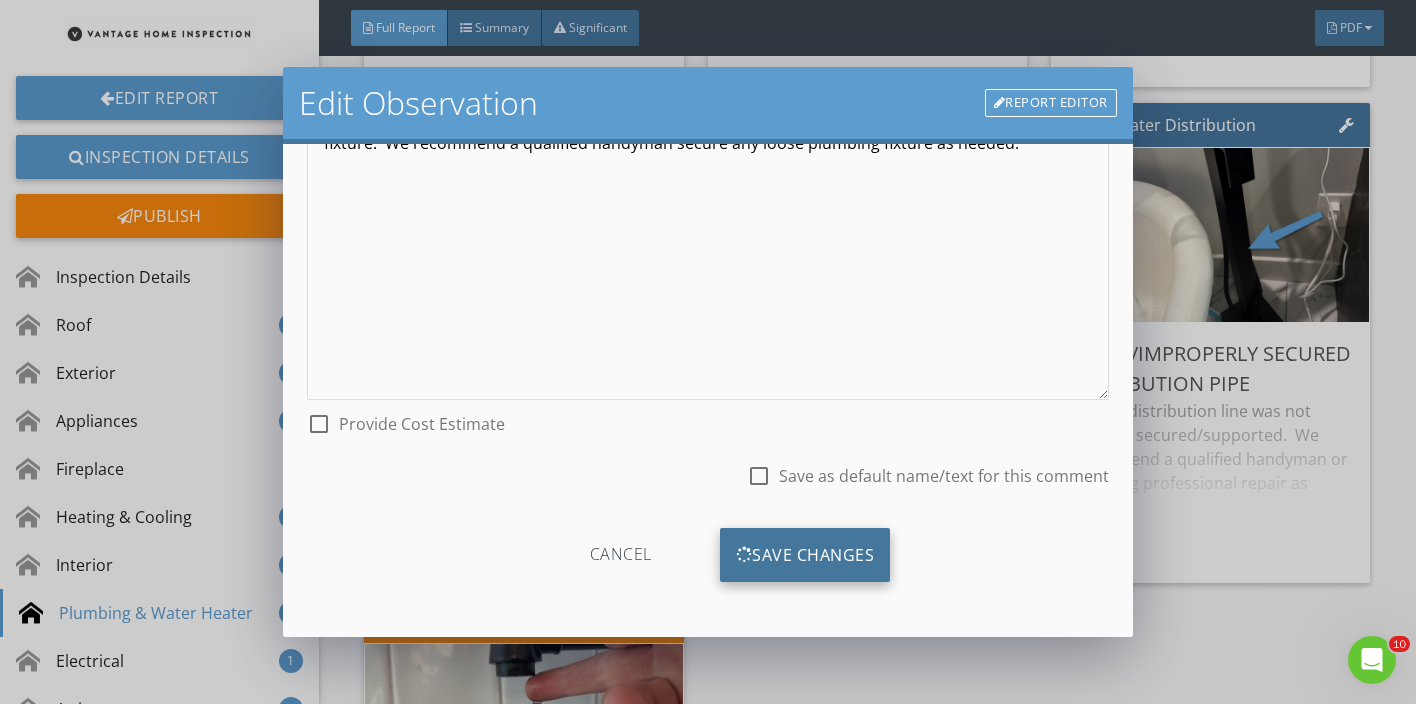 scroll, scrollTop: 32, scrollLeft: 0, axis: vertical 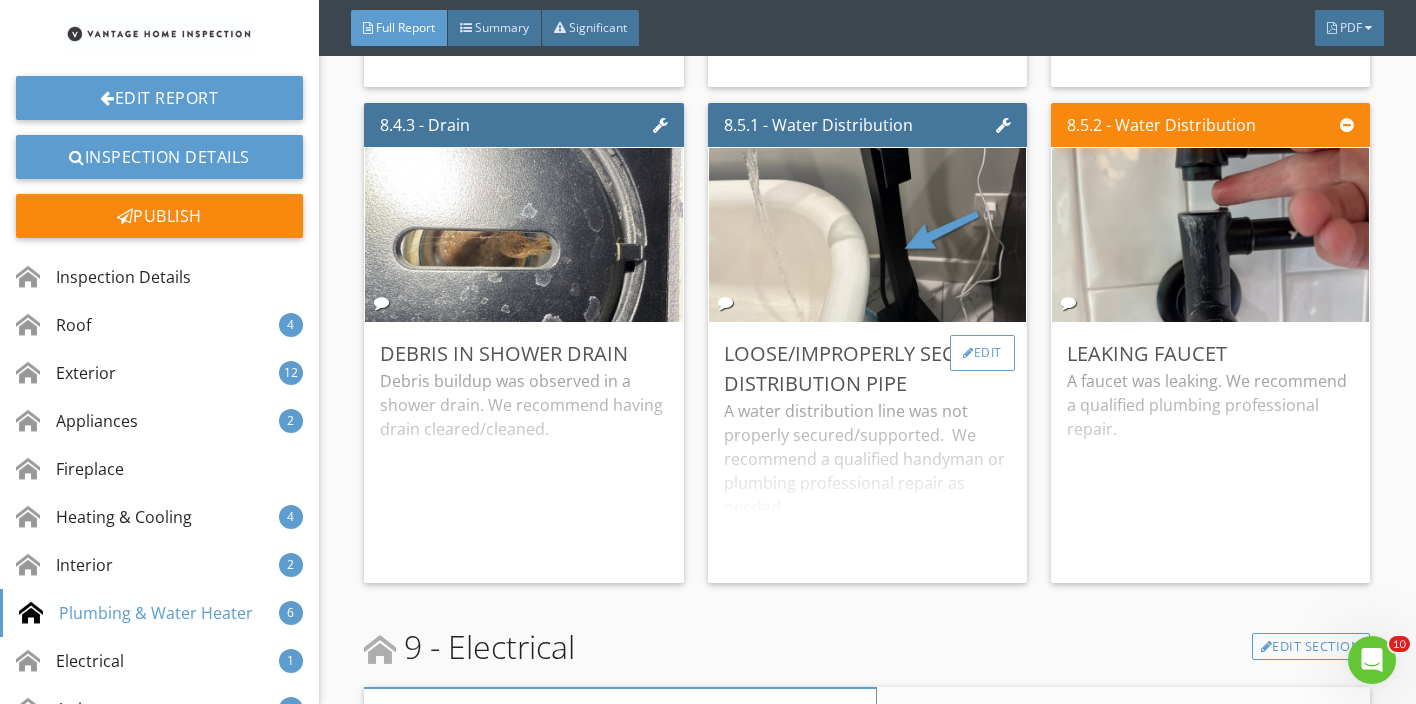click on "Edit" at bounding box center (982, 353) 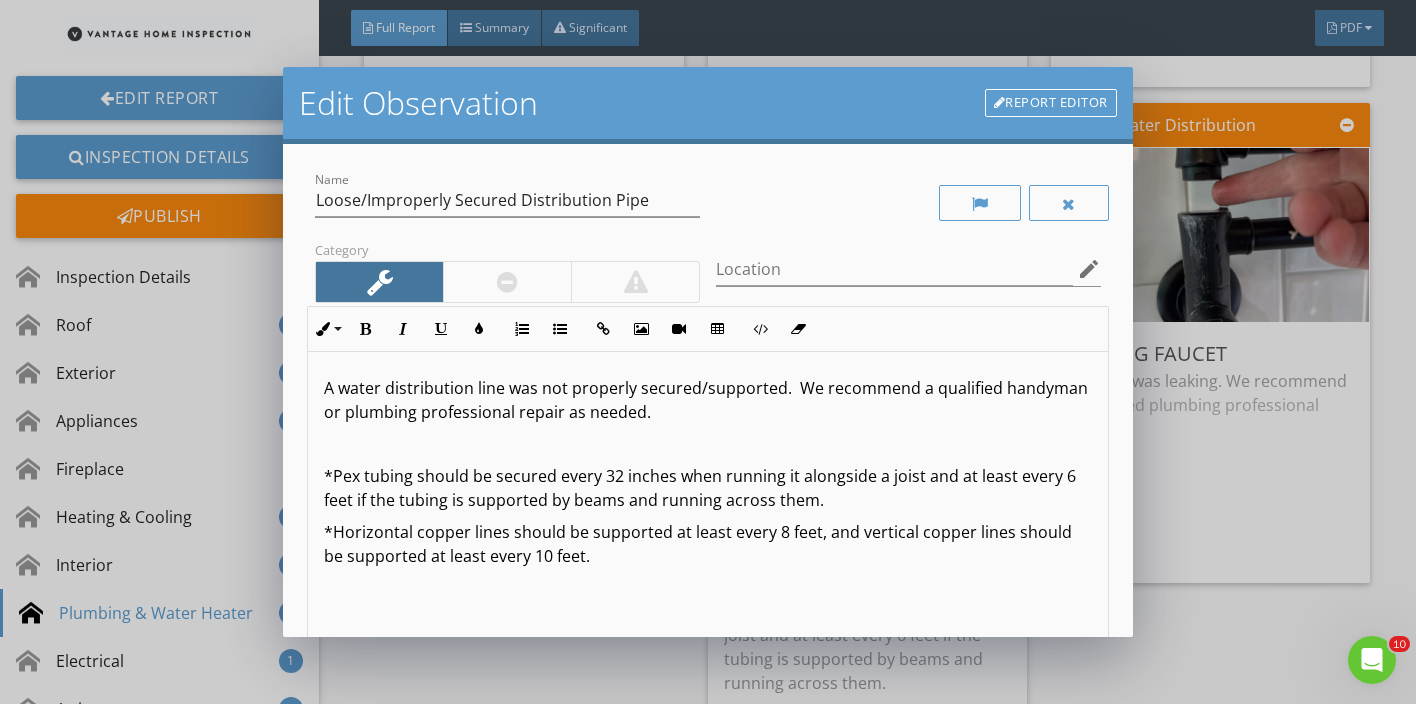 click on "*Horizontal copper lines should be supported at least every 8 feet, and vertical copper lines should be supported at least every 10 feet." at bounding box center [708, 544] 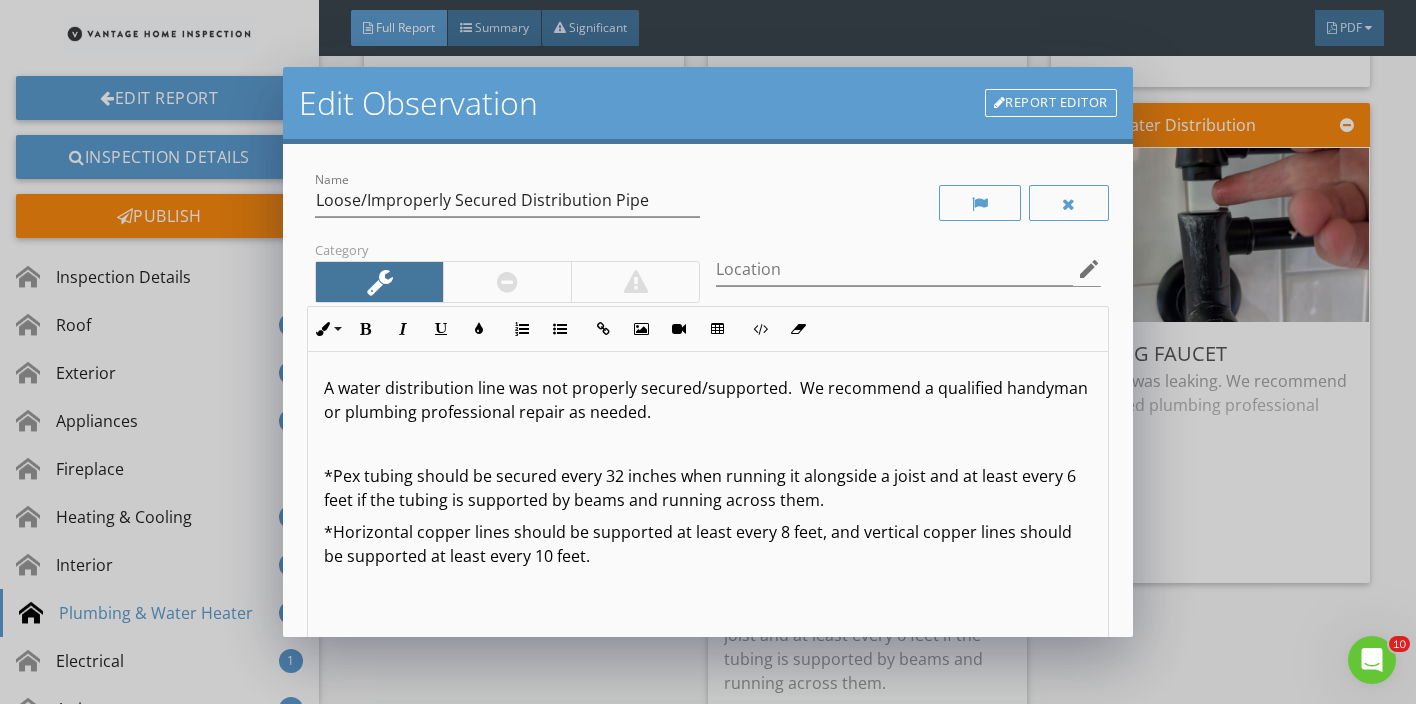 click on "A water distribution line was not properly secured/supported.  We recommend a qualified handyman or plumbing professional repair as needed." at bounding box center (708, 400) 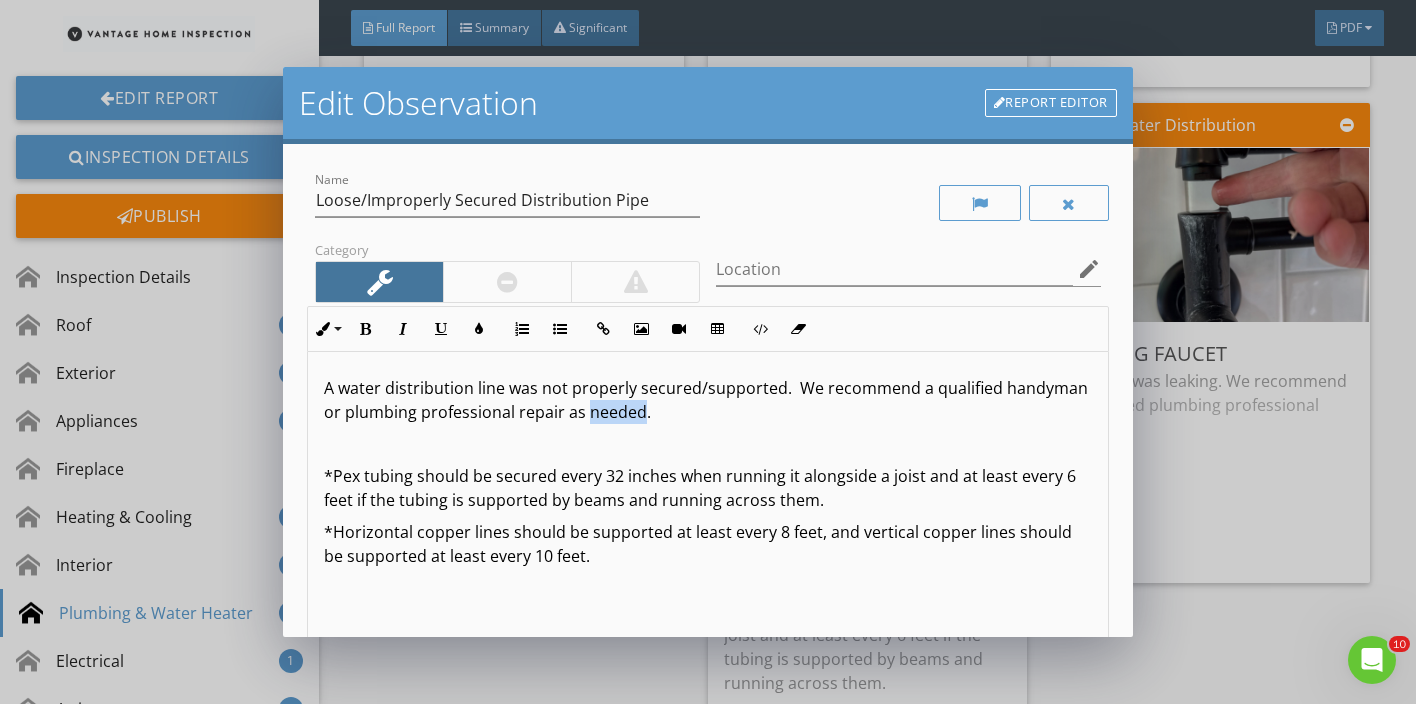 click on "A water distribution line was not properly secured/supported.  We recommend a qualified handyman or plumbing professional repair as needed." at bounding box center (708, 400) 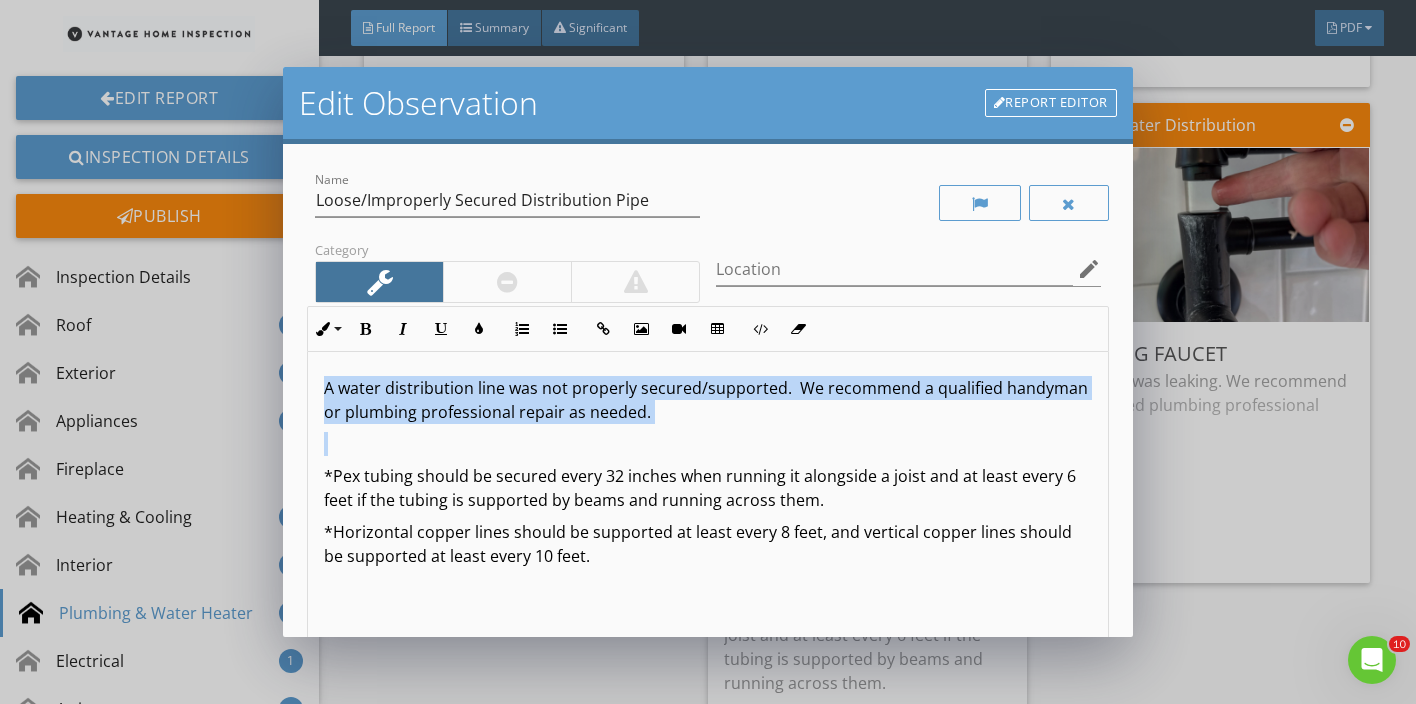 click on "A water distribution line was not properly secured/supported.  We recommend a qualified handyman or plumbing professional repair as needed." at bounding box center (708, 400) 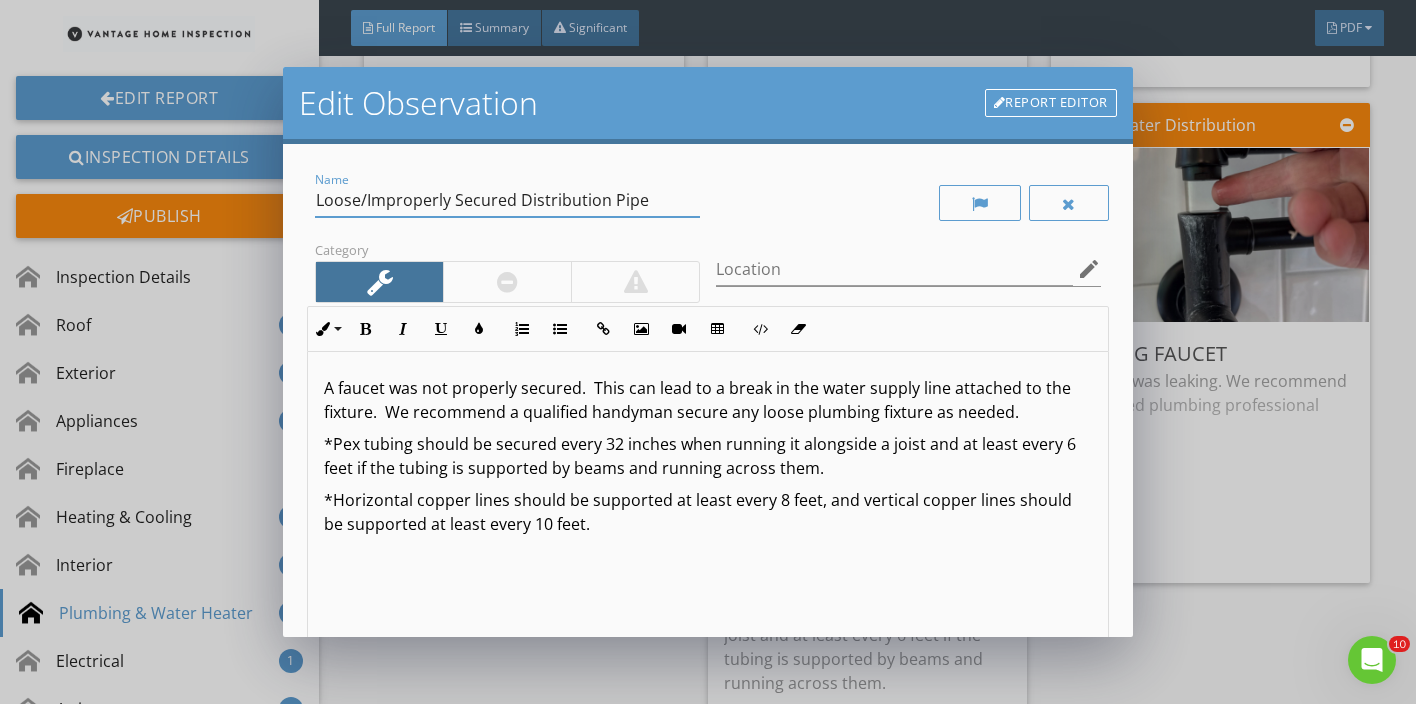 drag, startPoint x: 650, startPoint y: 207, endPoint x: 529, endPoint y: 194, distance: 121.69634 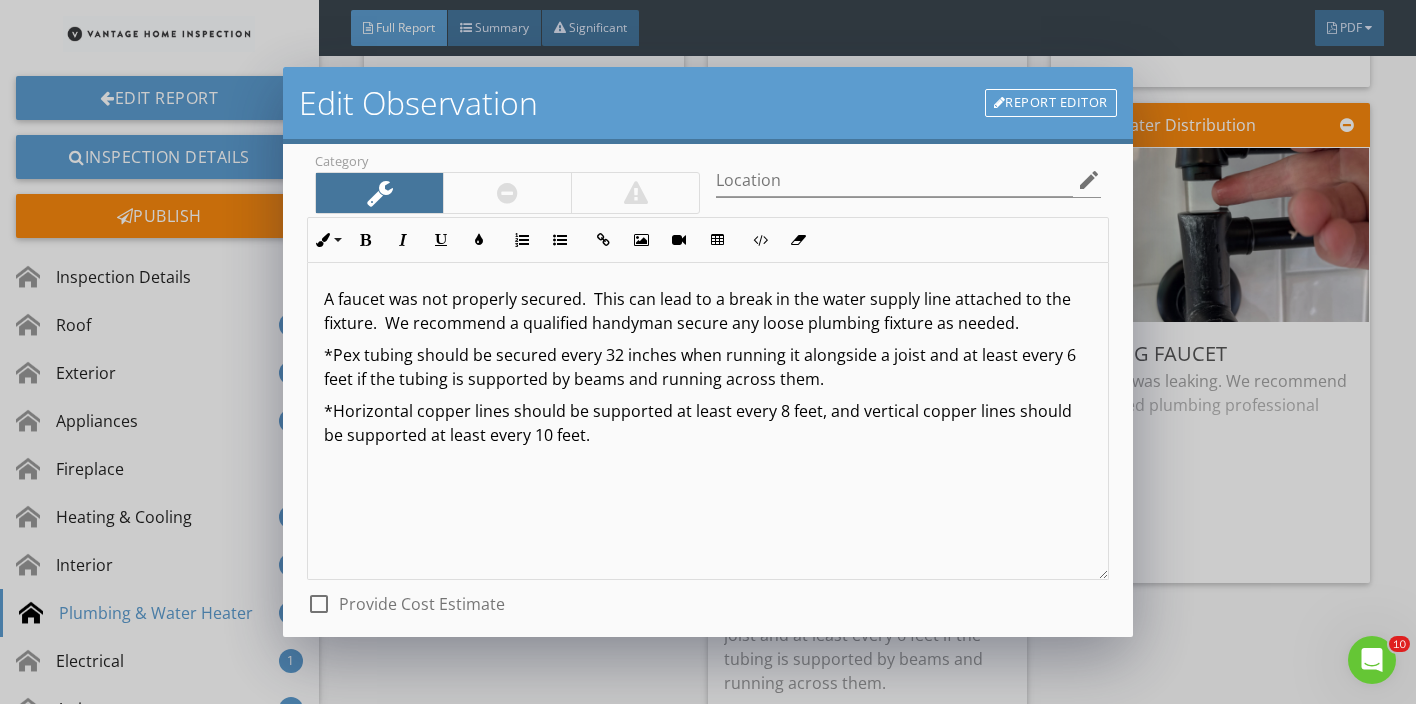 scroll, scrollTop: 79, scrollLeft: 0, axis: vertical 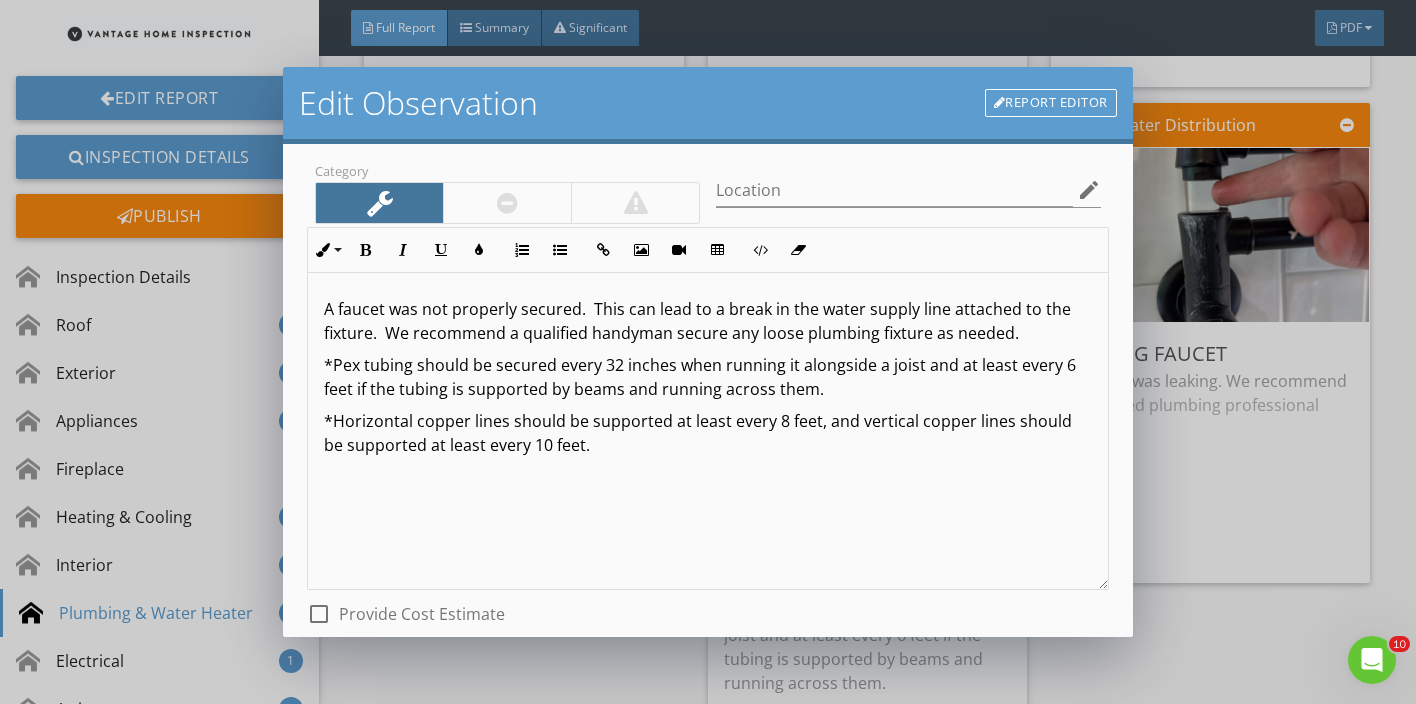 type on "Loose/Improperly Secured Faucet" 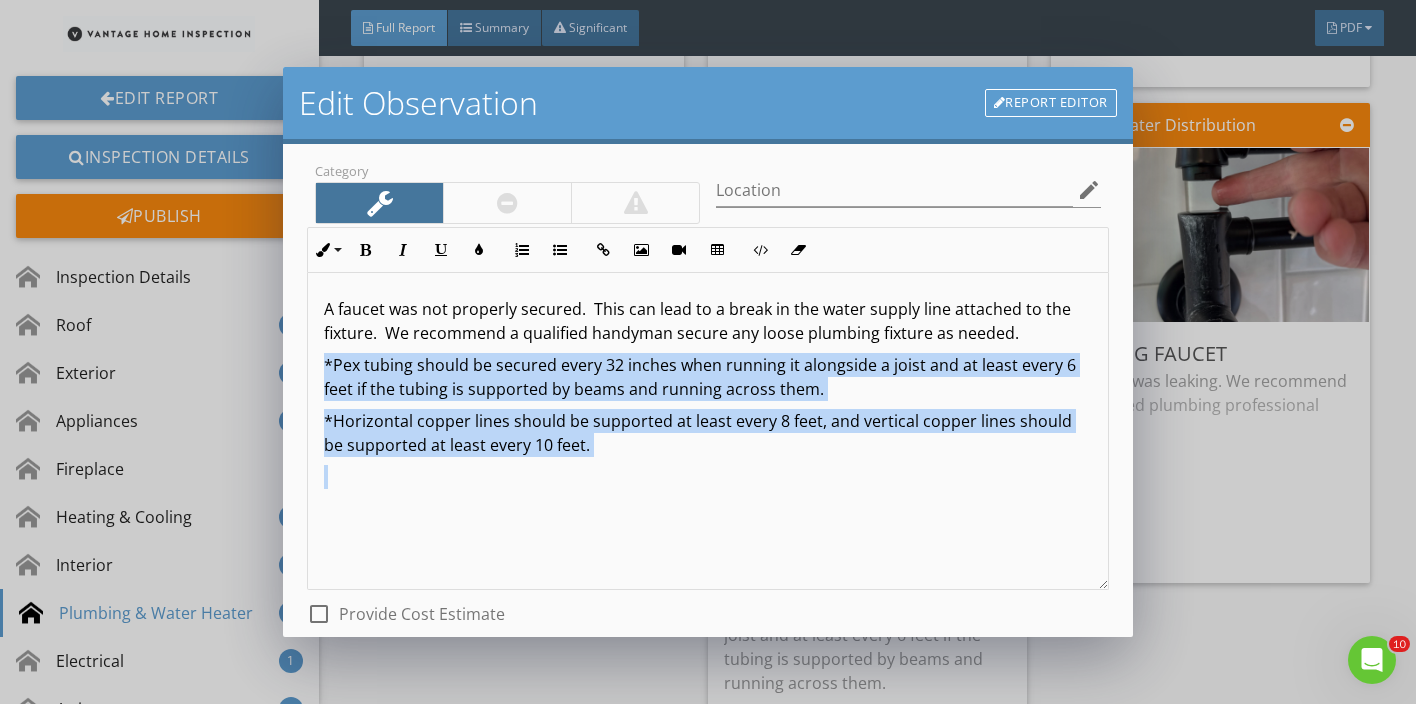 drag, startPoint x: 601, startPoint y: 465, endPoint x: 248, endPoint y: 363, distance: 367.44116 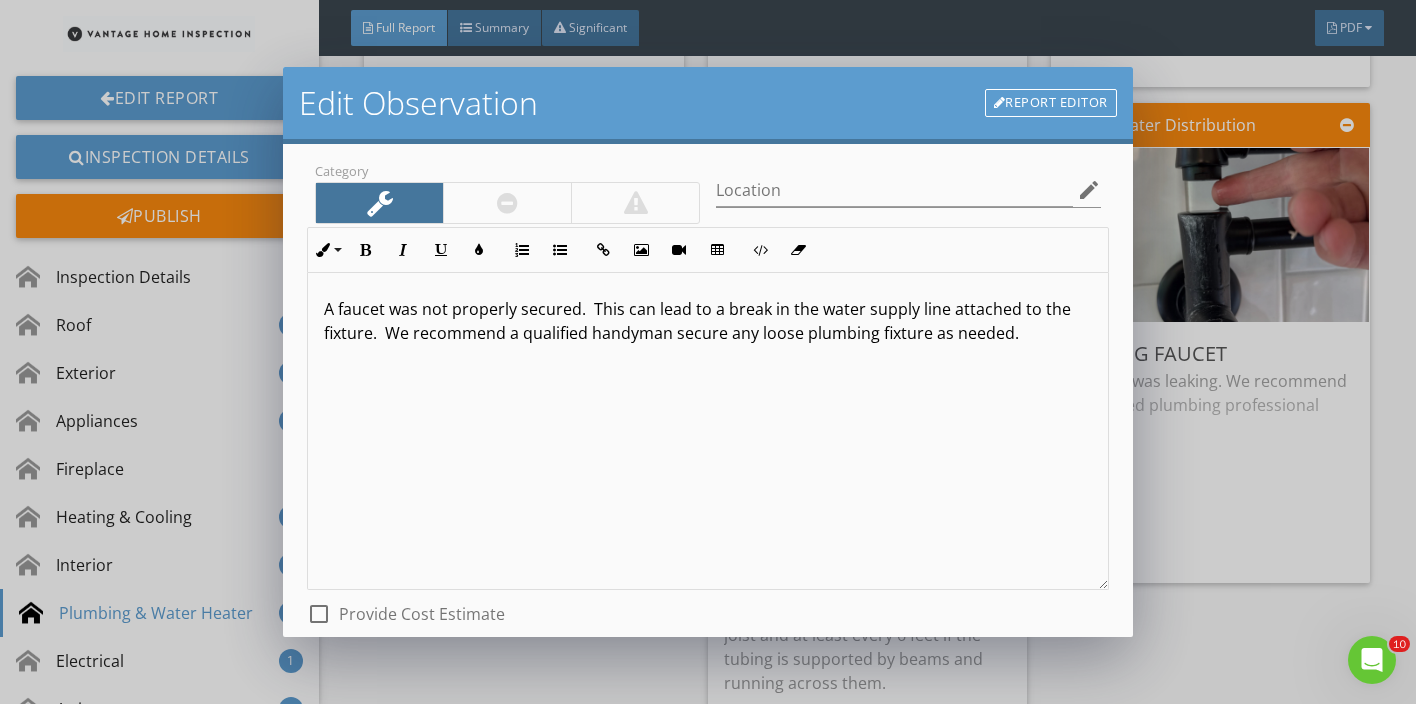 scroll, scrollTop: 1, scrollLeft: 0, axis: vertical 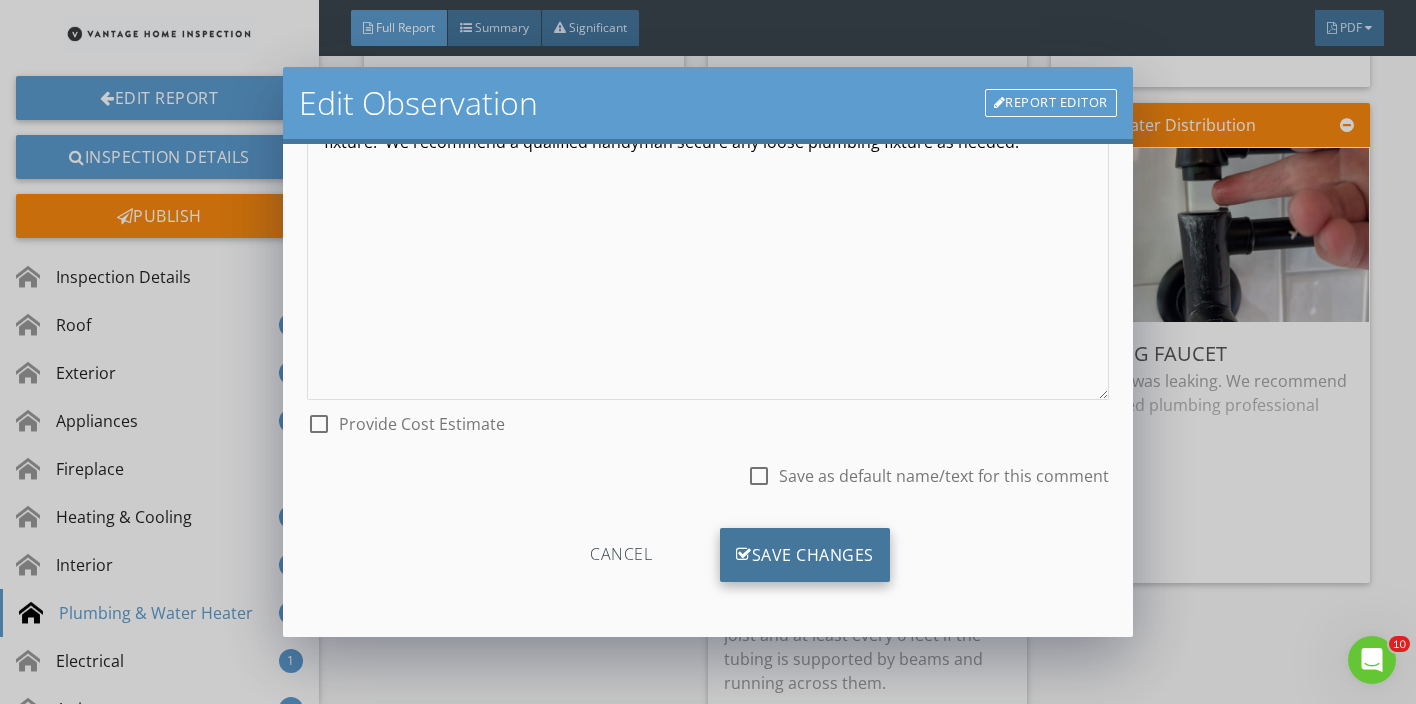 click on "Save Changes" at bounding box center (805, 555) 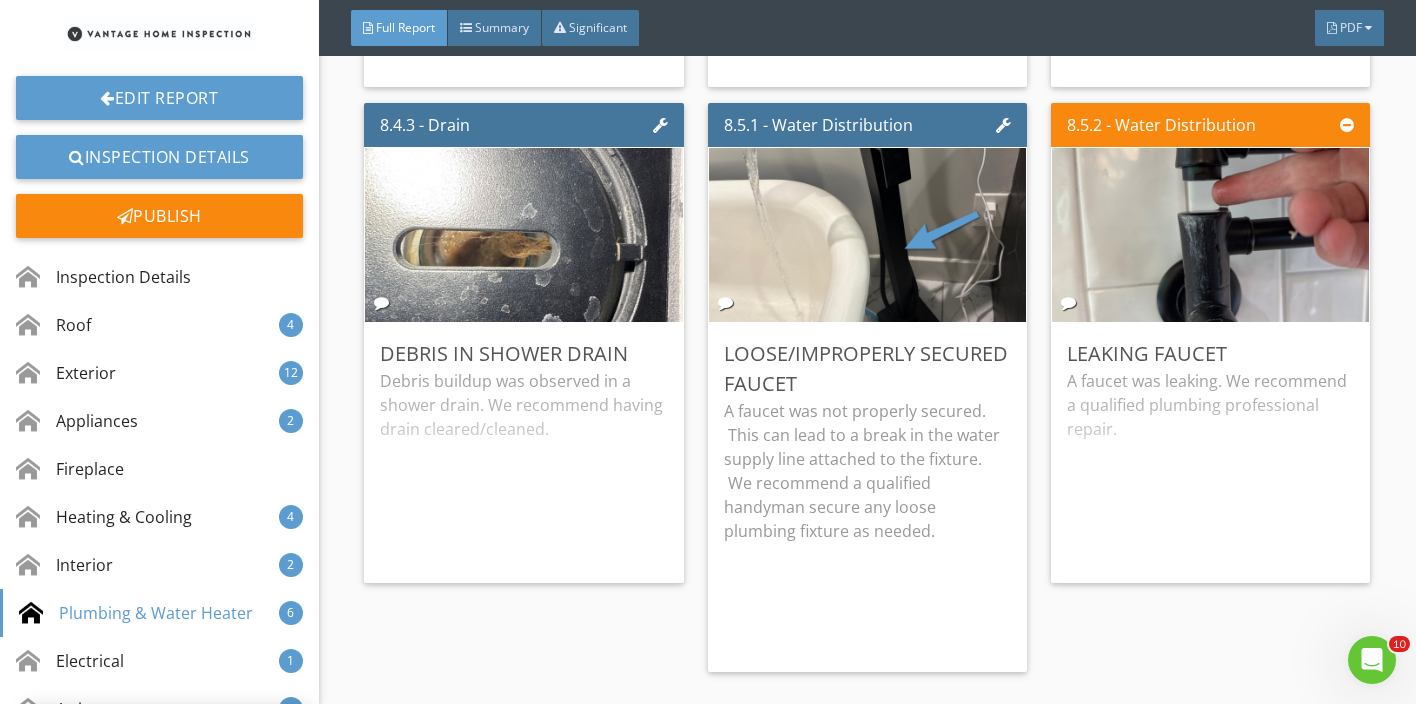 scroll, scrollTop: 32, scrollLeft: 0, axis: vertical 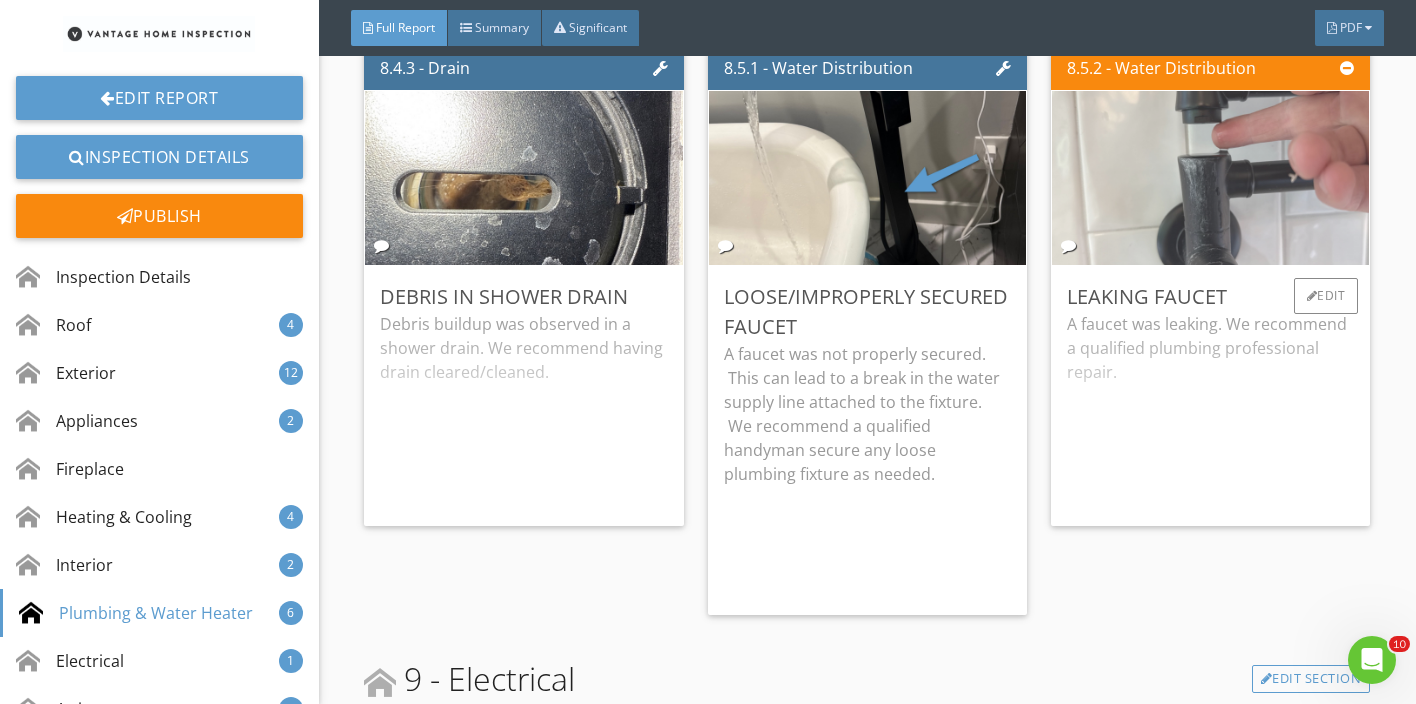 click at bounding box center (1210, 177) 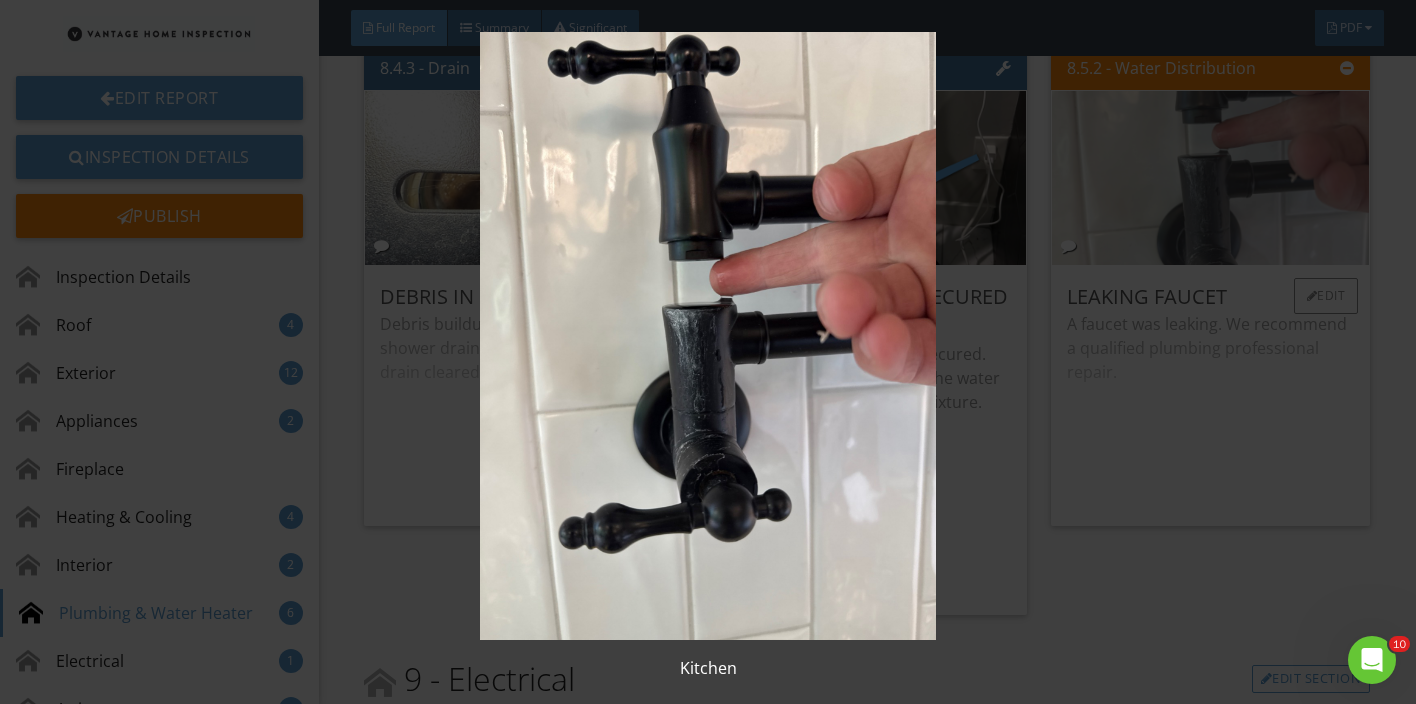 click at bounding box center (708, 336) 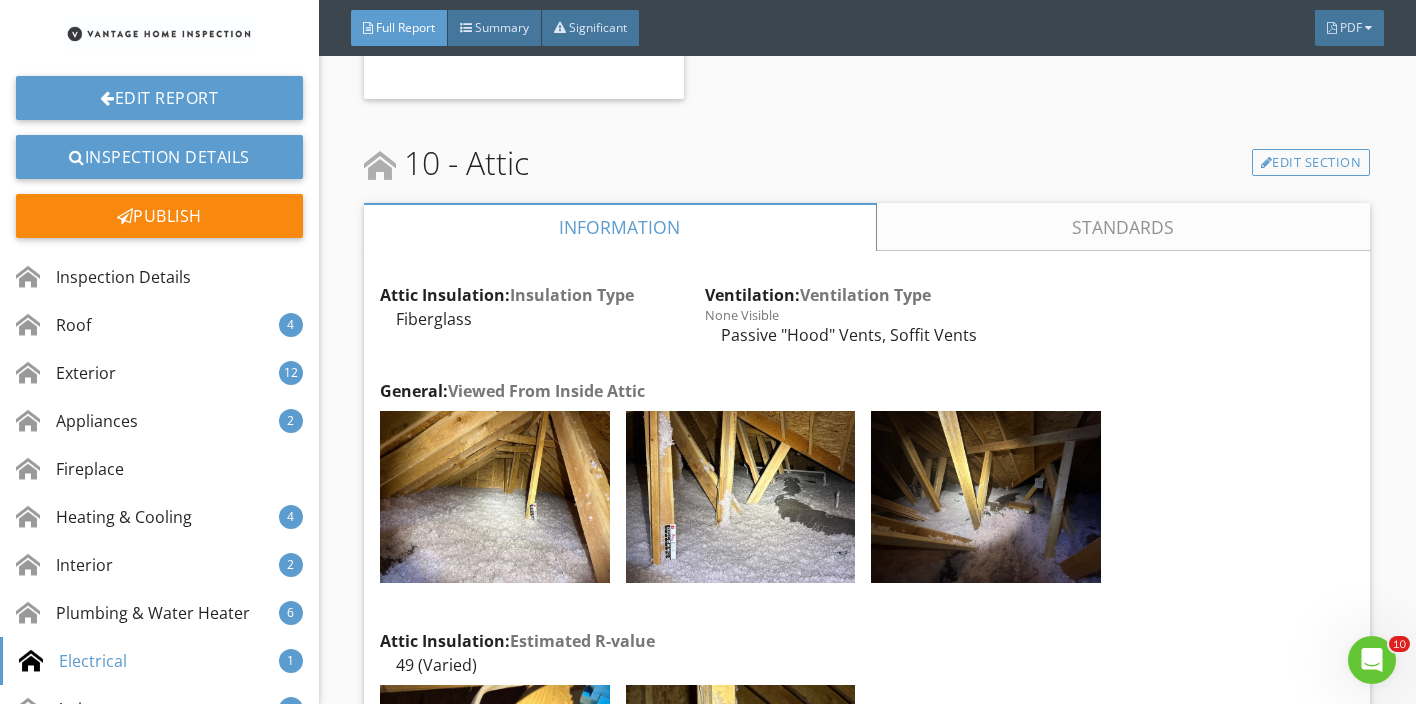 scroll, scrollTop: 27998, scrollLeft: 0, axis: vertical 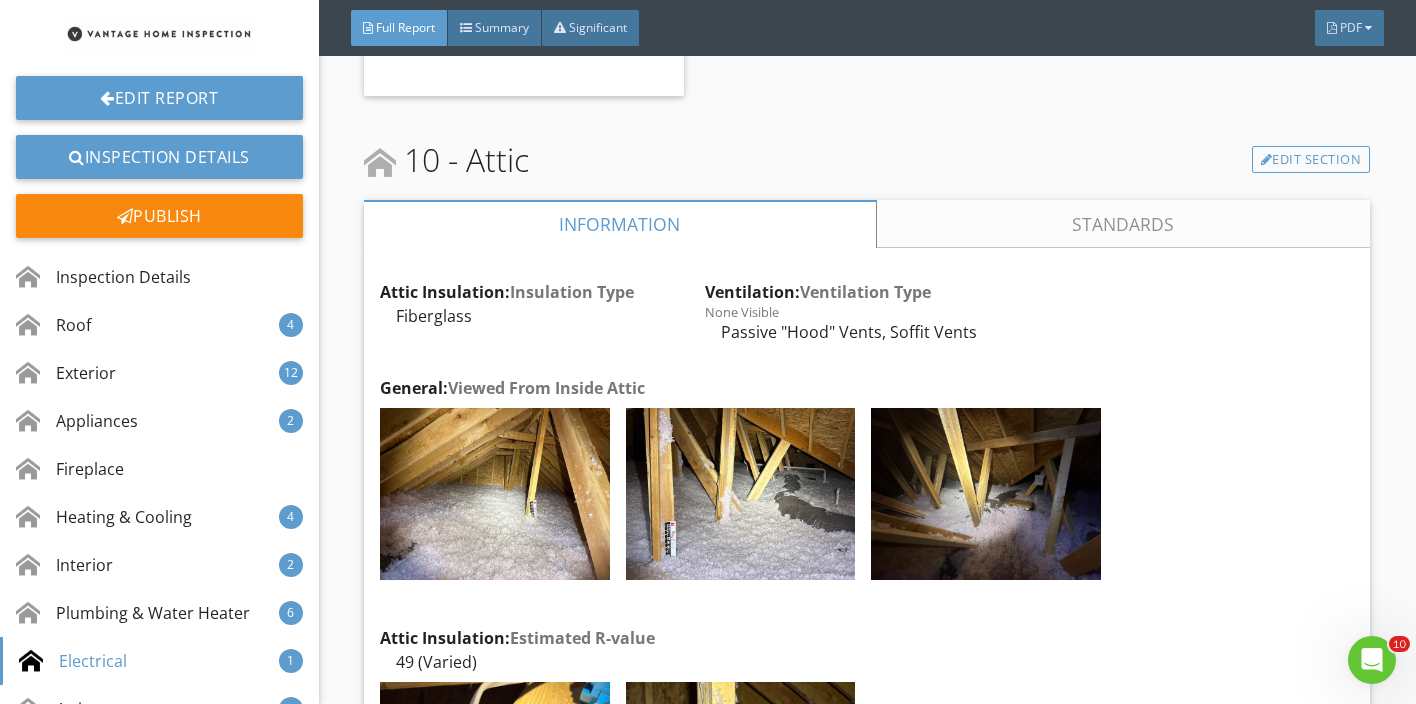 click on "10 -
Attic
Edit Section" at bounding box center (867, 160) 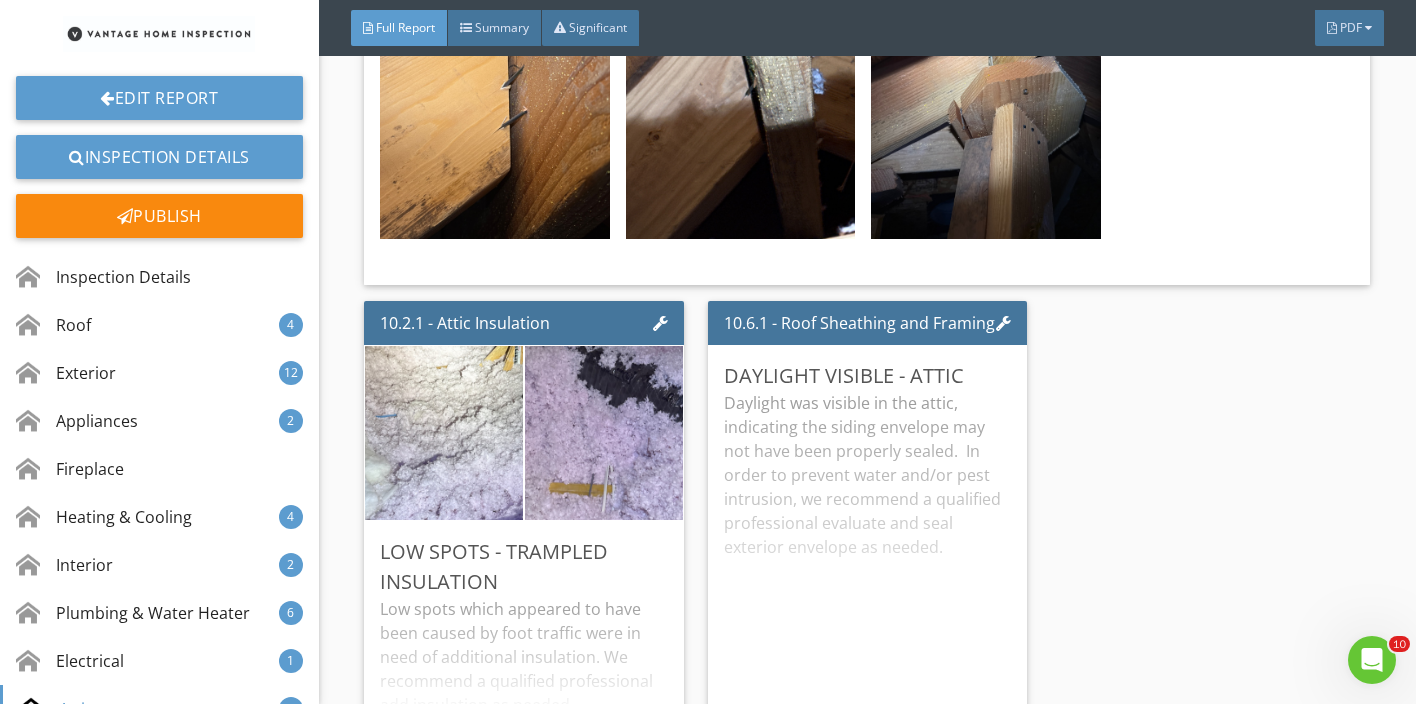 scroll, scrollTop: 29204, scrollLeft: 0, axis: vertical 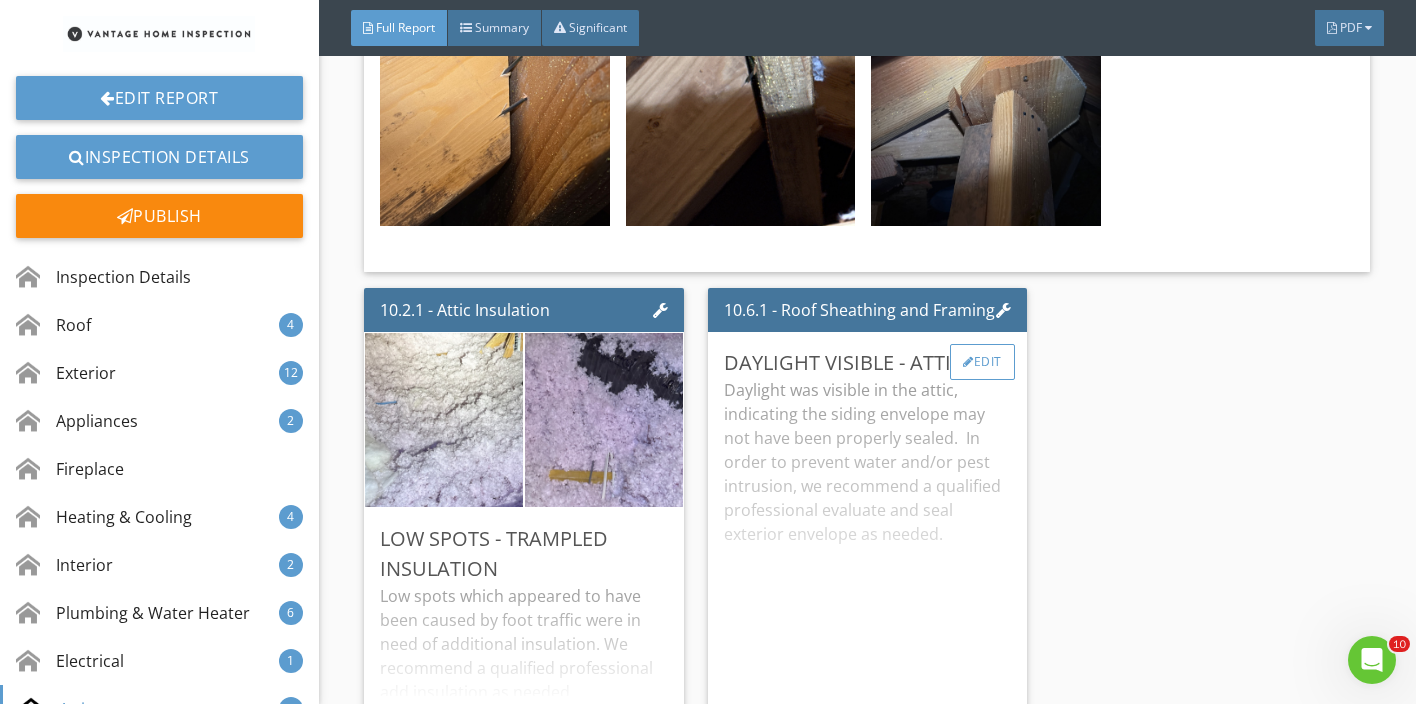 click on "Edit" at bounding box center (982, 362) 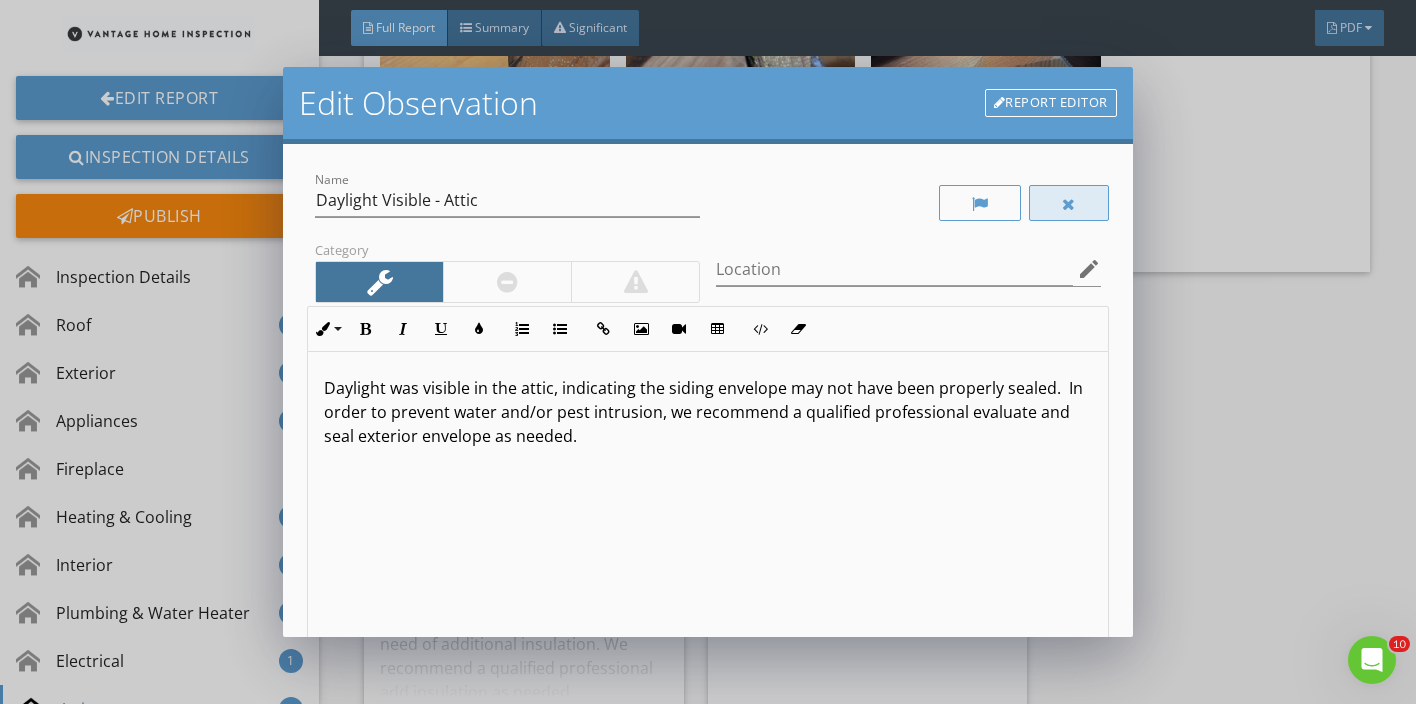 click at bounding box center [1069, 204] 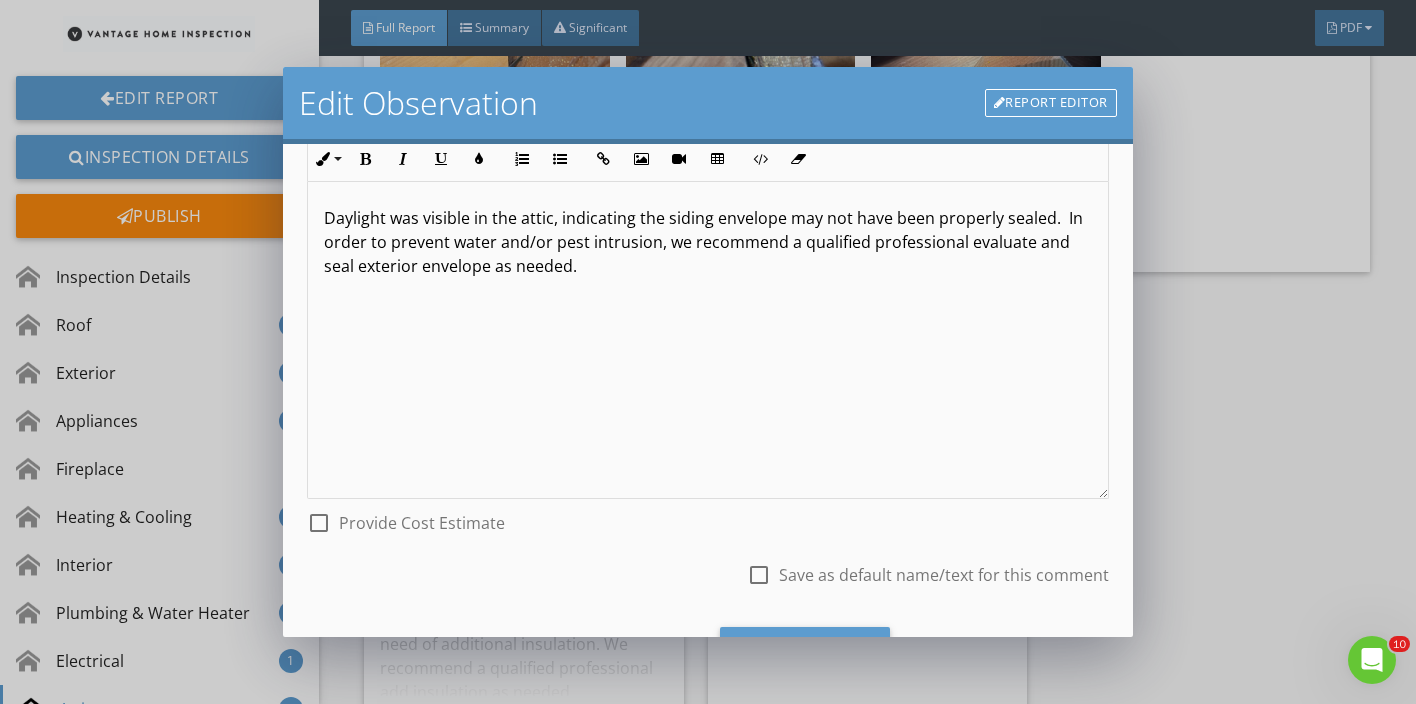 scroll, scrollTop: 269, scrollLeft: 0, axis: vertical 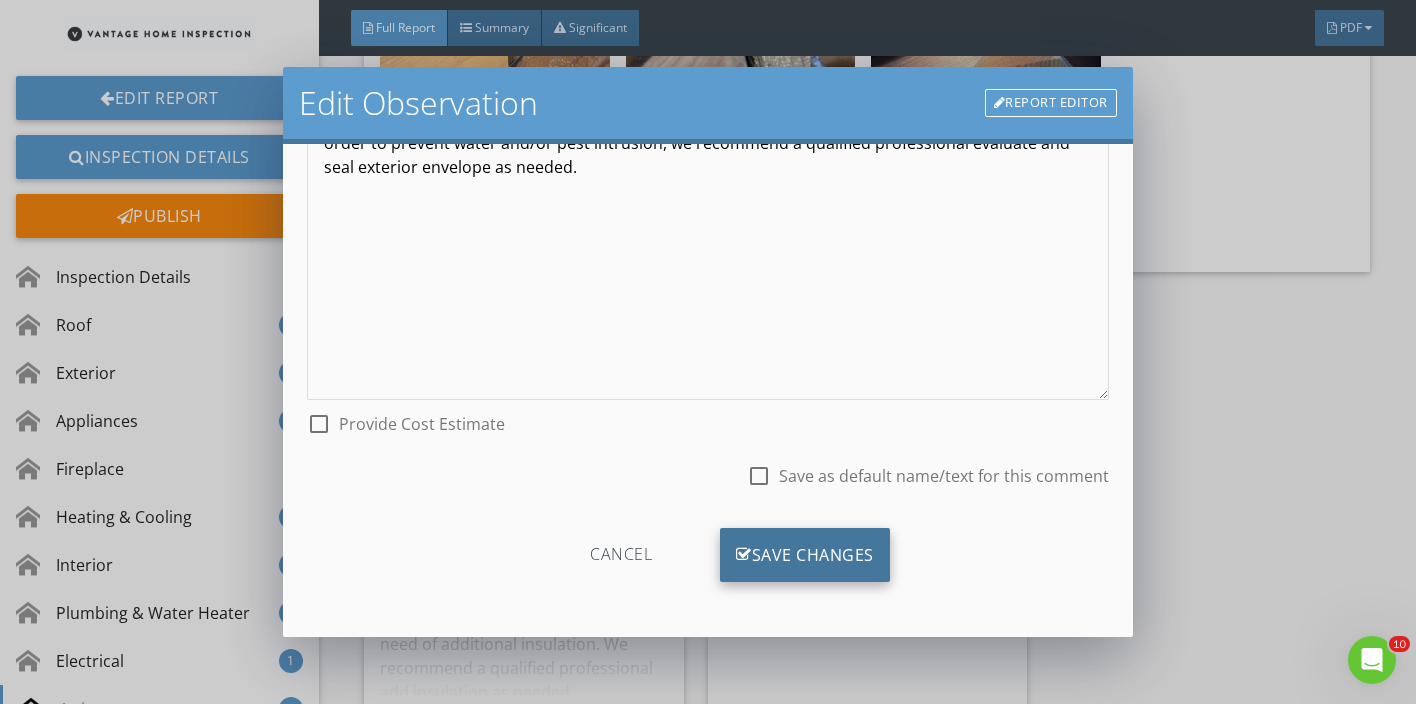 click on "Save Changes" at bounding box center (805, 555) 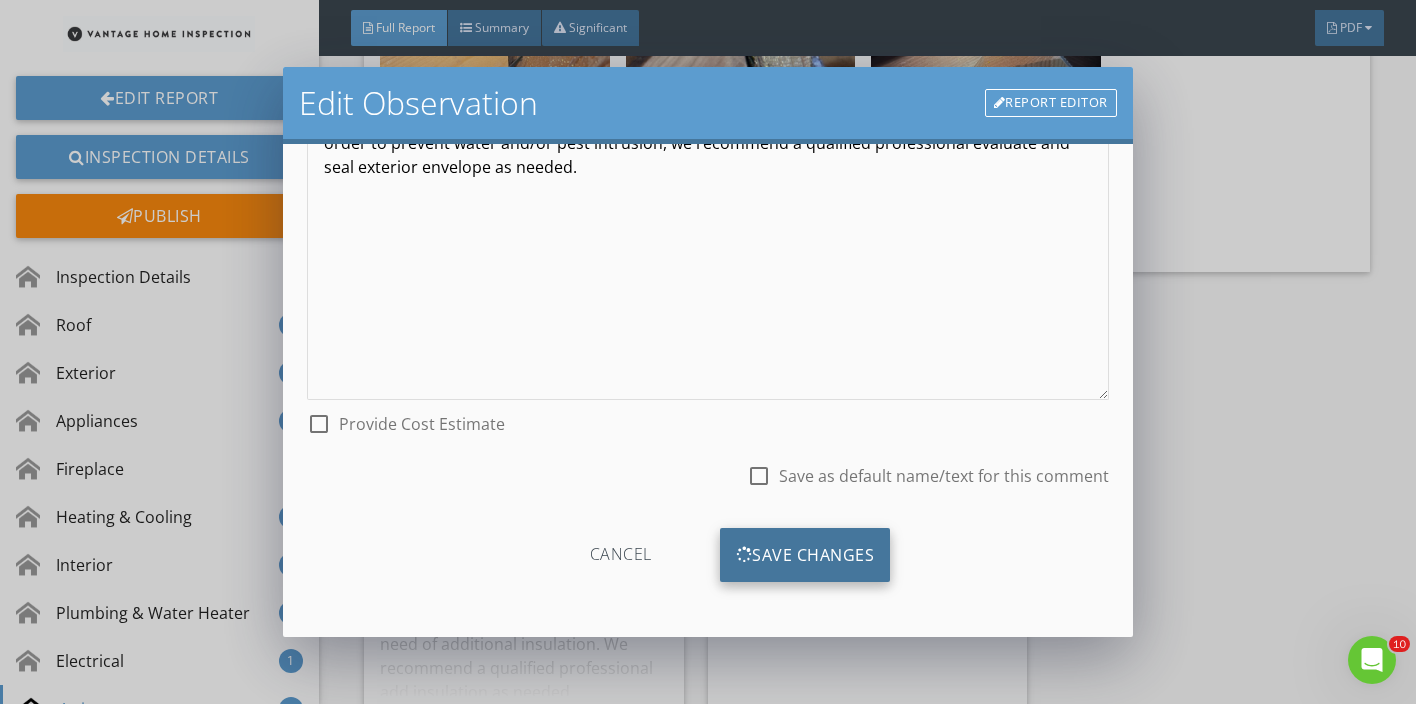 scroll, scrollTop: 32, scrollLeft: 0, axis: vertical 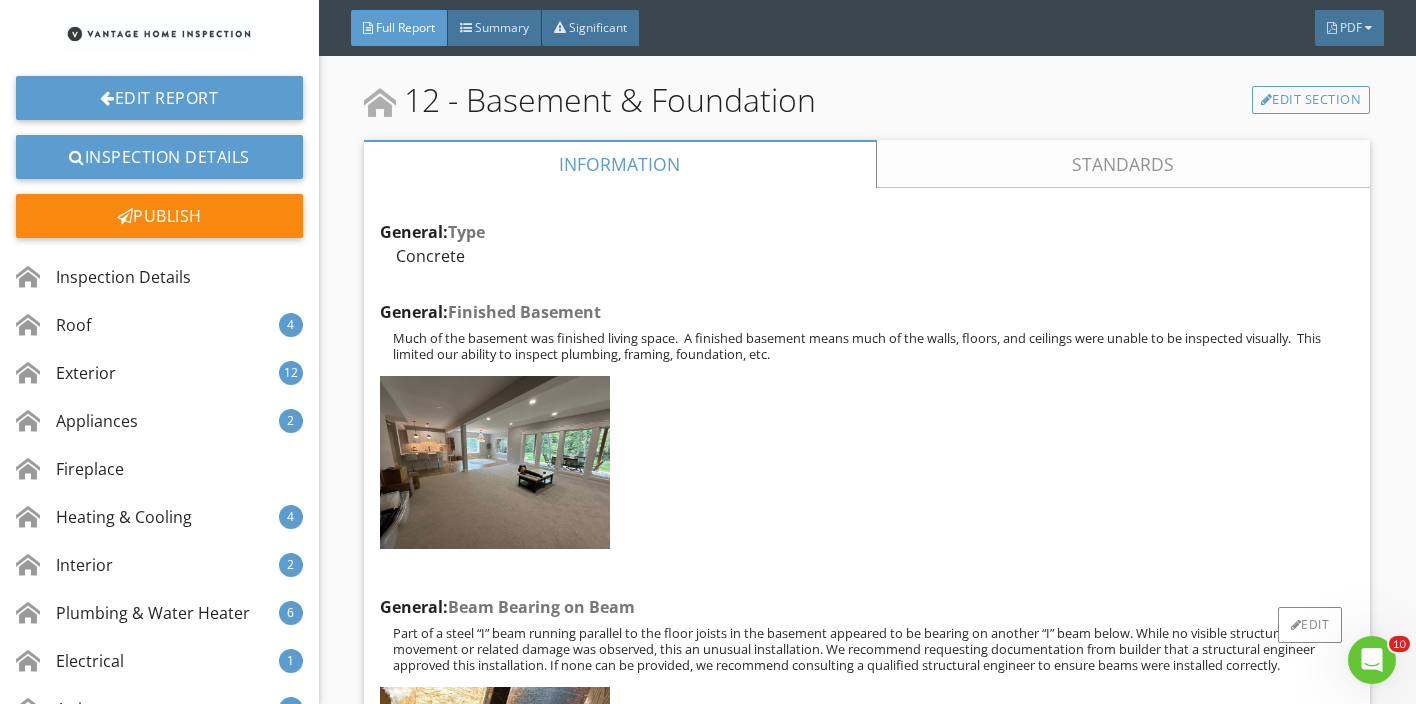 click at bounding box center [863, 465] 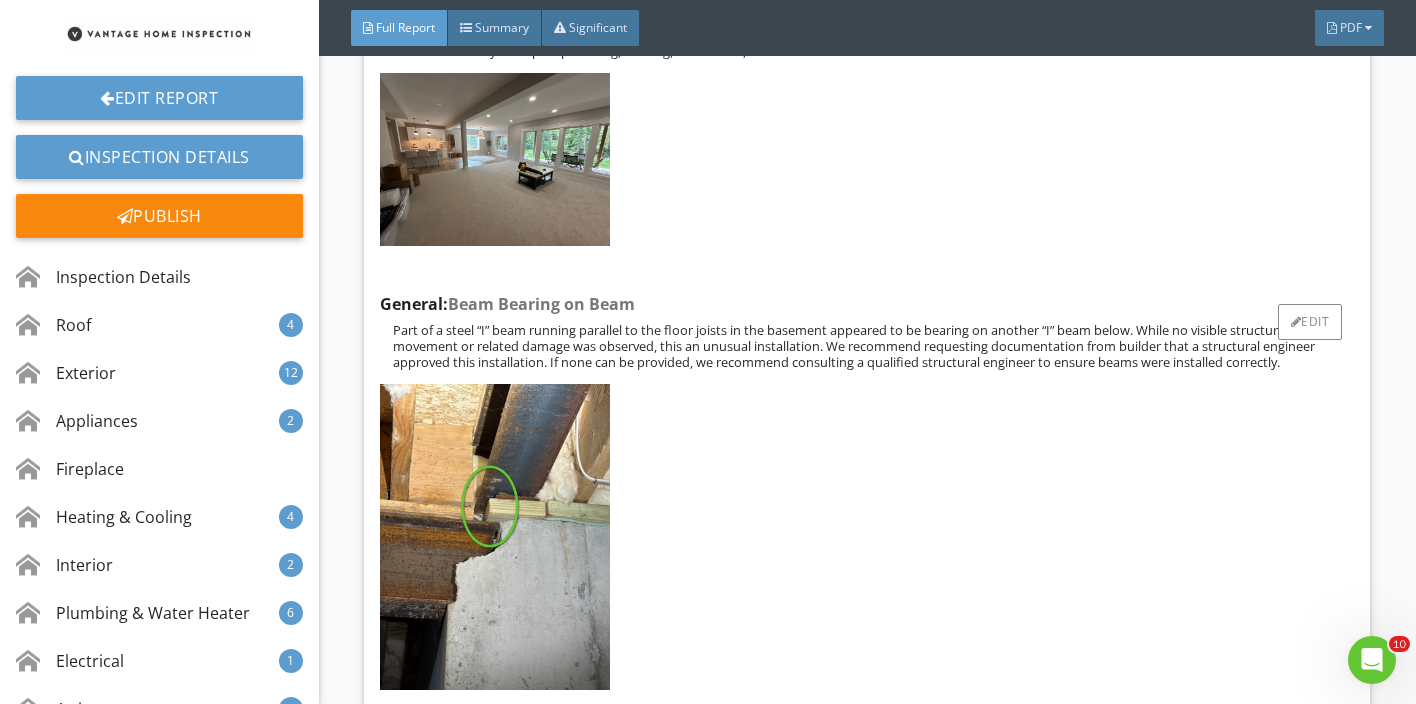 scroll, scrollTop: 31138, scrollLeft: 0, axis: vertical 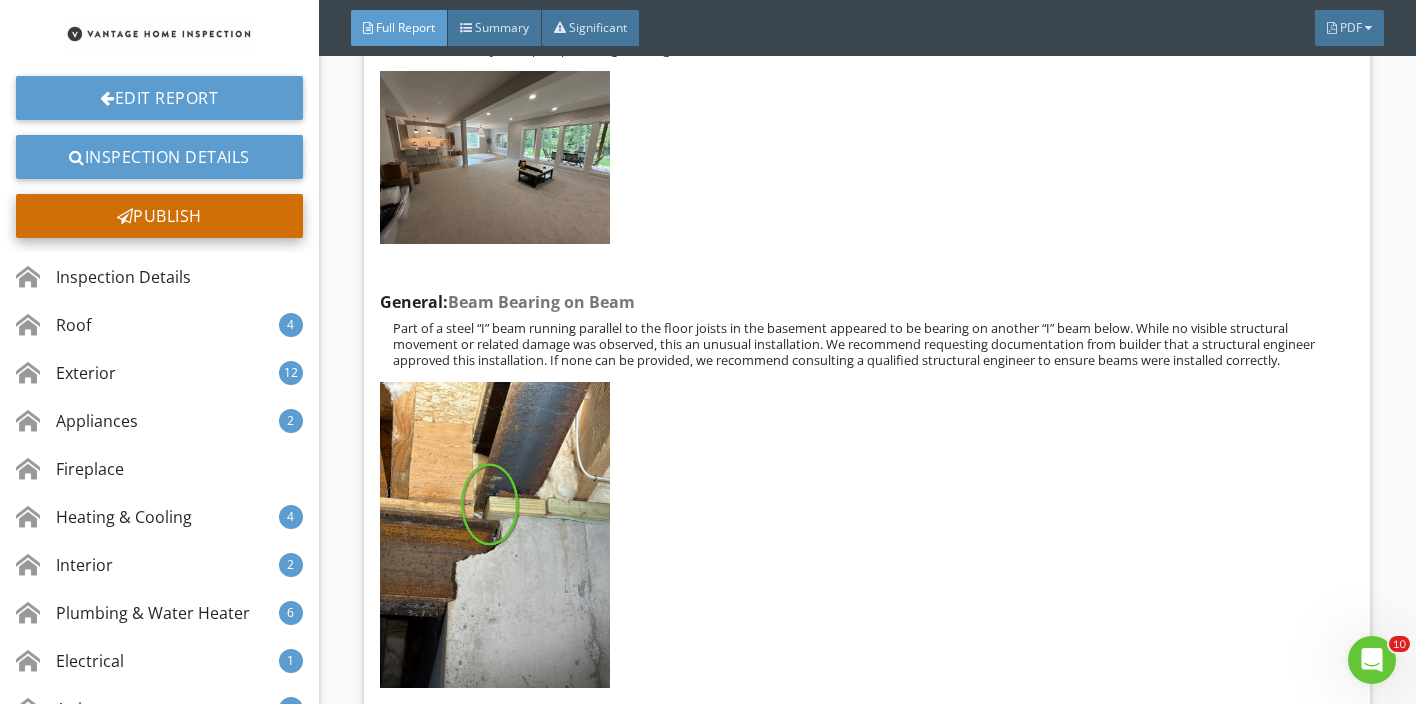 click on "Publish" at bounding box center [159, 216] 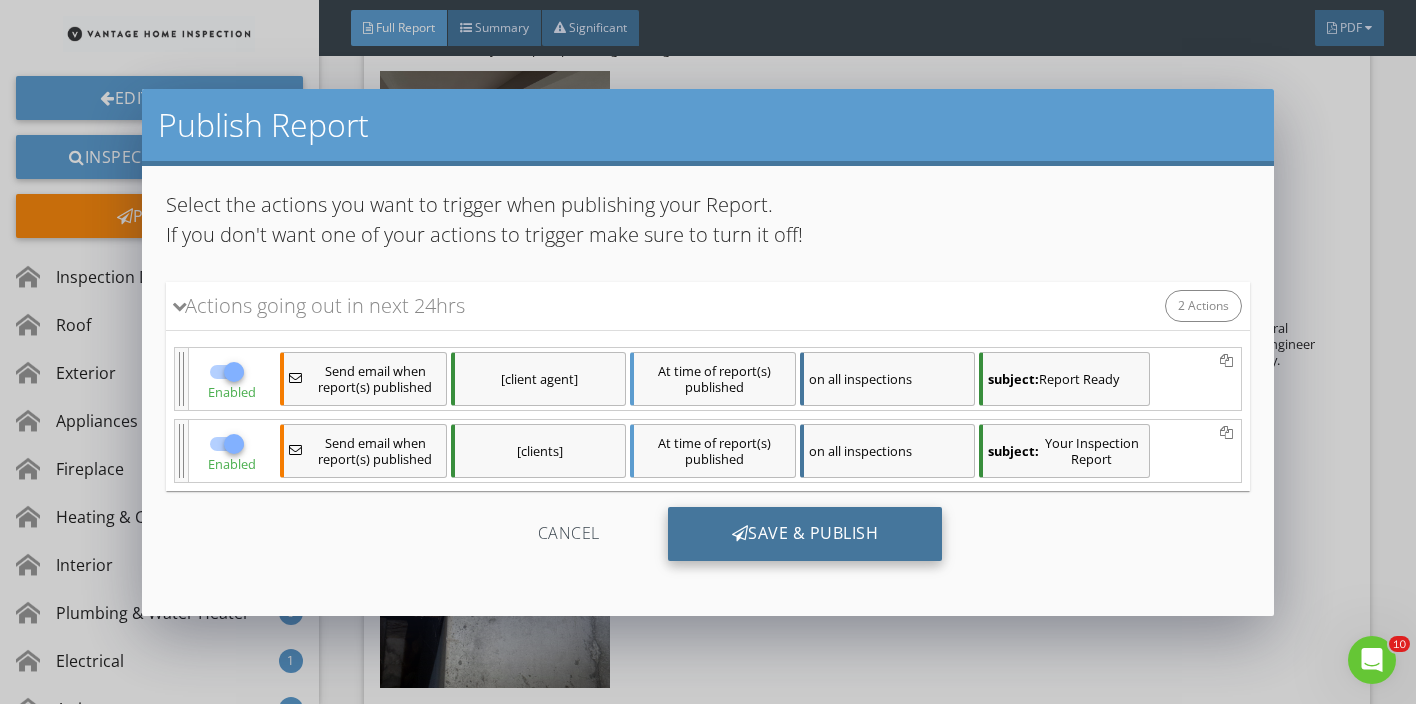 click on "Save & Publish" at bounding box center [805, 534] 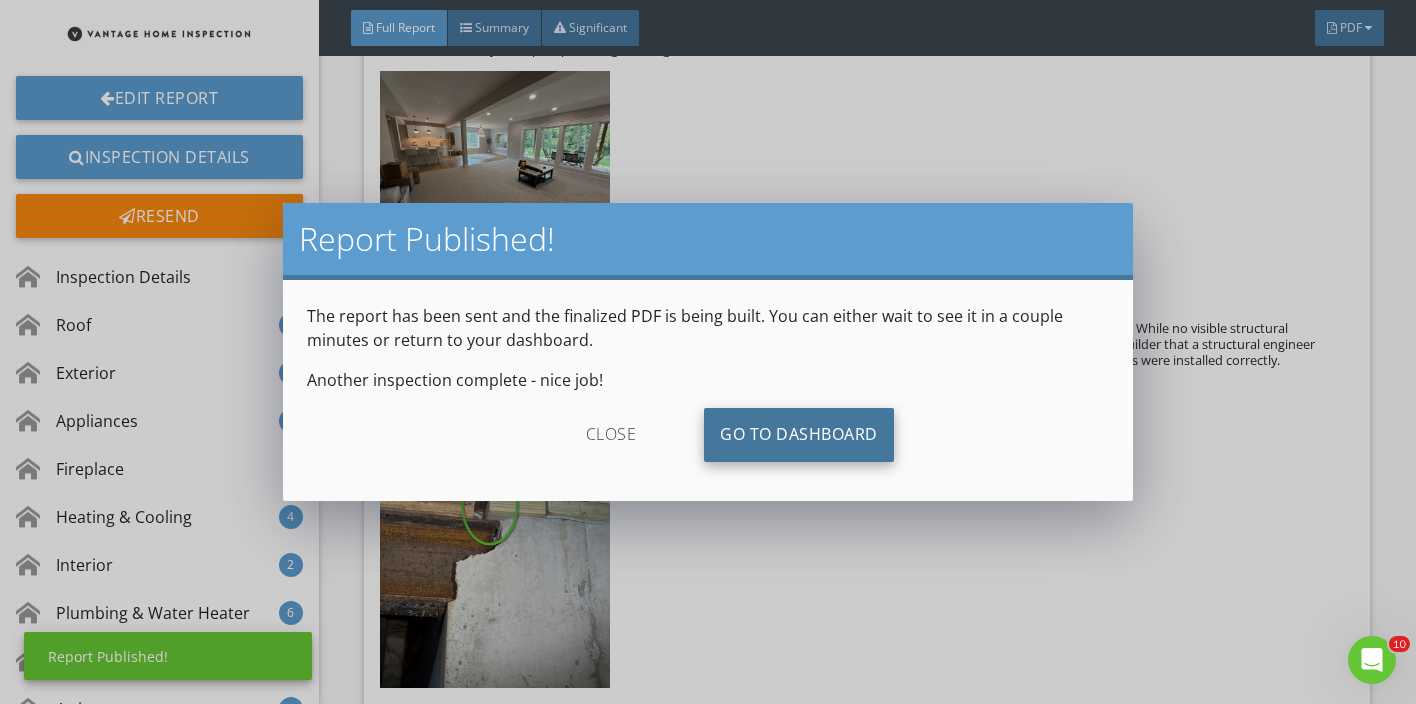 click on "Go To Dashboard" at bounding box center (799, 435) 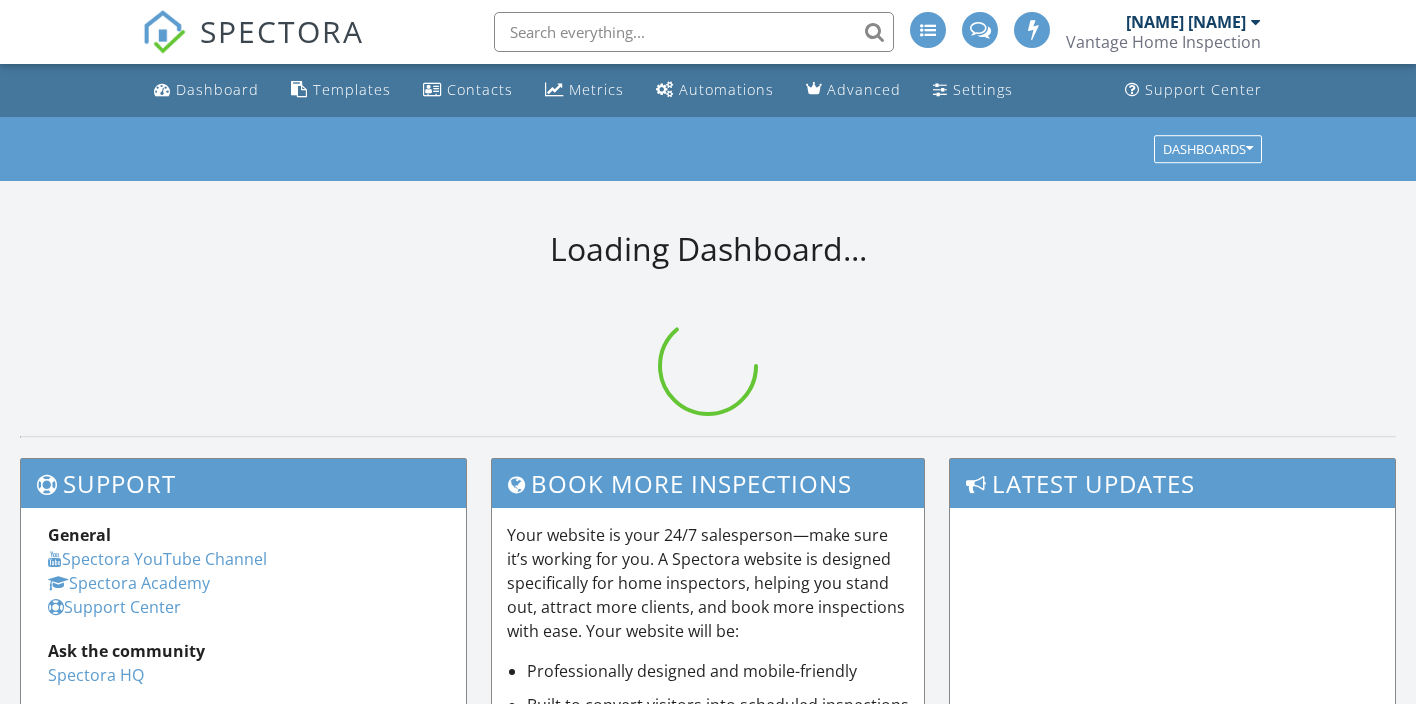 scroll, scrollTop: 0, scrollLeft: 0, axis: both 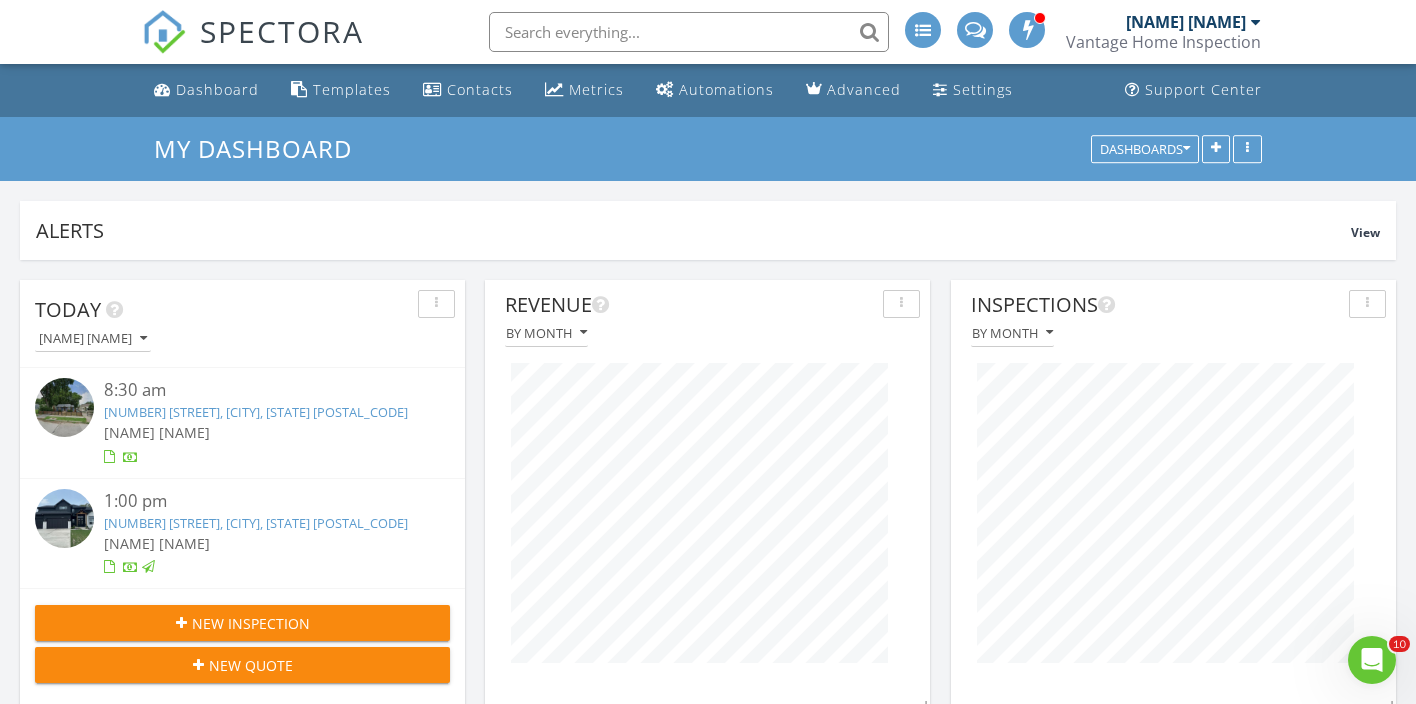 click on "[FIRST] [LAST]" at bounding box center (259, 432) 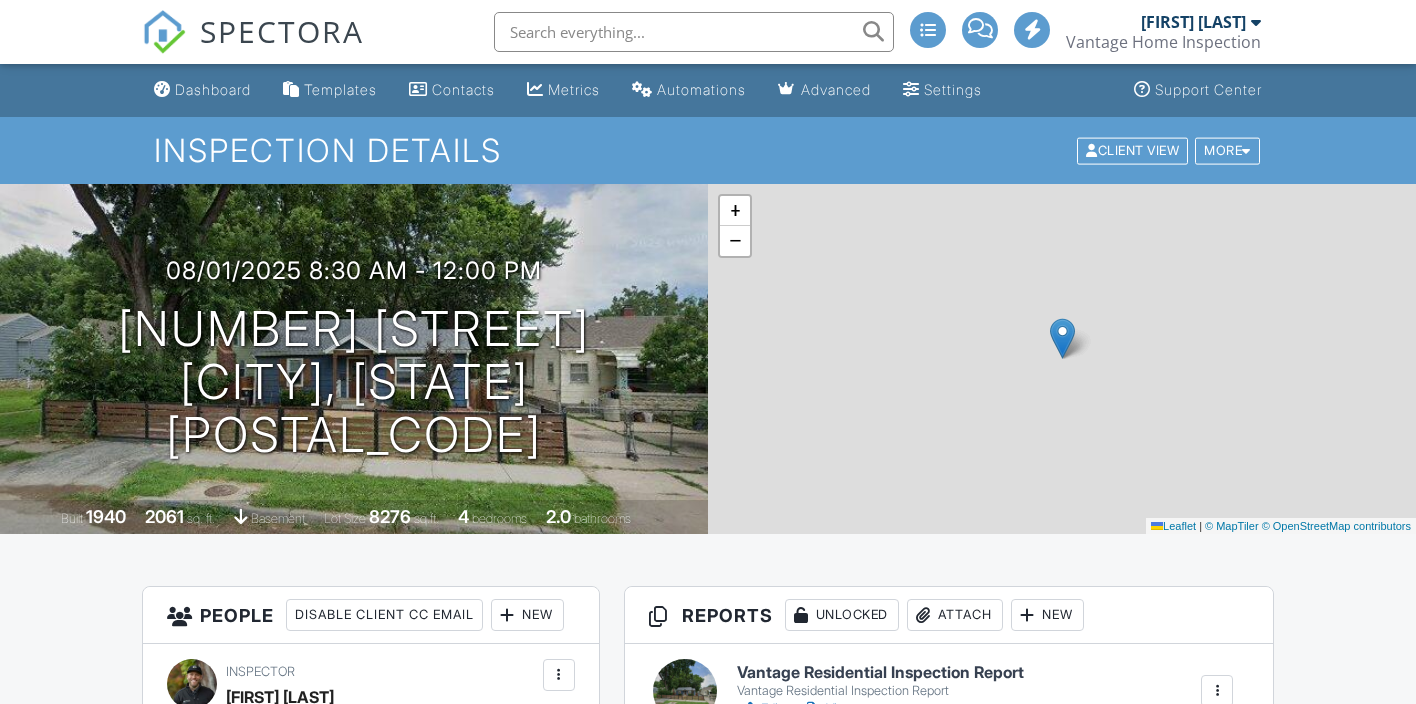 scroll, scrollTop: 0, scrollLeft: 0, axis: both 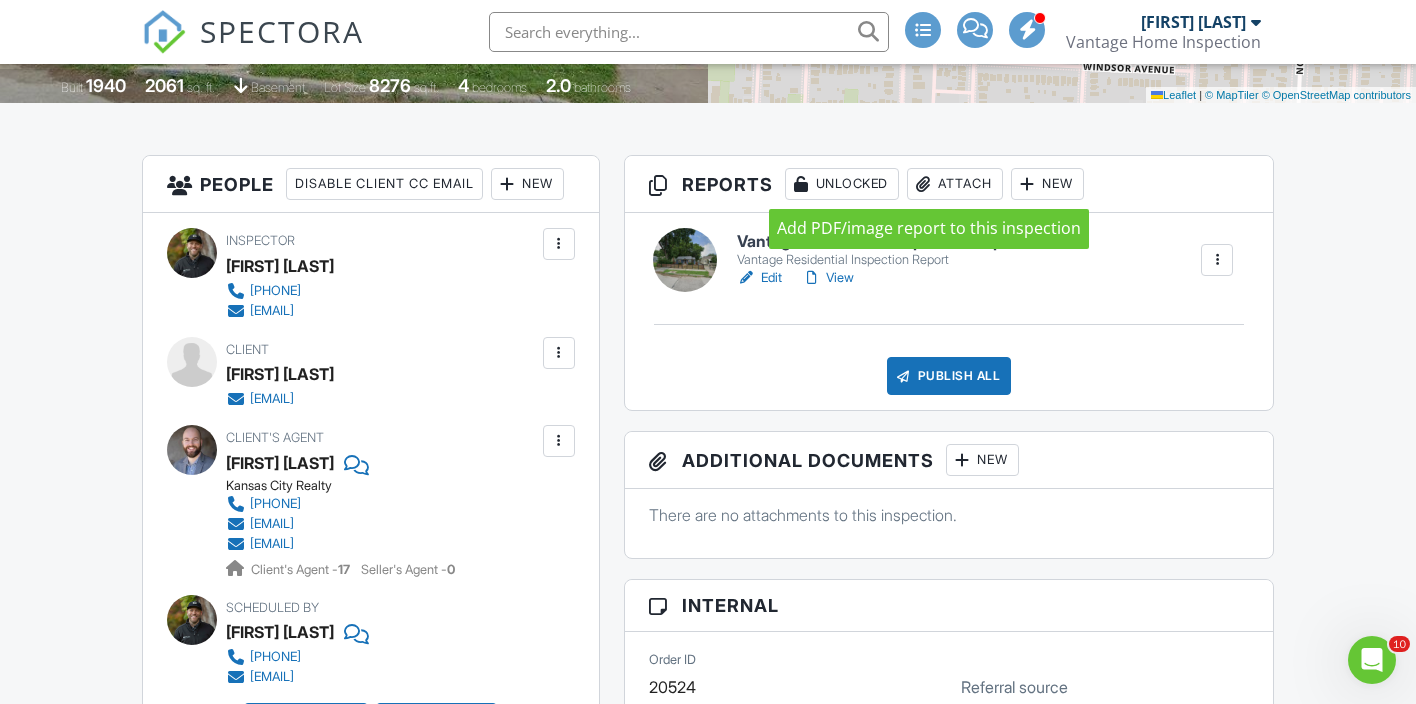 click at bounding box center (924, 184) 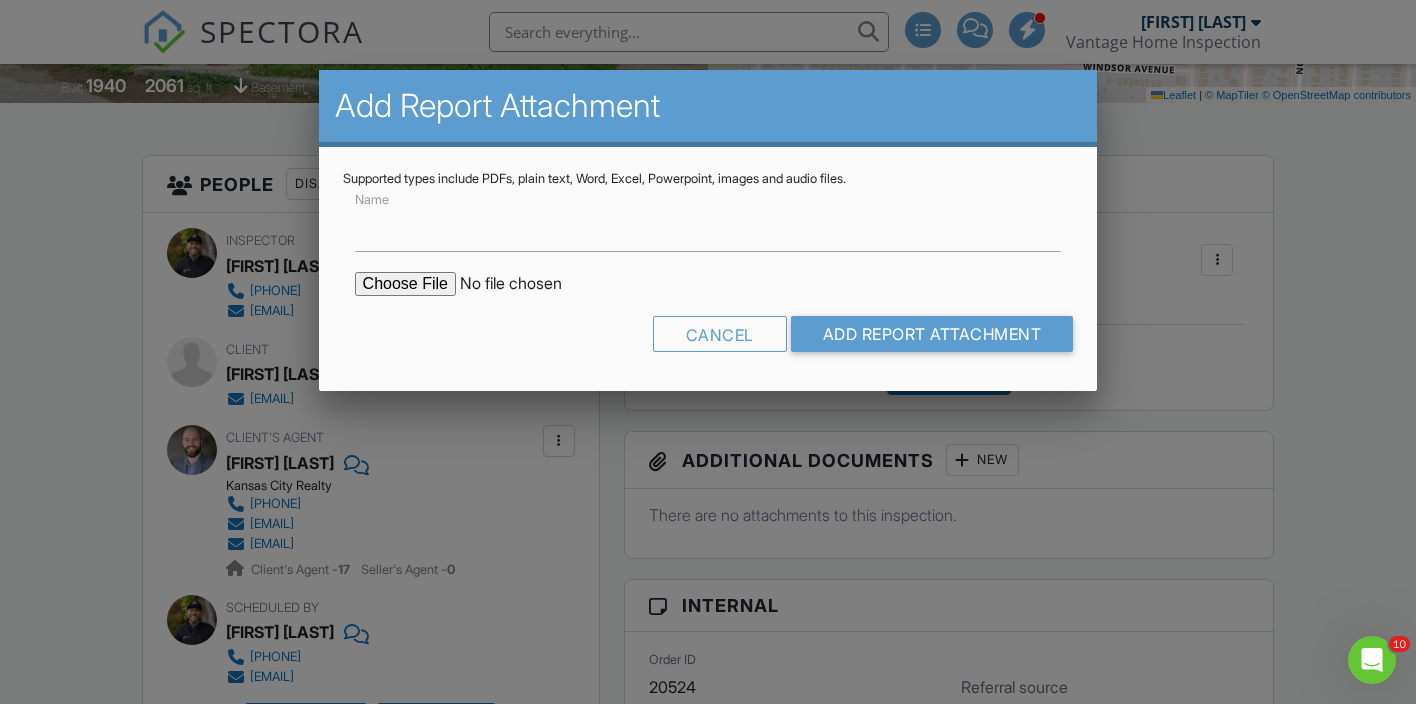 click on "Supported types include PDFs, plain text, Word, Excel, Powerpoint, images and audio files." at bounding box center [708, 179] 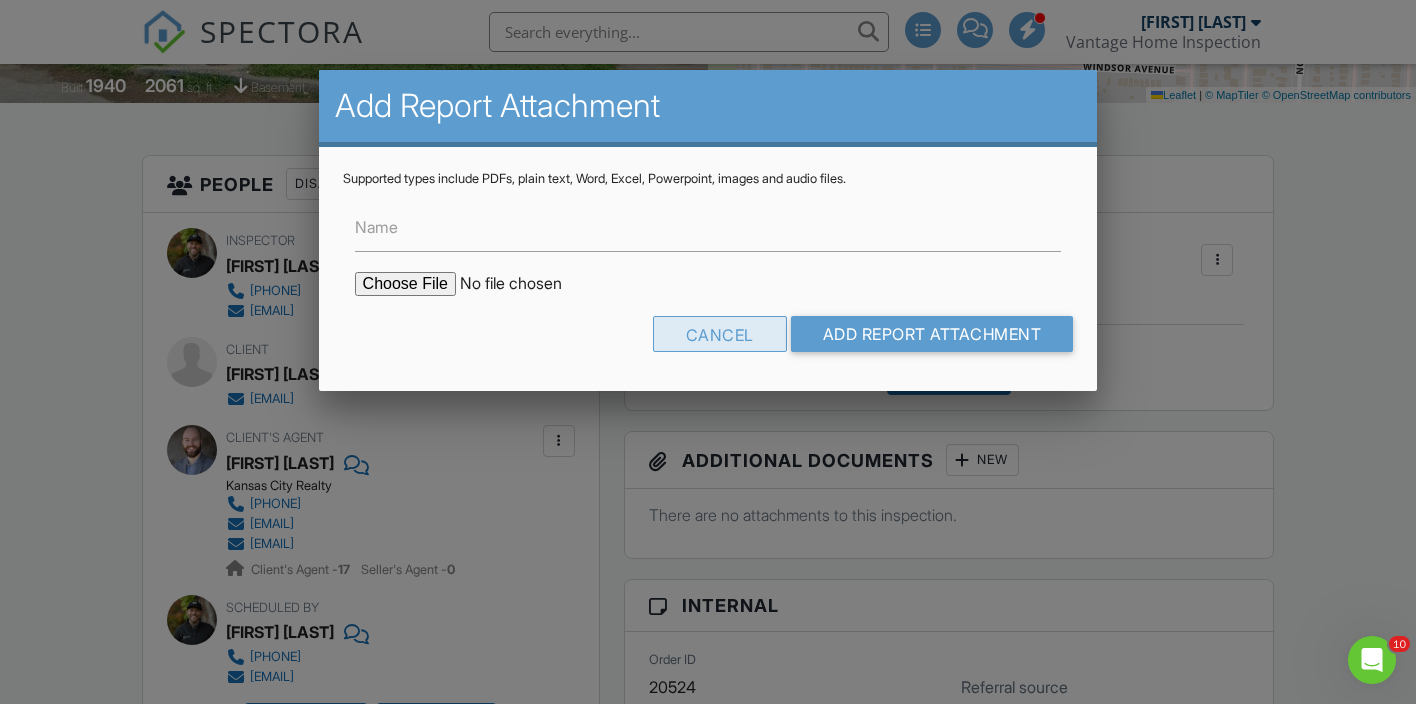 click on "Cancel" at bounding box center [720, 334] 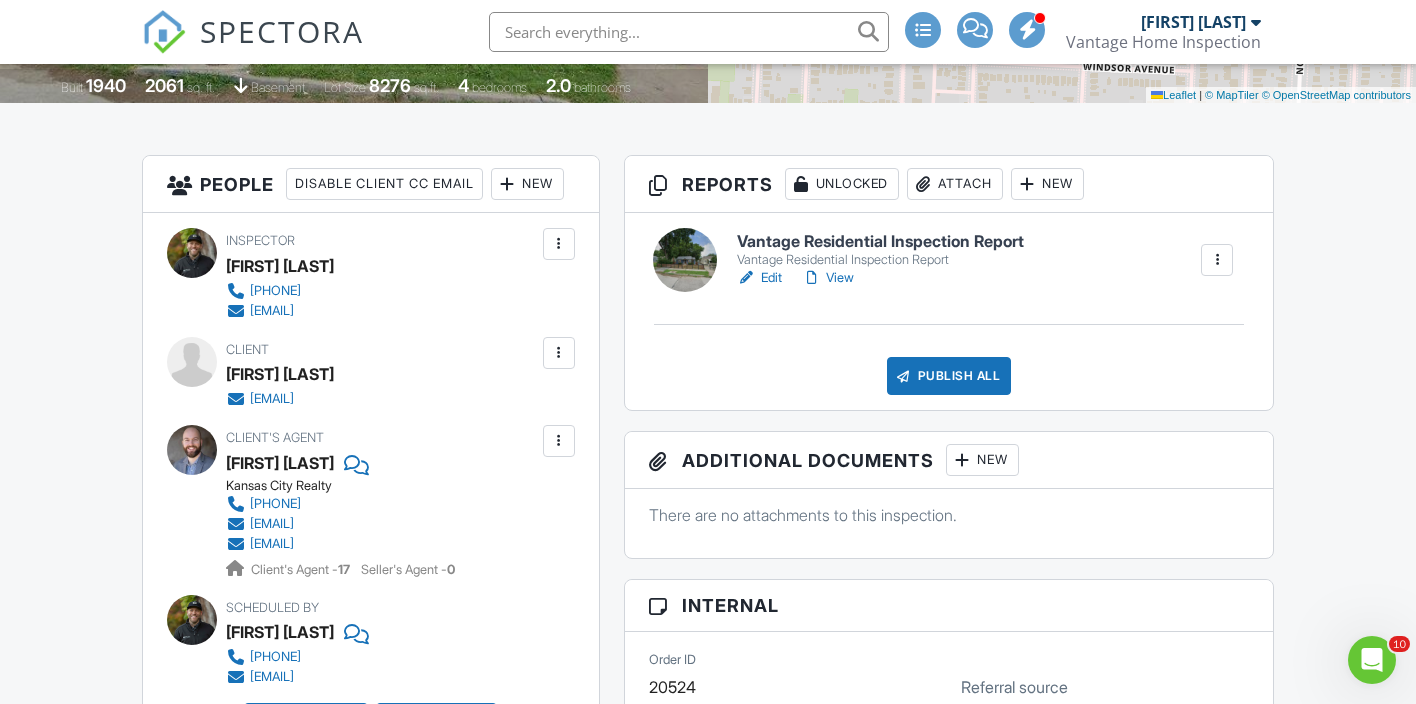 click on "Edit" at bounding box center [759, 278] 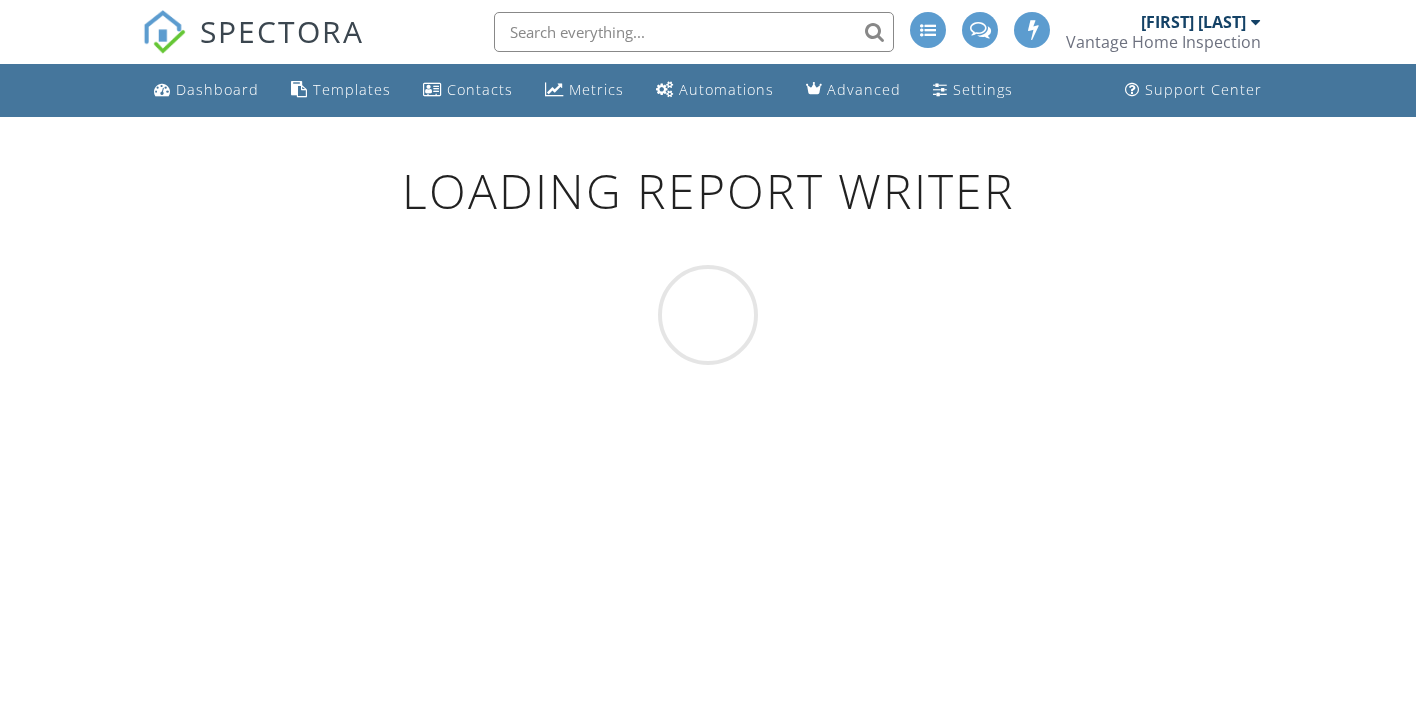 scroll, scrollTop: 0, scrollLeft: 0, axis: both 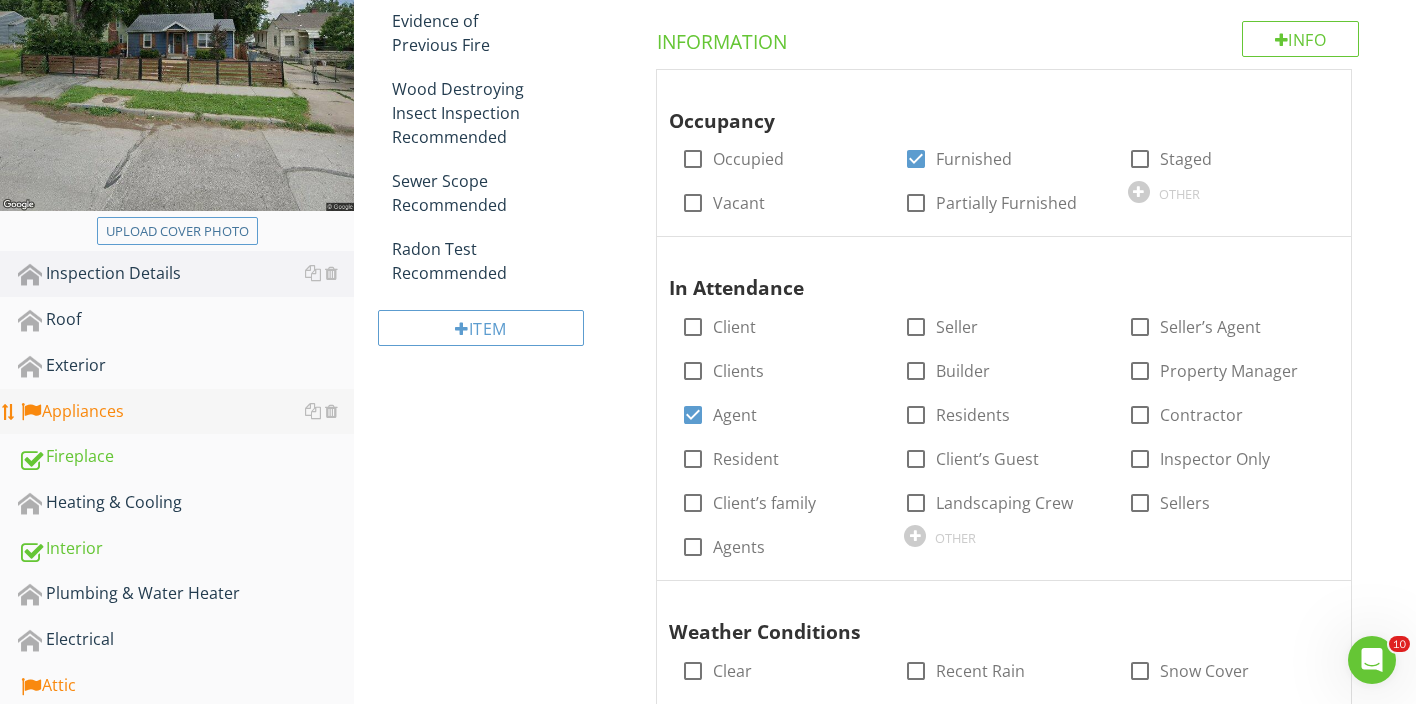 click on "Appliances" at bounding box center (186, 412) 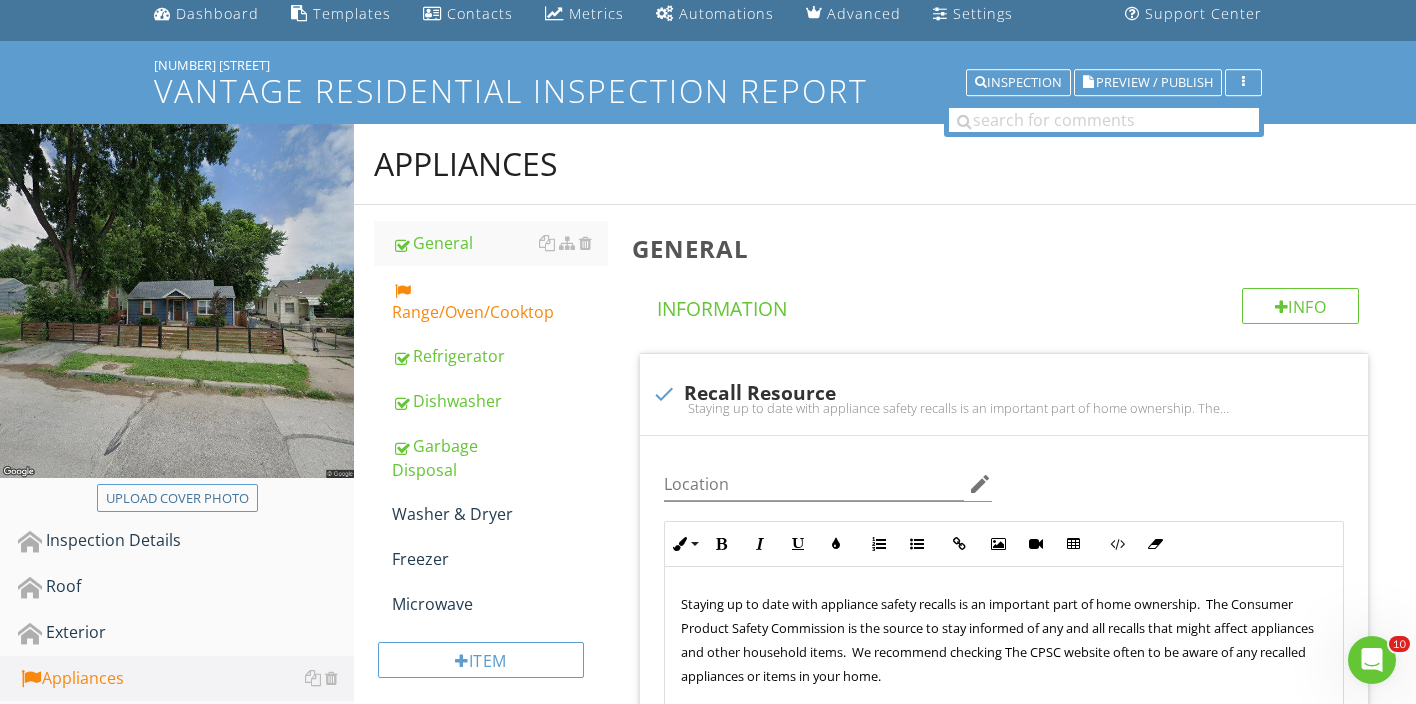 scroll, scrollTop: 12, scrollLeft: 0, axis: vertical 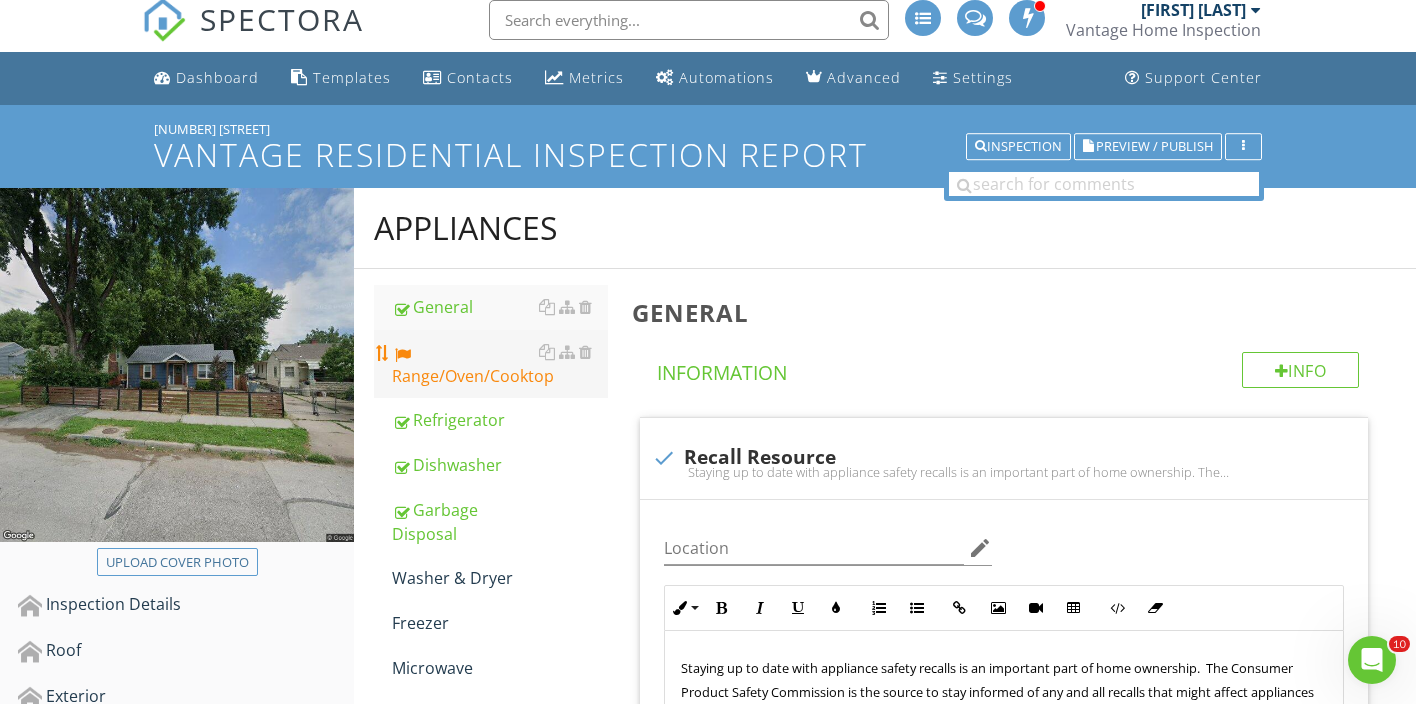 click on "Range/Oven/Cooktop" at bounding box center [500, 364] 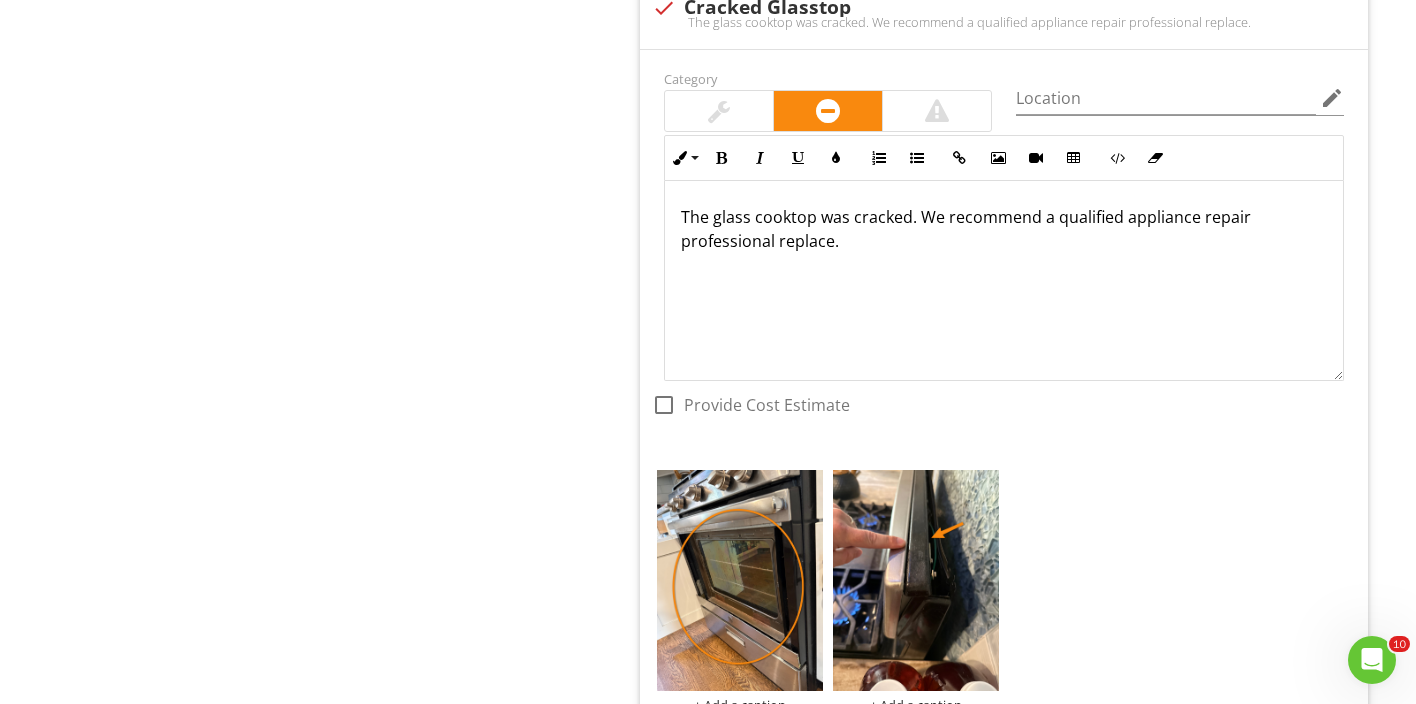 scroll, scrollTop: 2981, scrollLeft: 0, axis: vertical 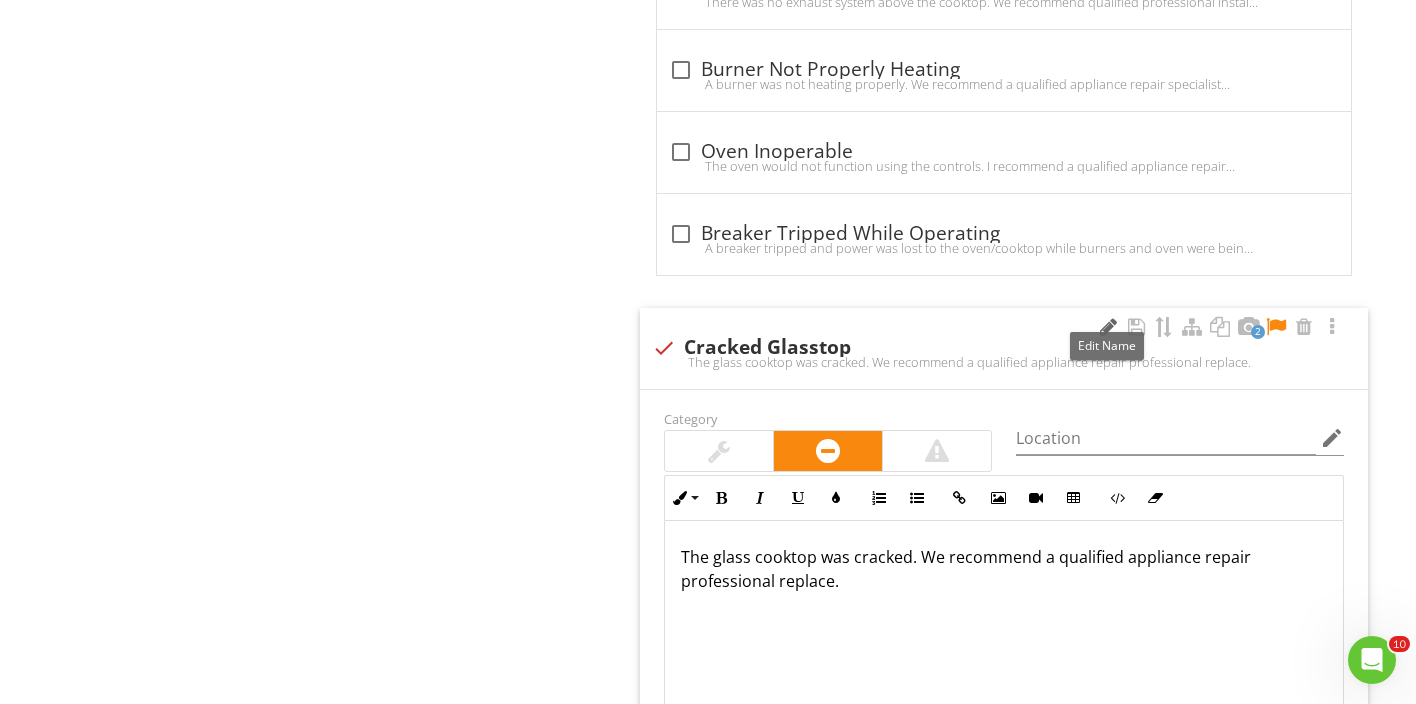 click at bounding box center (1108, 327) 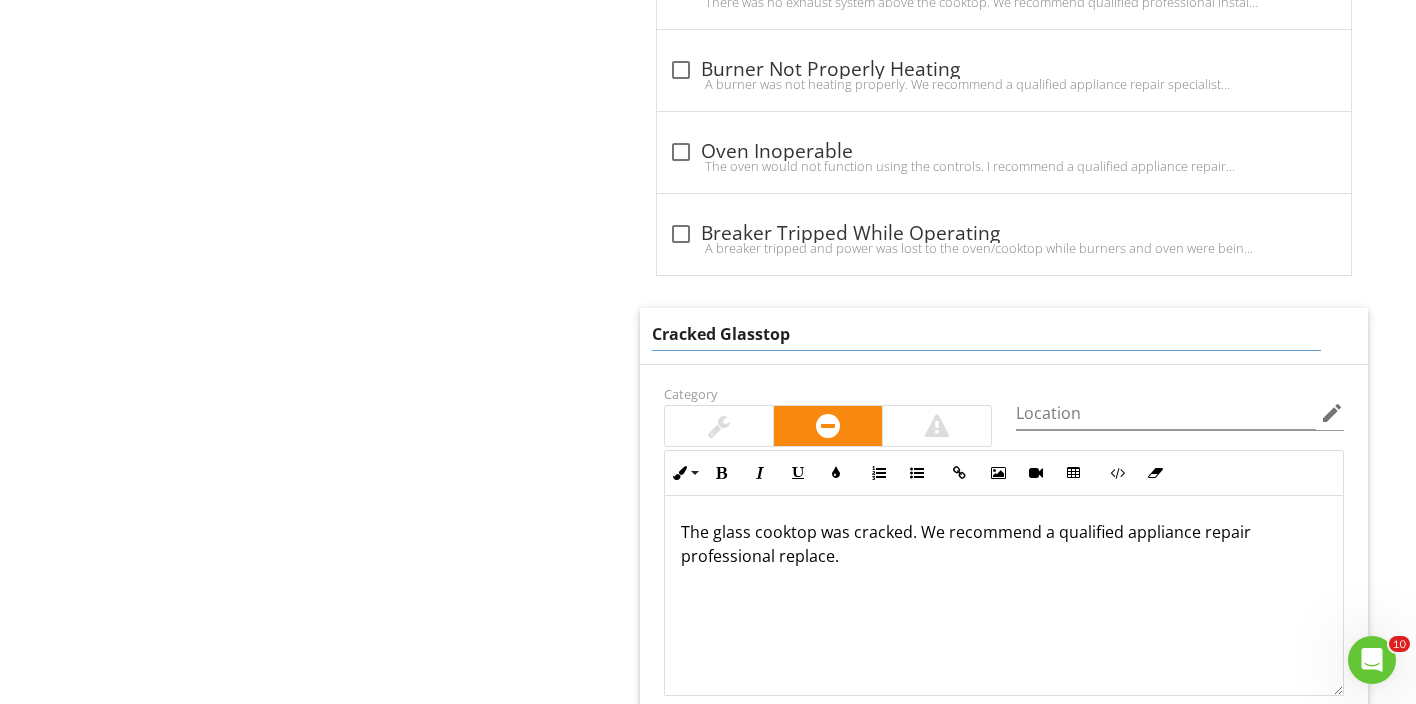 drag, startPoint x: 845, startPoint y: 329, endPoint x: 539, endPoint y: 329, distance: 306 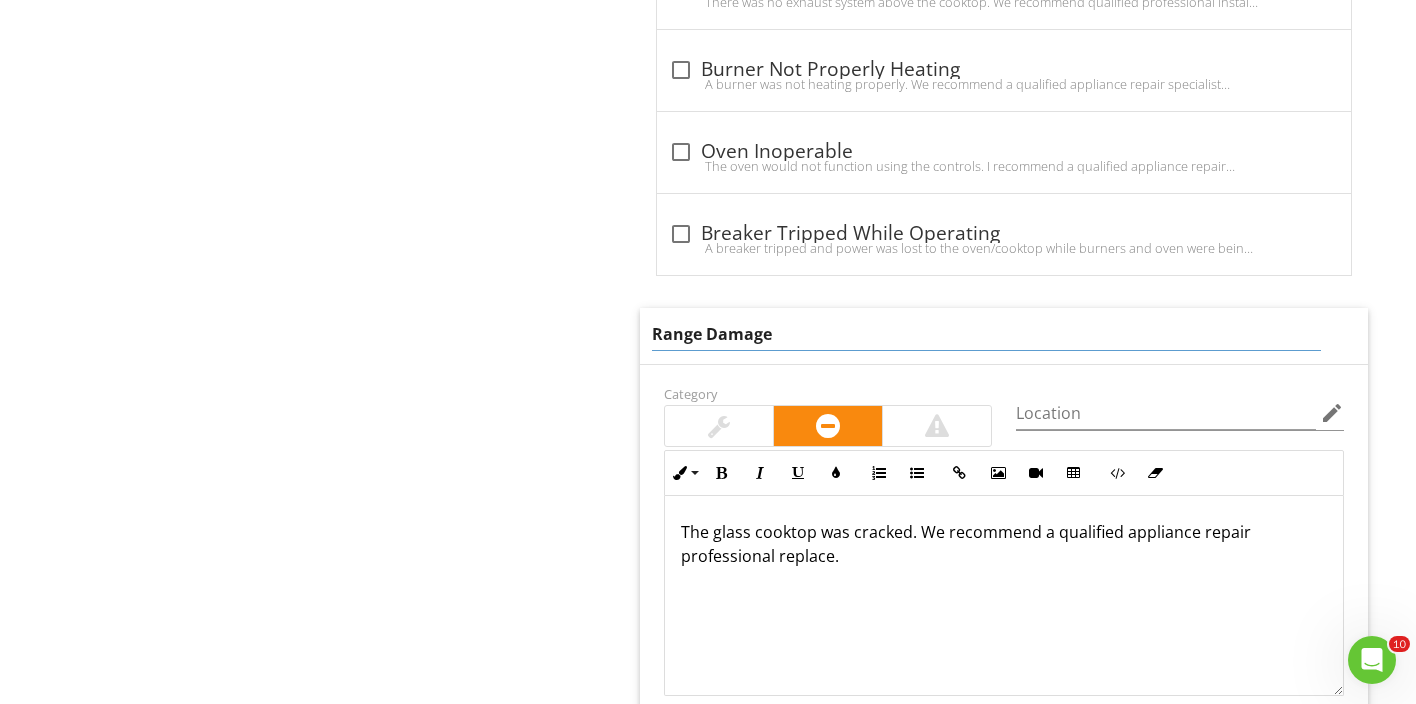 type on "Range Damaged" 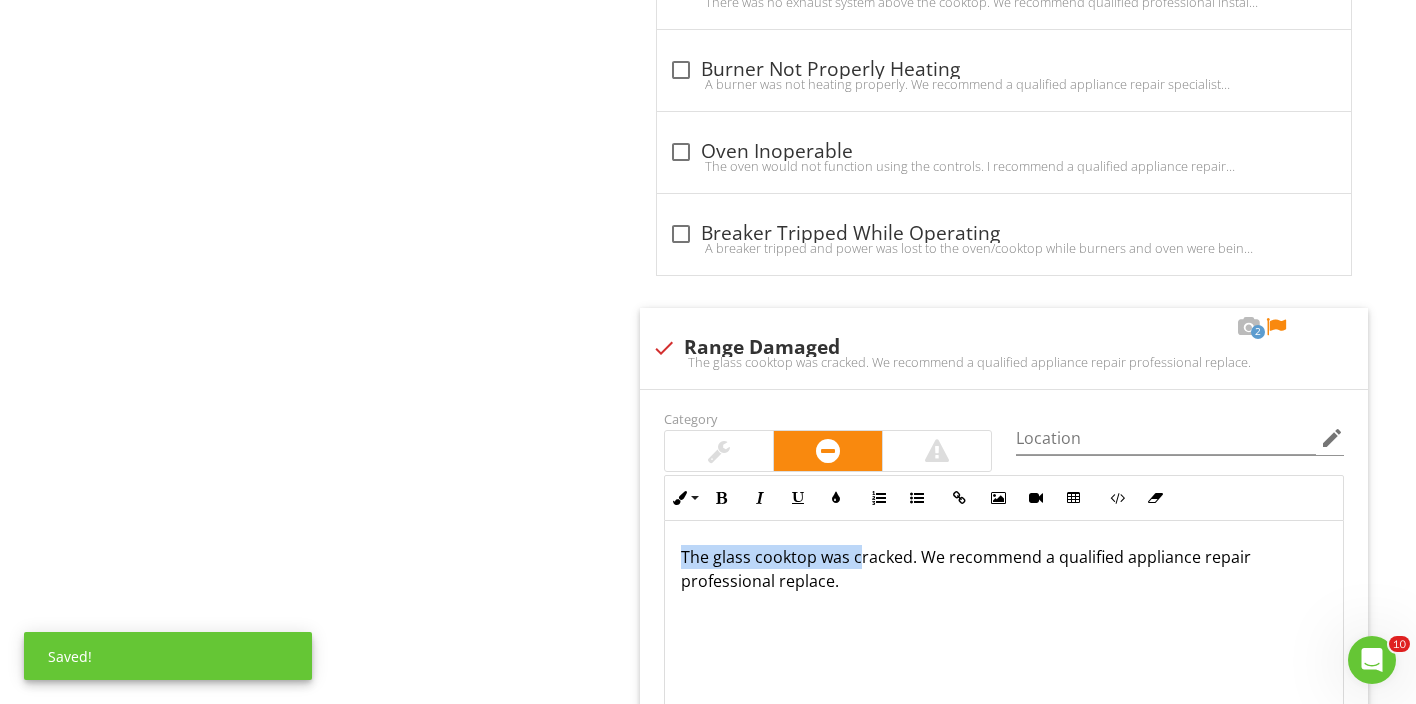 drag, startPoint x: 856, startPoint y: 568, endPoint x: 582, endPoint y: 522, distance: 277.83447 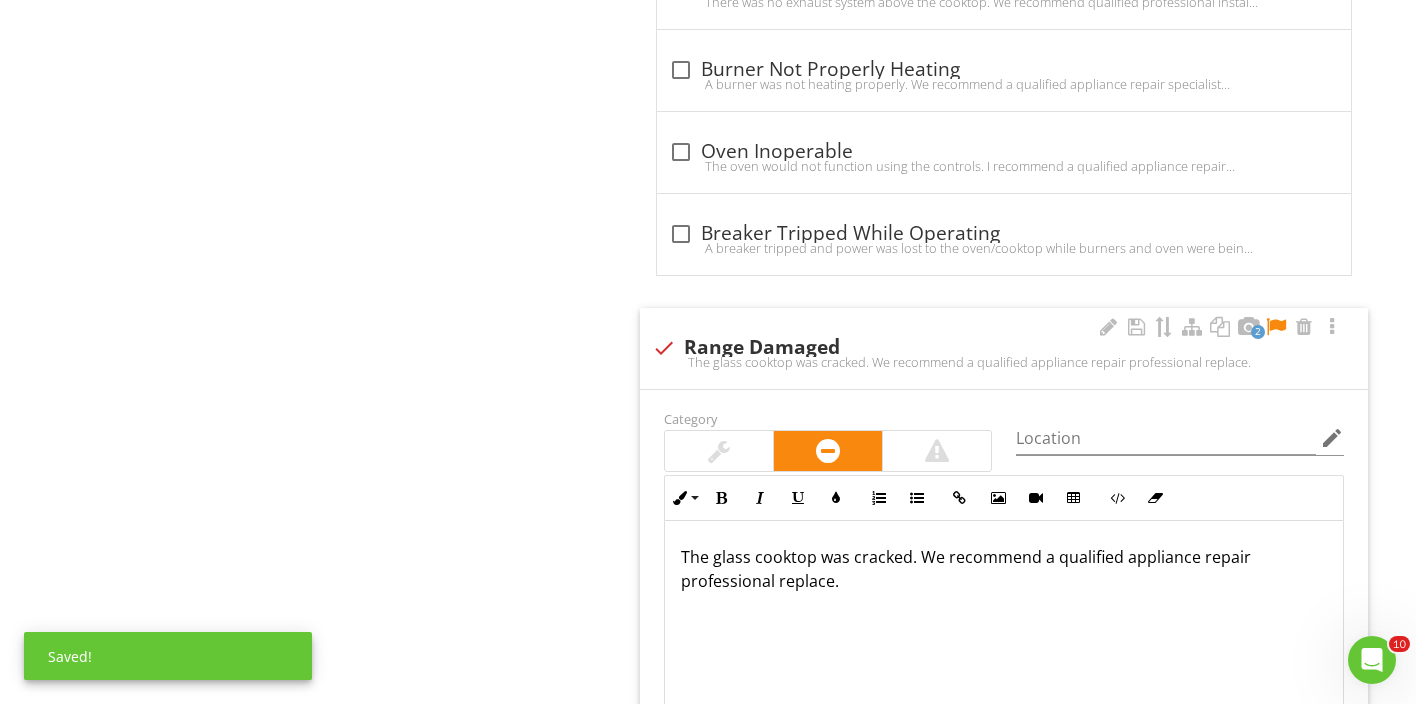 click on "The glass cooktop was cracked. We recommend a qualified appliance repair professional replace." at bounding box center [1004, 621] 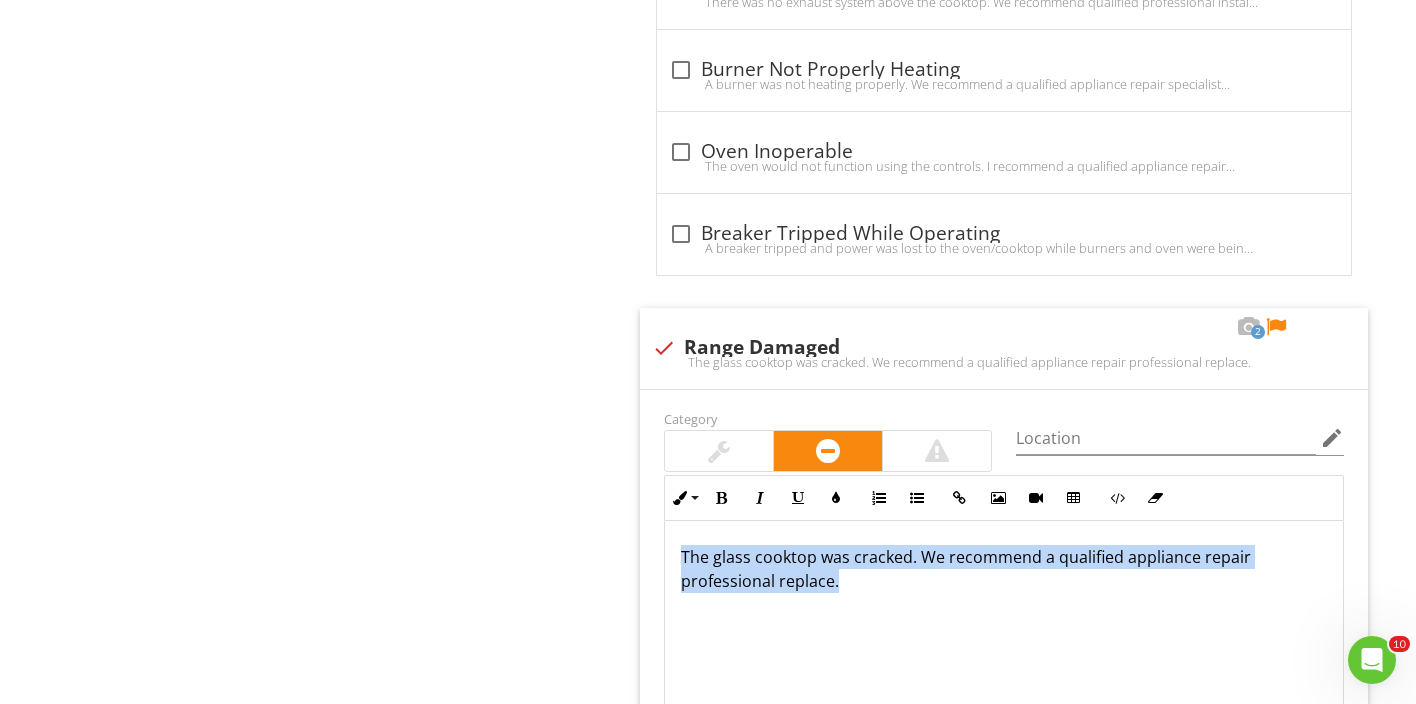 drag, startPoint x: 840, startPoint y: 596, endPoint x: 598, endPoint y: 544, distance: 247.52374 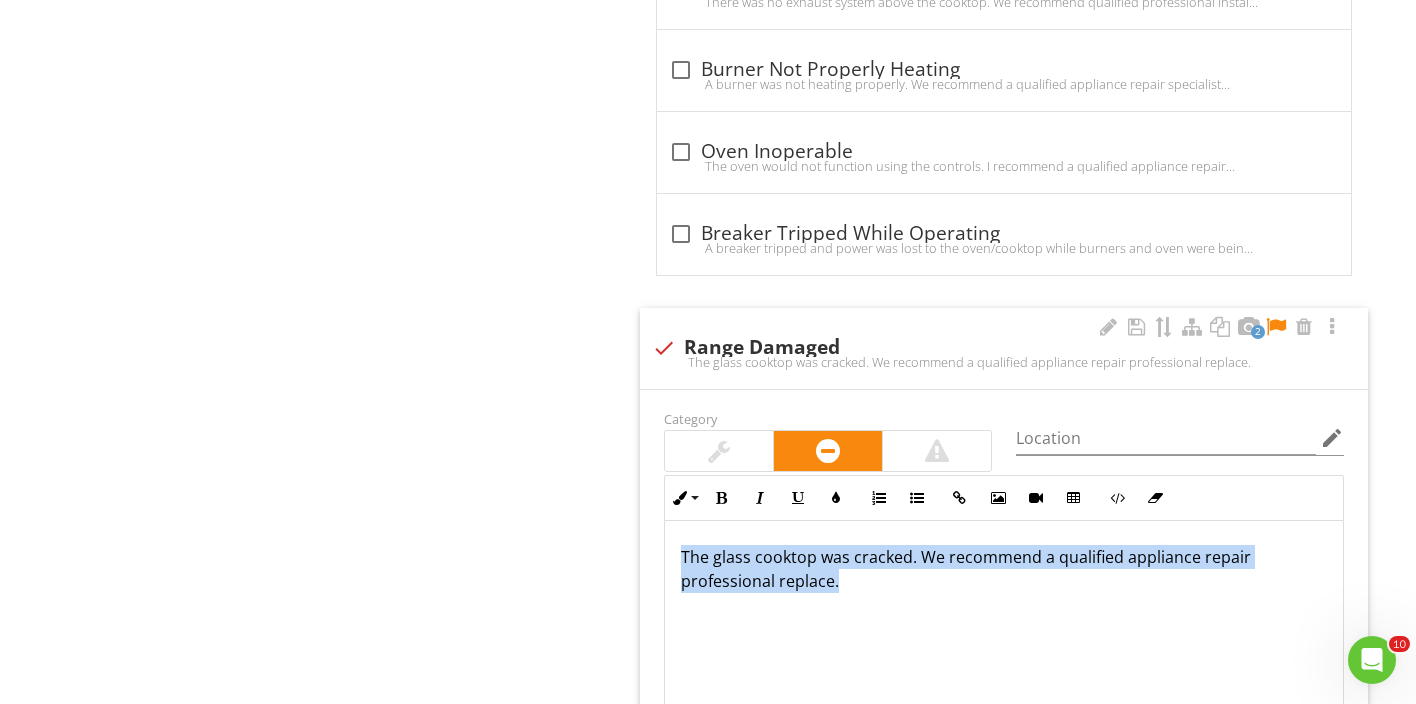 click on "The glass cooktop was cracked. We recommend a qualified appliance repair professional replace." at bounding box center (1004, 621) 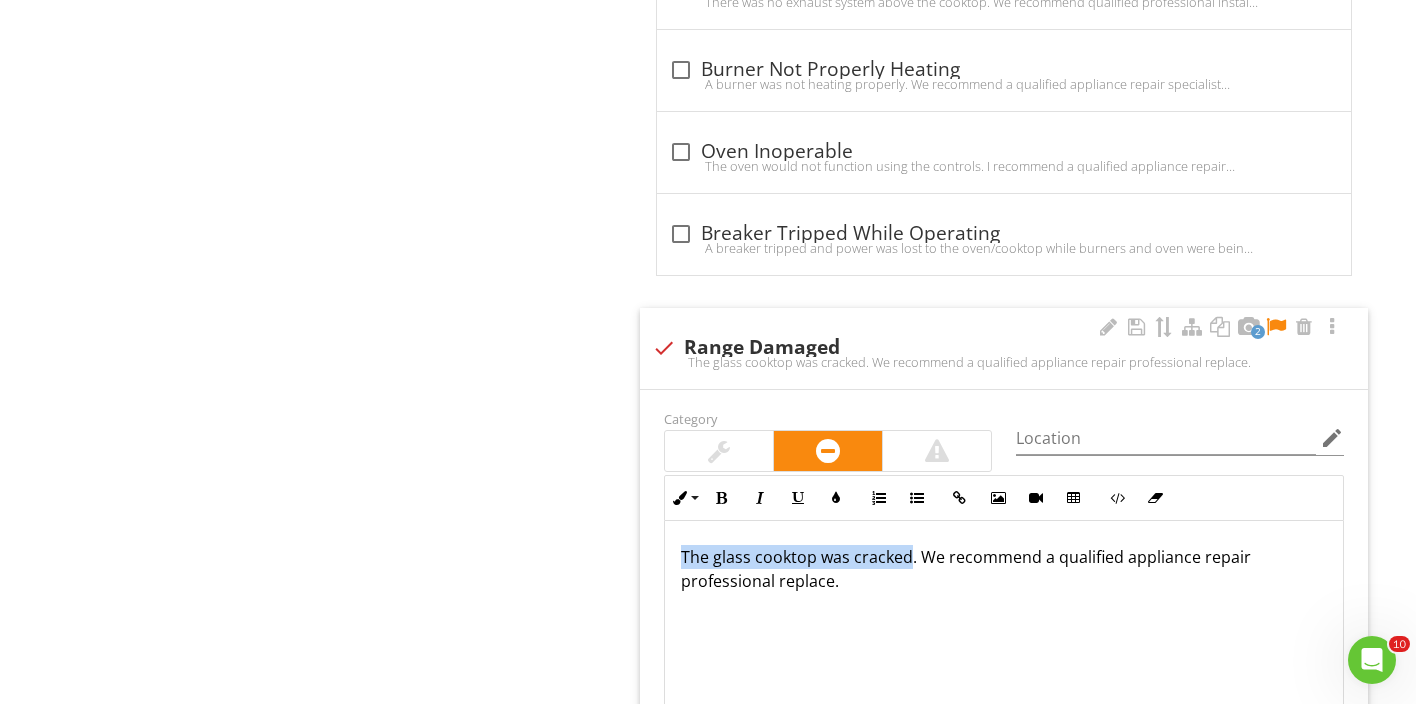 drag, startPoint x: 905, startPoint y: 558, endPoint x: 643, endPoint y: 562, distance: 262.03052 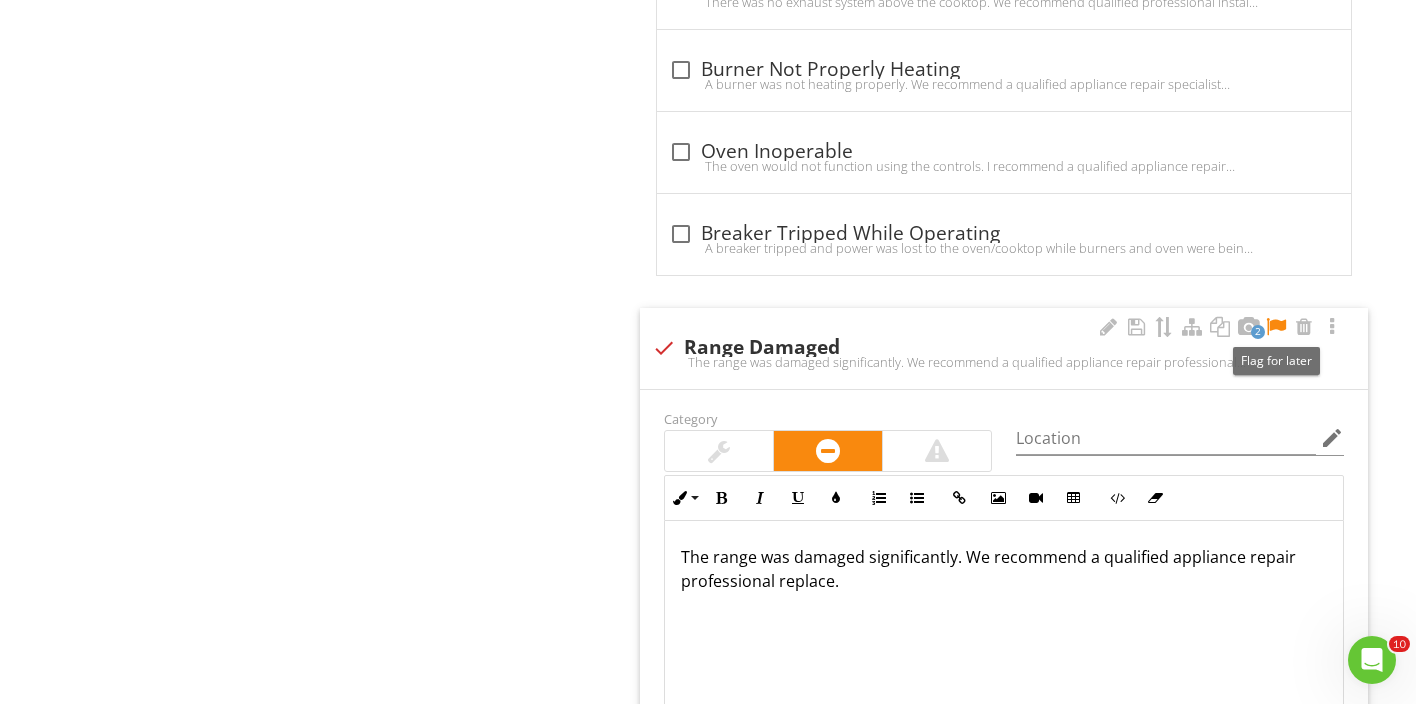 click at bounding box center (1276, 327) 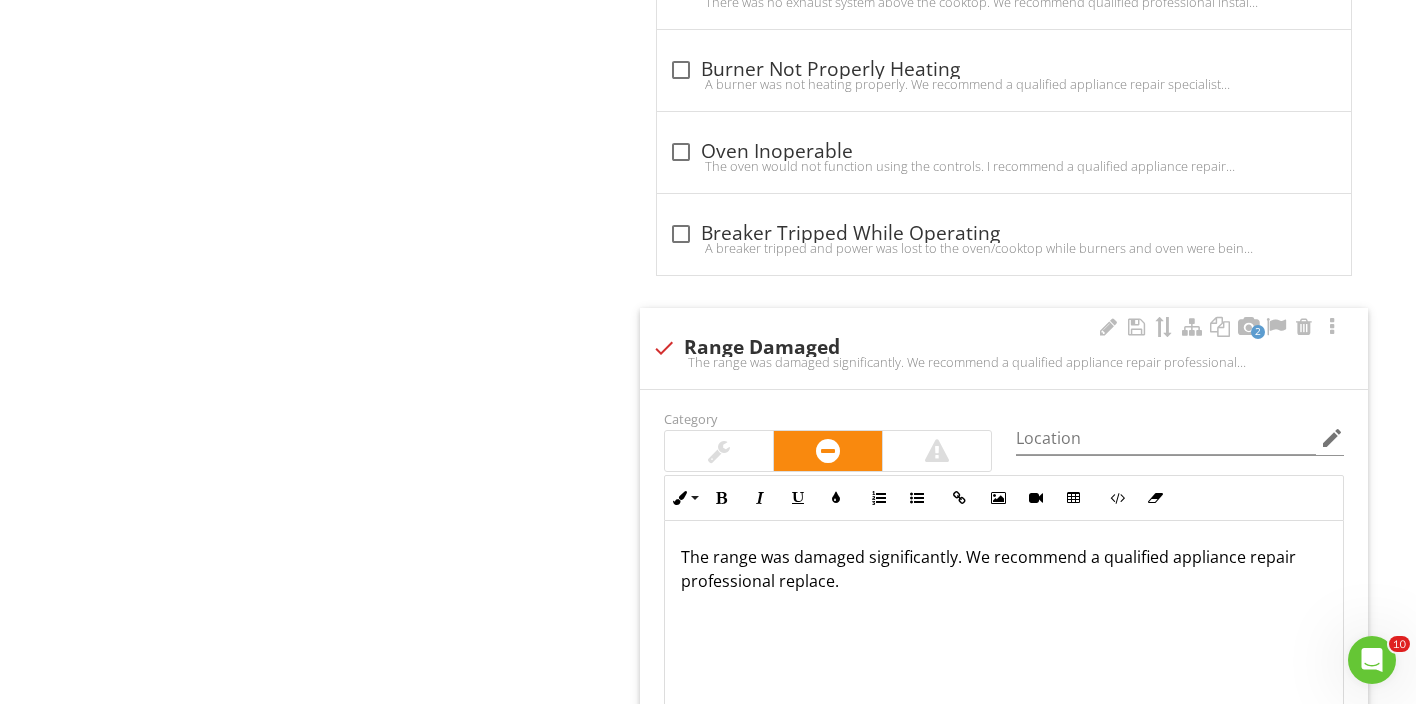 click on "The range was damaged significantly. We recommend a qualified appliance repair professional replace." at bounding box center [1004, 569] 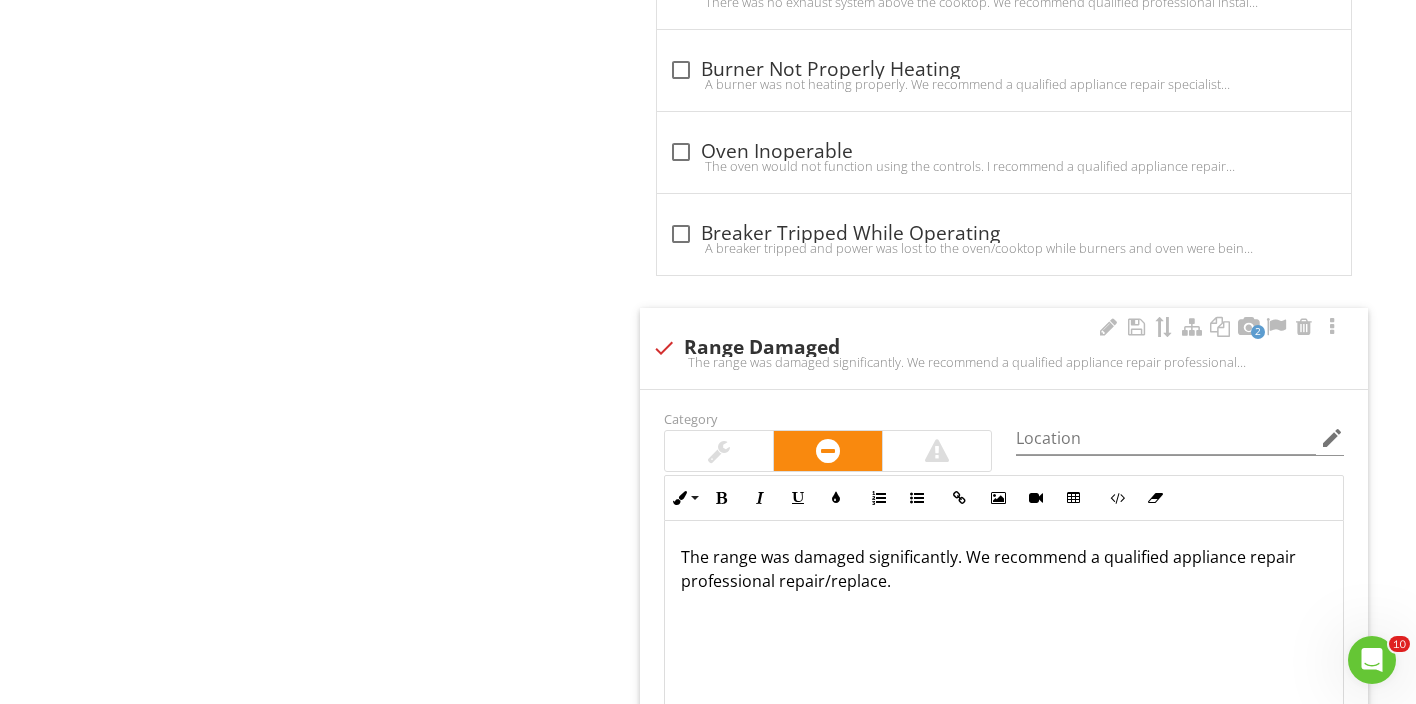 click on "The range was damaged significantly. We recommend a qualified appliance repair professional repair/replace." at bounding box center [1004, 569] 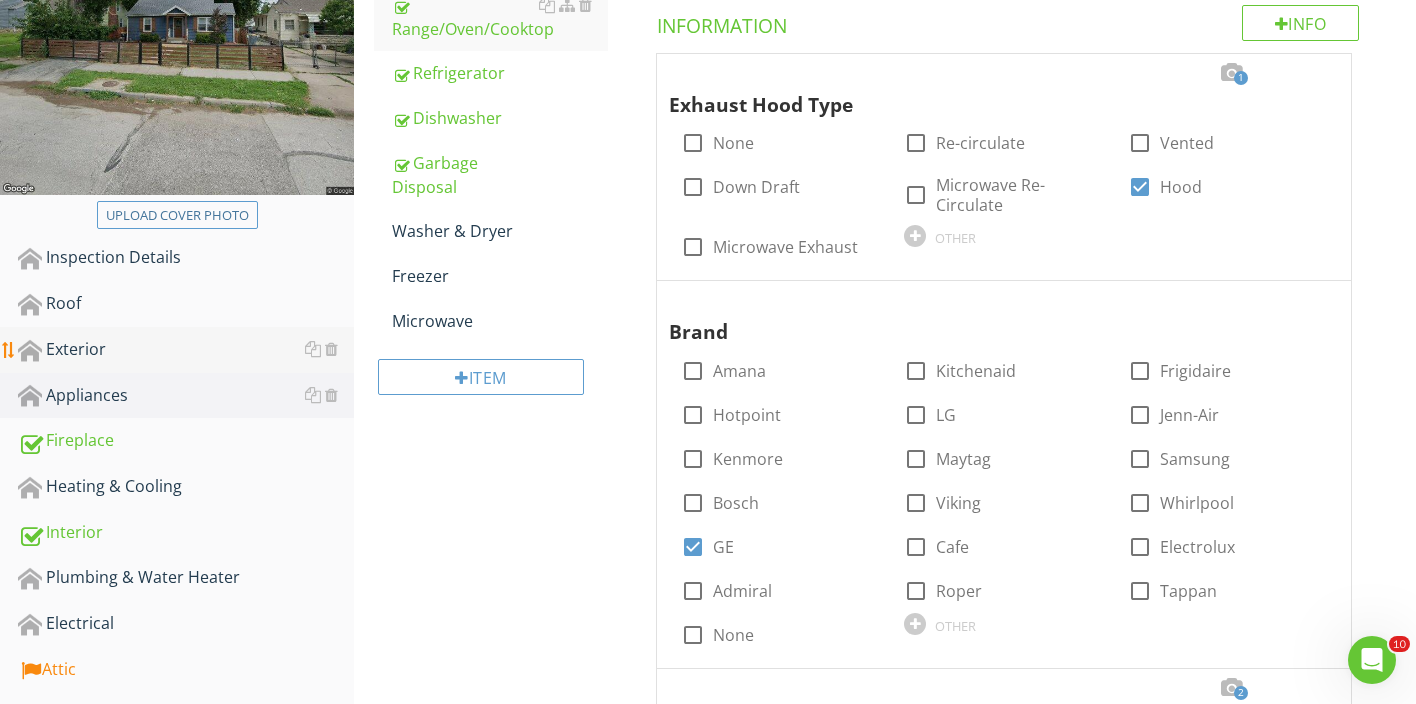 scroll, scrollTop: 367, scrollLeft: 0, axis: vertical 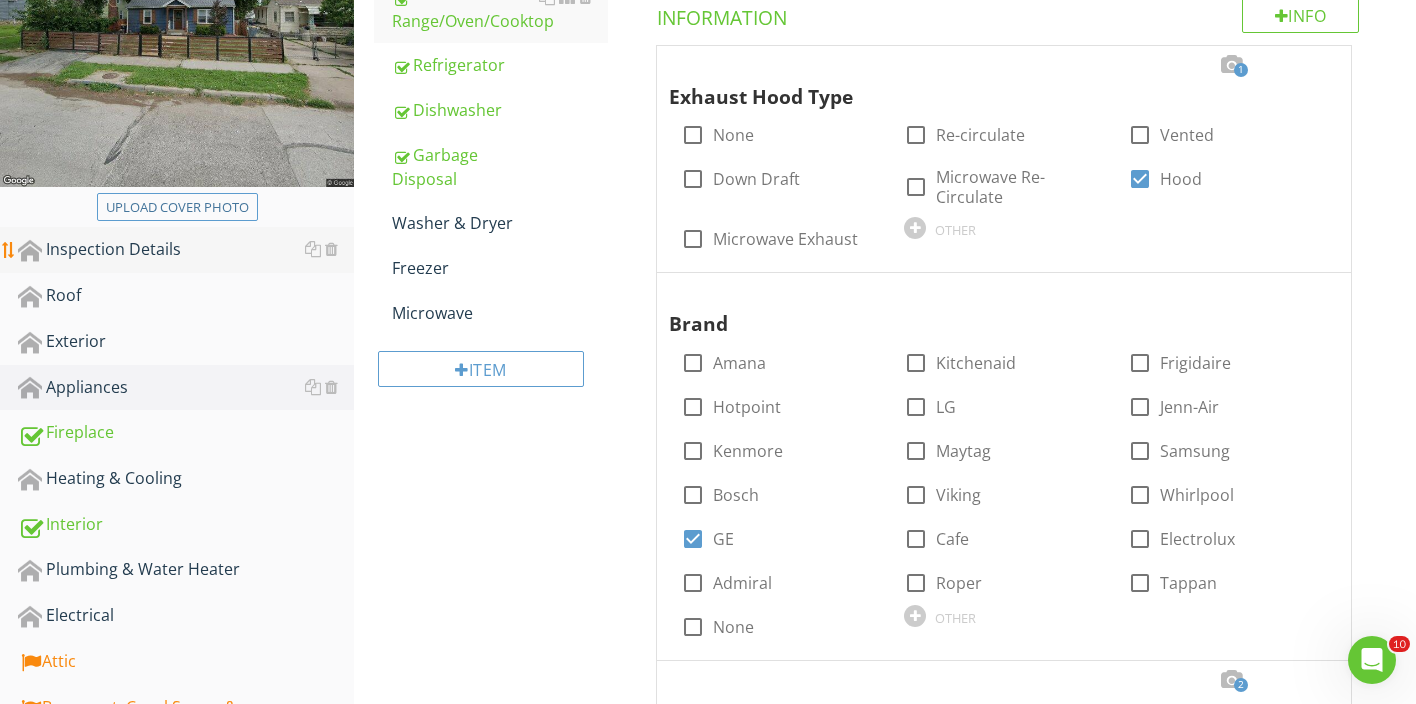 click on "Inspection Details" at bounding box center [186, 250] 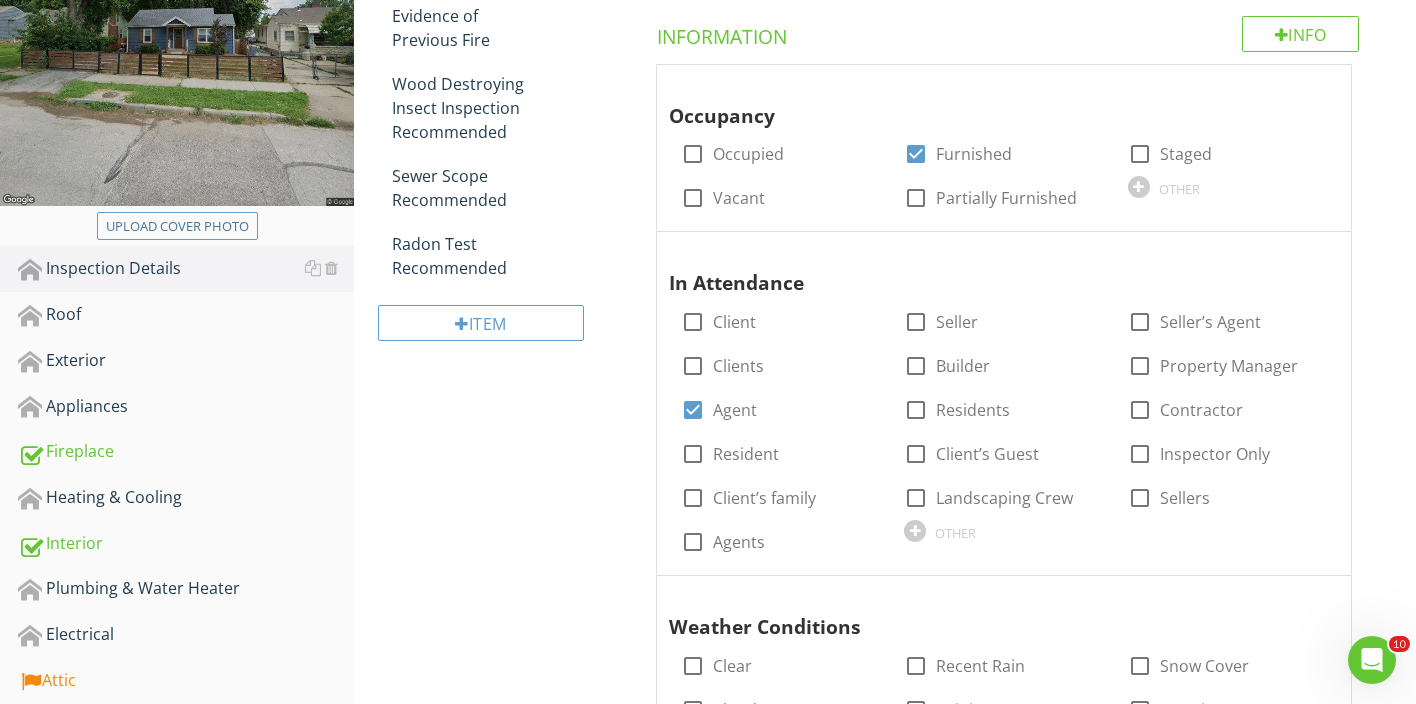 scroll, scrollTop: 345, scrollLeft: 0, axis: vertical 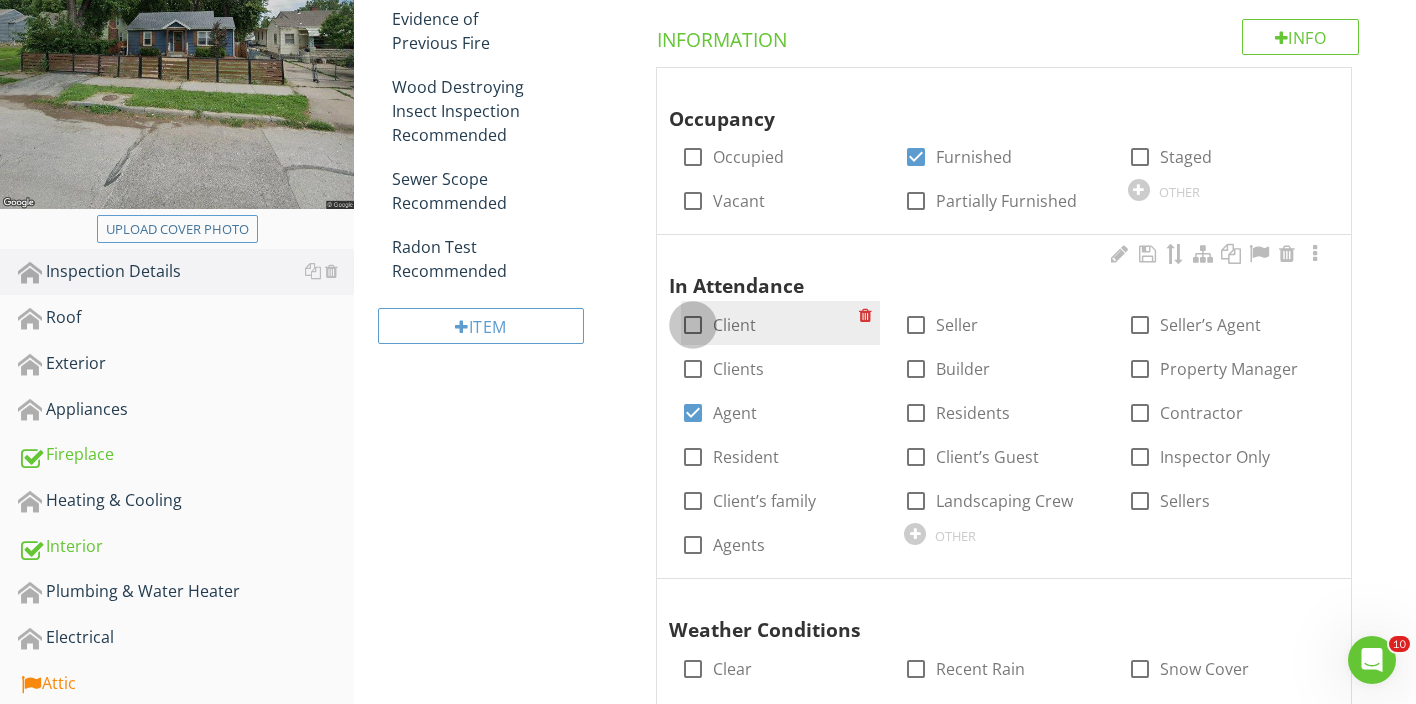 click at bounding box center (693, 325) 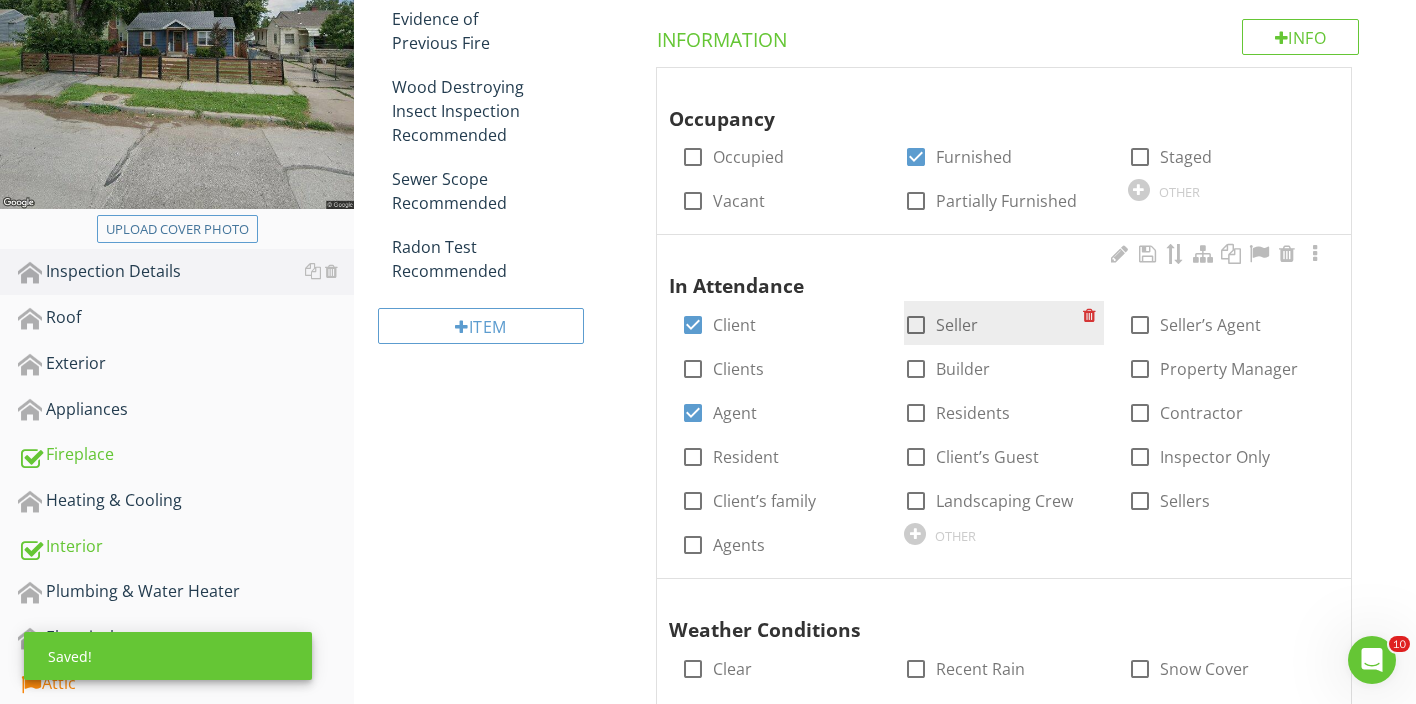 click at bounding box center [916, 325] 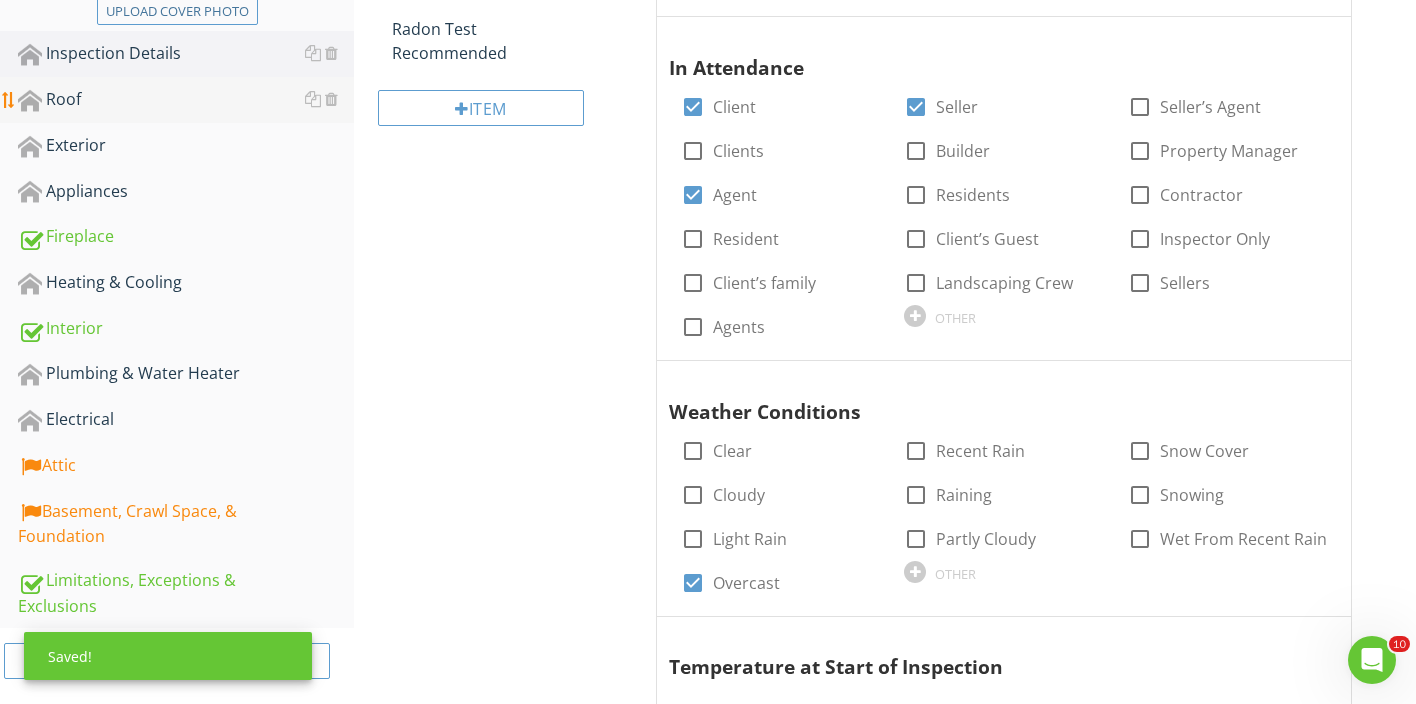 scroll, scrollTop: 564, scrollLeft: 0, axis: vertical 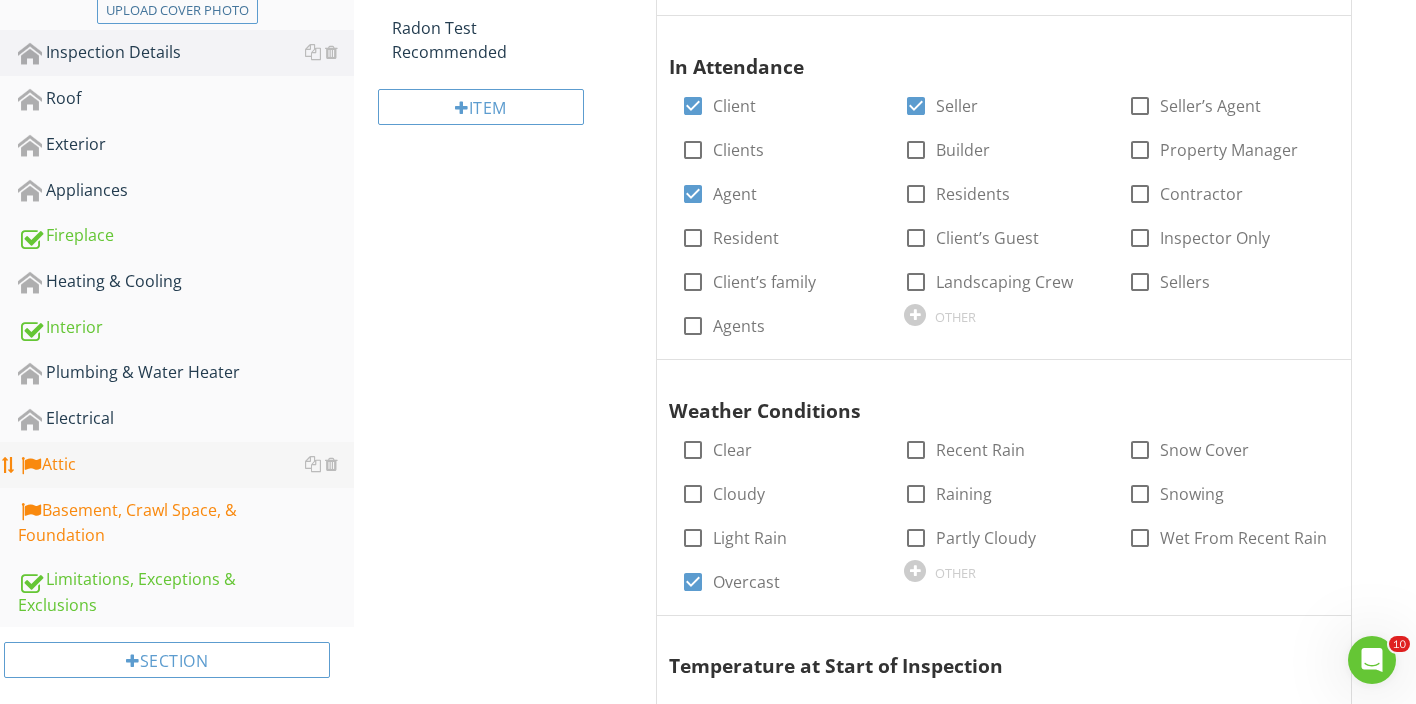 click on "Attic" at bounding box center (186, 465) 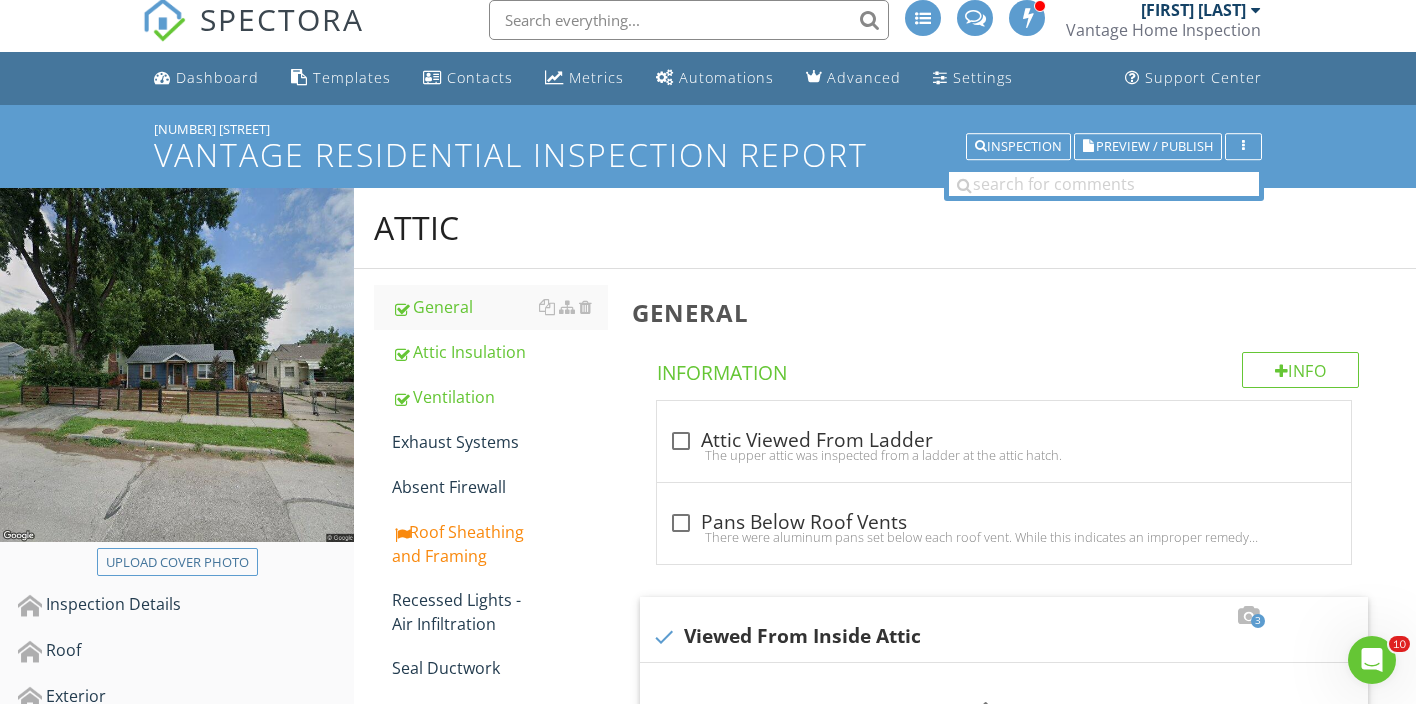 scroll, scrollTop: 16, scrollLeft: 0, axis: vertical 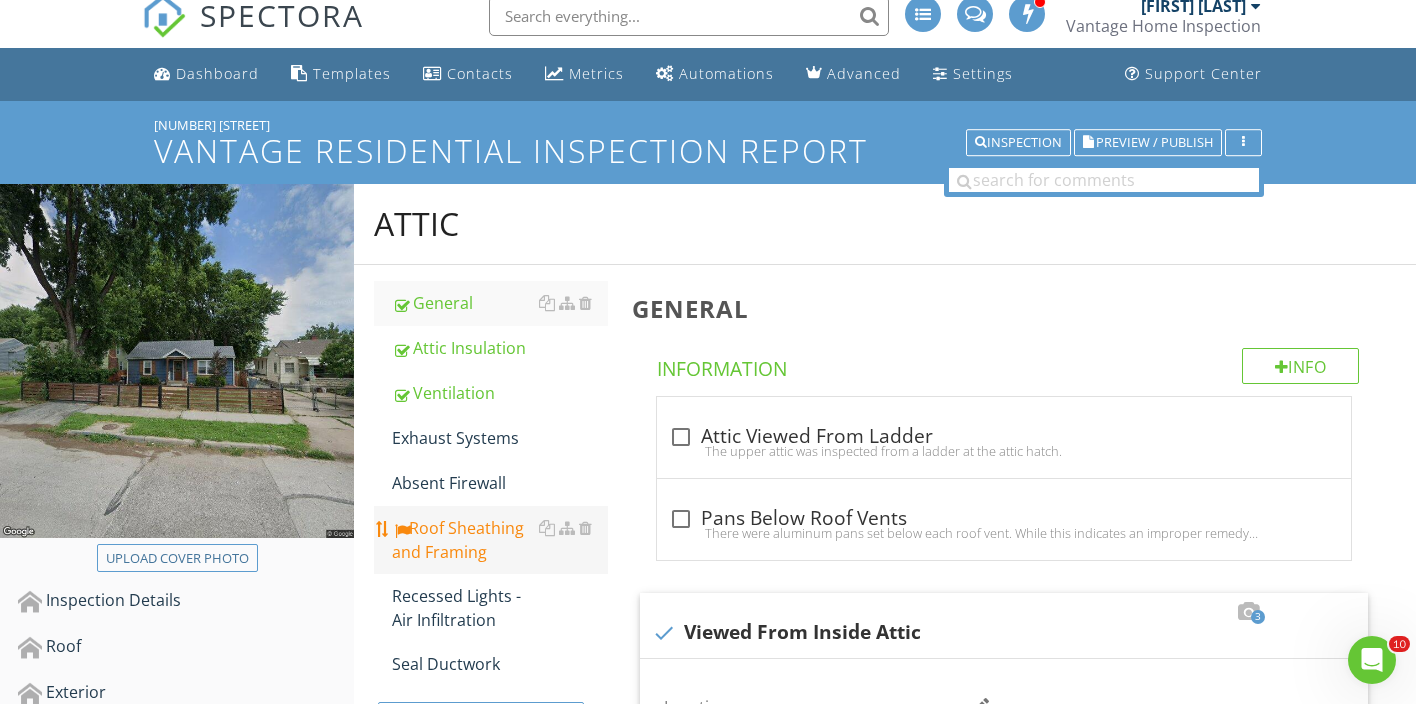 click on "Roof Sheathing and Framing" at bounding box center [500, 540] 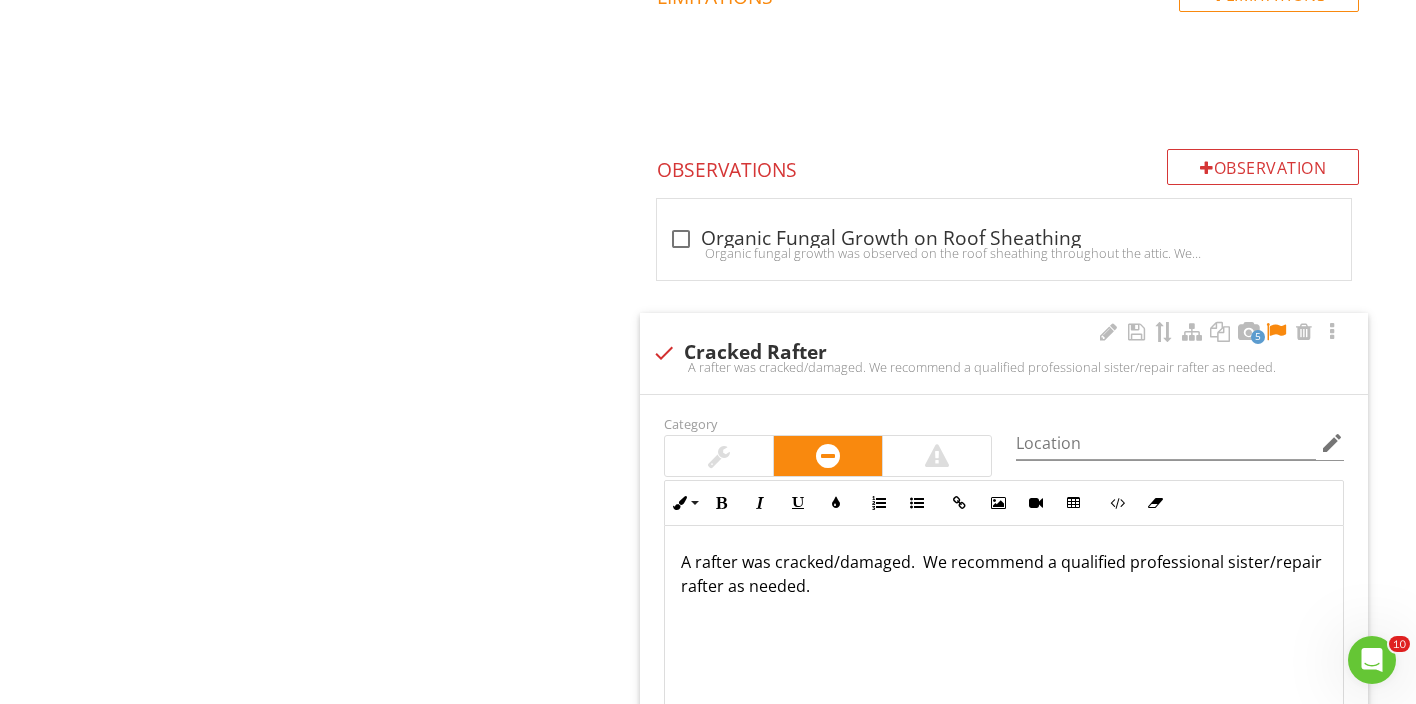 scroll, scrollTop: 2017, scrollLeft: 0, axis: vertical 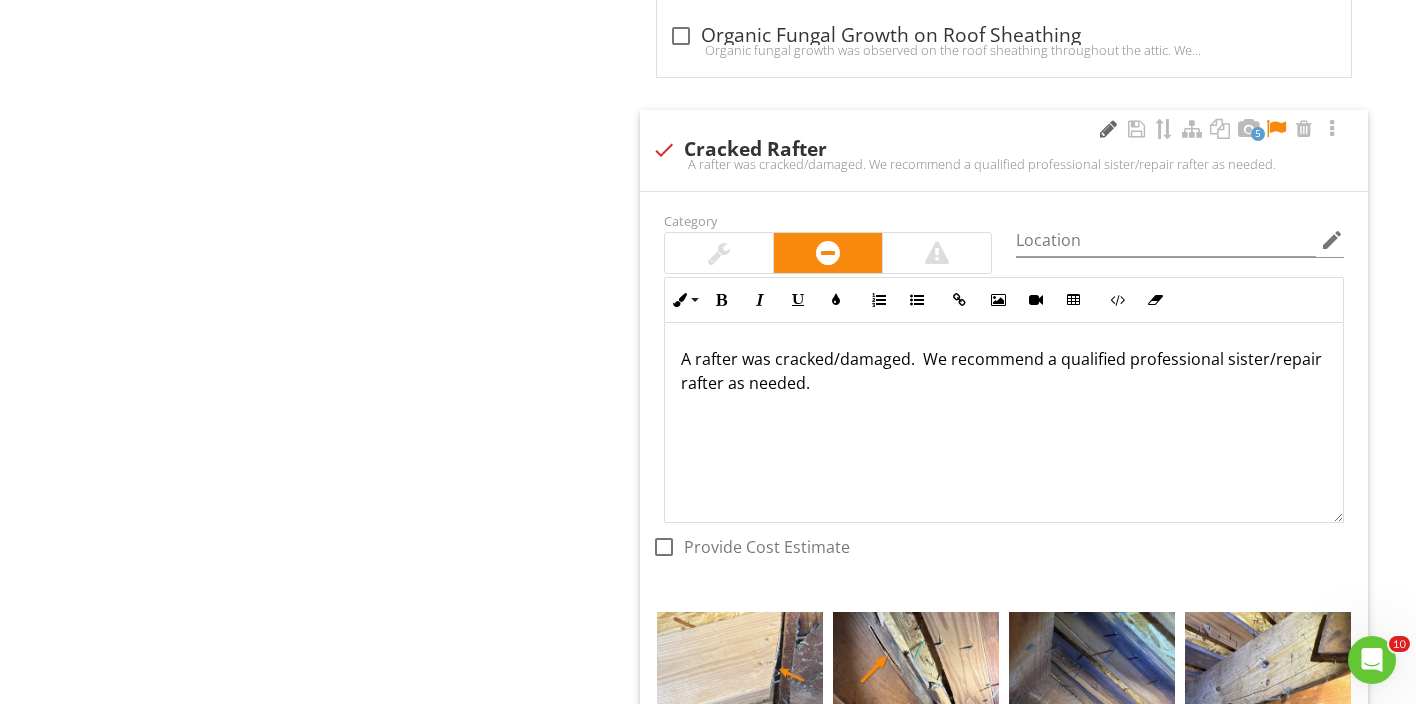 click at bounding box center (1108, 129) 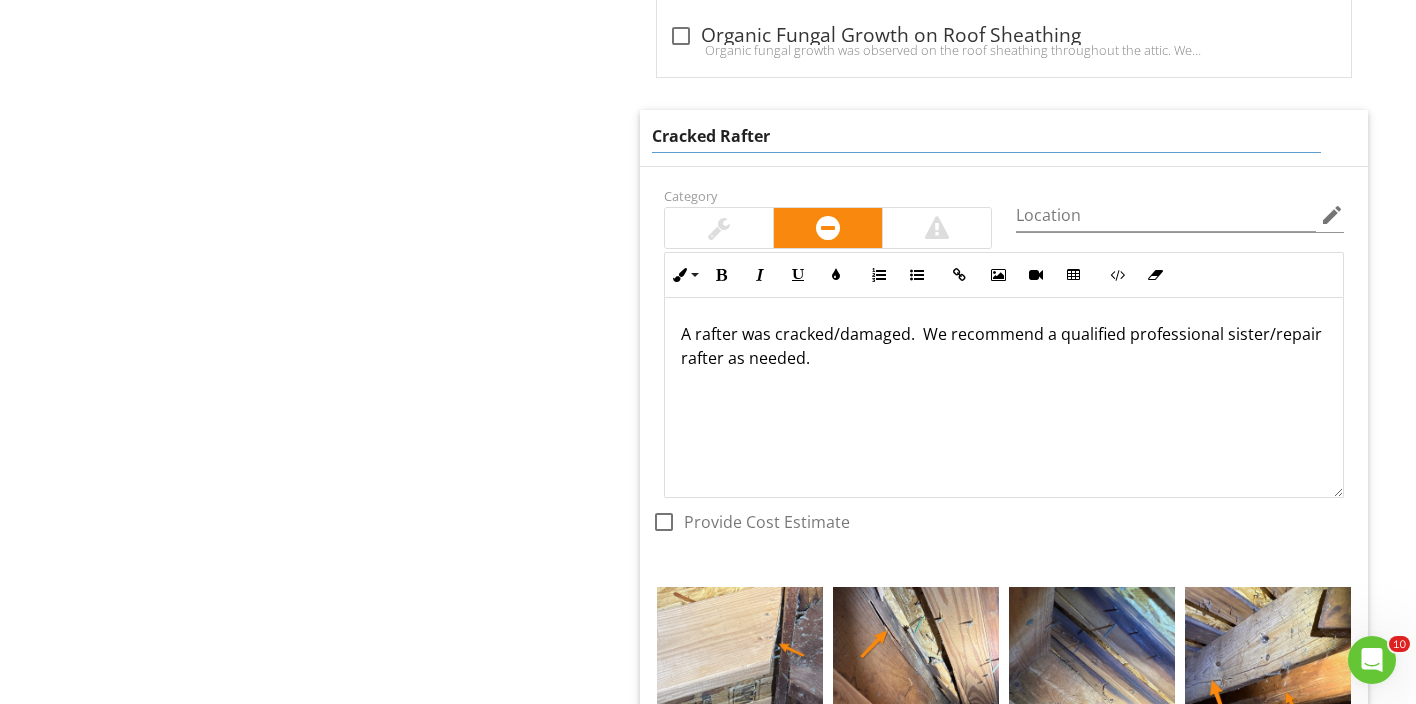 click on "Cracked Rafter" at bounding box center (986, 136) 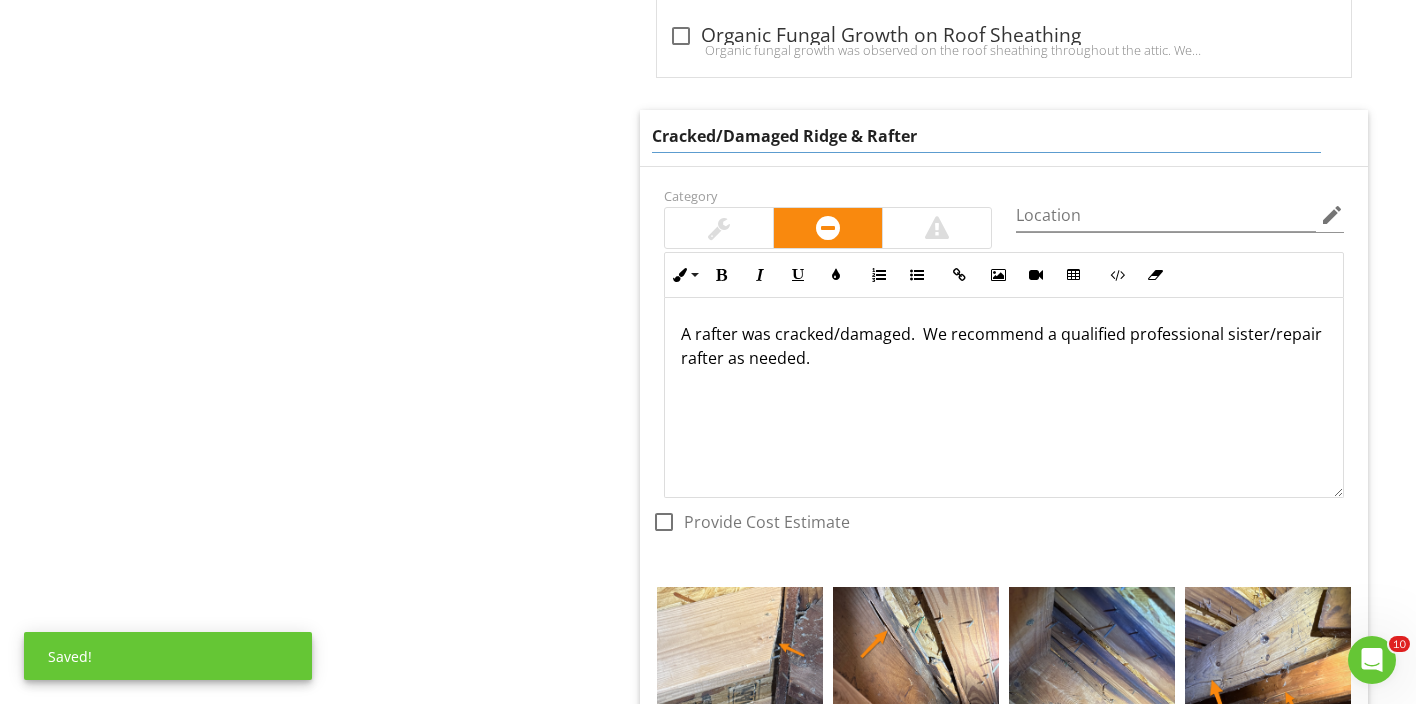 click on "Cracked/Damaged Ridge & Rafter" at bounding box center [986, 136] 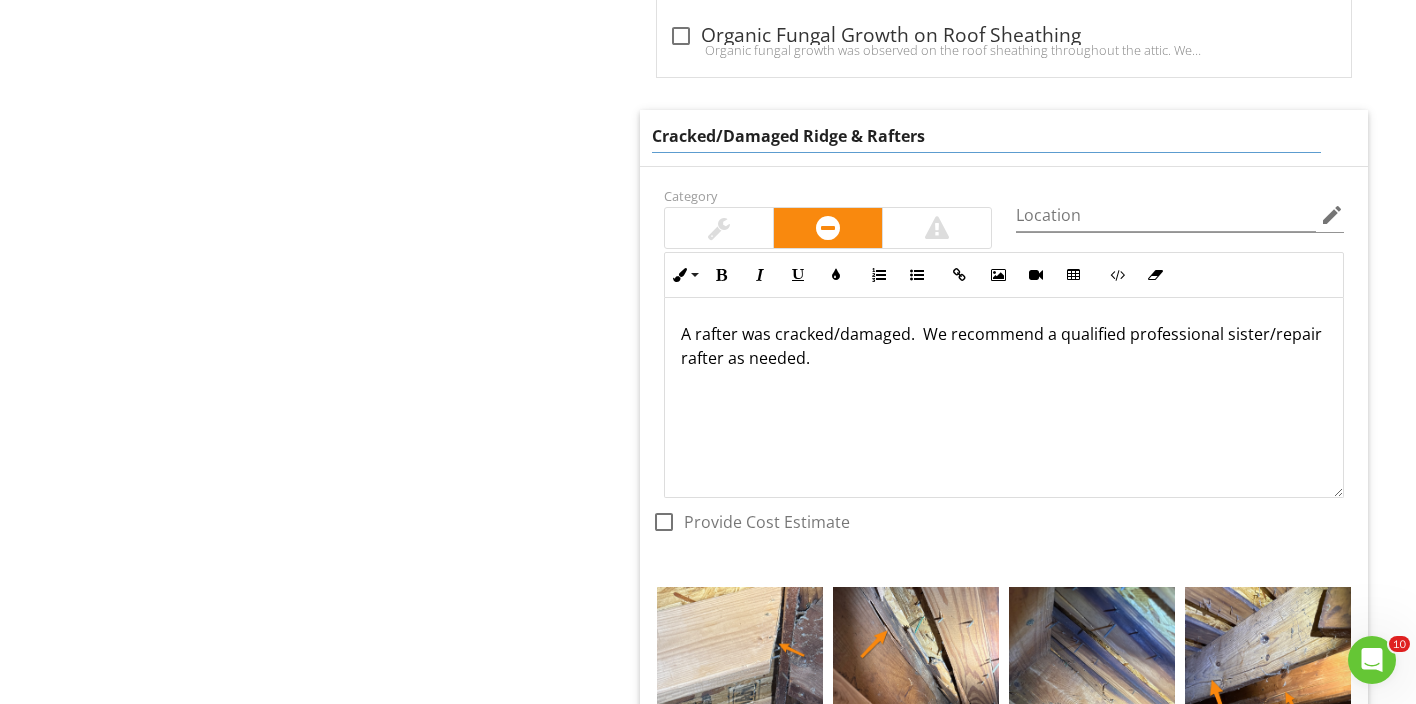 click on "A rafter was cracked/damaged.  We recommend a qualified professional sister/repair rafter as needed." at bounding box center [1004, 398] 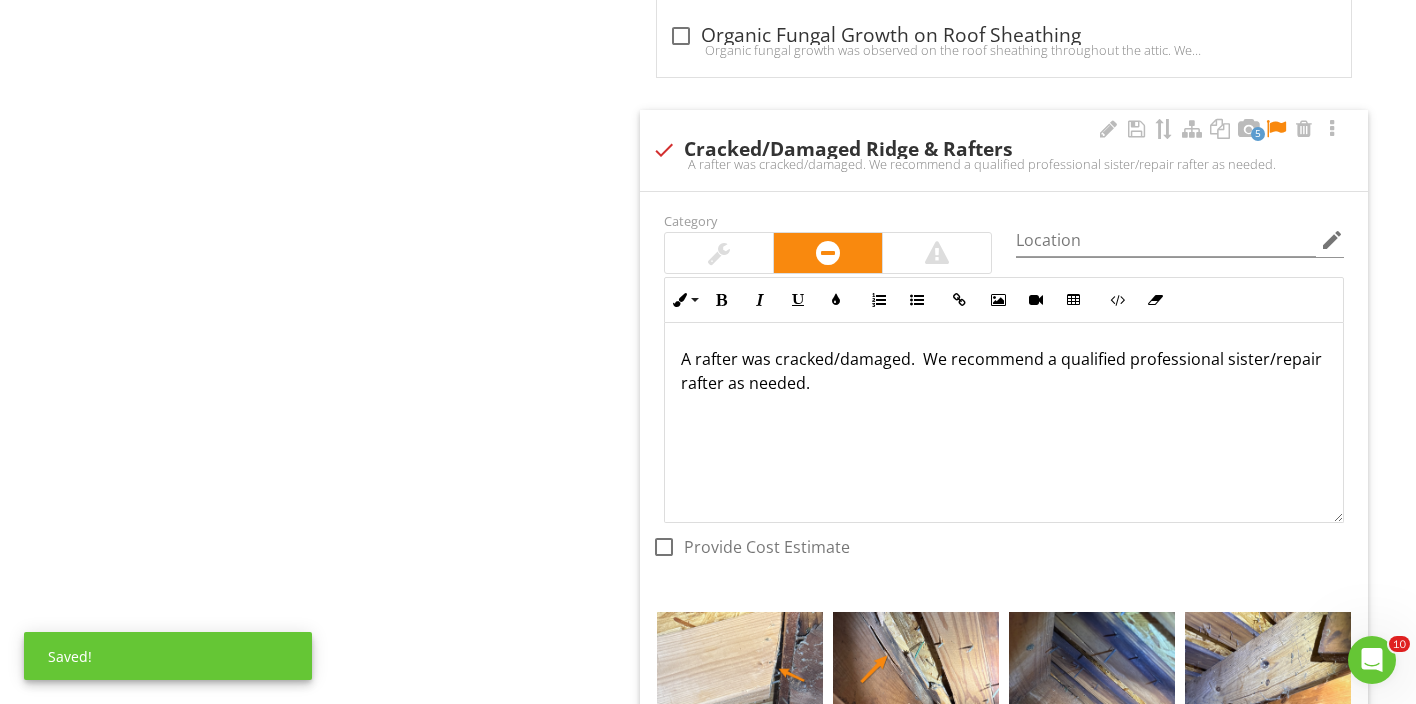 click on "A rafter was cracked/damaged.  We recommend a qualified professional sister/repair rafter as needed." at bounding box center (1004, 371) 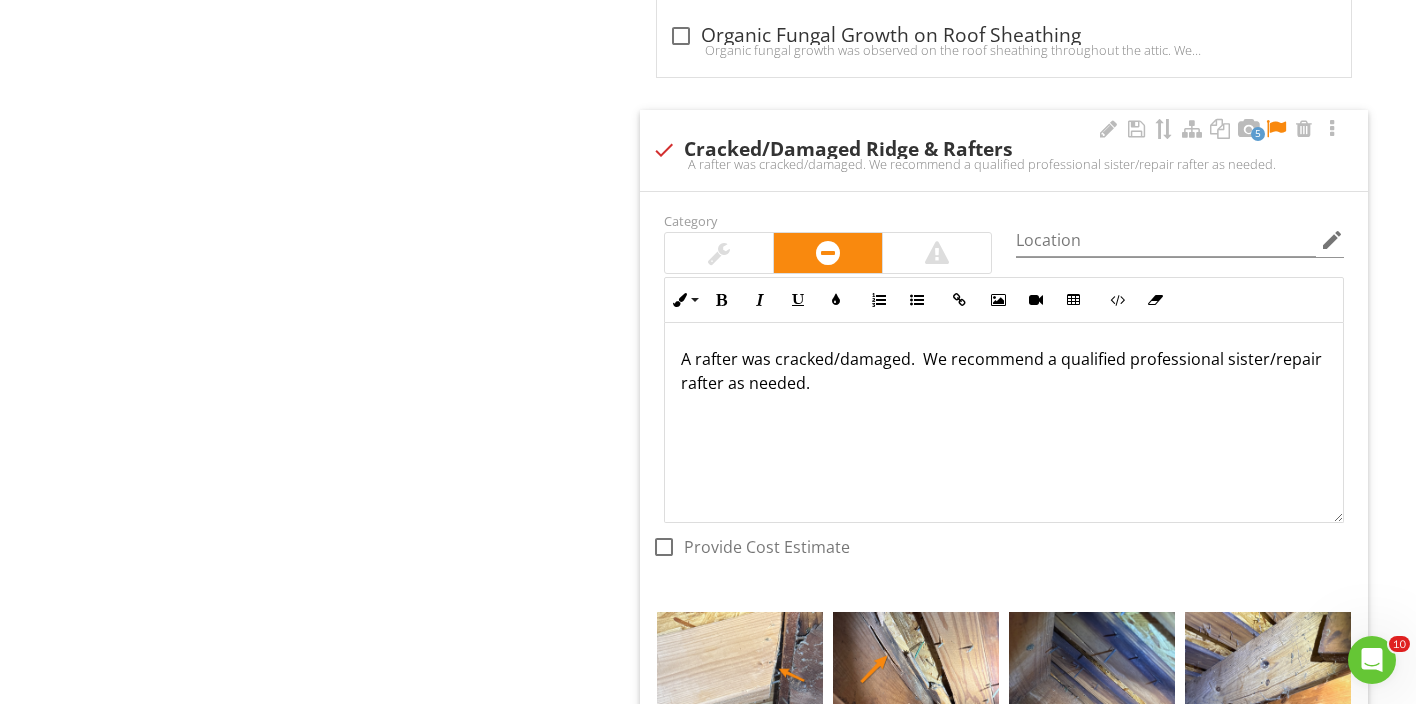 type 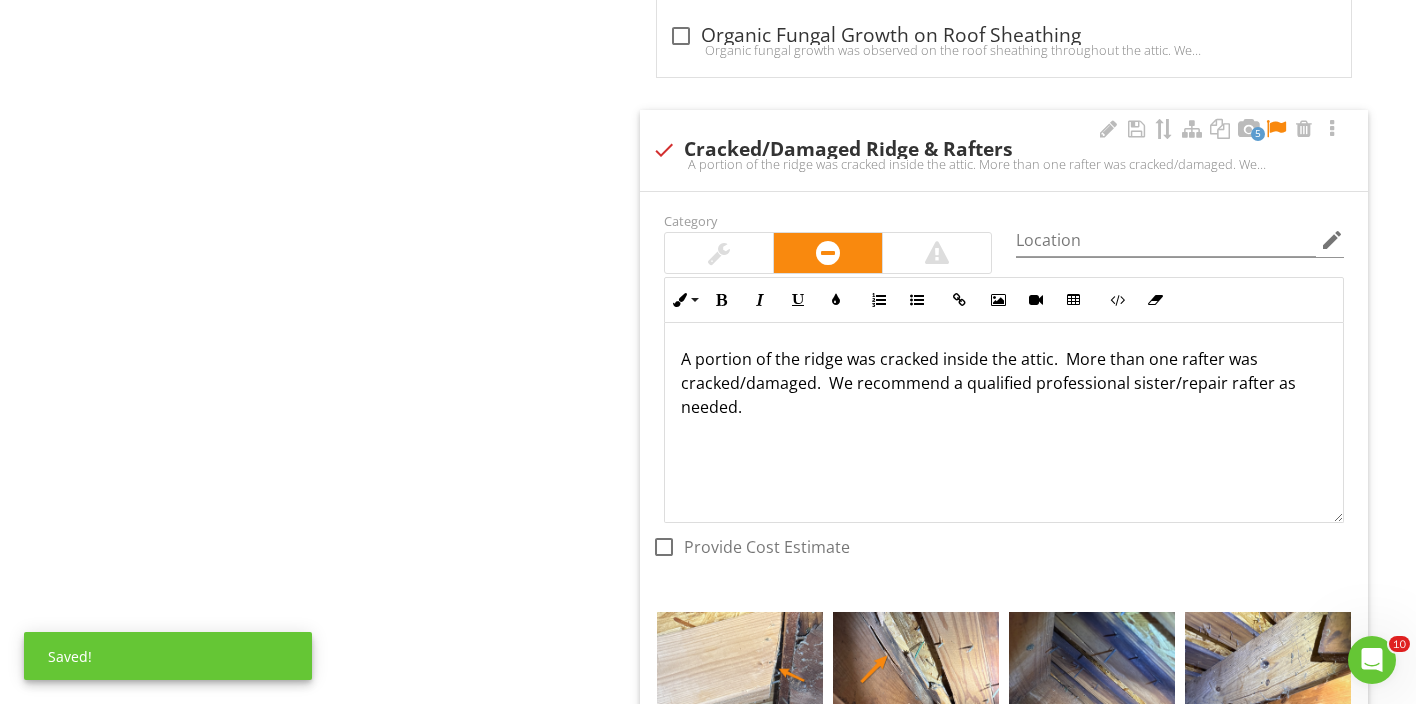 click on "A portion of the ridge was cracked inside the attic.  More than one rafter was cracked/damaged.  We recommend a qualified professional sister/repair rafter as needed." at bounding box center [1004, 383] 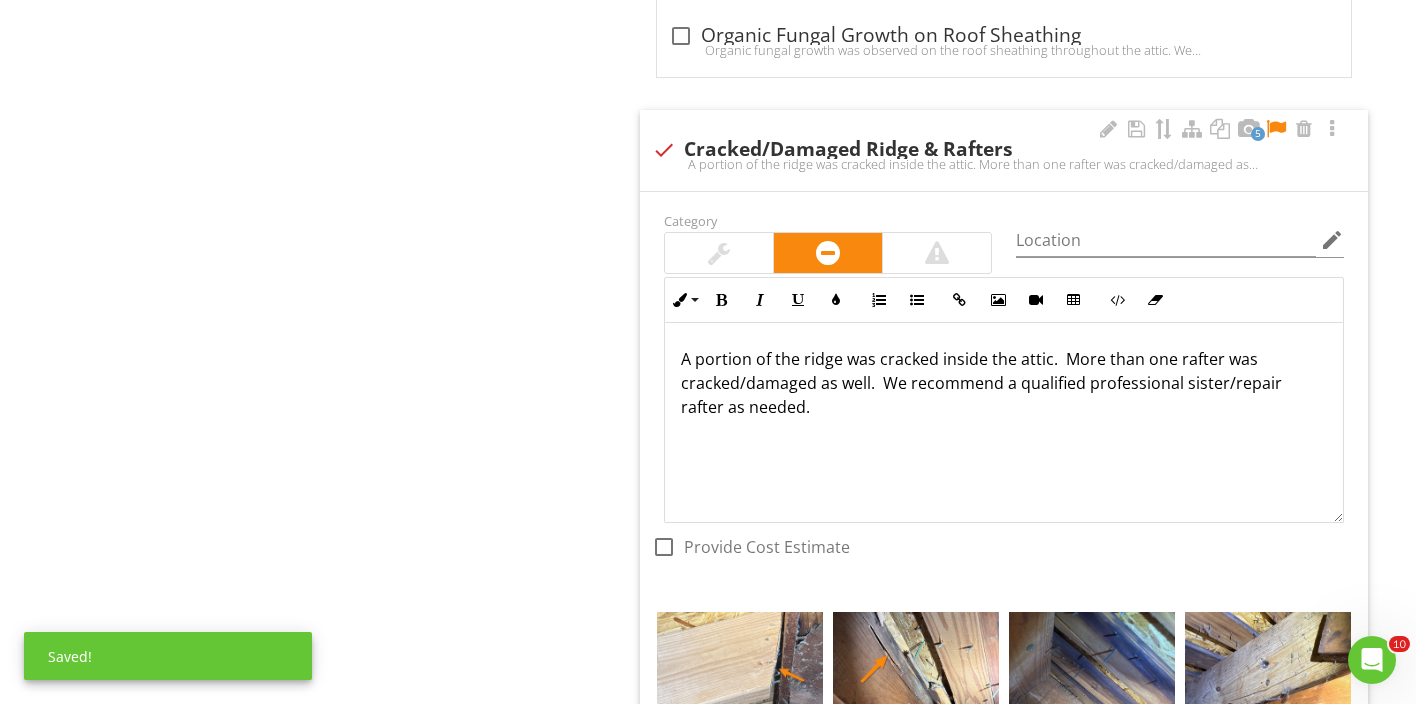 scroll, scrollTop: 1, scrollLeft: 0, axis: vertical 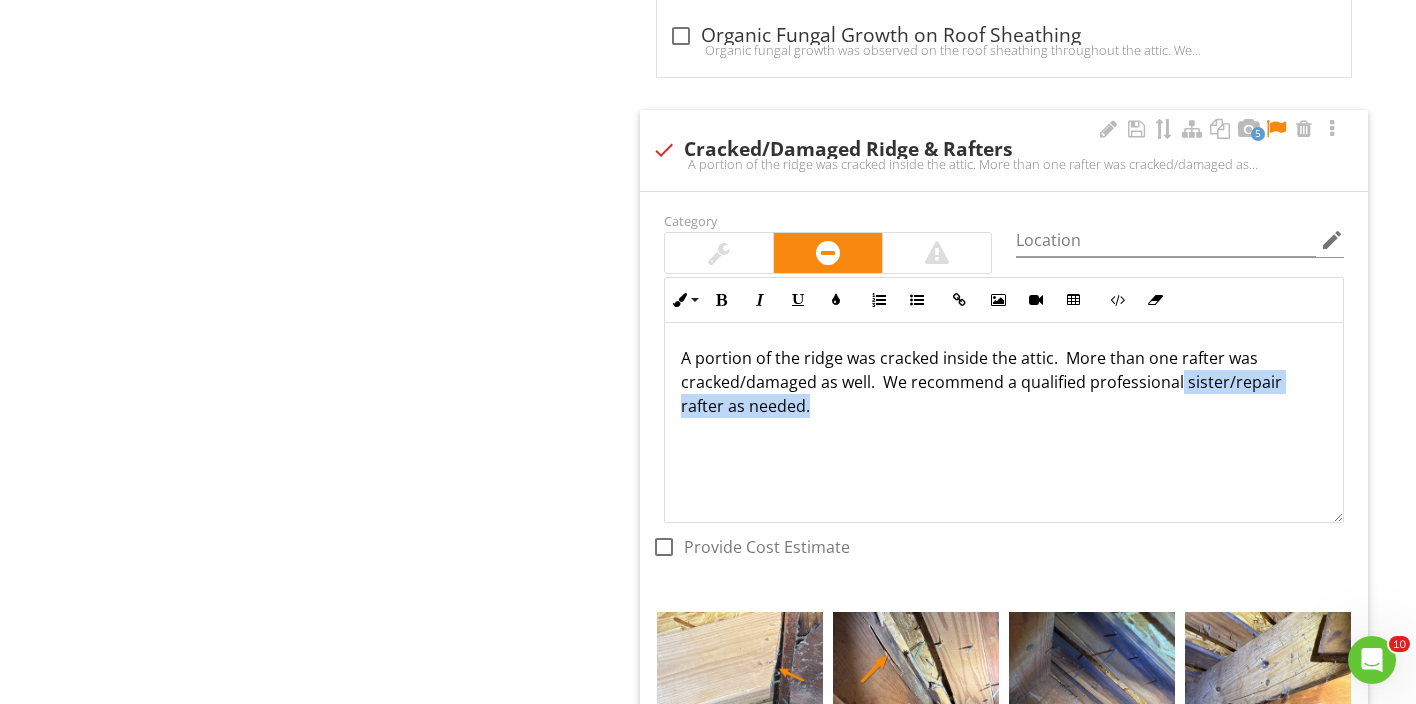 drag, startPoint x: 1179, startPoint y: 386, endPoint x: 1210, endPoint y: 438, distance: 60.53924 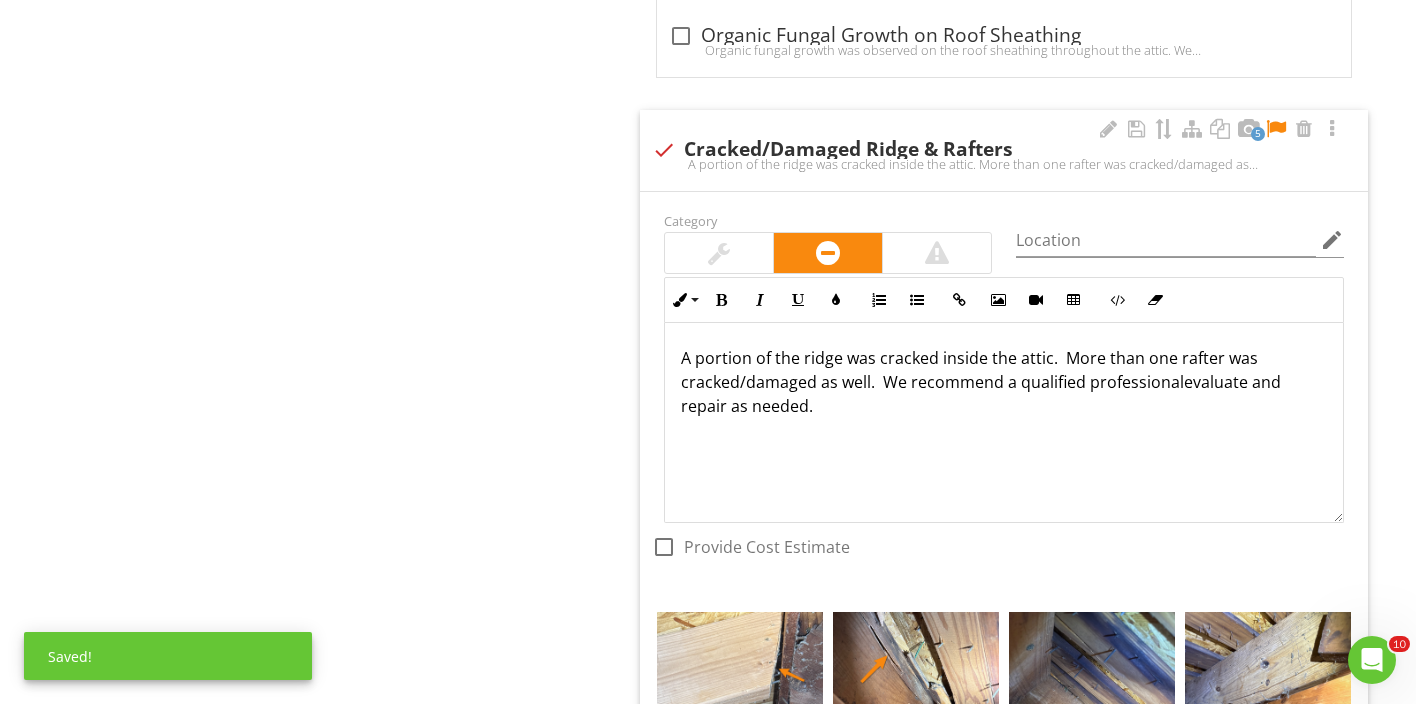click on "A portion of the ridge was cracked inside the attic.  More than one rafter was cracked/damaged as well.  We recommend a qualified professionalevaluate and repair as needed." at bounding box center (1004, 382) 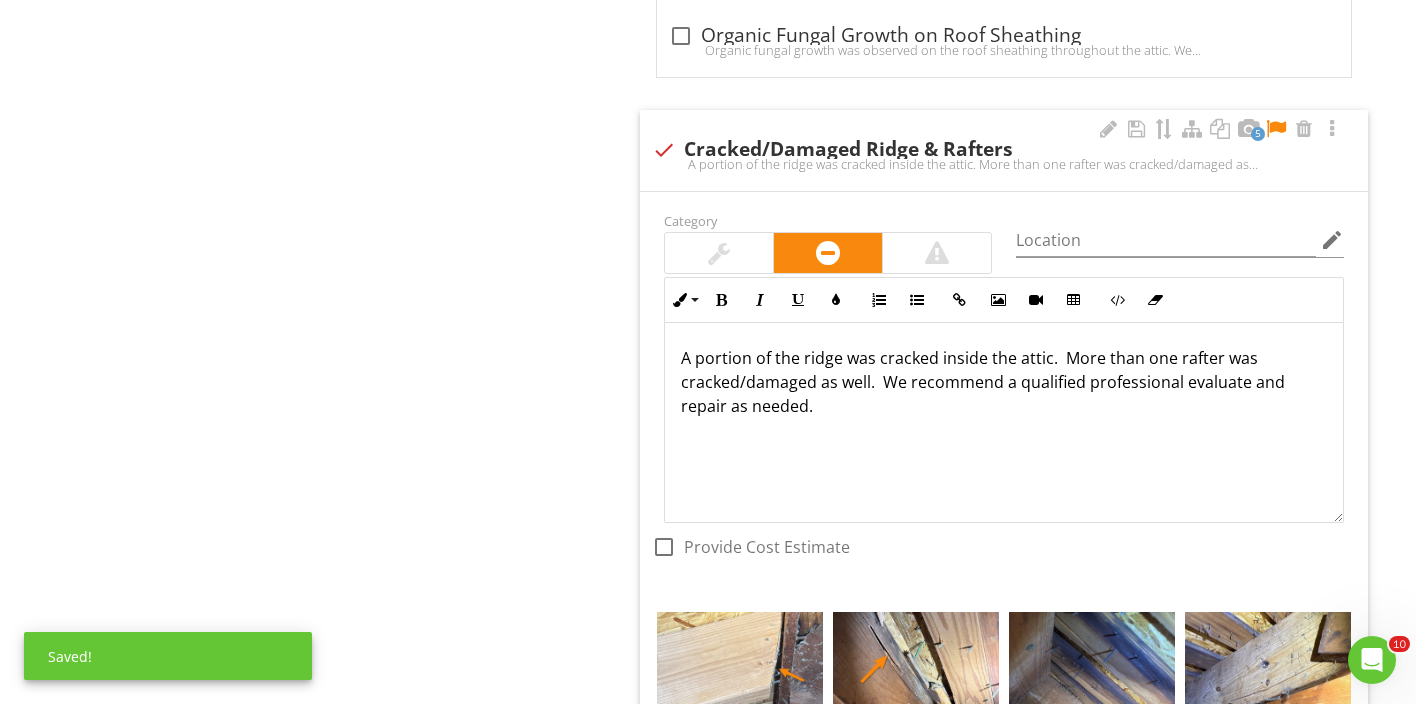 click on "A portion of the ridge was cracked inside the attic.  More than one rafter was cracked/damaged as well.  We recommend a qualified professional evaluate and repair as needed." at bounding box center [1004, 382] 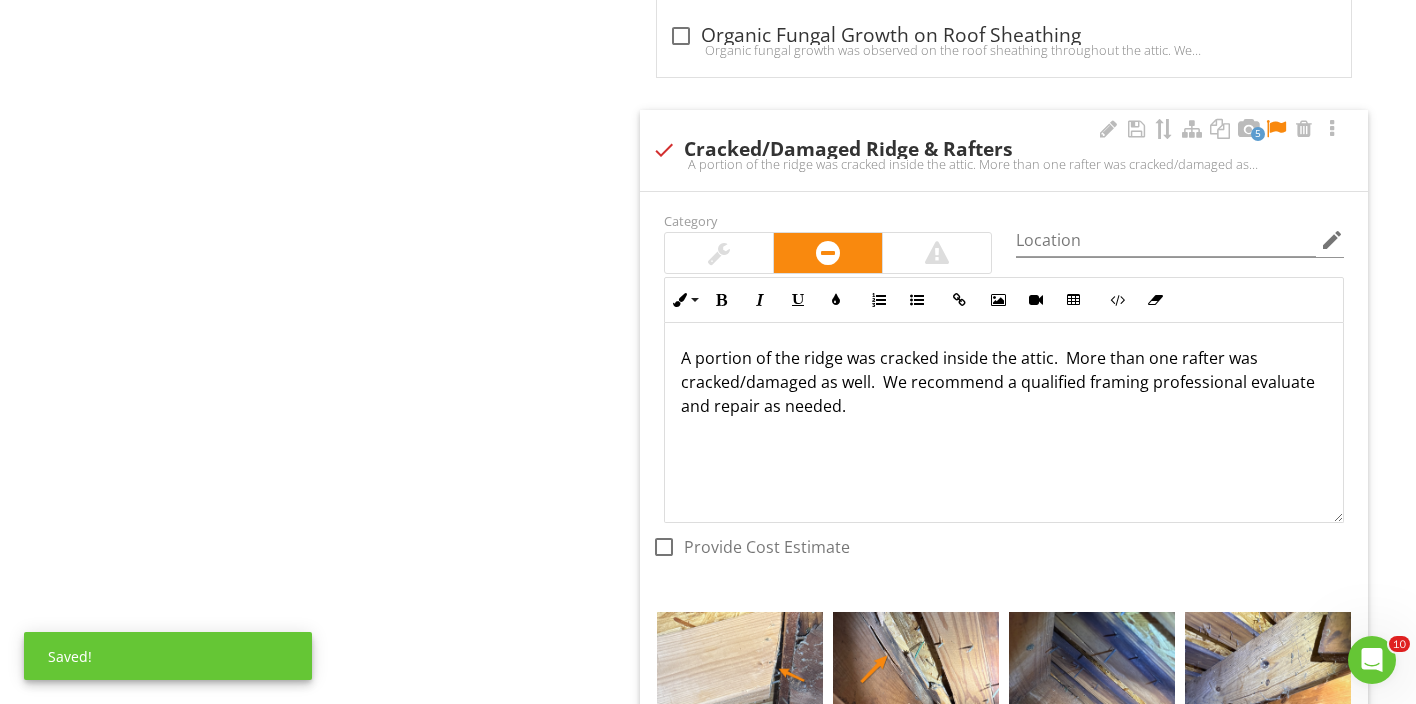 click on "A portion of the ridge was cracked inside the attic.  More than one rafter was cracked/damaged as well.  We recommend a qualified framing professional evaluate and repair as needed." at bounding box center [1004, 382] 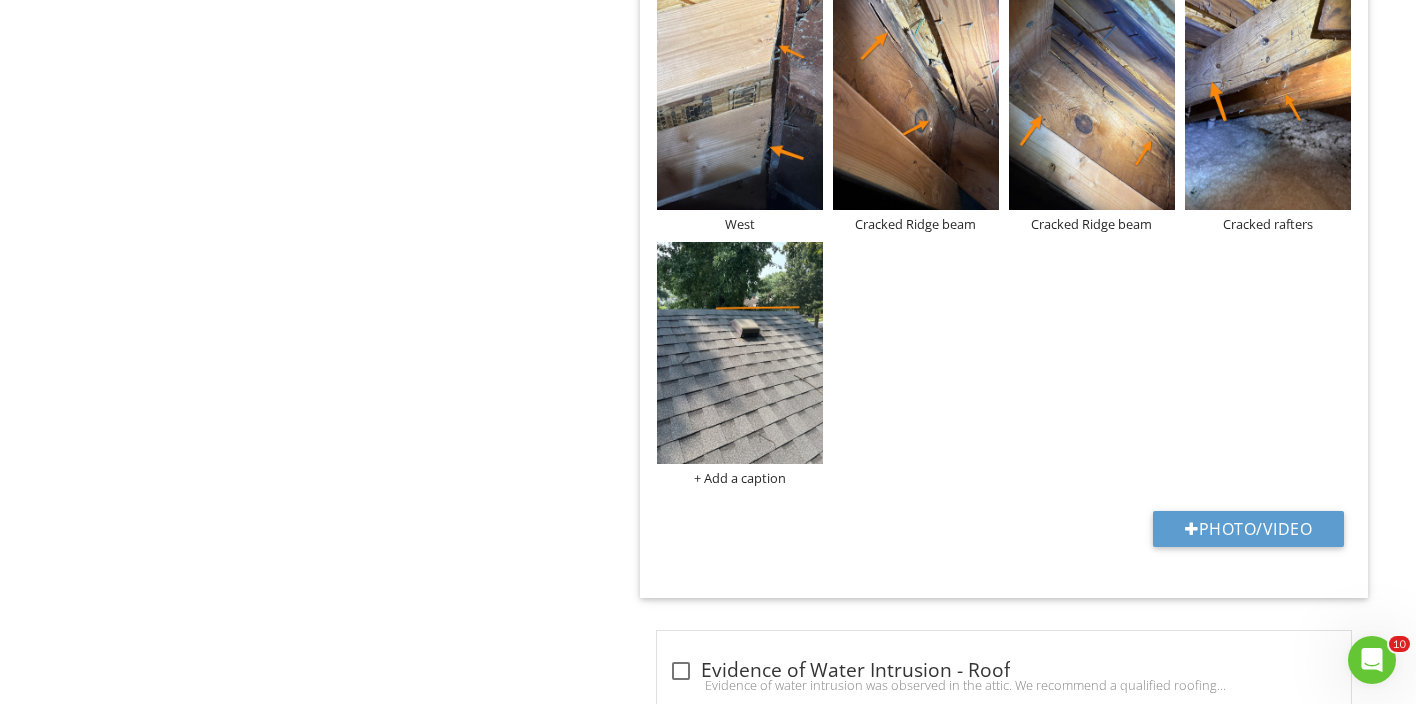 scroll, scrollTop: 2637, scrollLeft: 0, axis: vertical 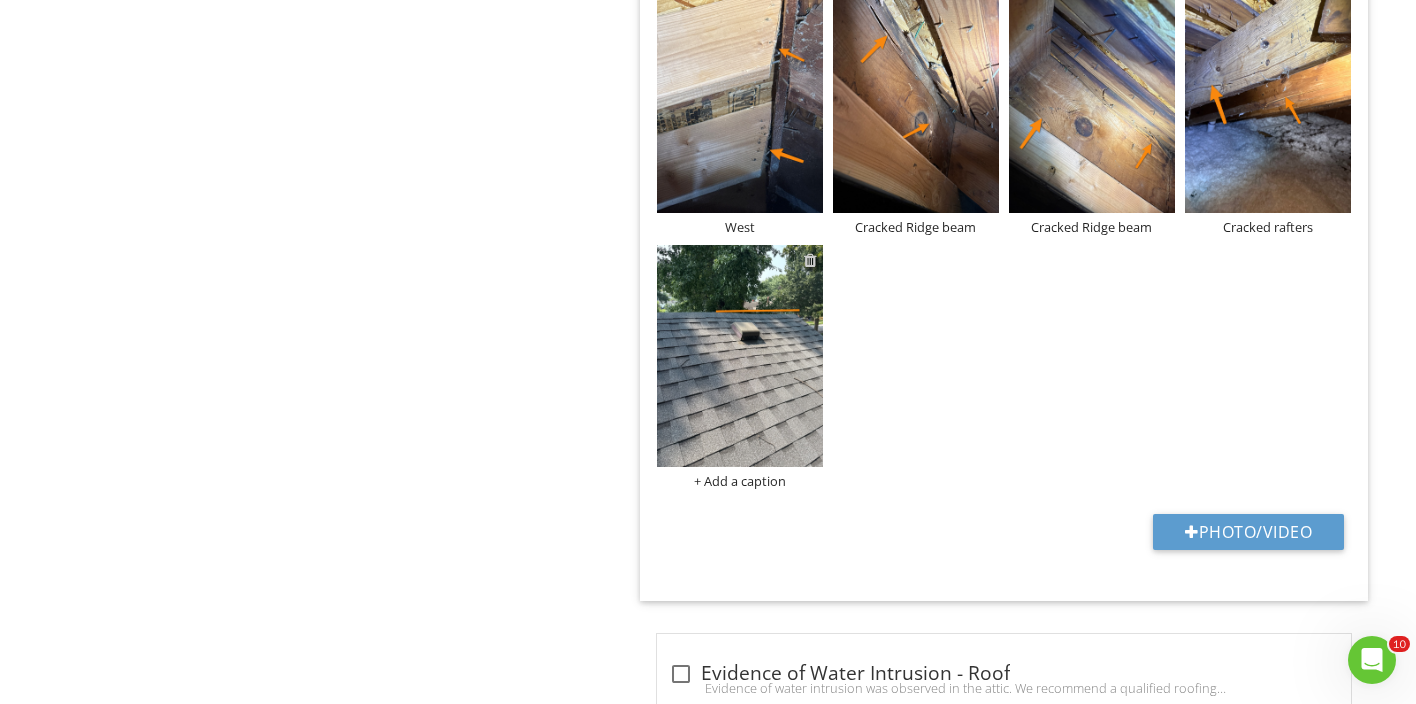 click at bounding box center [810, 260] 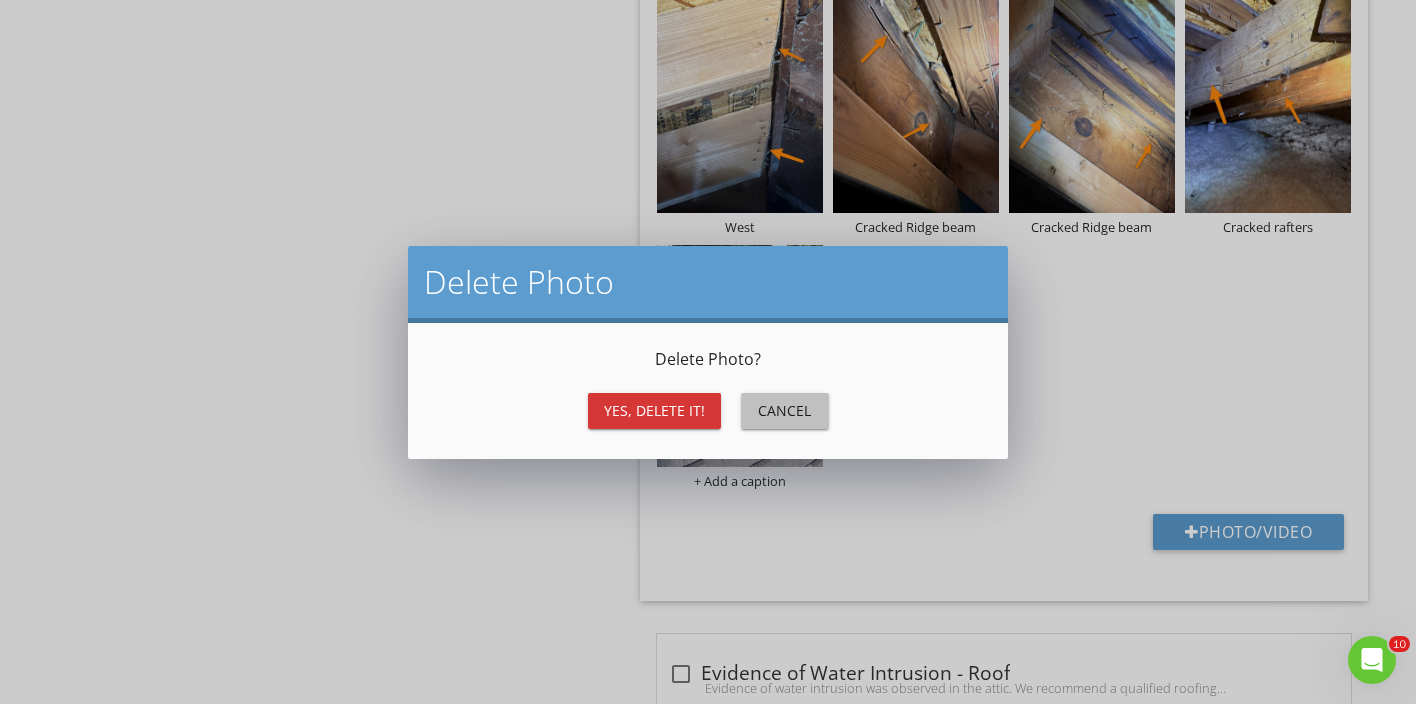click on "Cancel" at bounding box center [785, 410] 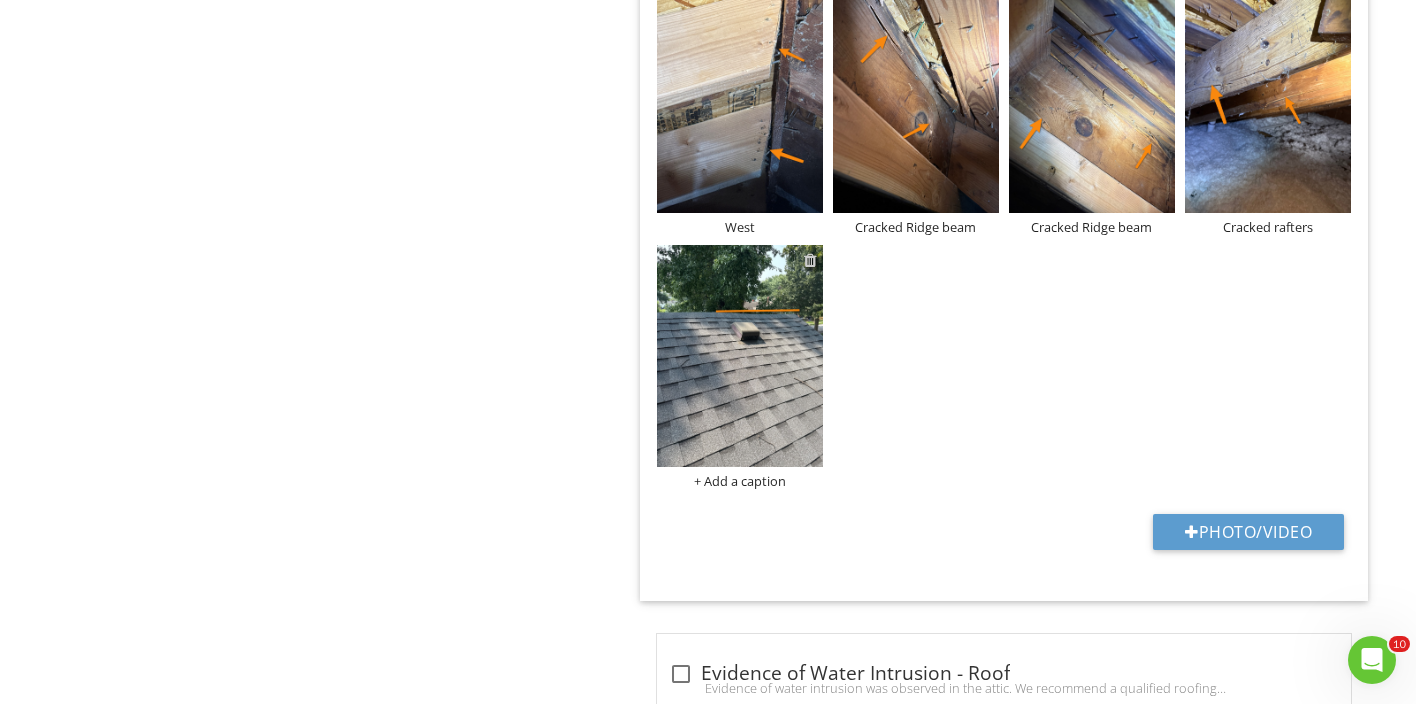 click at bounding box center (810, 260) 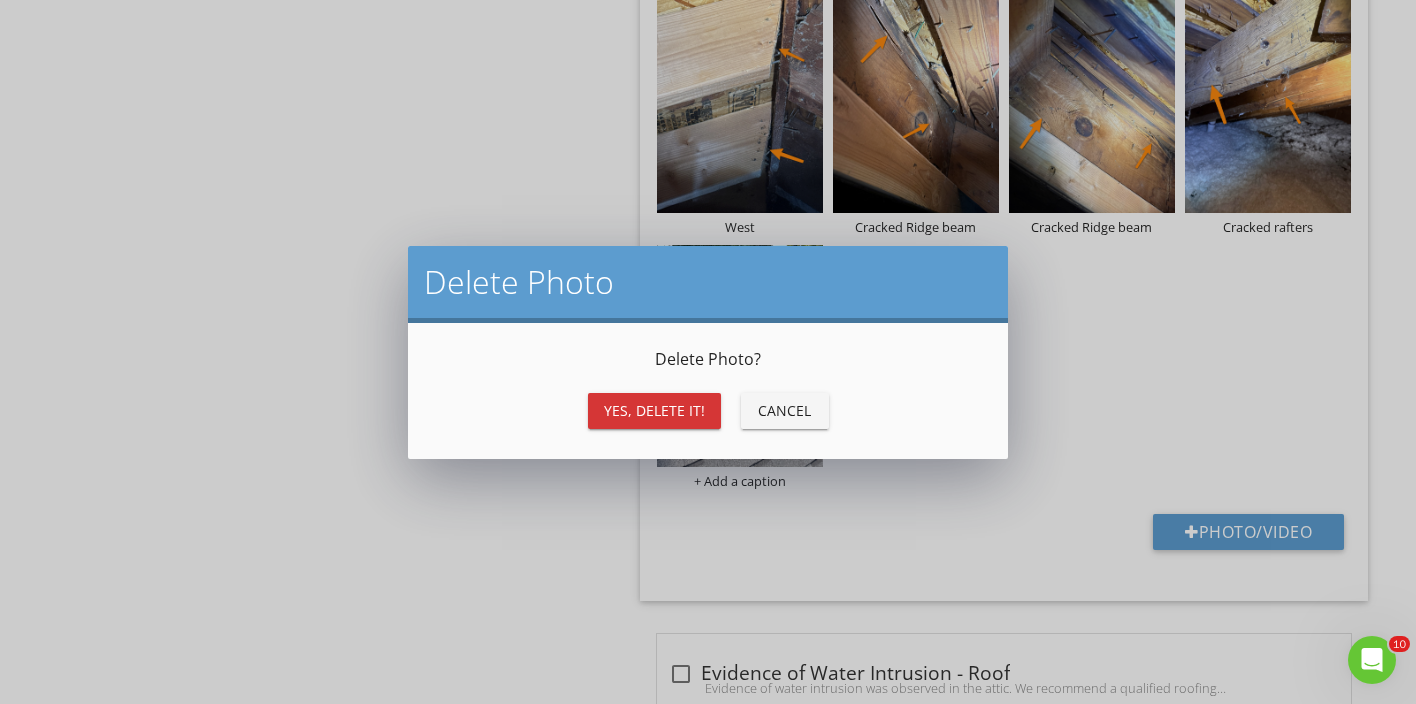 click on "Delete Photo   Delete Photo
?   Yes, Delete it!   Cancel" at bounding box center (708, 352) 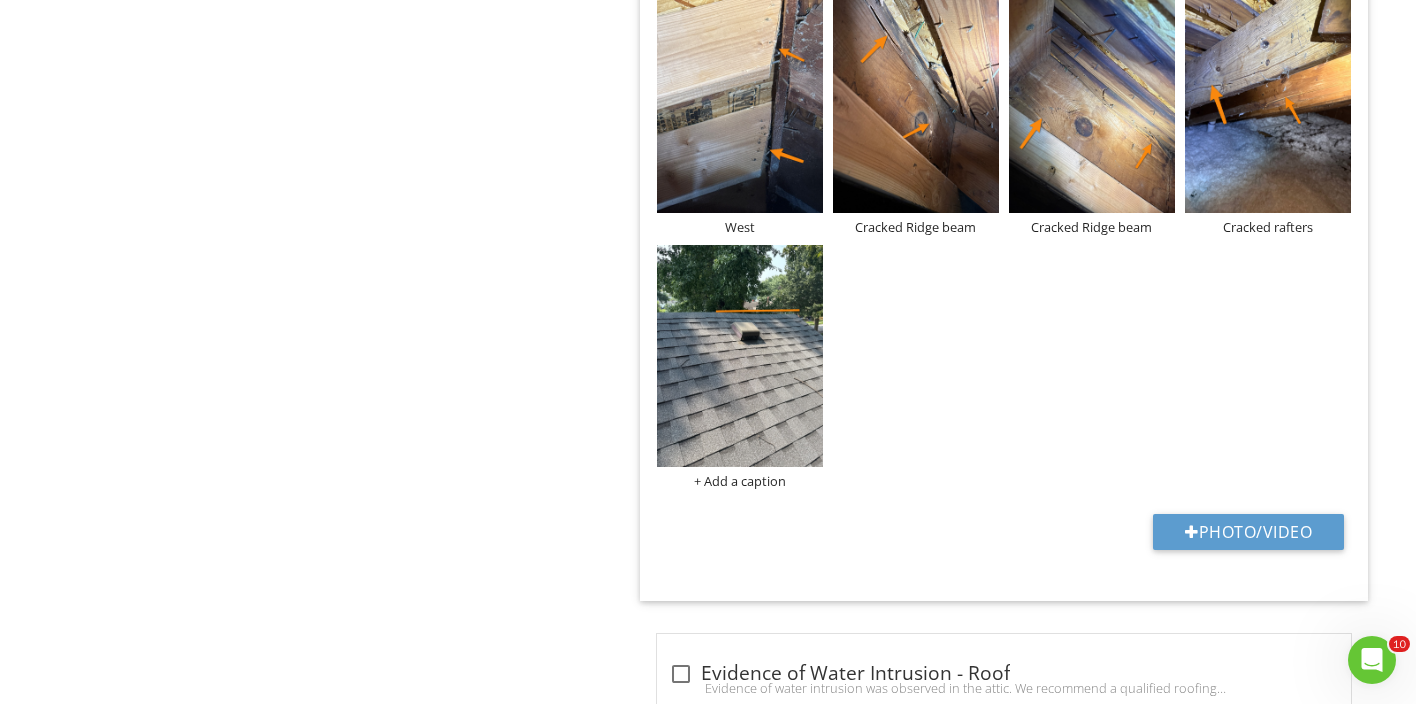 click on "Upload cover photo
Inspection Details
Roof
Exterior
Appliances
Fireplace
Heating & Cooling
Interior
Plumbing & Water Heater
Electrical
Attic
Basement, Crawl Space, & Foundation
Limitations, Exceptions & Exclusions
Section
Attic
General
Attic Insulation
Ventilation
Exhaust Systems
Absent Firewall
Roof Sheathing and Framing
Recessed Lights - Air Infiltration
Seal Ductwork
Item
Information" at bounding box center [708, 1165] 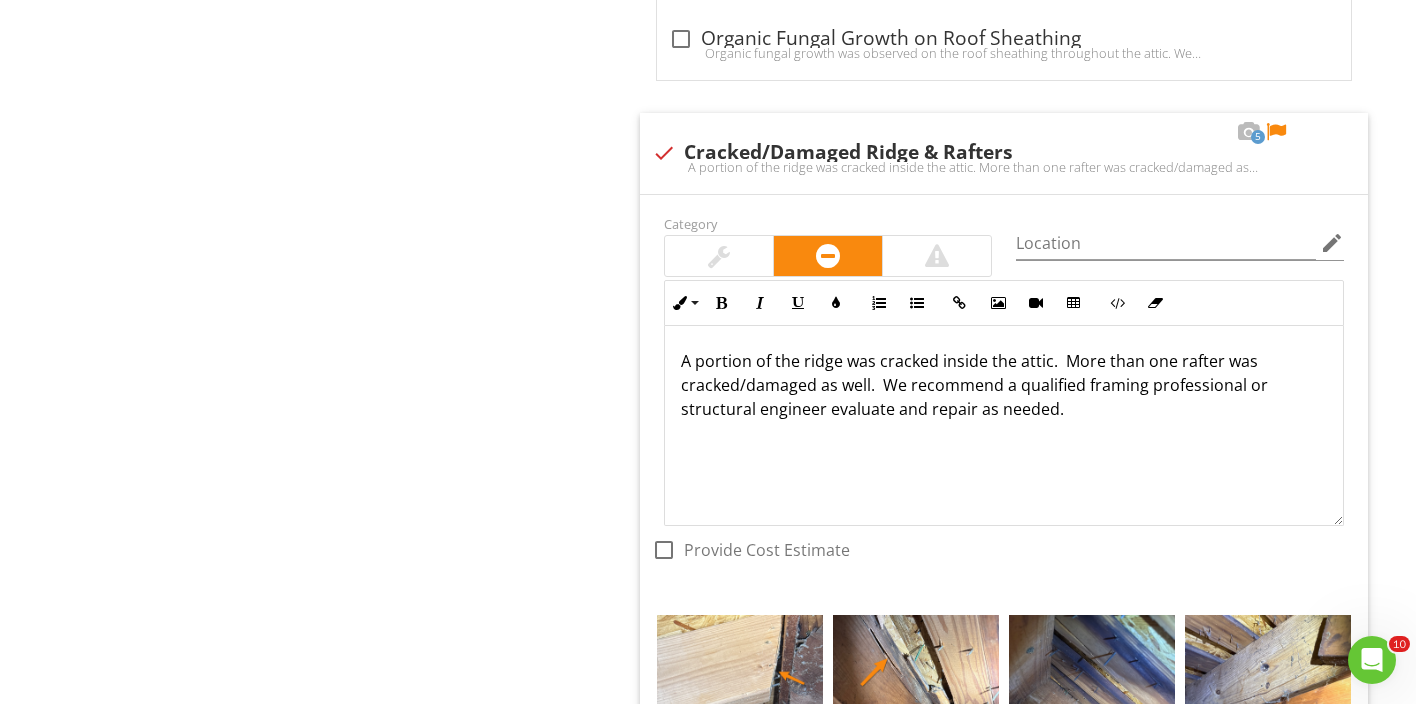 scroll, scrollTop: 2008, scrollLeft: 0, axis: vertical 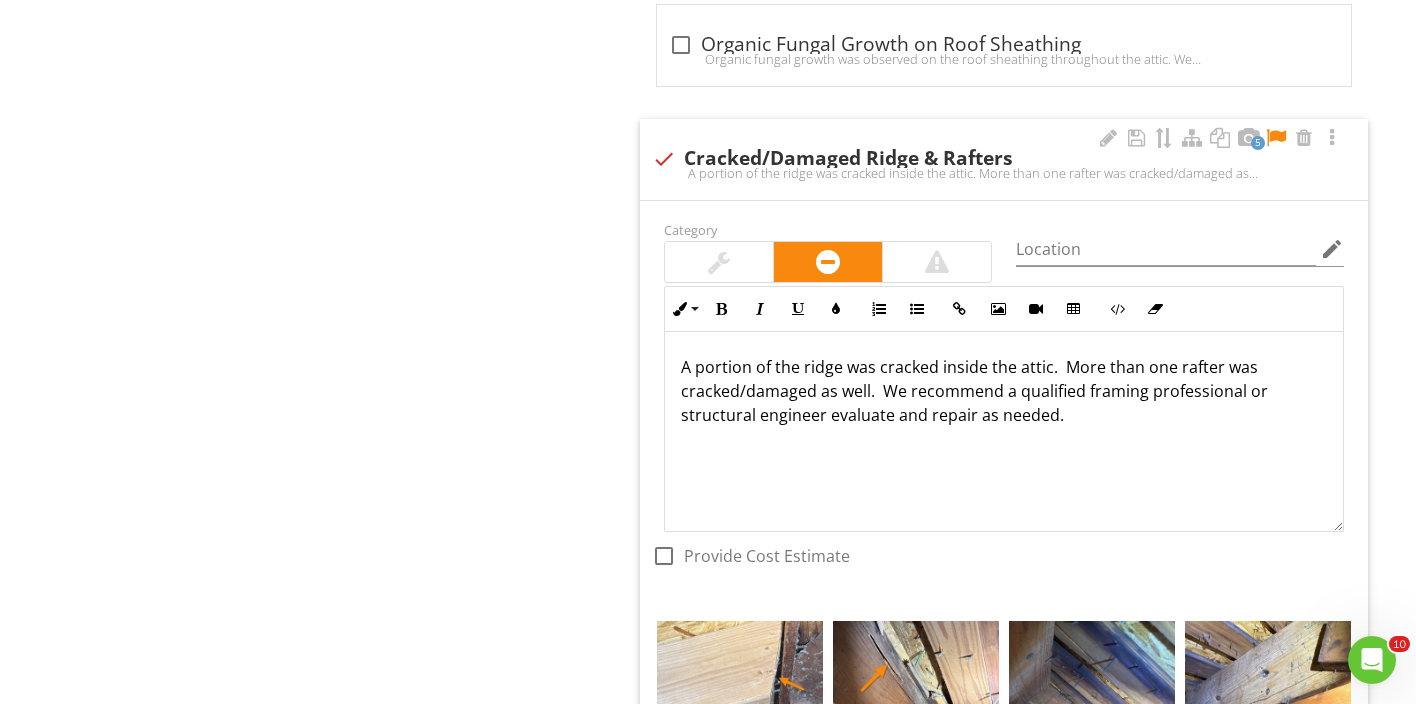 click at bounding box center [1276, 138] 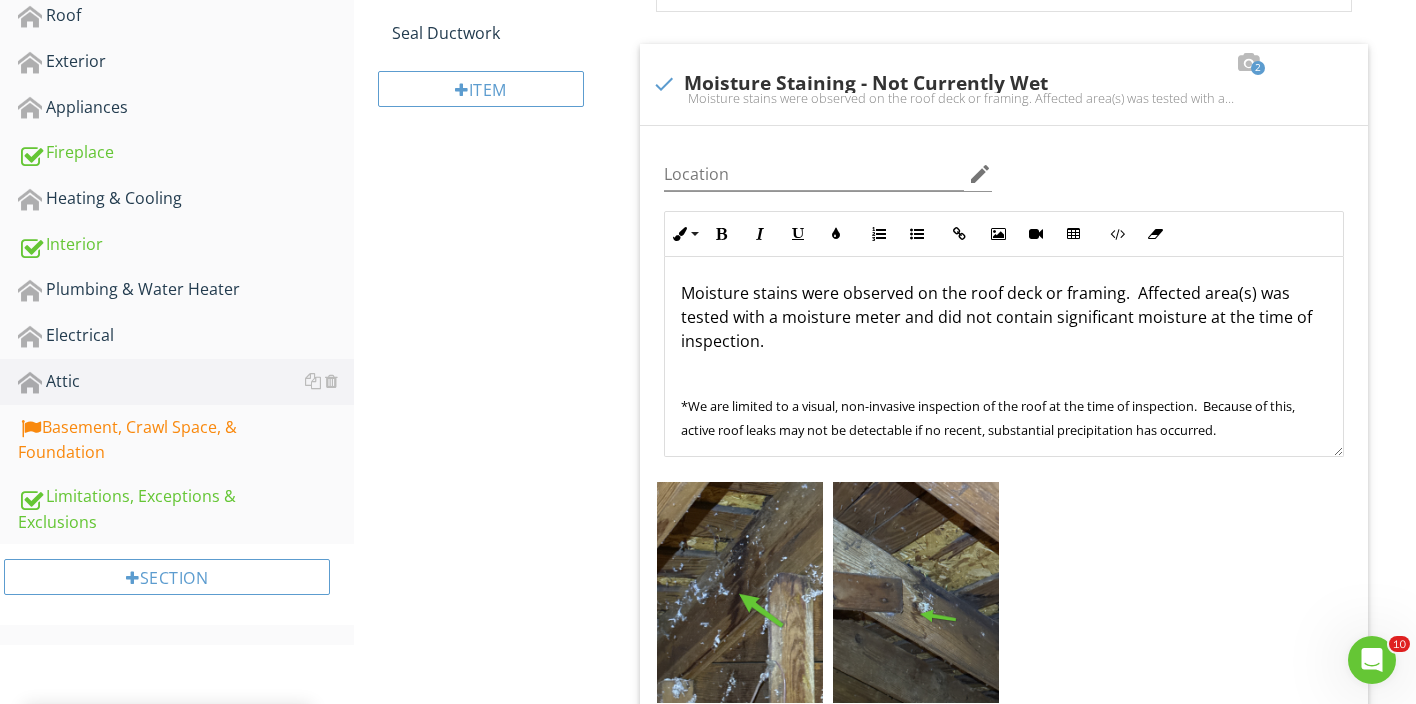 scroll, scrollTop: 645, scrollLeft: 0, axis: vertical 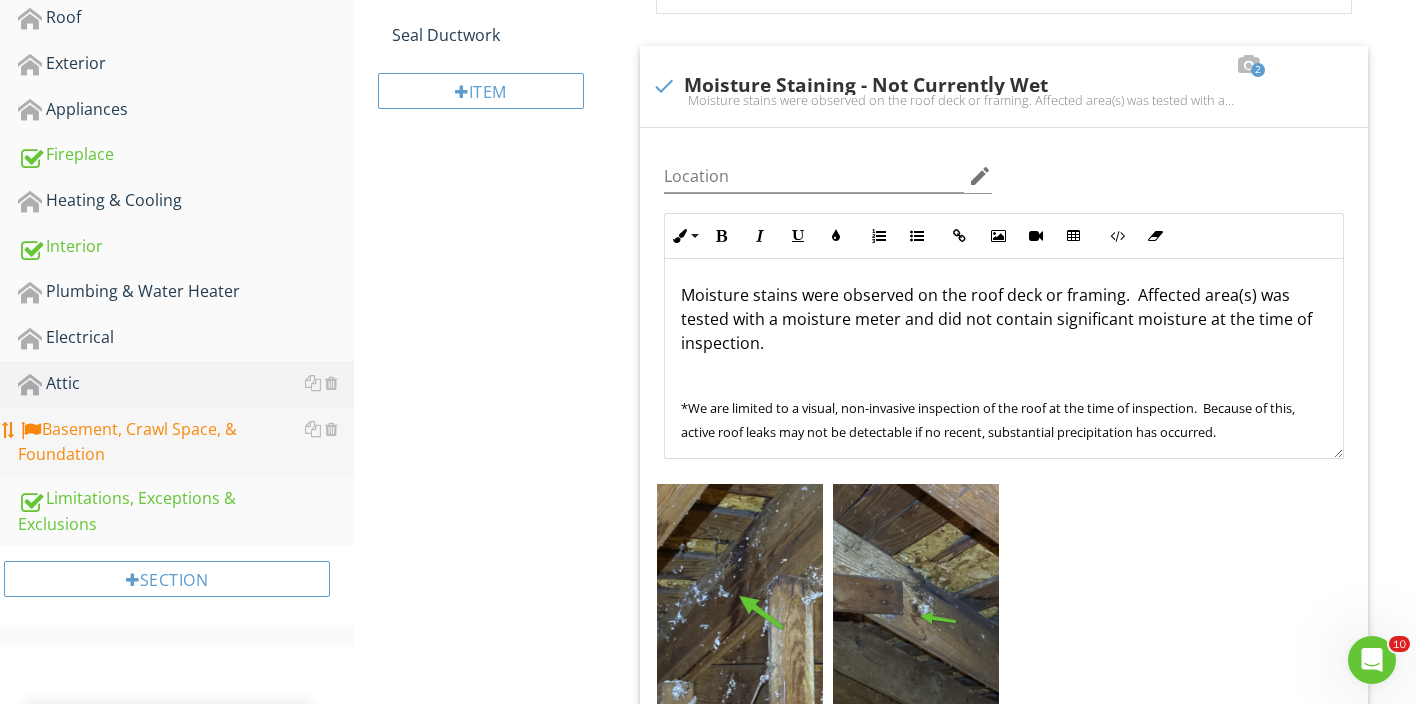 click on "Basement, Crawl Space, & Foundation" at bounding box center (186, 442) 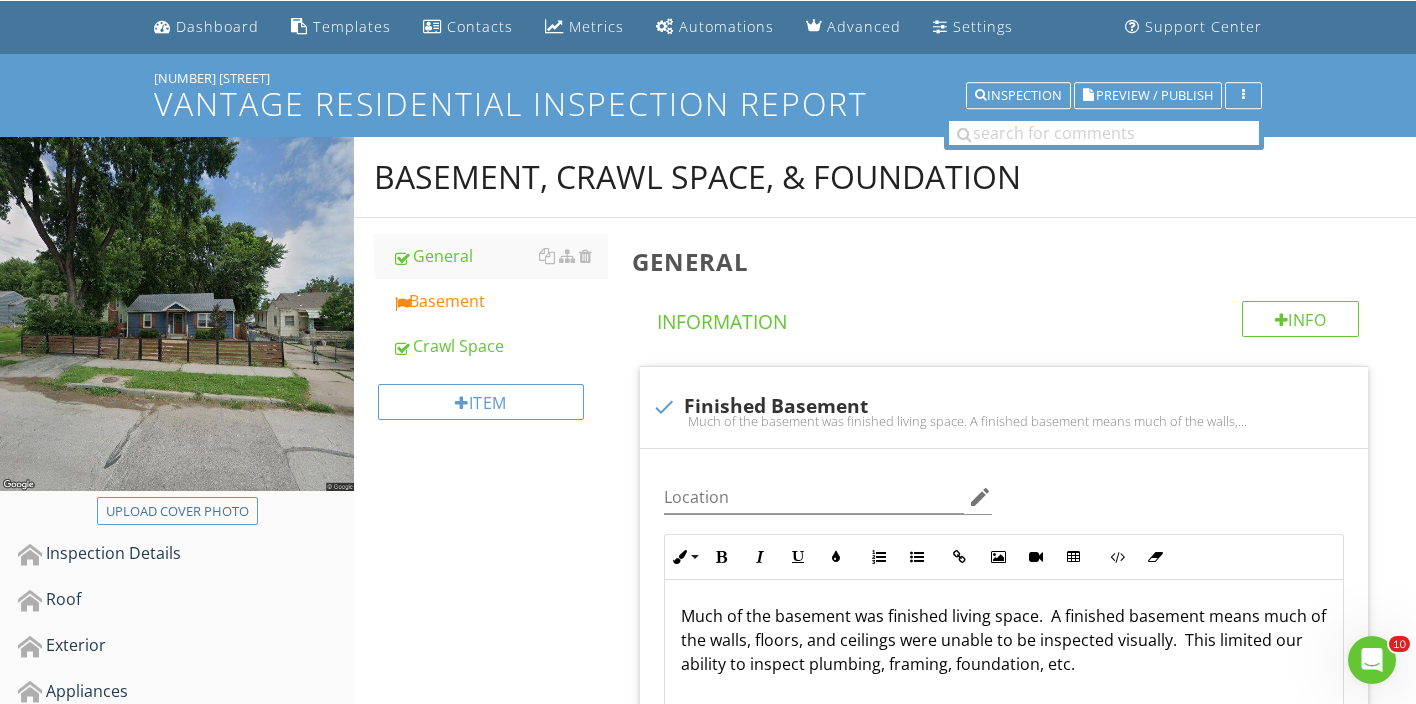 scroll, scrollTop: 0, scrollLeft: 0, axis: both 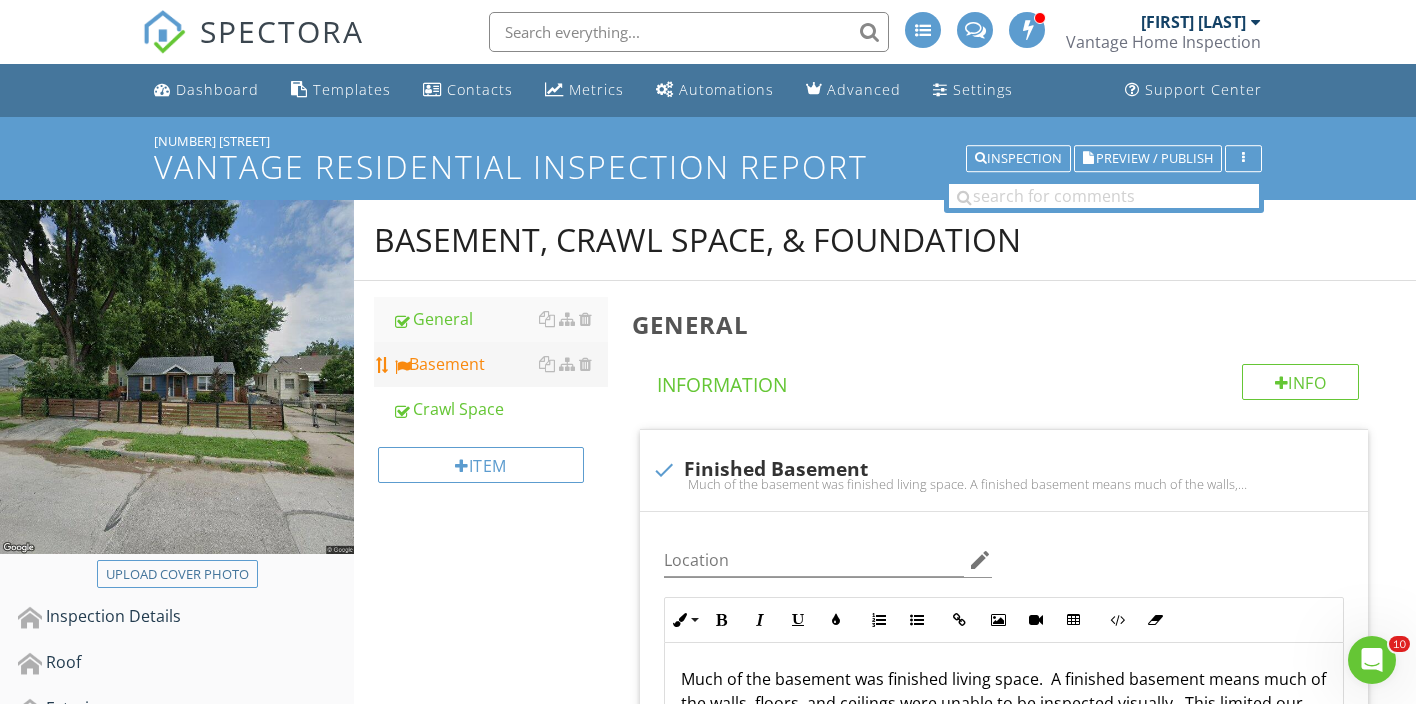 click on "Basement" at bounding box center (500, 364) 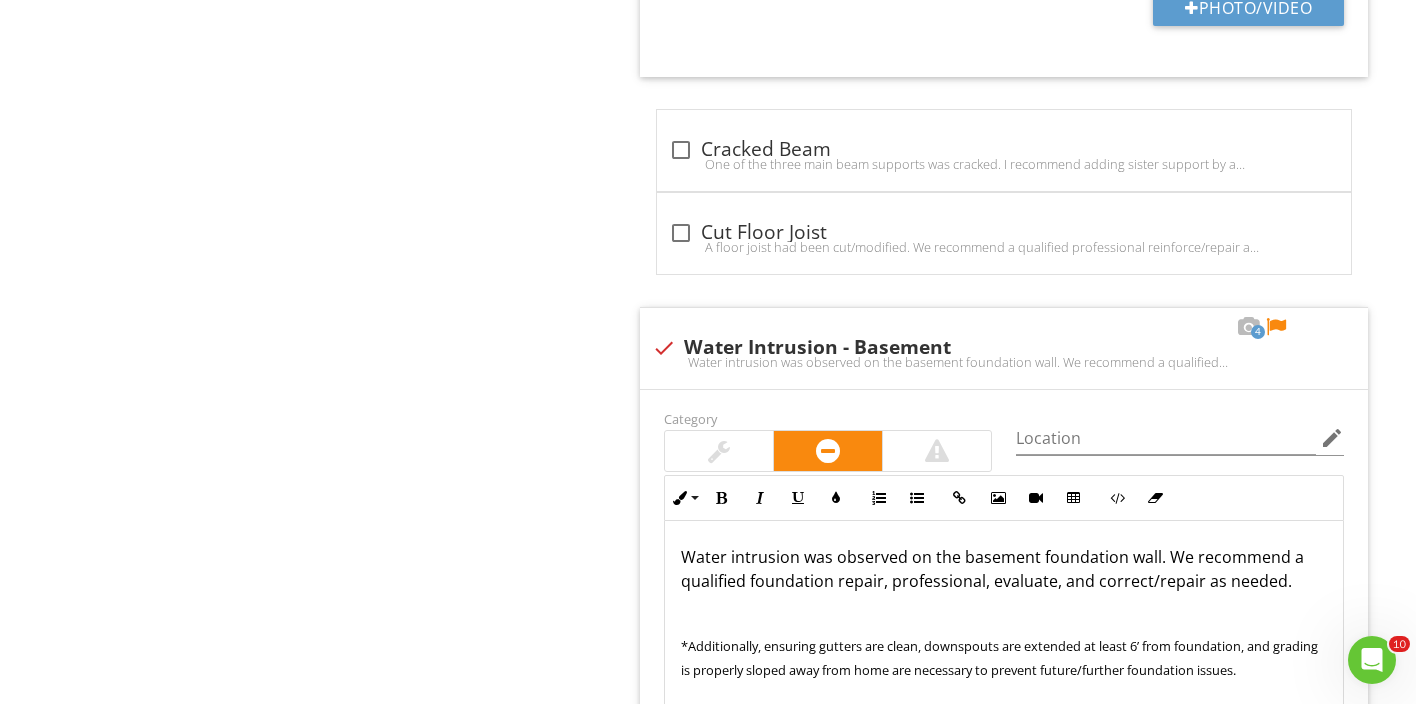 scroll, scrollTop: 7463, scrollLeft: 0, axis: vertical 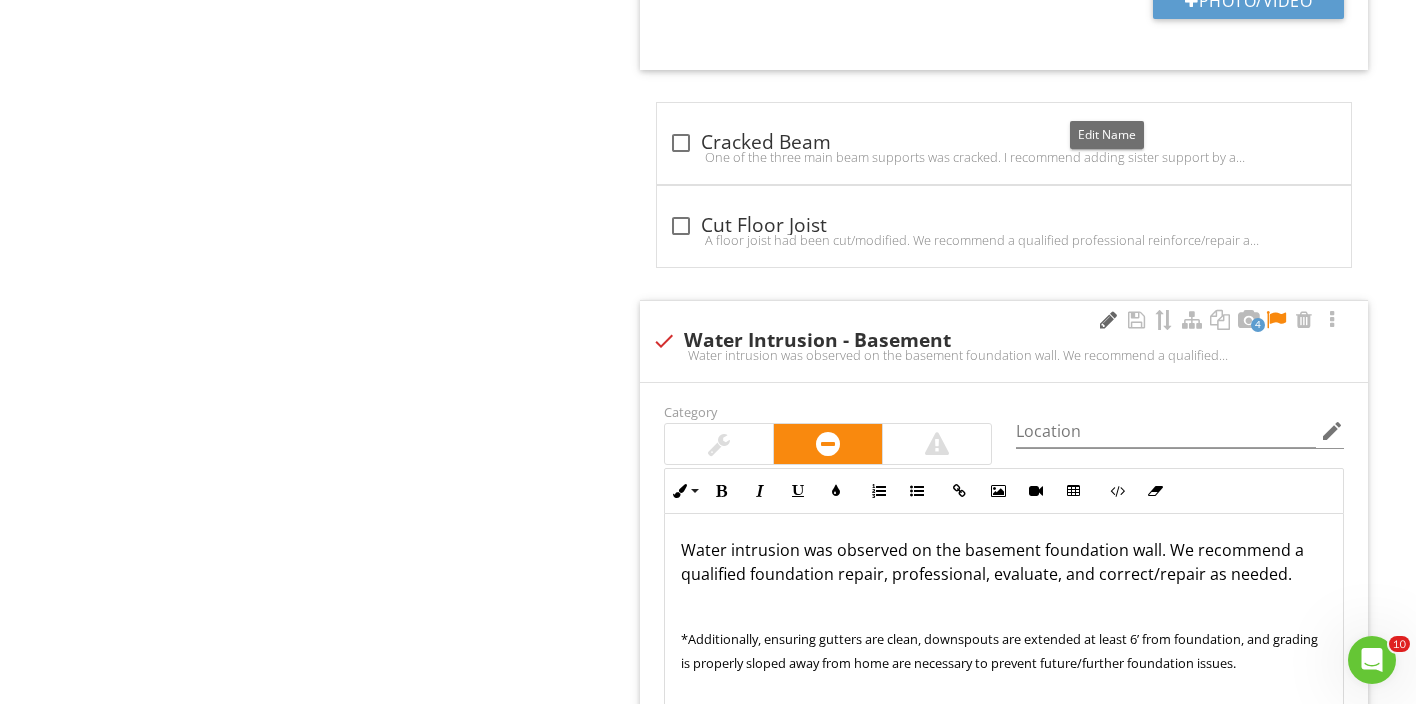 click at bounding box center (1108, 320) 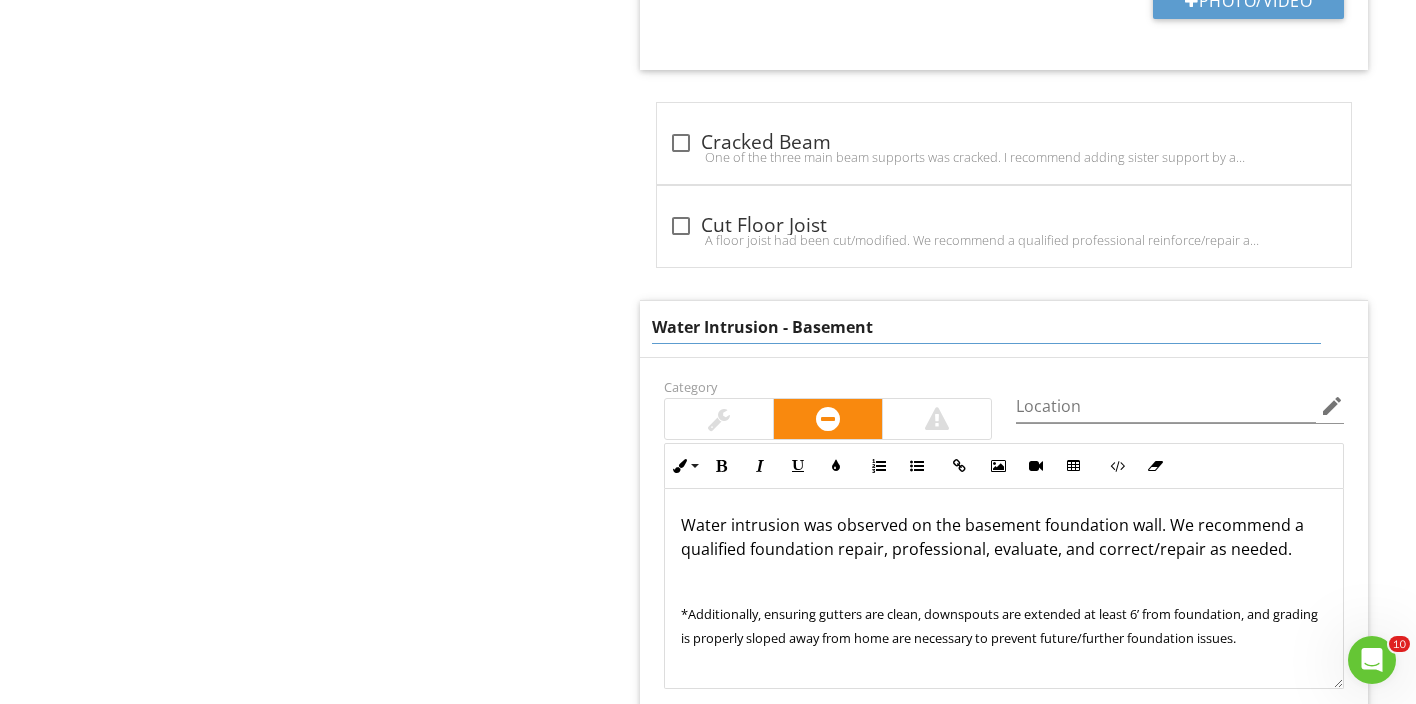 scroll, scrollTop: 7666, scrollLeft: 0, axis: vertical 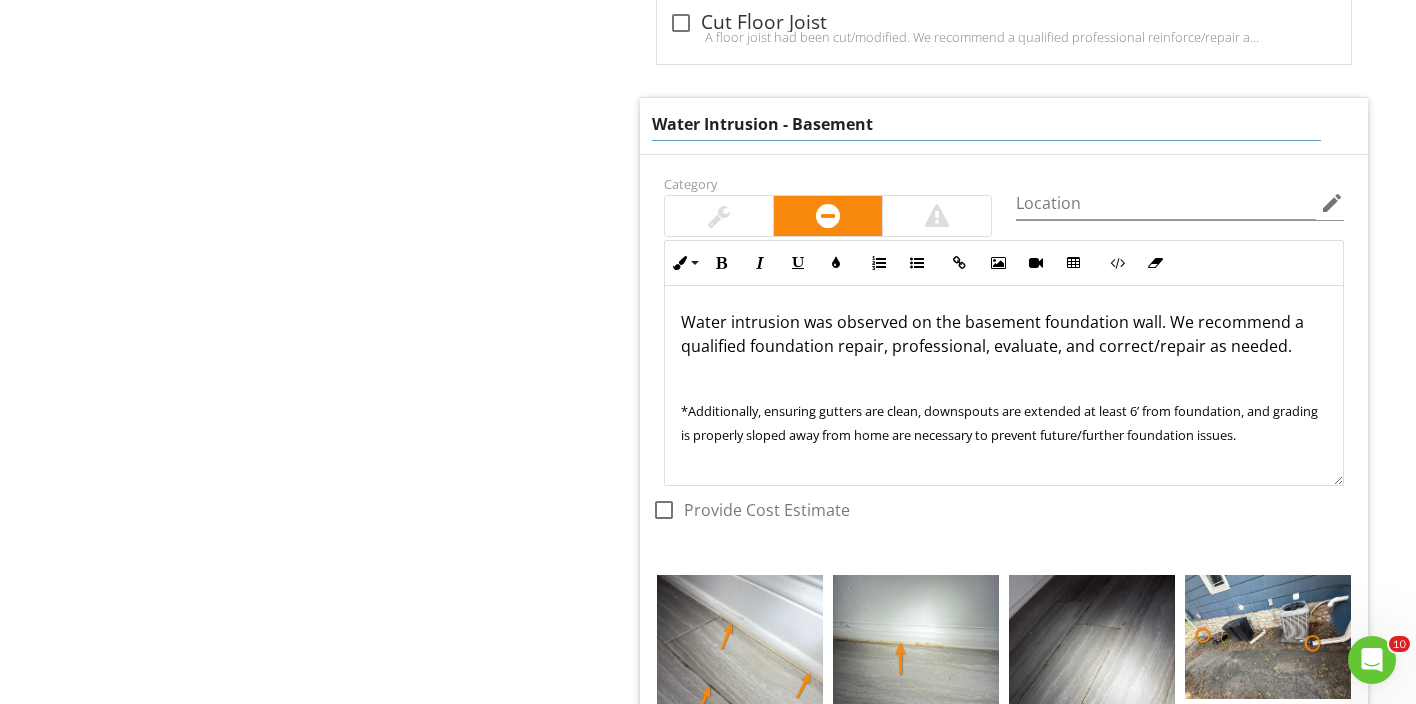drag, startPoint x: 884, startPoint y: 131, endPoint x: 704, endPoint y: 127, distance: 180.04443 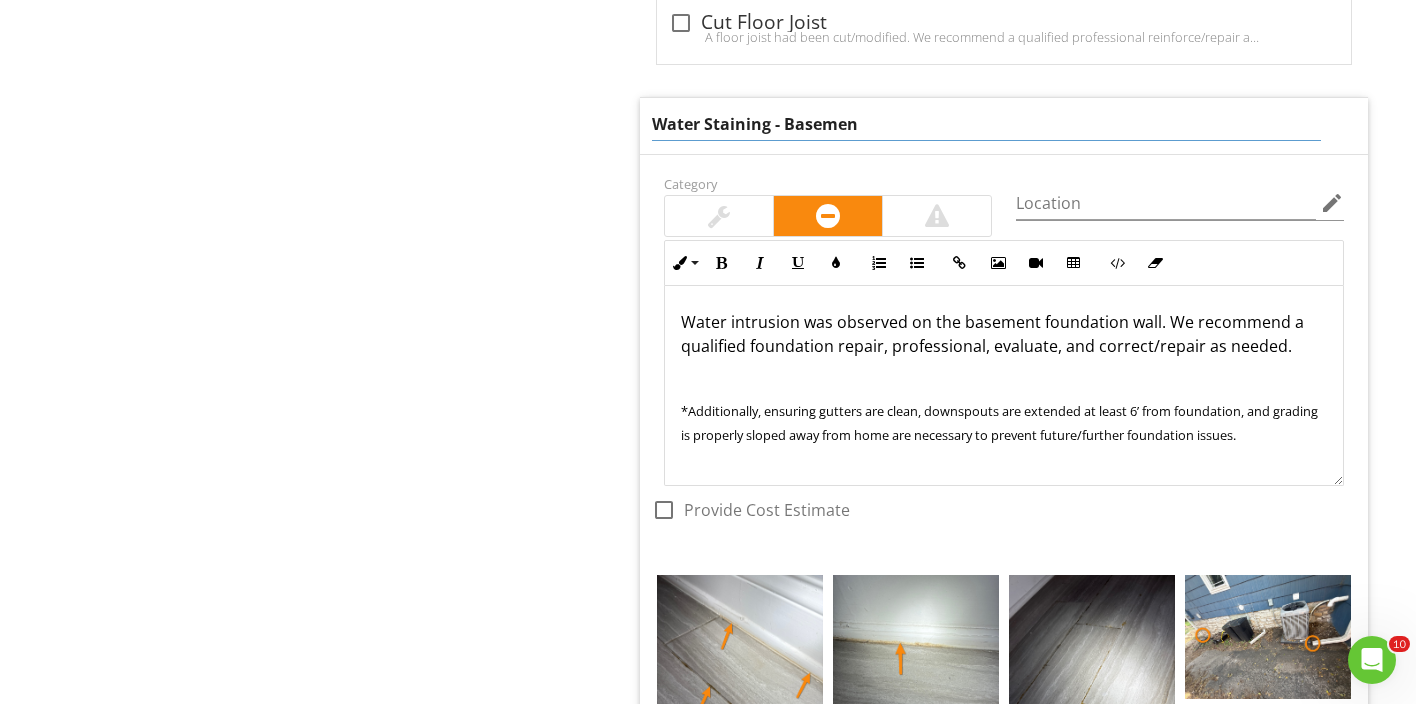 type on "Water Staining - Basement" 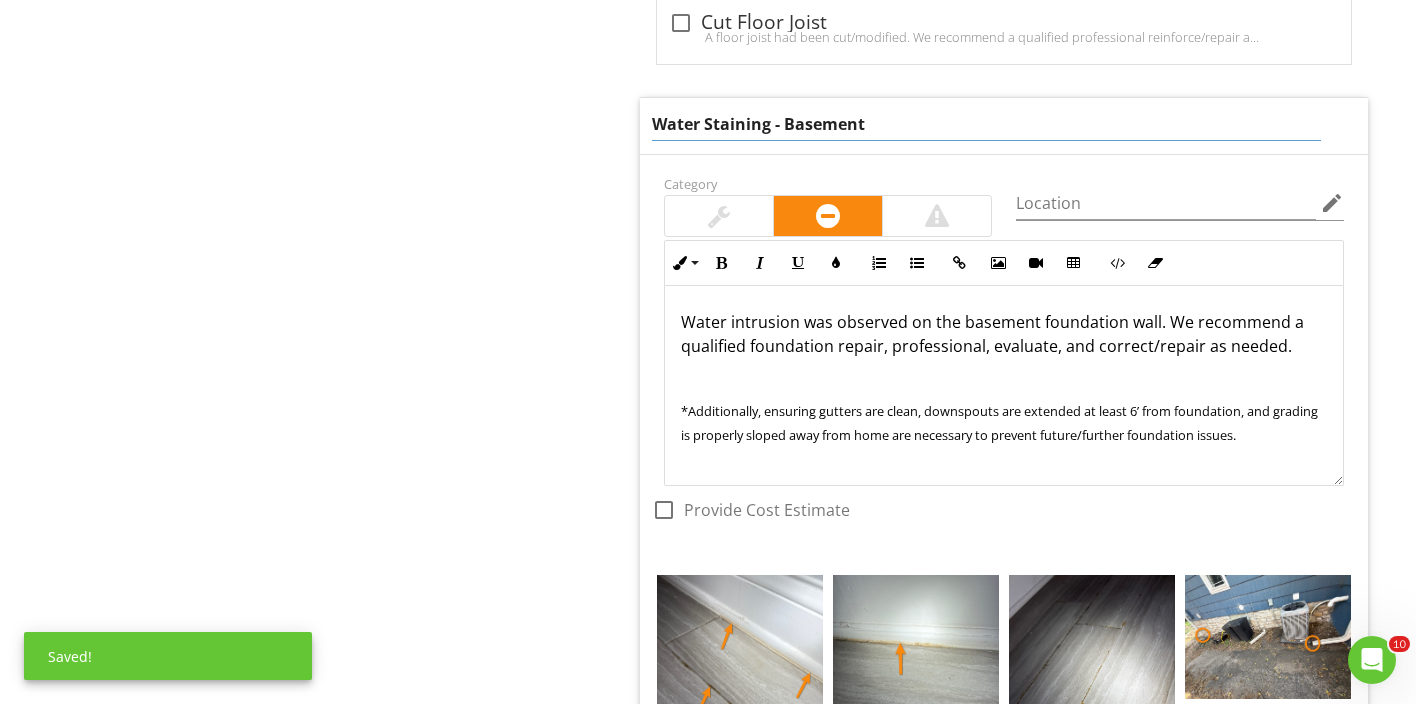 click on "Water intrusion was observed on the basement foundation wall. We recommend a qualified foundation repair, professional, evaluate, and correct/repair as needed.  *Additionally, ensuring gutters are clean, downspouts are extended at least 6’ from foundation, and grading is properly sloped away from home are necessary to prevent future/further foundation issues." at bounding box center [1004, 386] 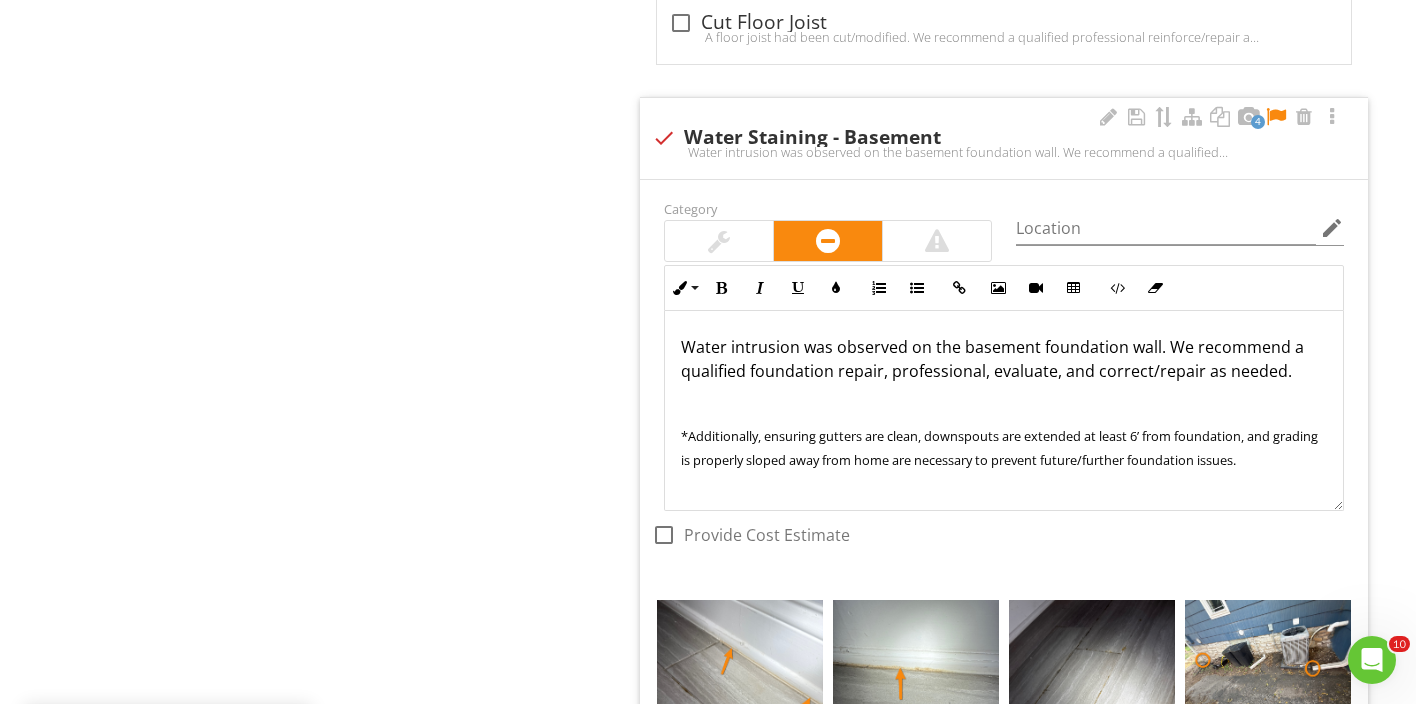 click on "Water intrusion was observed on the basement foundation wall. We recommend a qualified foundation repair, professional, evaluate, and correct/repair as needed." at bounding box center (1004, 359) 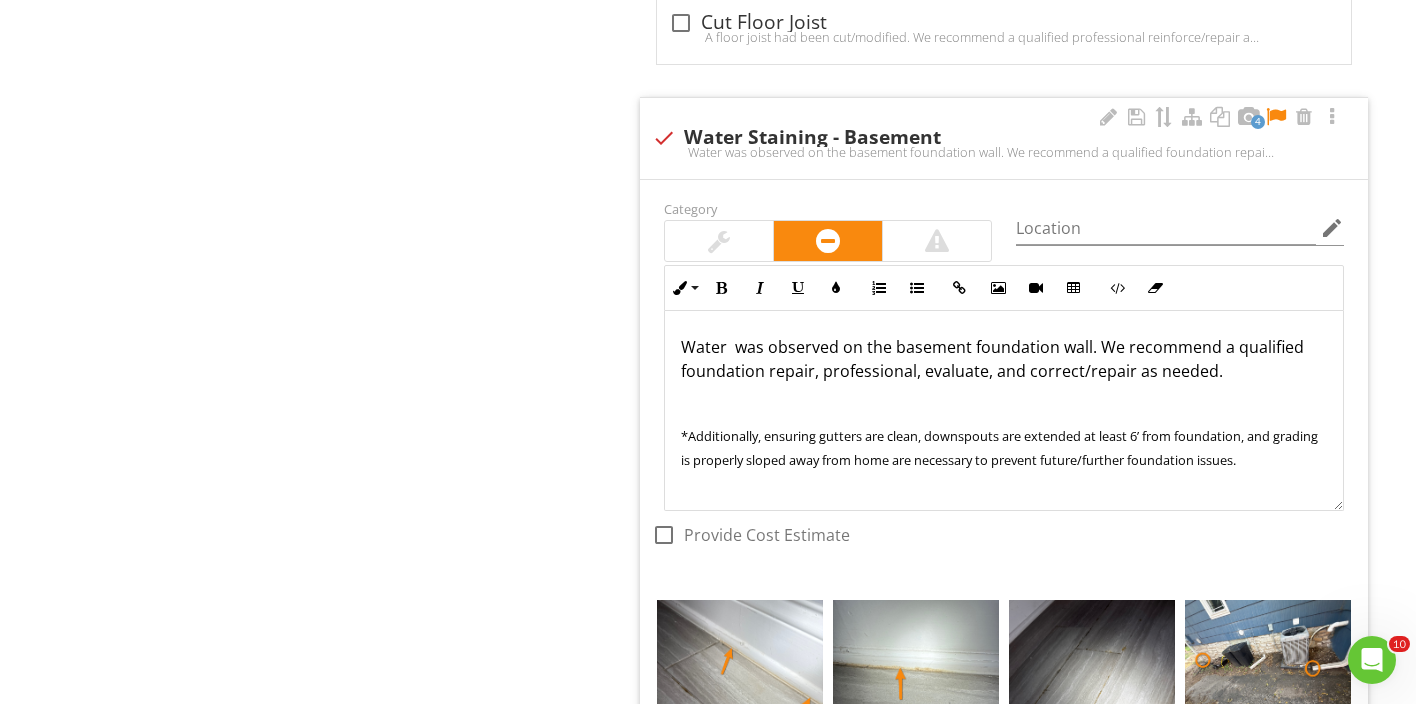 type 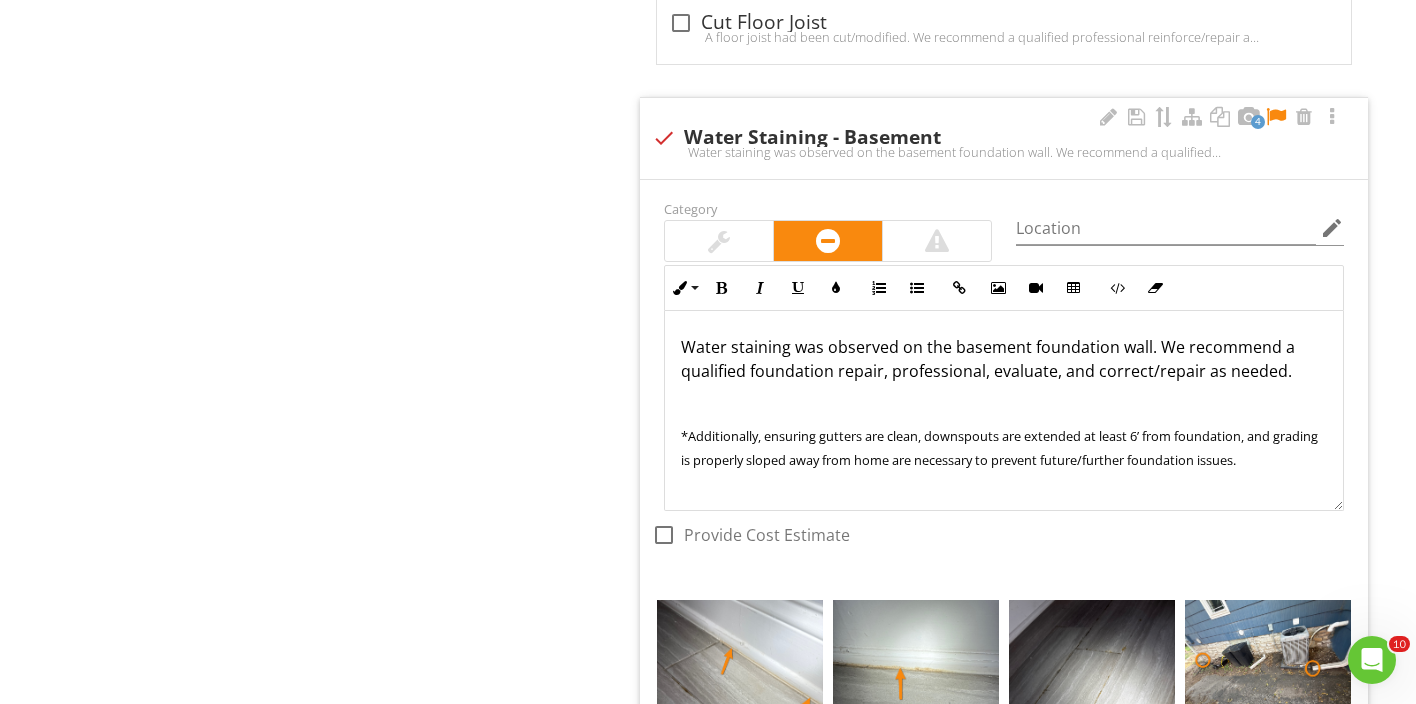 click on "Water staining was observed on the basement foundation wall. We recommend a qualified foundation repair, professional, evaluate, and correct/repair as needed." at bounding box center (1004, 359) 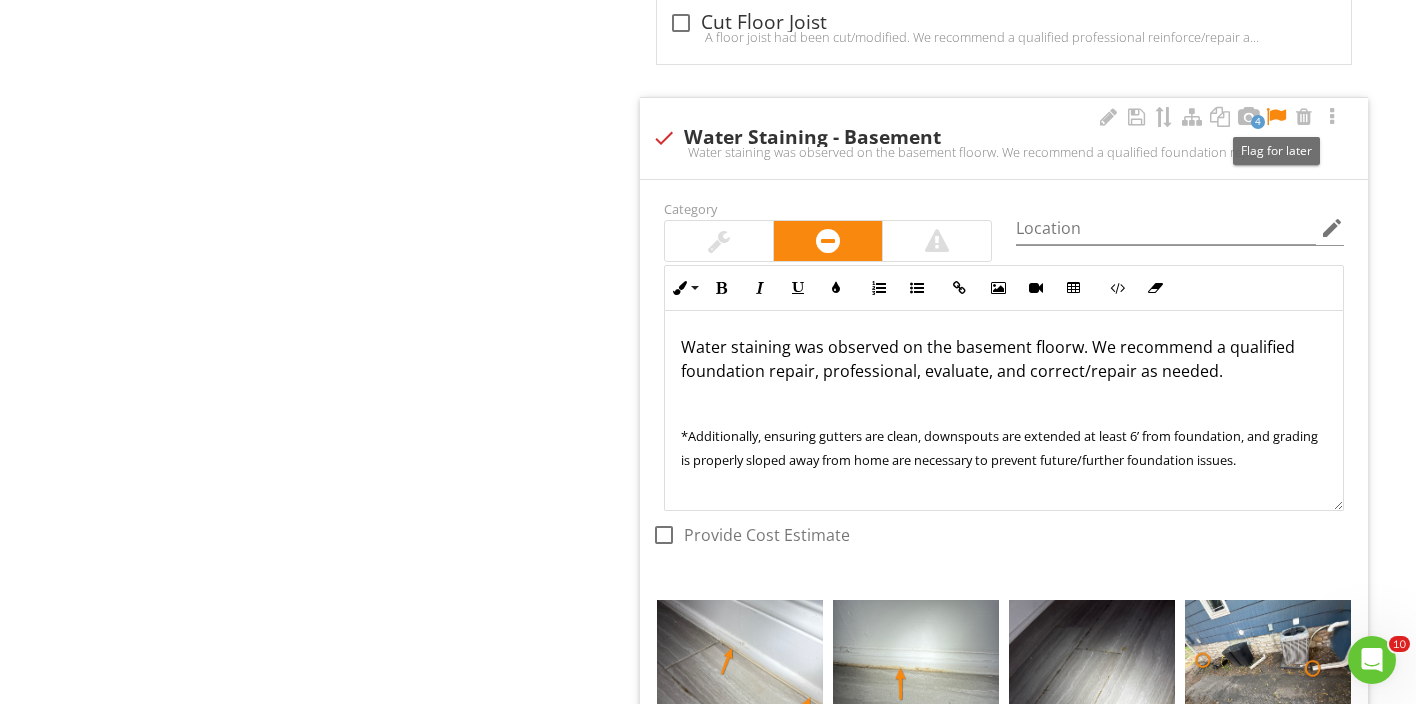 click at bounding box center (1276, 117) 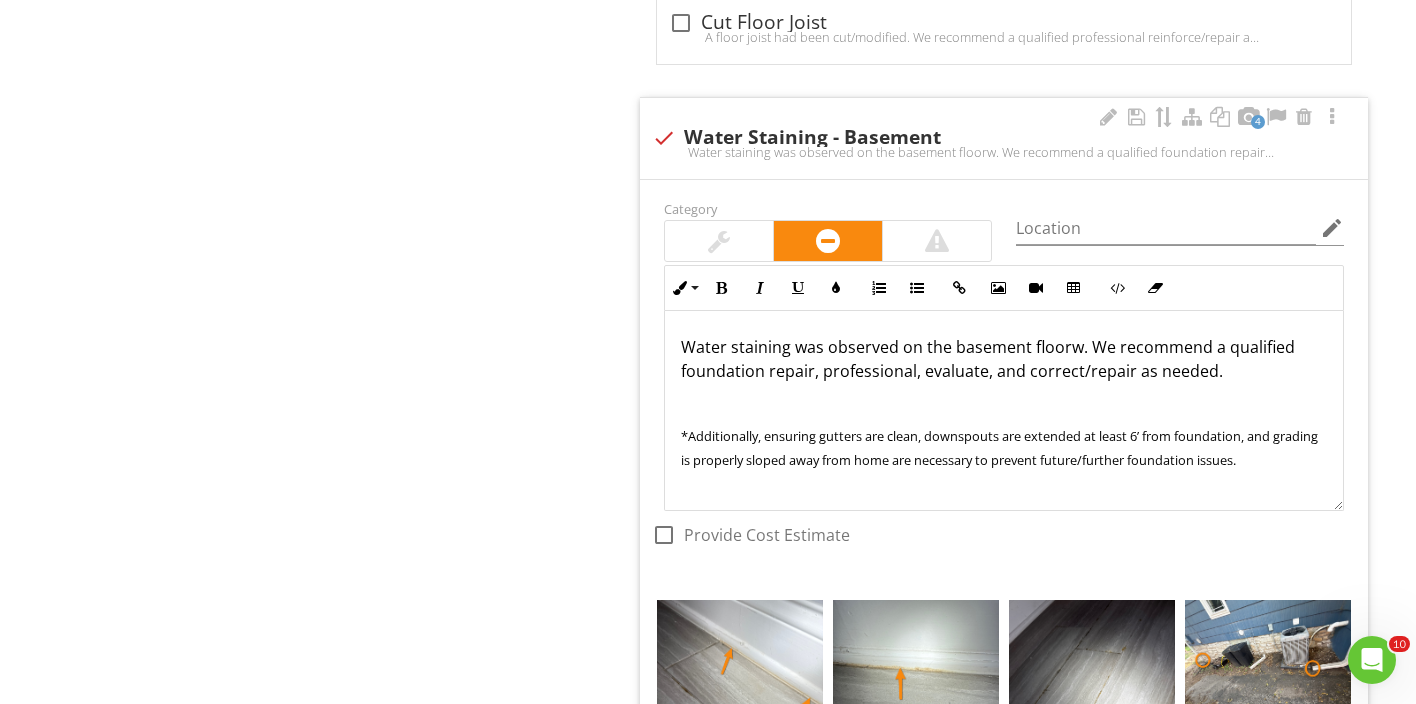 click on "Water staining was observed on the basement floorw. We recommend a qualified foundation repair, professional, evaluate, and correct/repair as needed." at bounding box center (1004, 359) 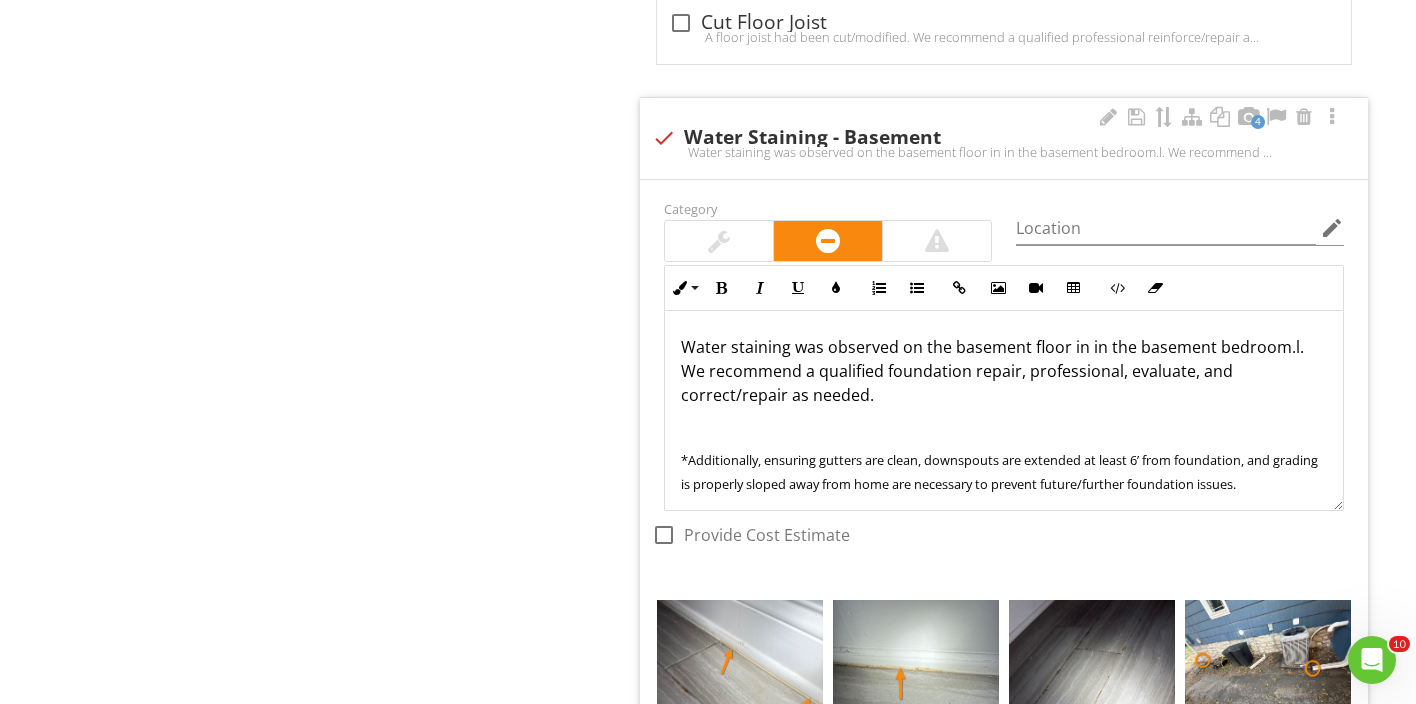 scroll, scrollTop: 9, scrollLeft: 0, axis: vertical 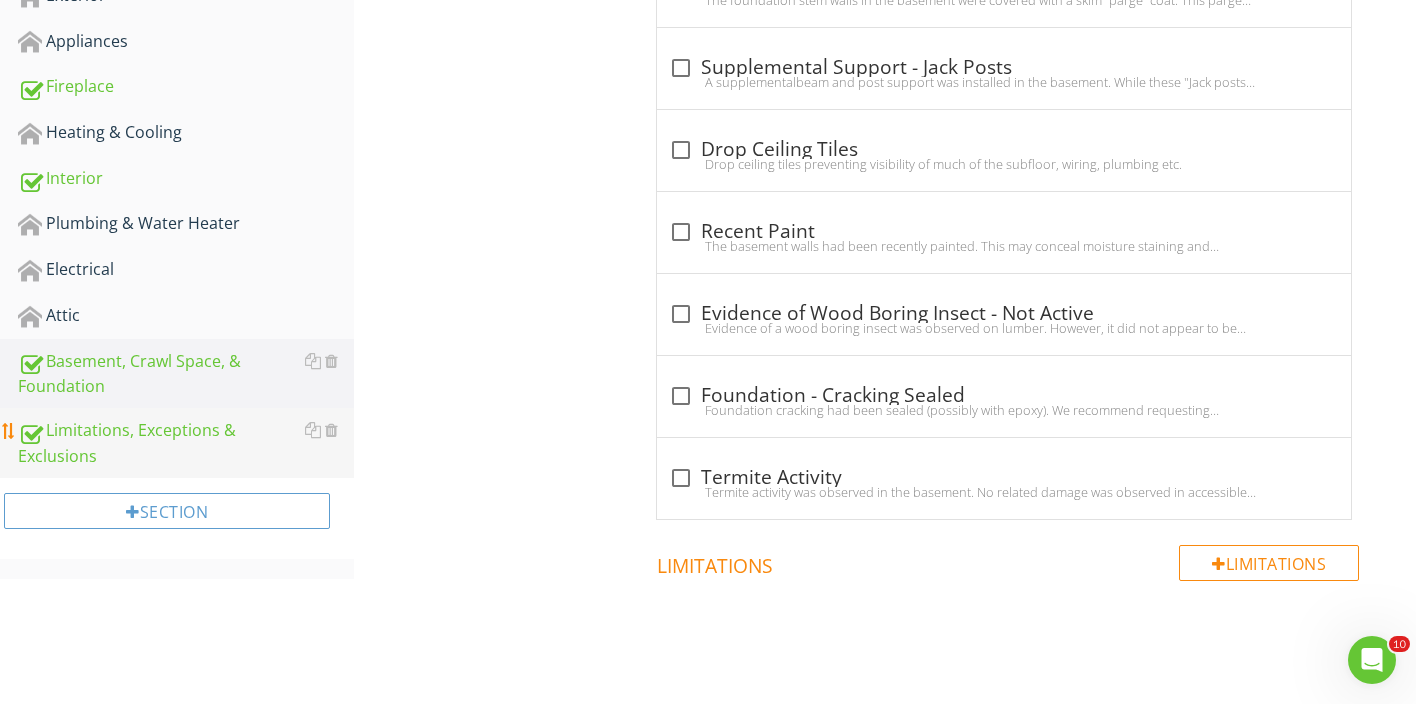 click on "Limitations, Exceptions & Exclusions" at bounding box center (186, 443) 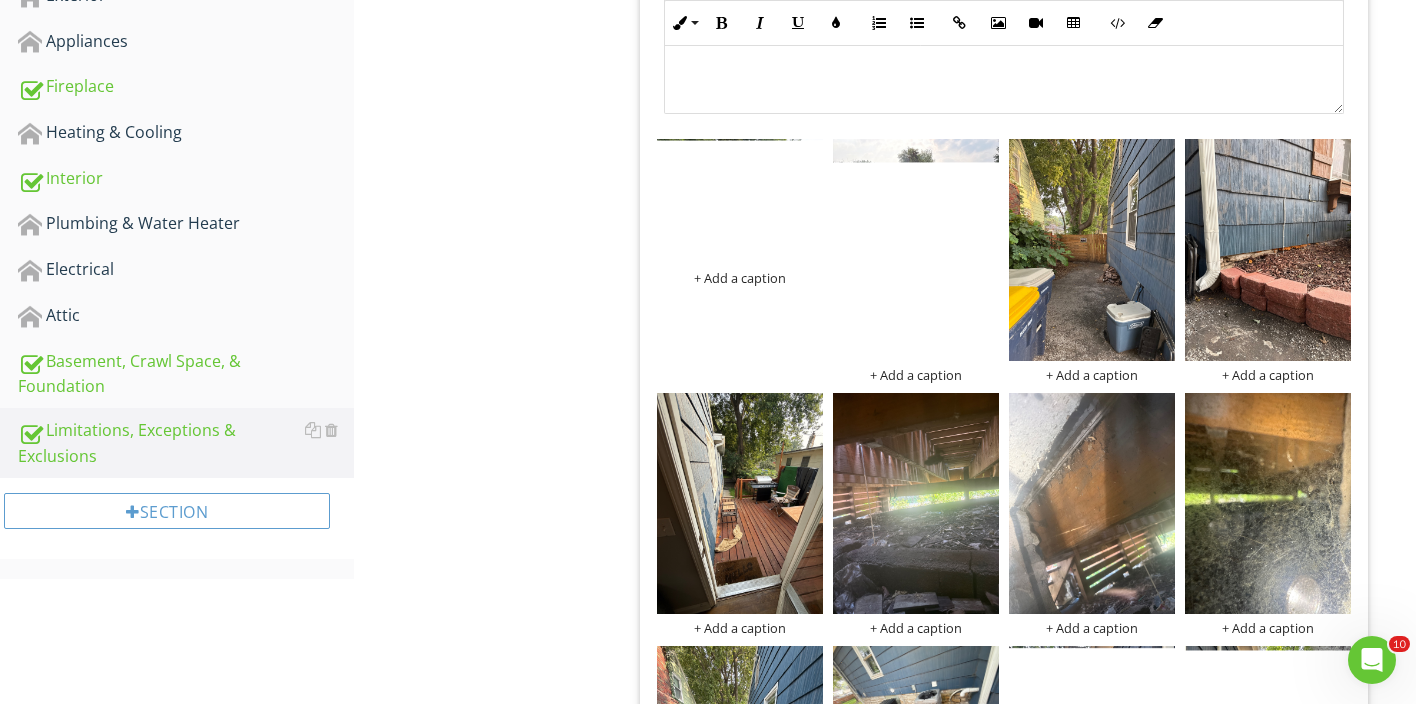 scroll, scrollTop: 669, scrollLeft: 0, axis: vertical 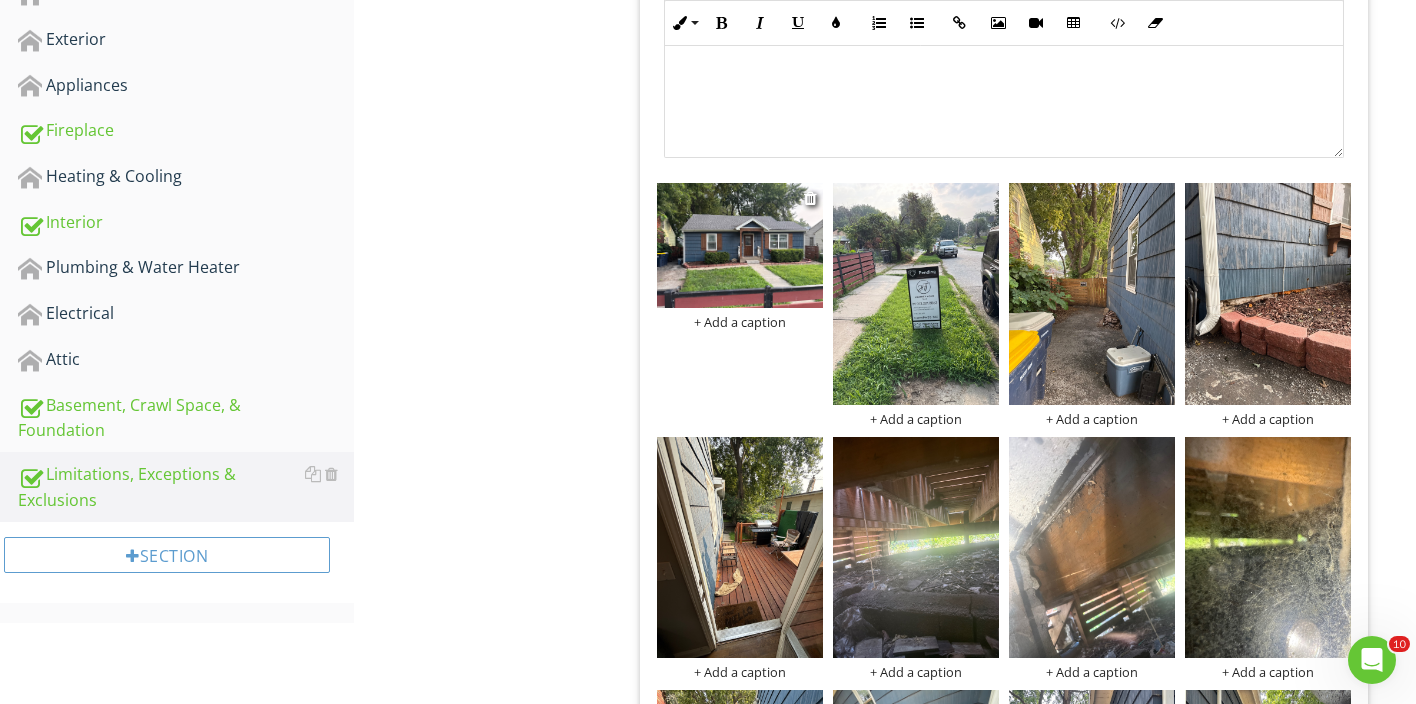 click at bounding box center (740, 245) 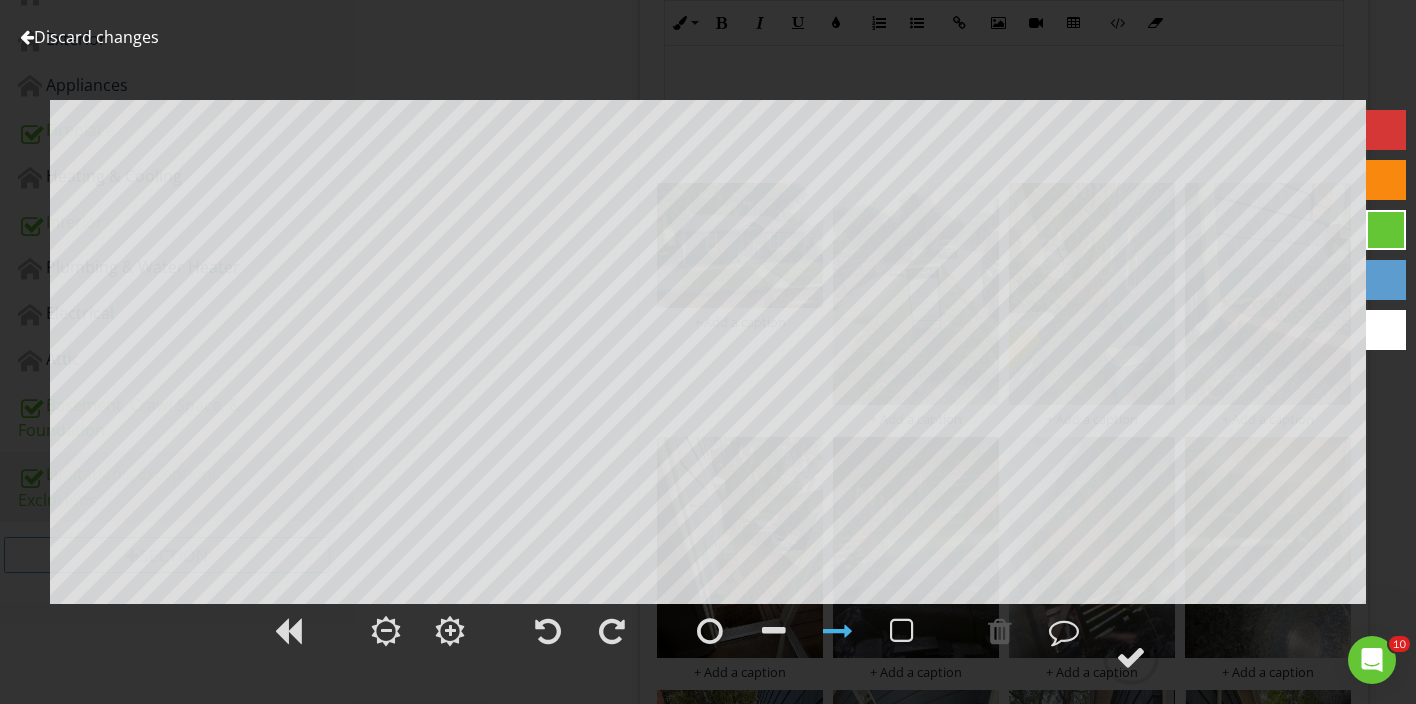 click on "Discard changes" at bounding box center [89, 37] 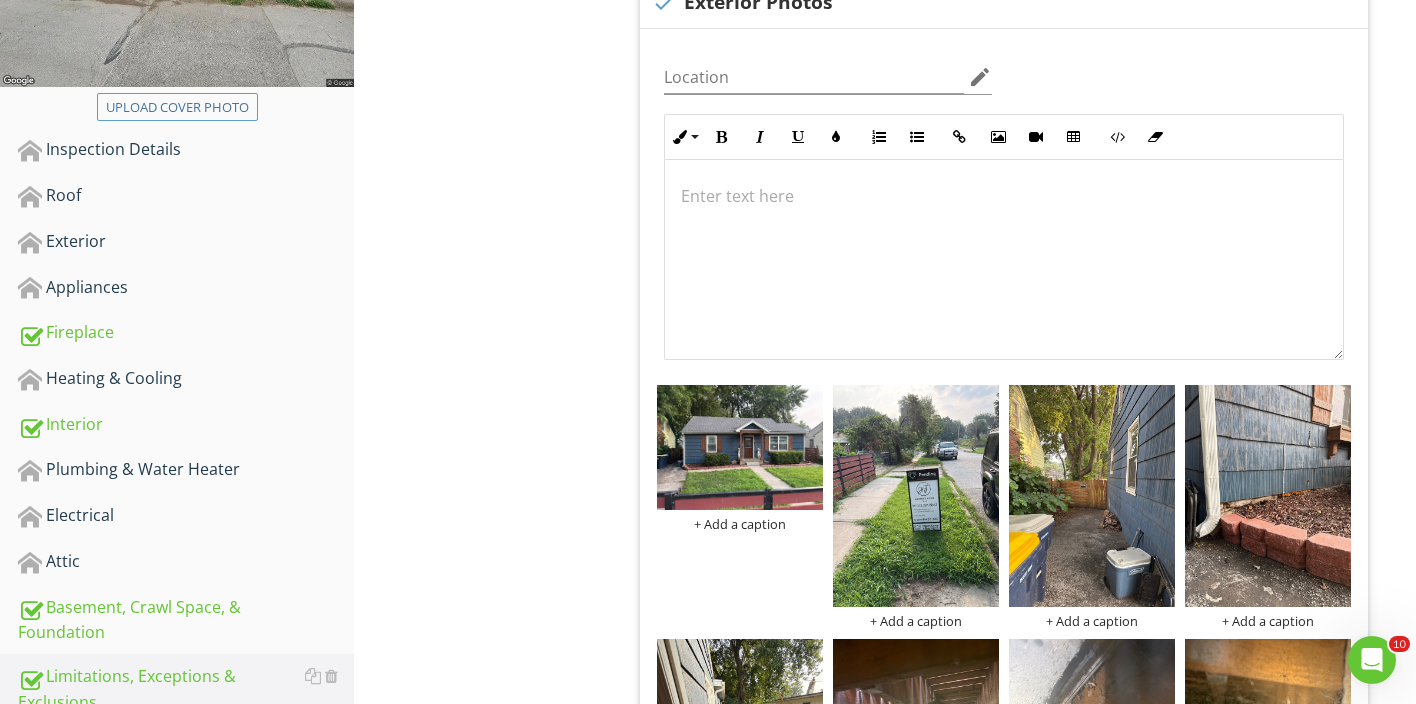 scroll, scrollTop: 466, scrollLeft: 0, axis: vertical 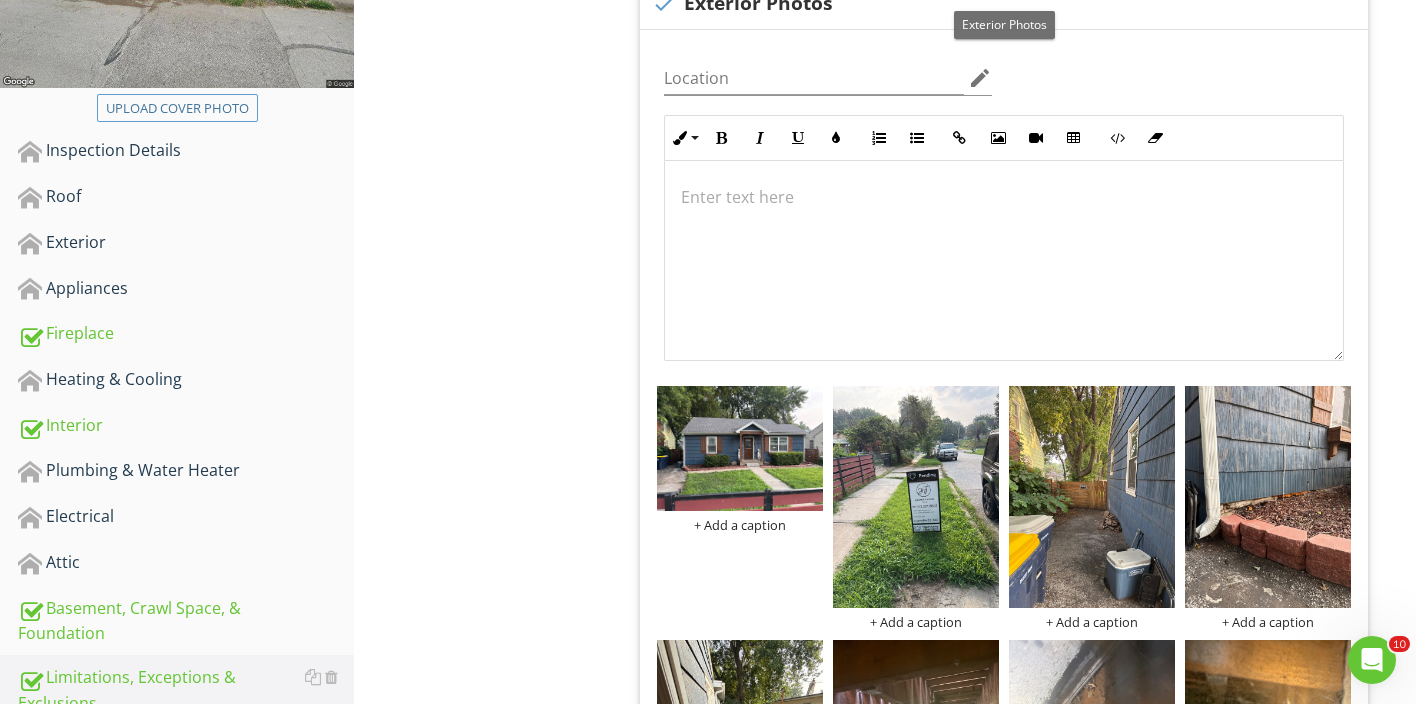 click at bounding box center [664, 4] 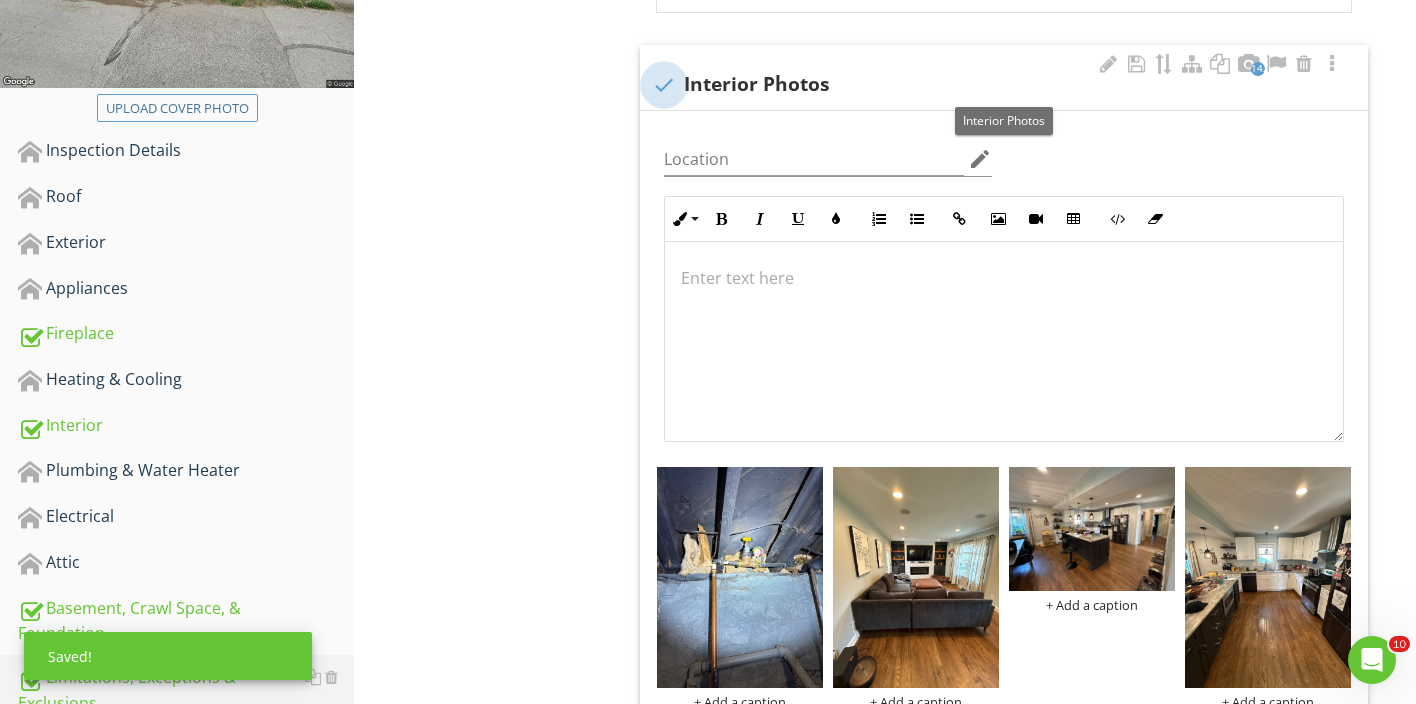 click at bounding box center [664, 85] 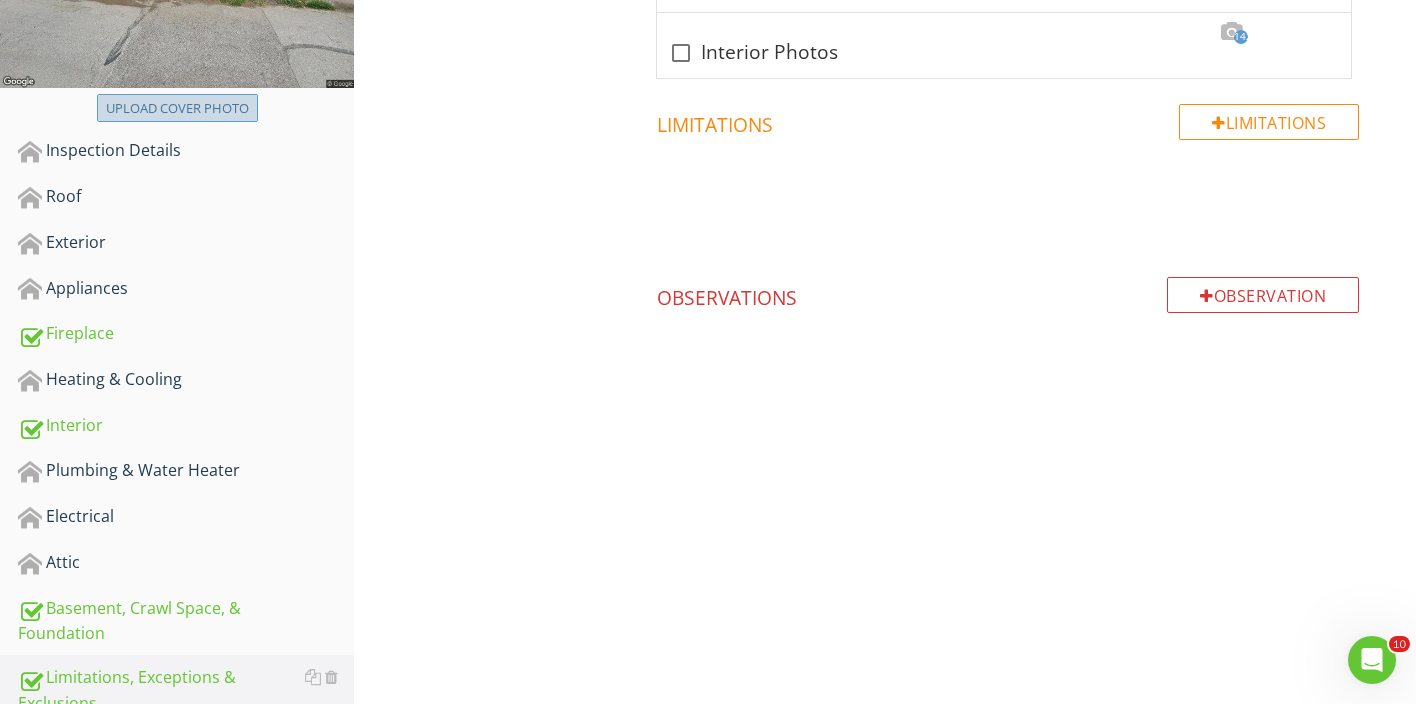 click on "Upload cover photo" at bounding box center (177, 109) 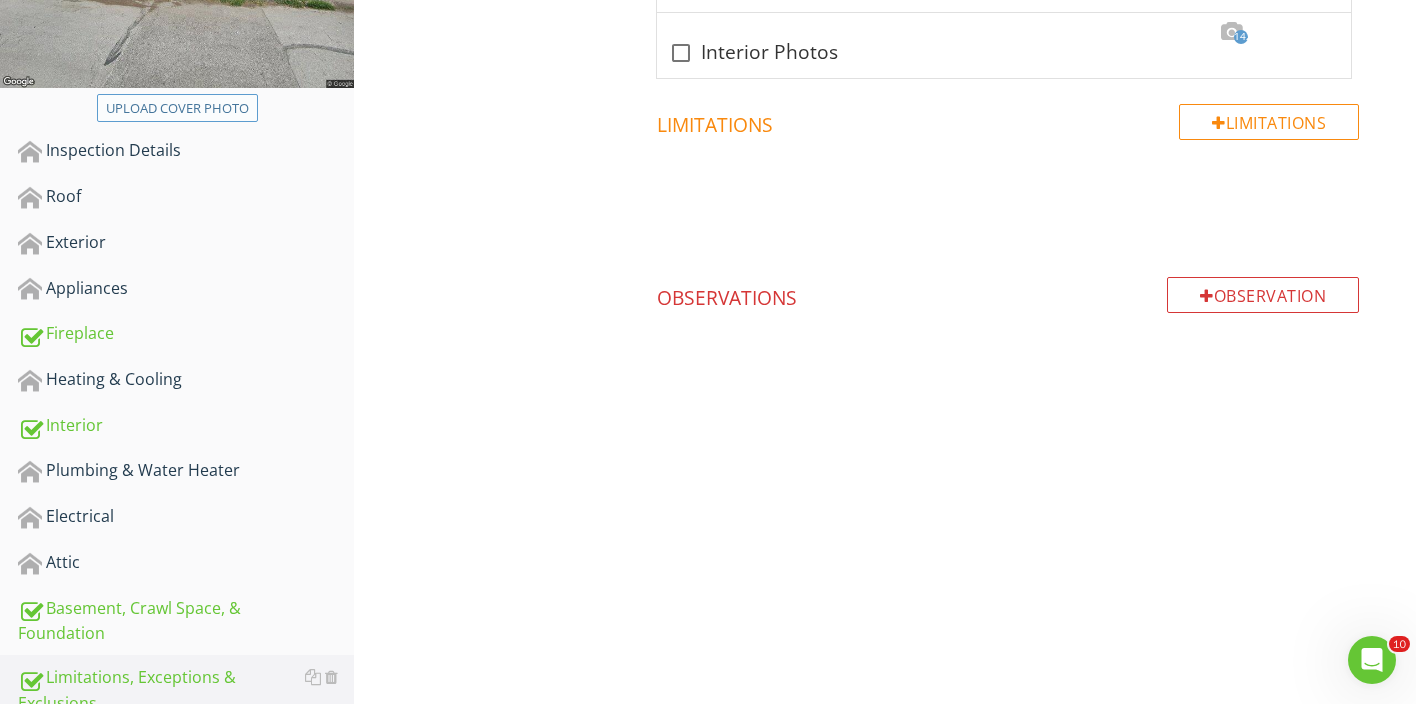 type on "C:\fakepath\Screen Shot 2025-08-01 at 11.20.28 PM.png" 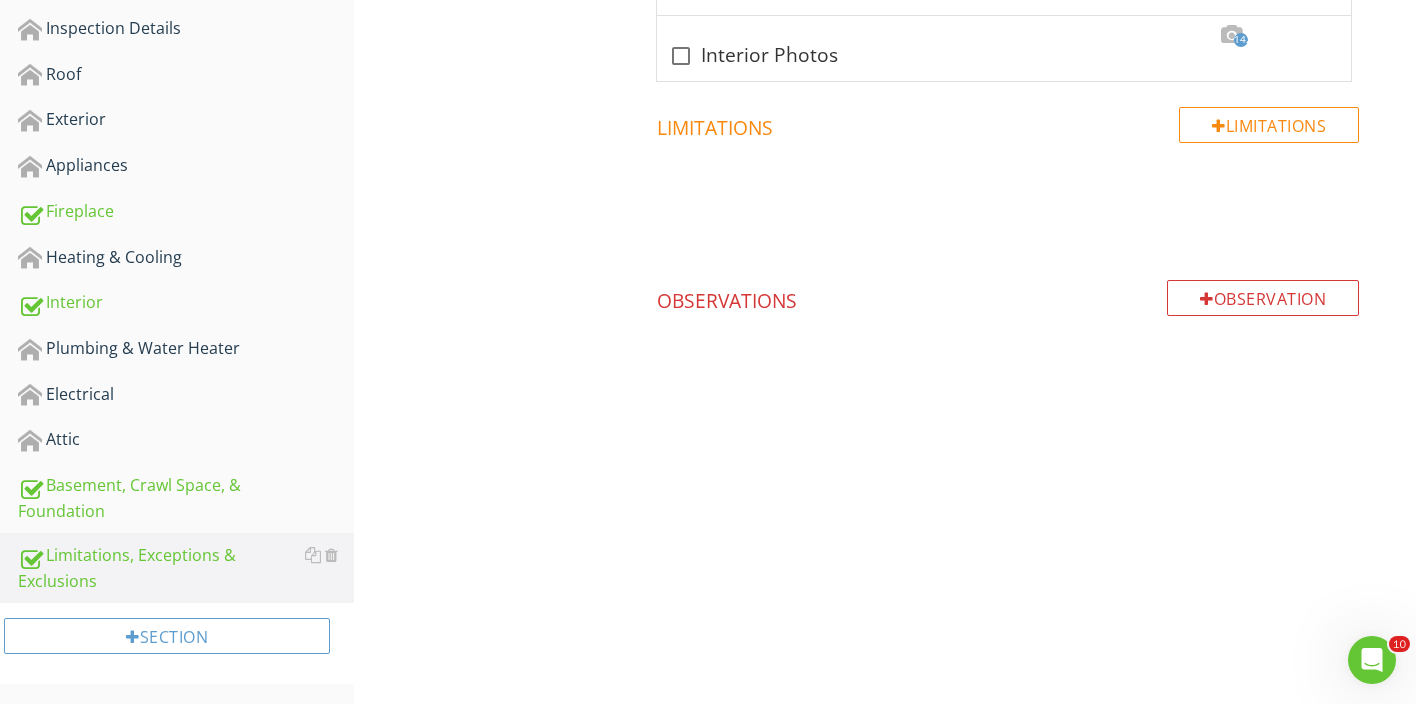 scroll, scrollTop: 462, scrollLeft: 0, axis: vertical 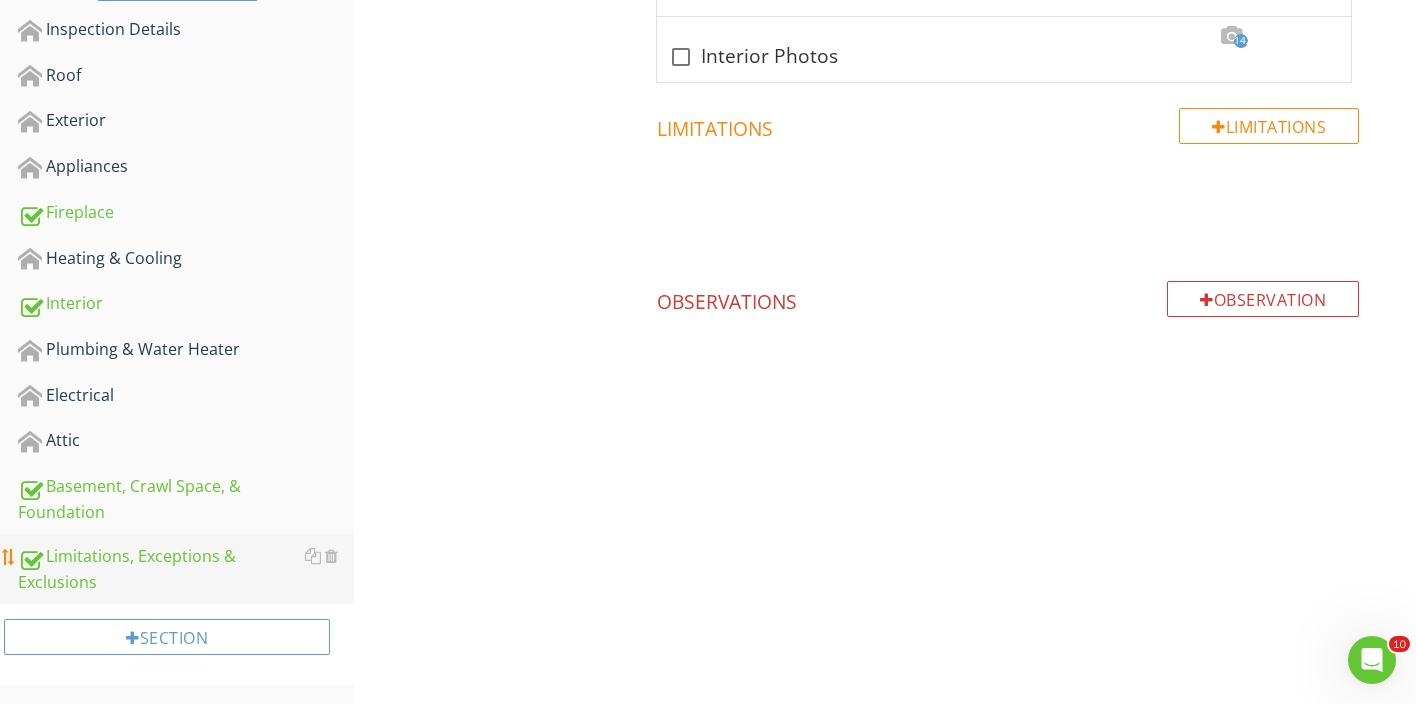 click on "Limitations, Exceptions & Exclusions" at bounding box center [186, 569] 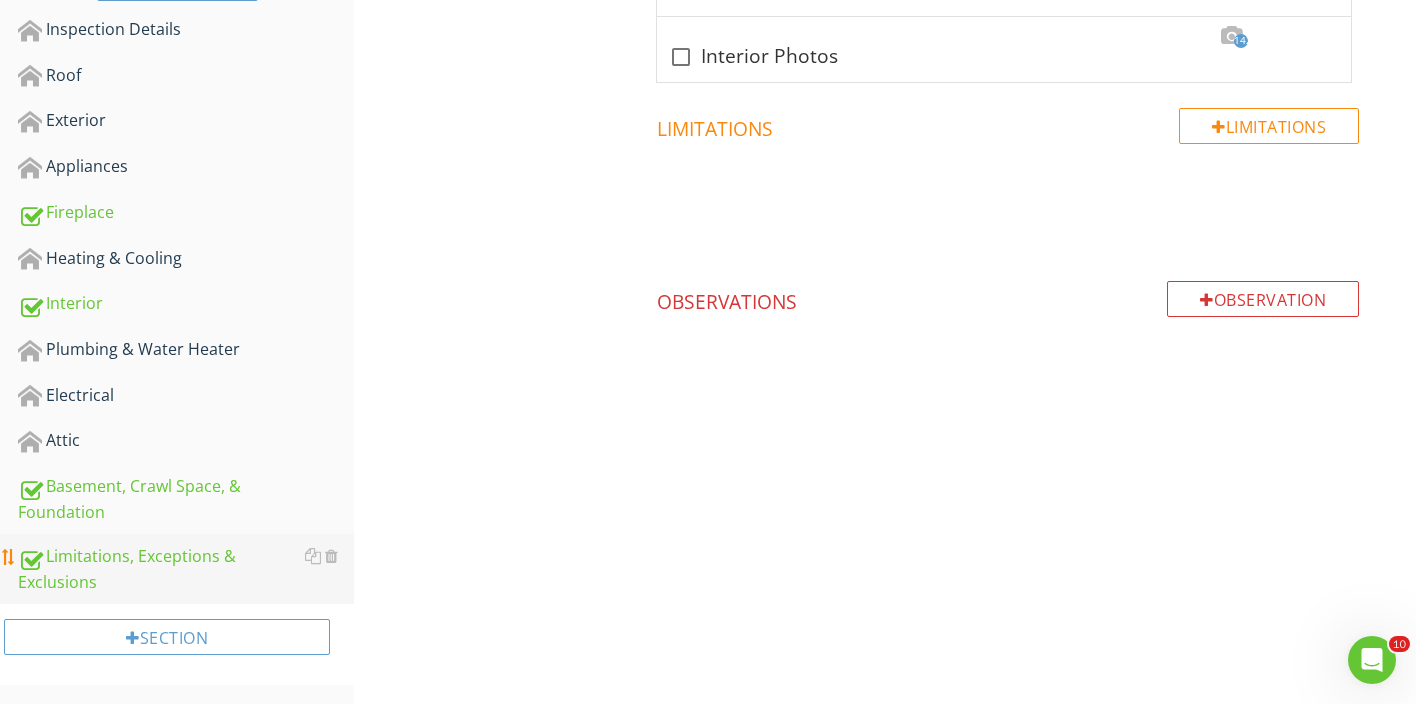 click on "Limitations, Exceptions & Exclusions" at bounding box center [186, 569] 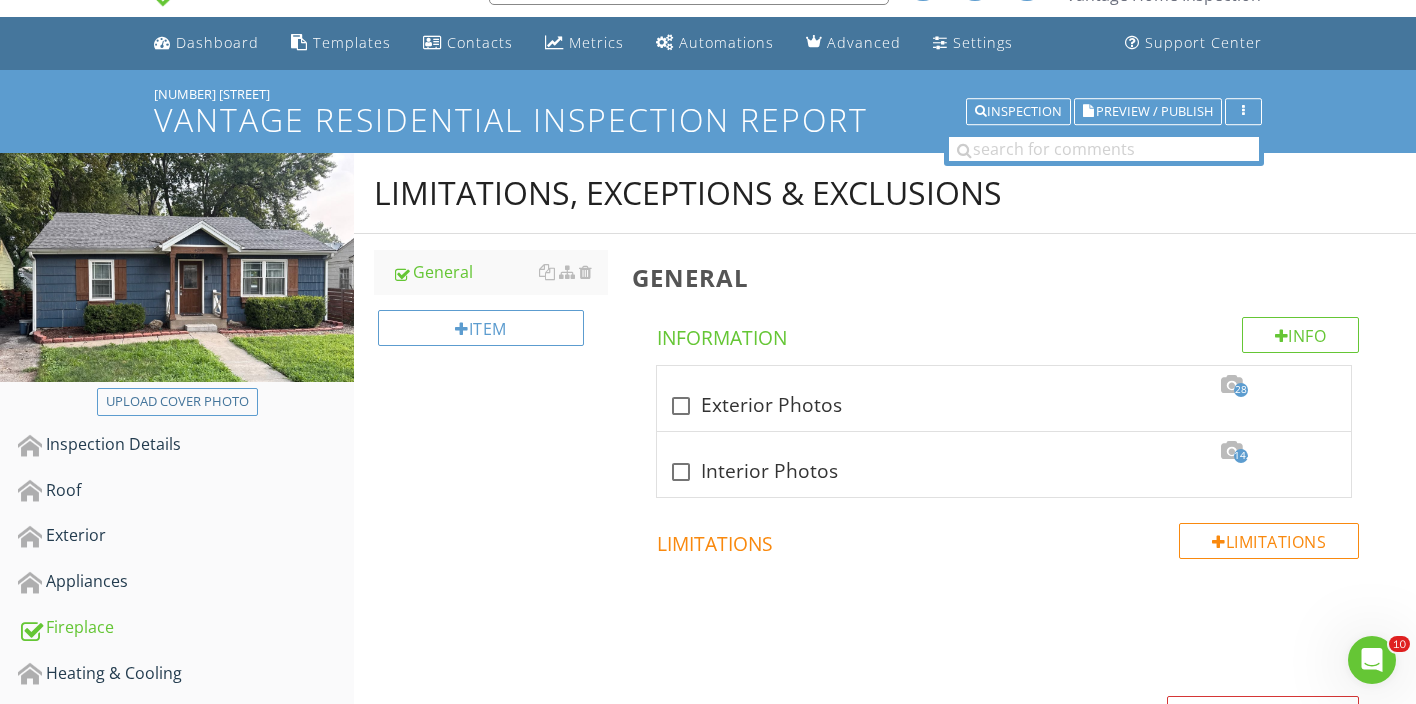 scroll, scrollTop: 0, scrollLeft: 0, axis: both 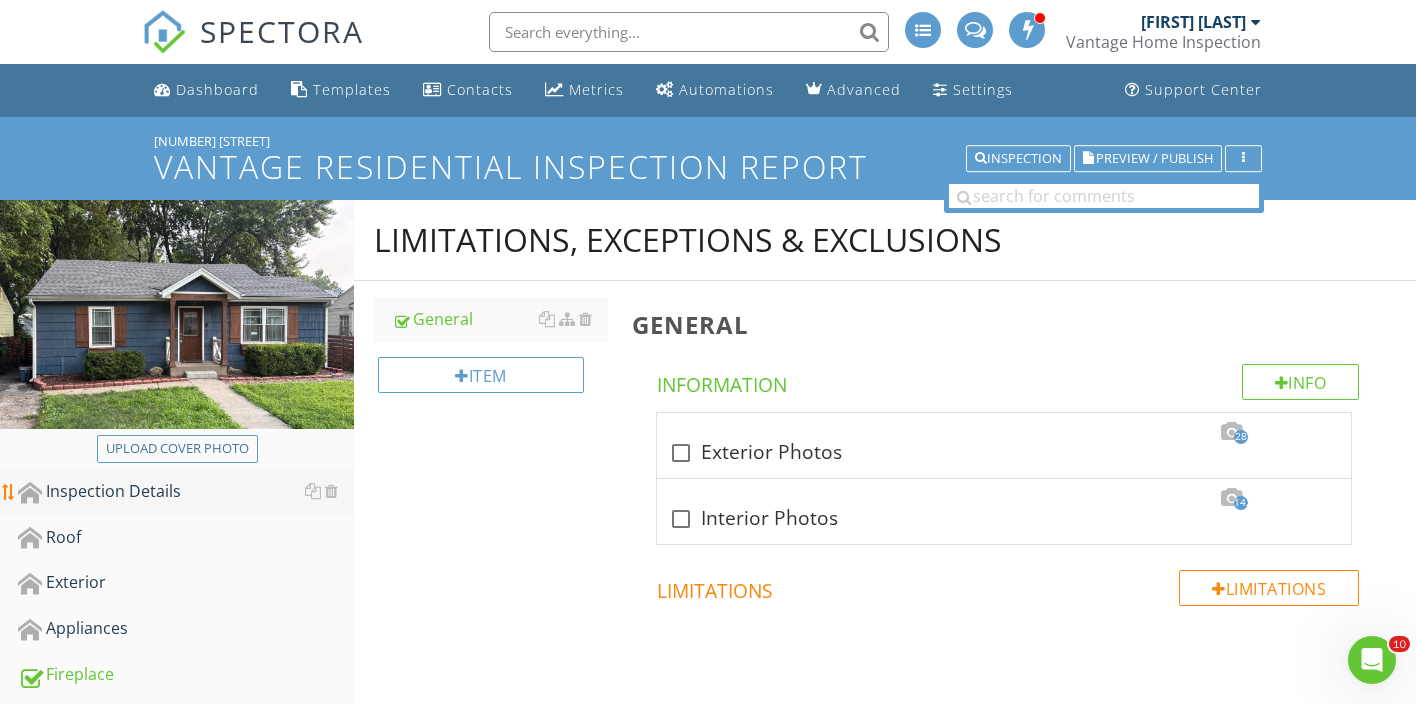 click on "Inspection Details" at bounding box center (186, 492) 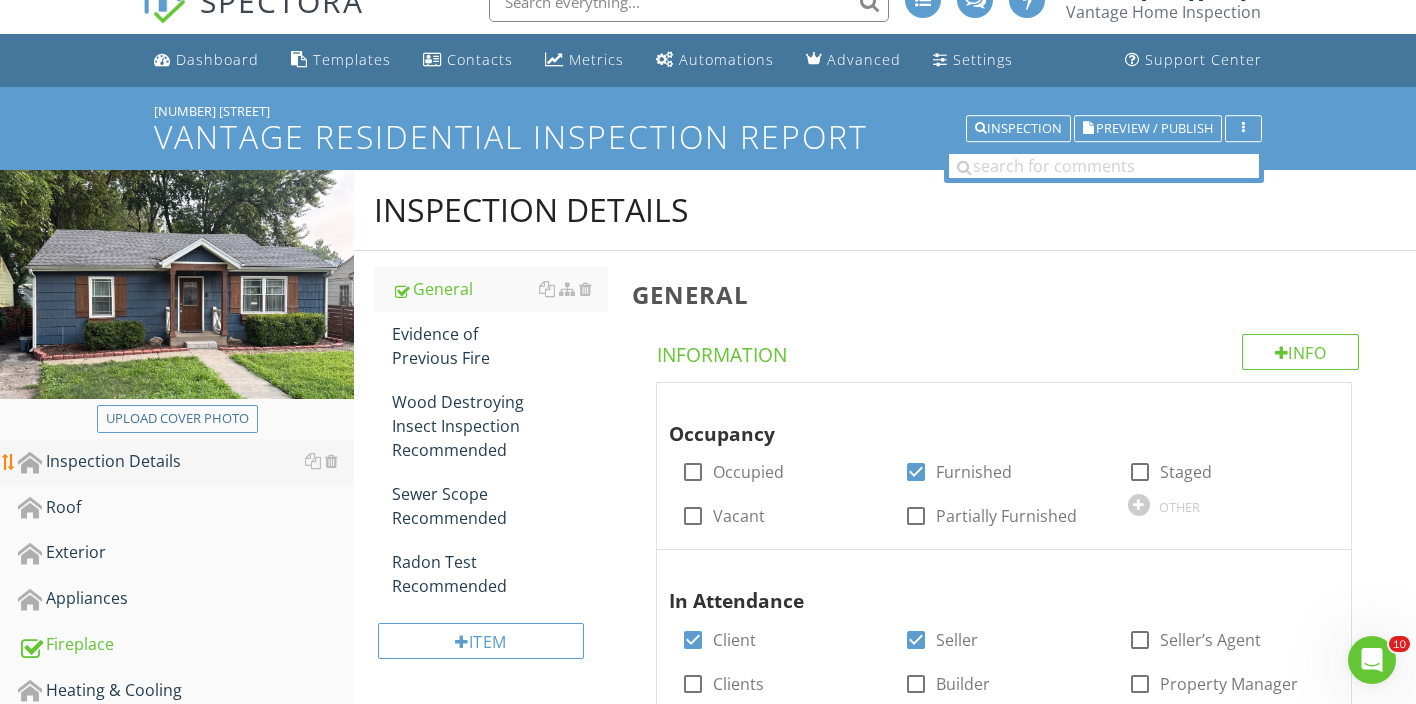 scroll, scrollTop: 60, scrollLeft: 0, axis: vertical 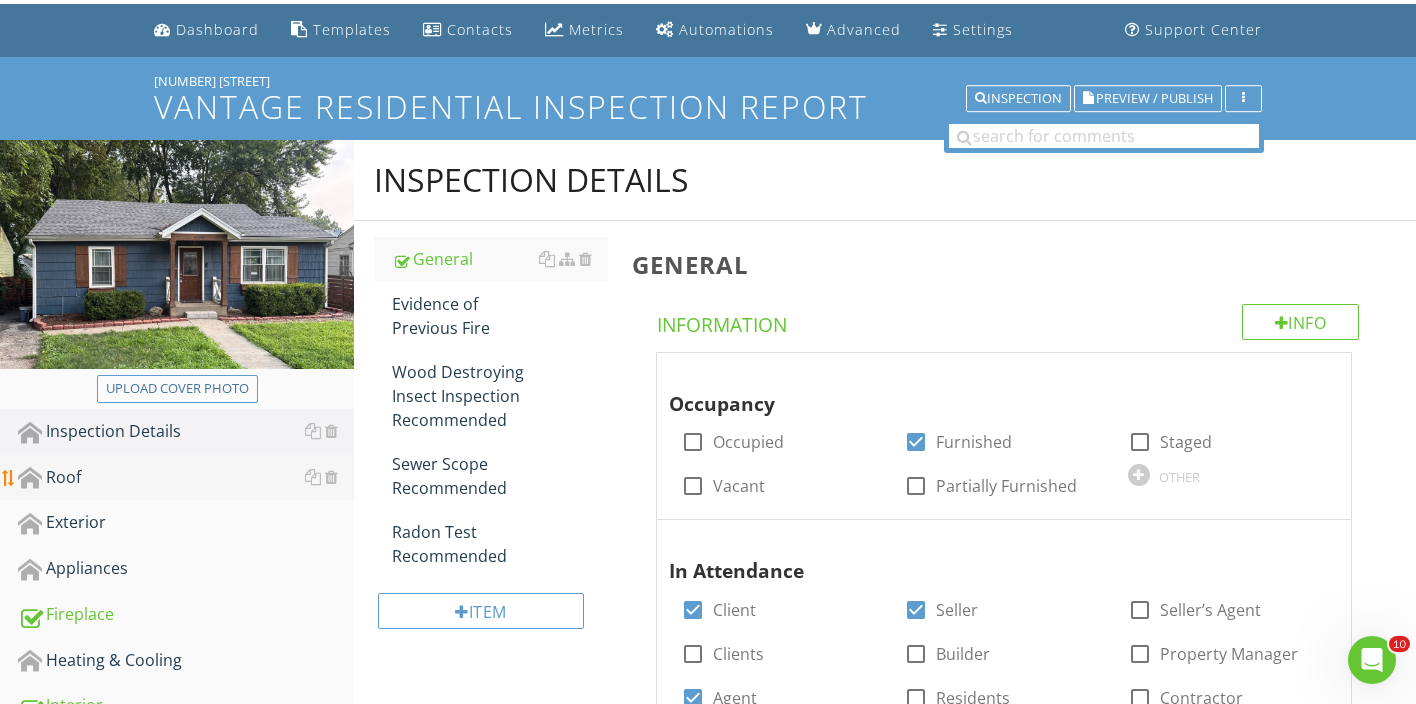click on "Roof" at bounding box center (186, 478) 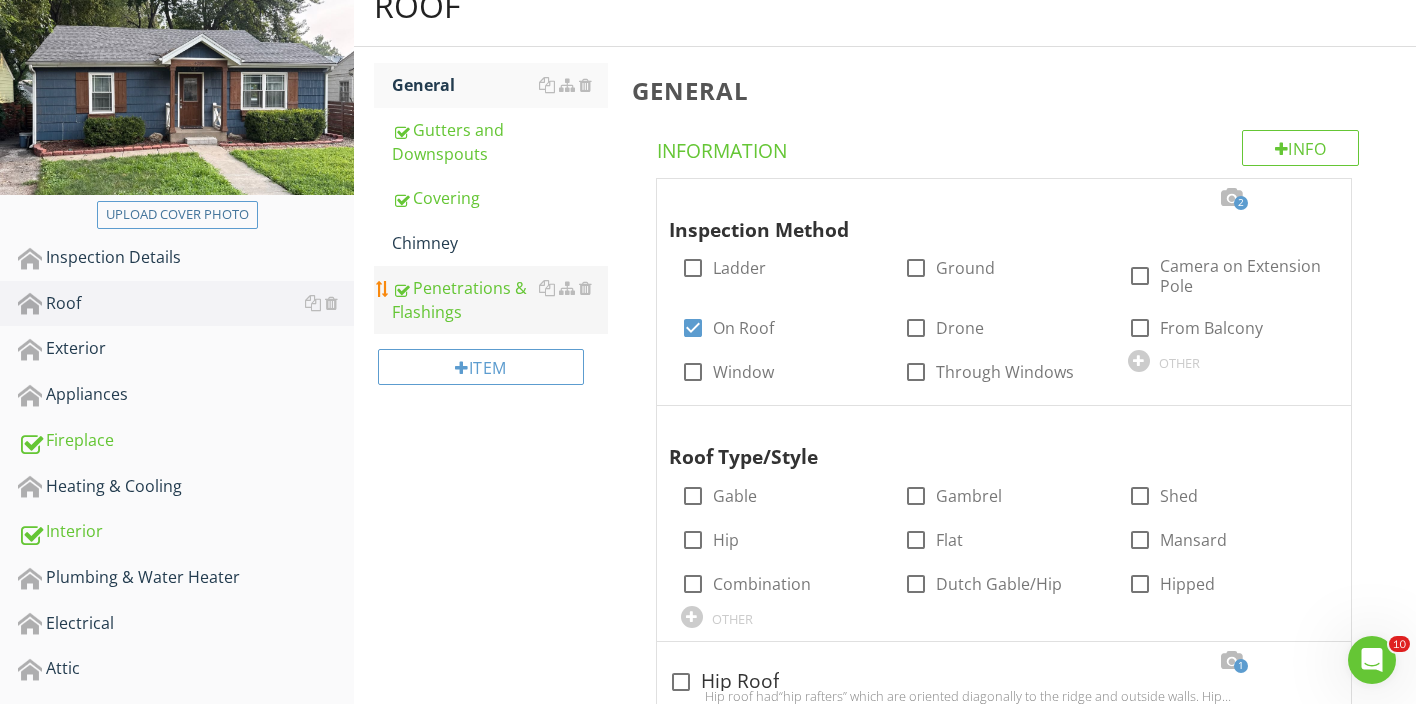 scroll, scrollTop: 0, scrollLeft: 0, axis: both 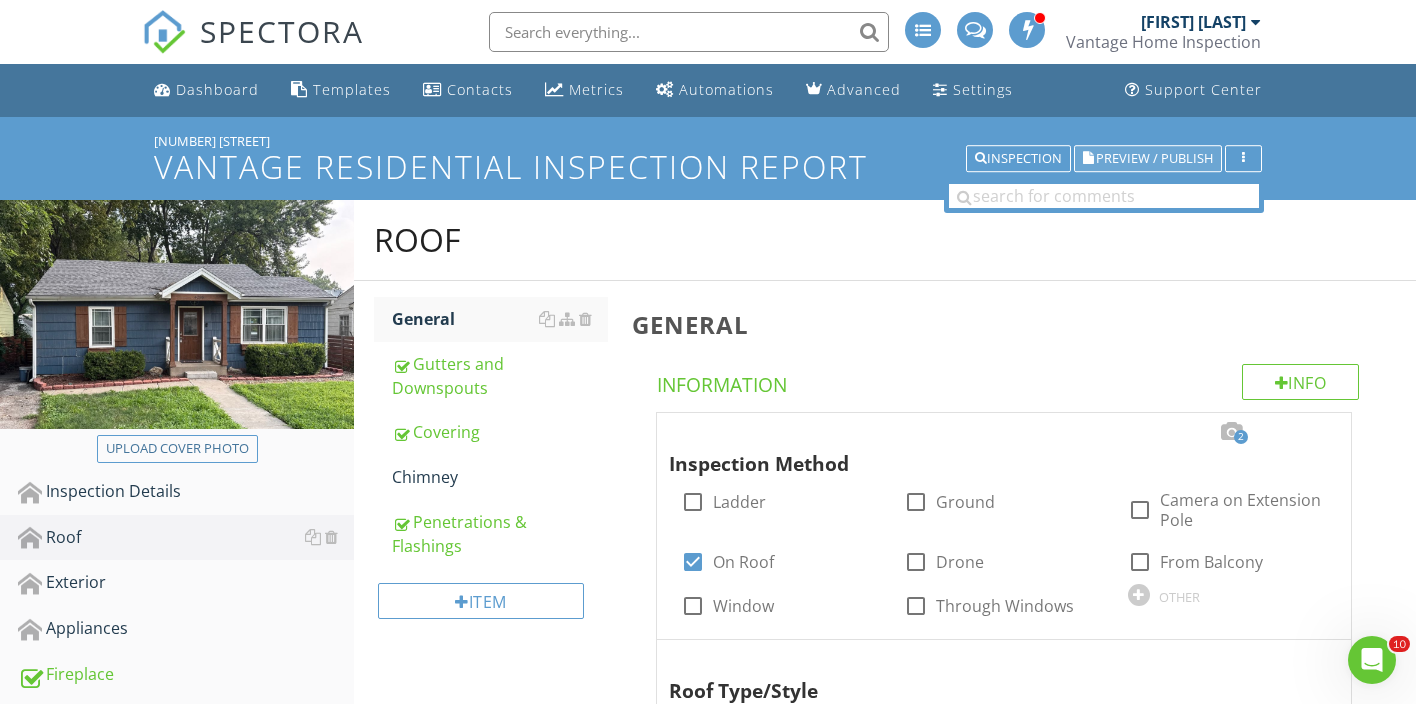 click on "Preview / Publish" at bounding box center (1154, 158) 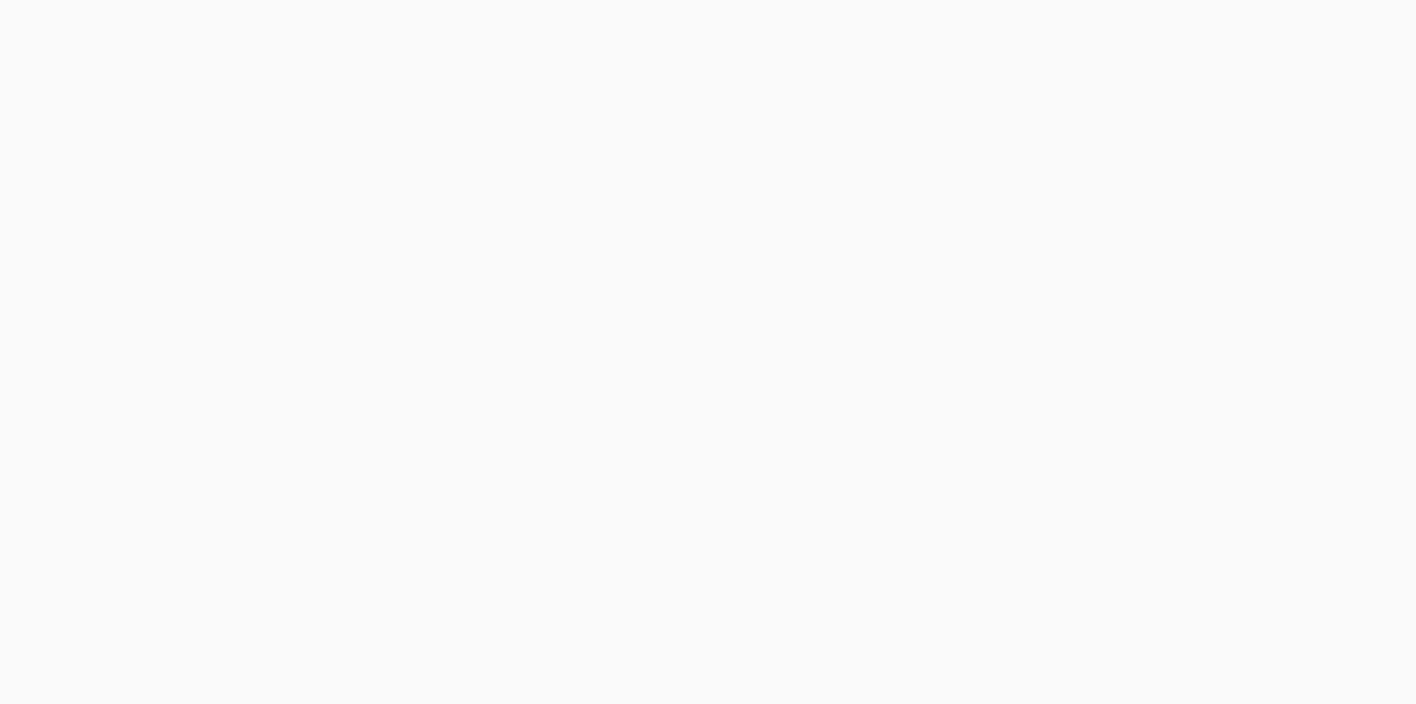 scroll, scrollTop: 0, scrollLeft: 0, axis: both 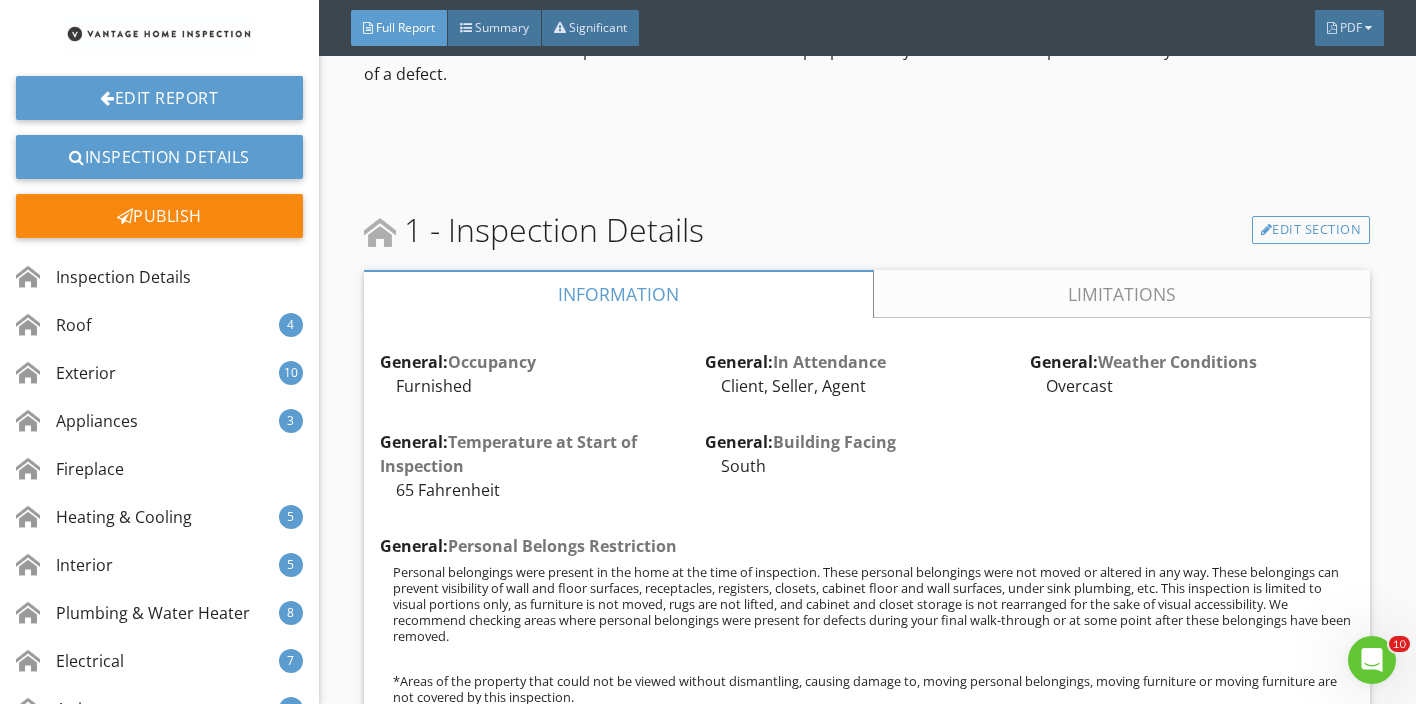 click at bounding box center (867, 138) 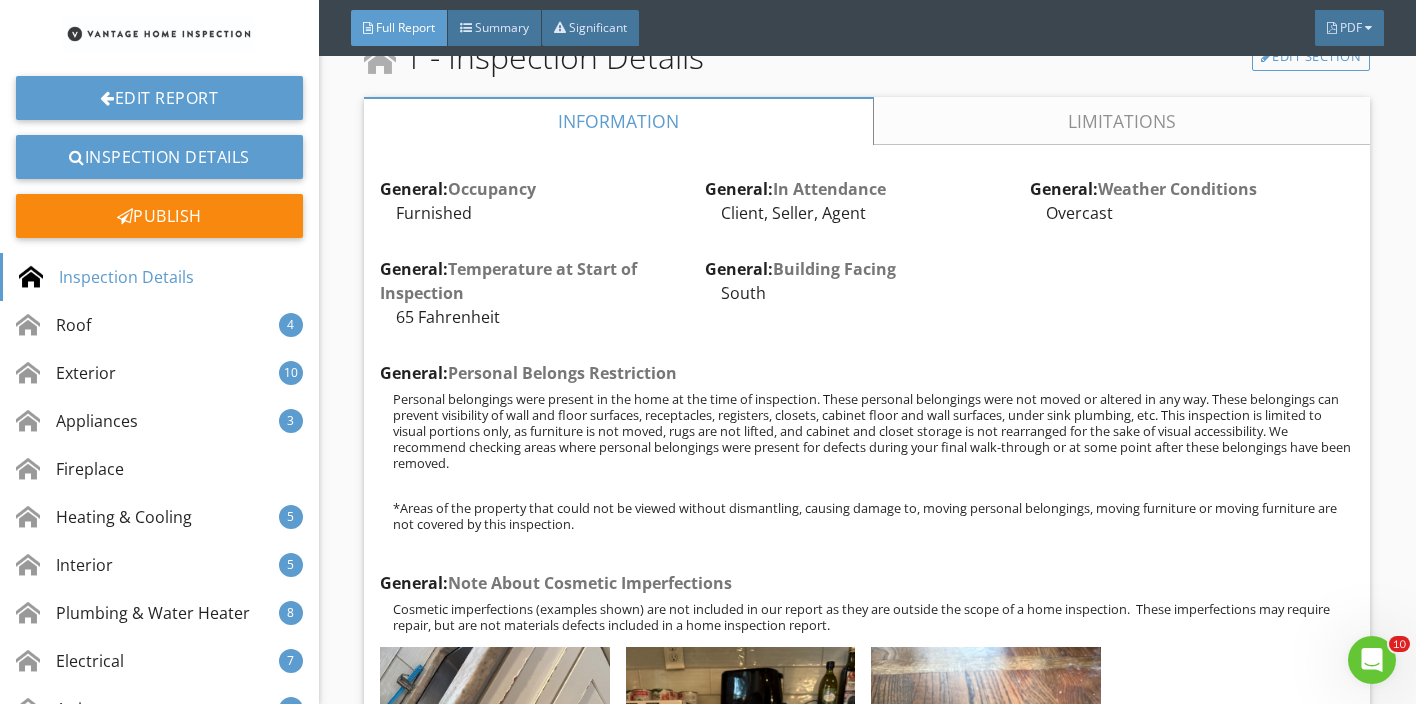 scroll, scrollTop: 1645, scrollLeft: 0, axis: vertical 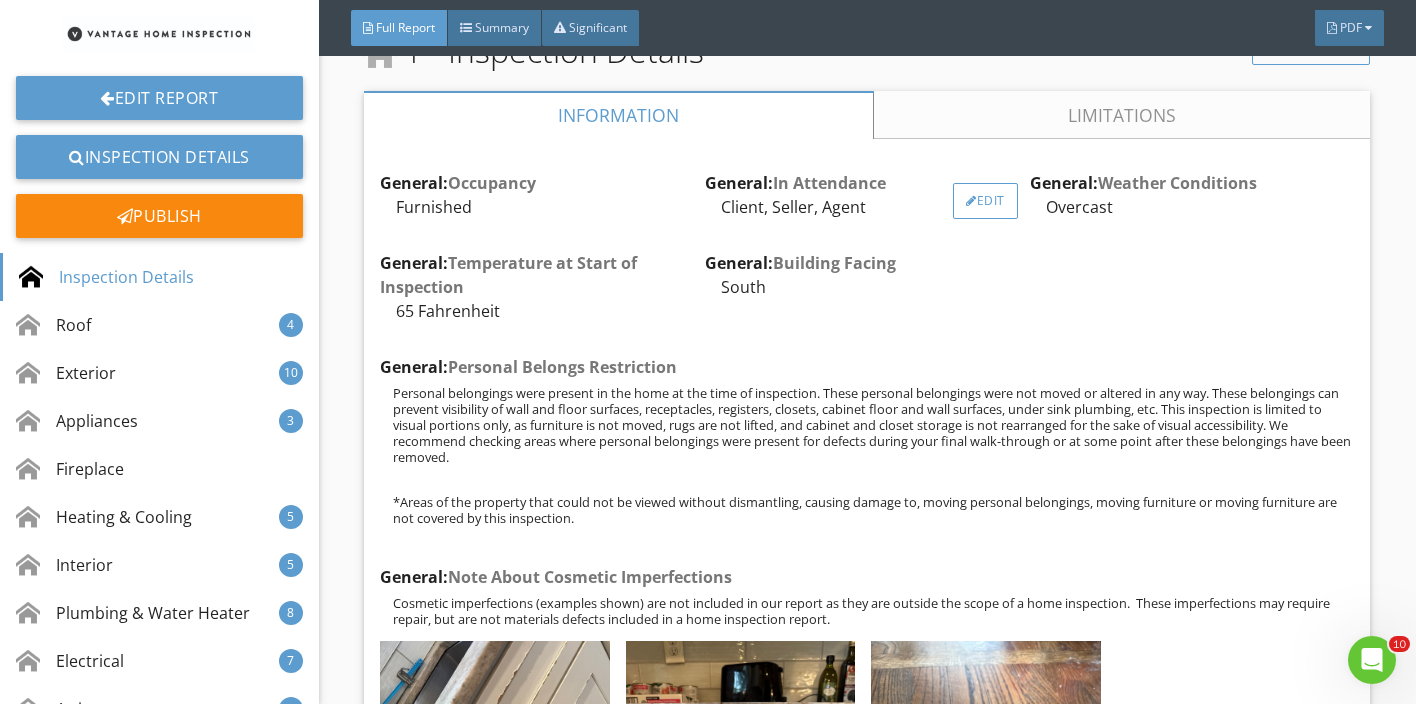 click on "Edit" at bounding box center [985, 201] 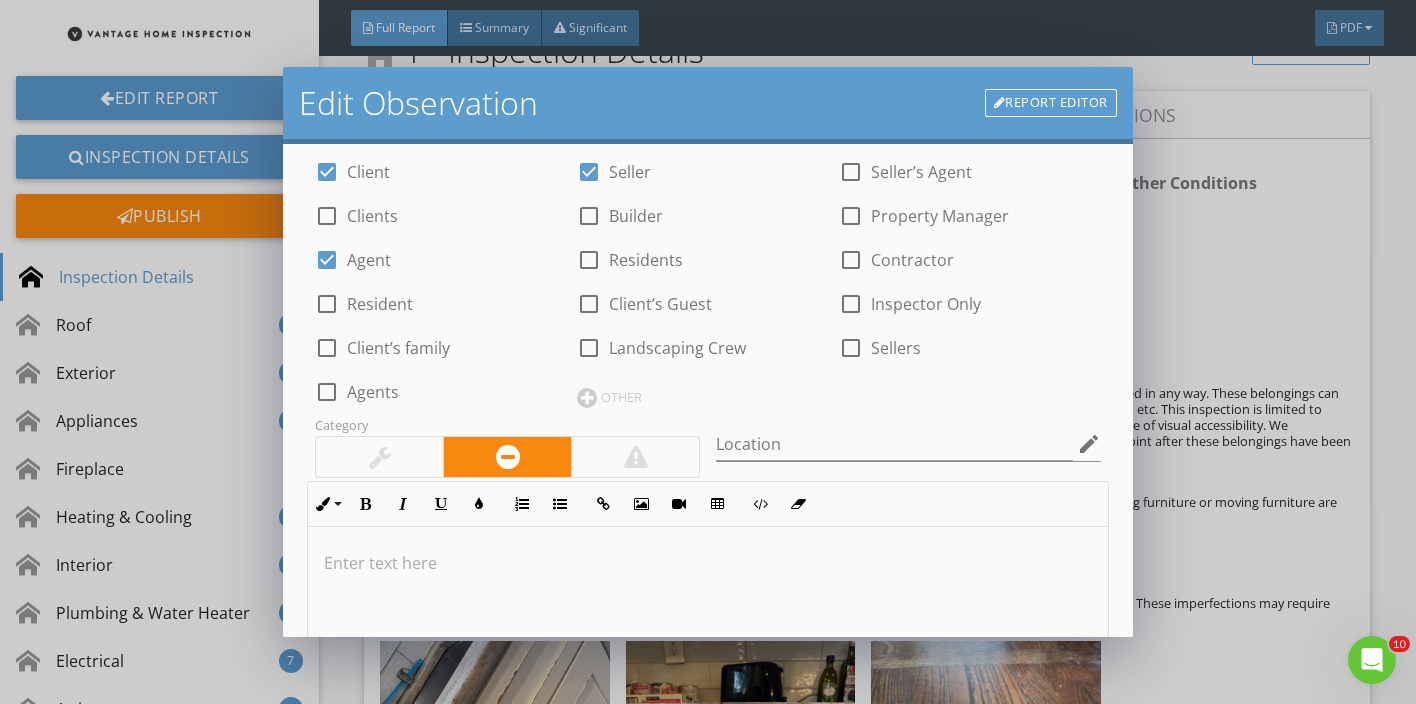 scroll, scrollTop: 97, scrollLeft: 0, axis: vertical 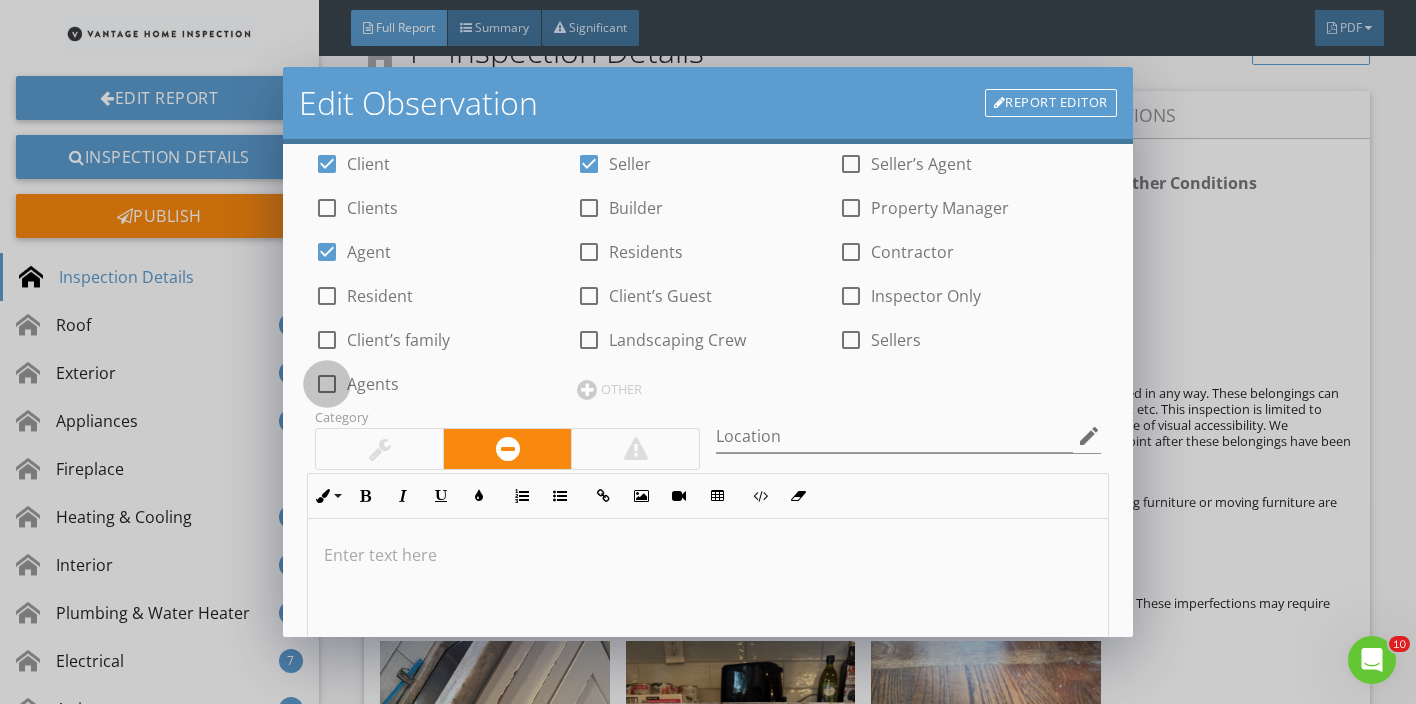 click at bounding box center (327, 384) 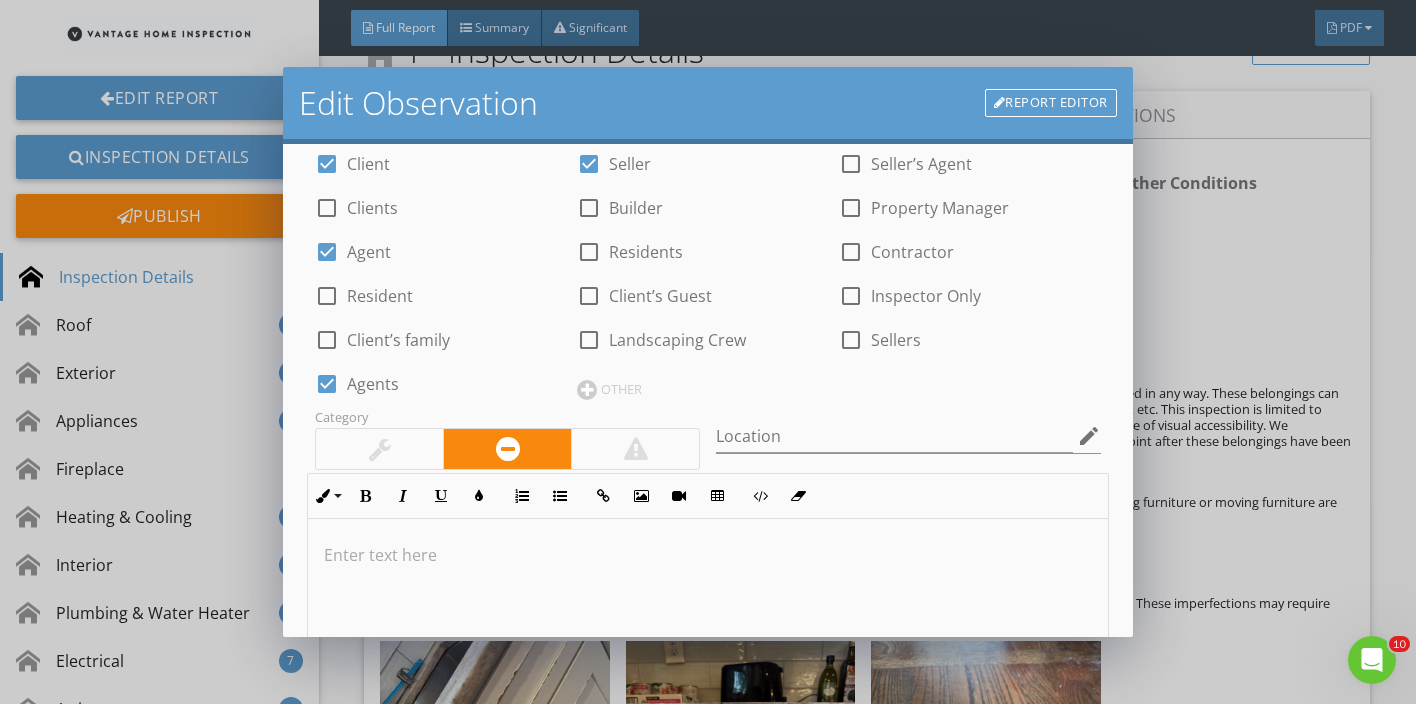 scroll, scrollTop: 1, scrollLeft: 0, axis: vertical 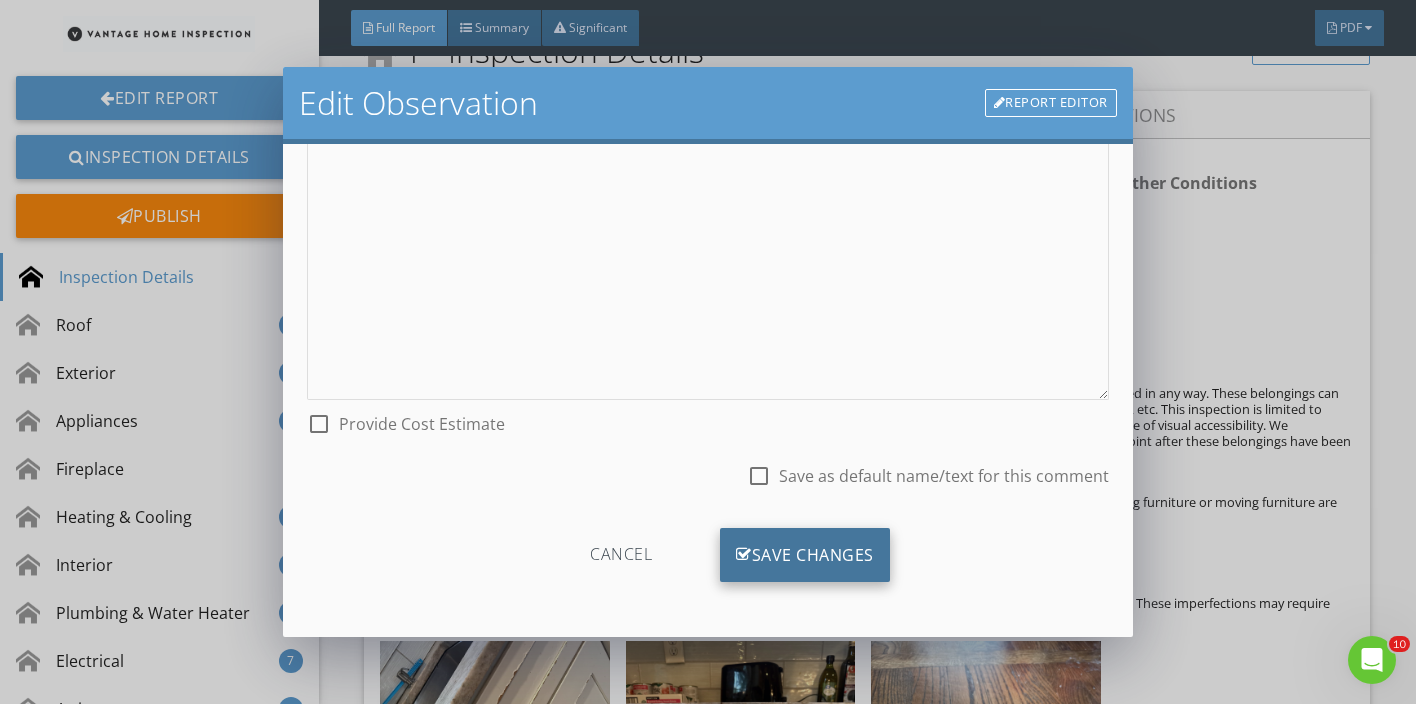 click on "Save Changes" at bounding box center (805, 555) 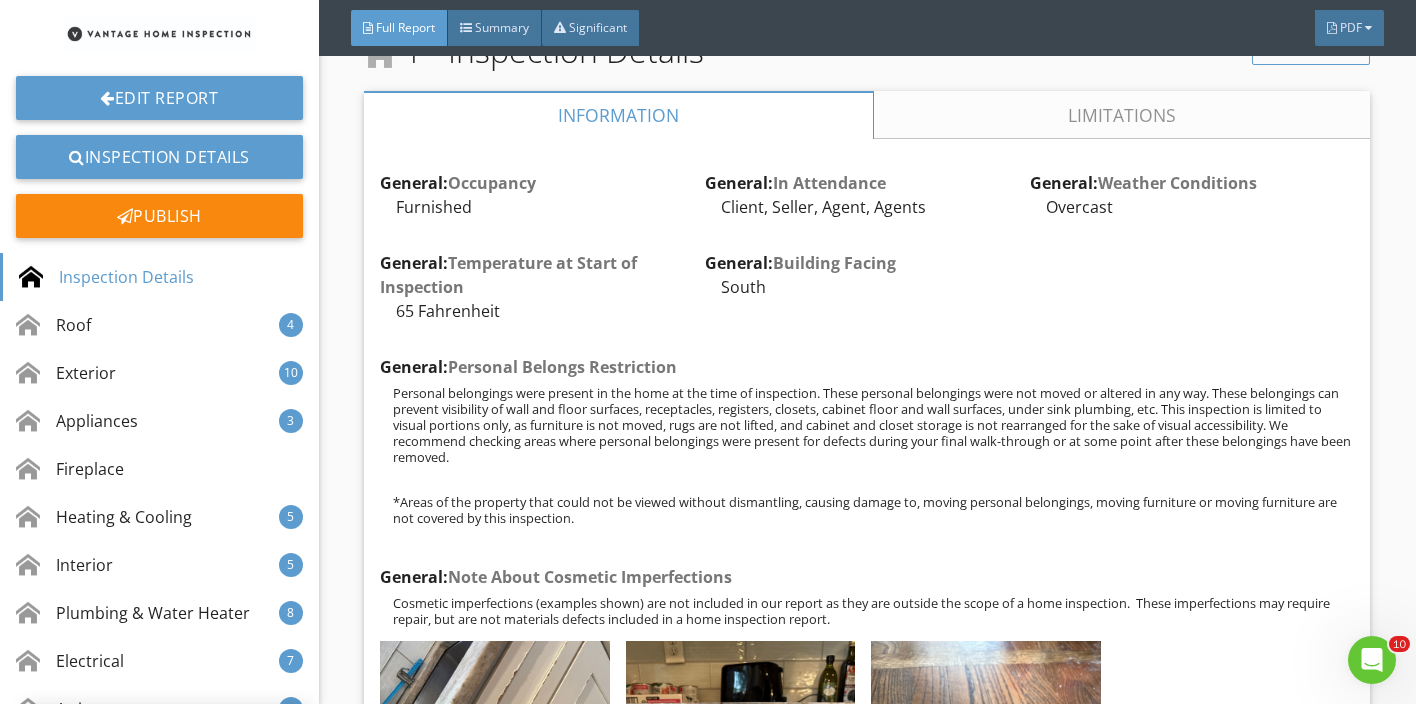 scroll, scrollTop: 296, scrollLeft: 0, axis: vertical 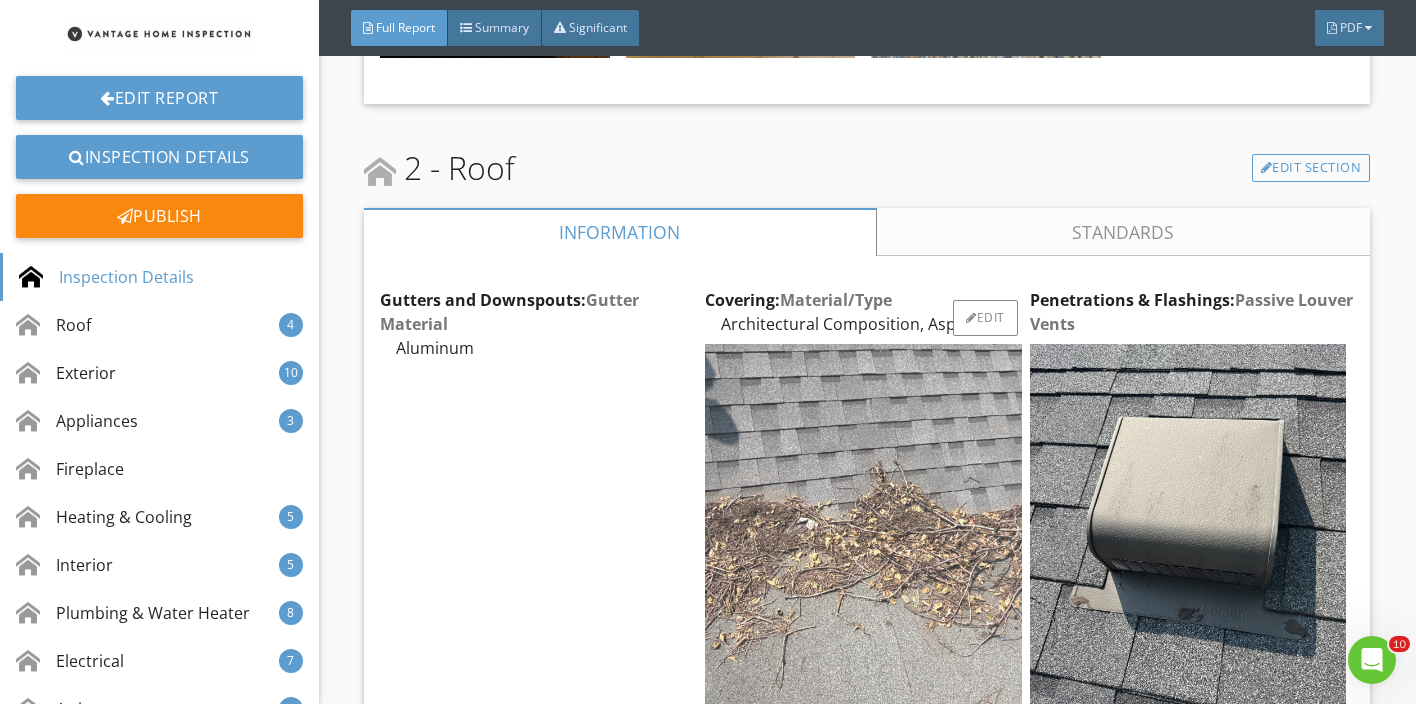 click at bounding box center [863, 555] 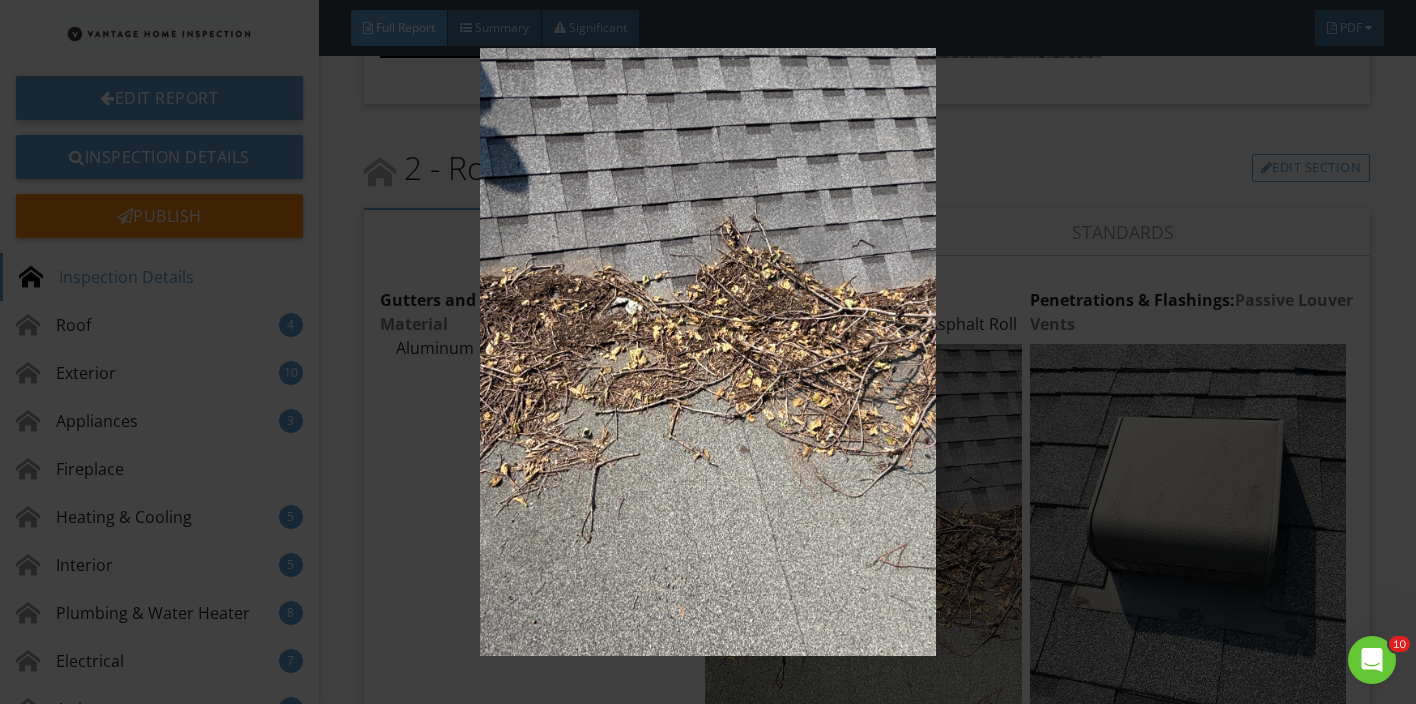 click at bounding box center (708, 352) 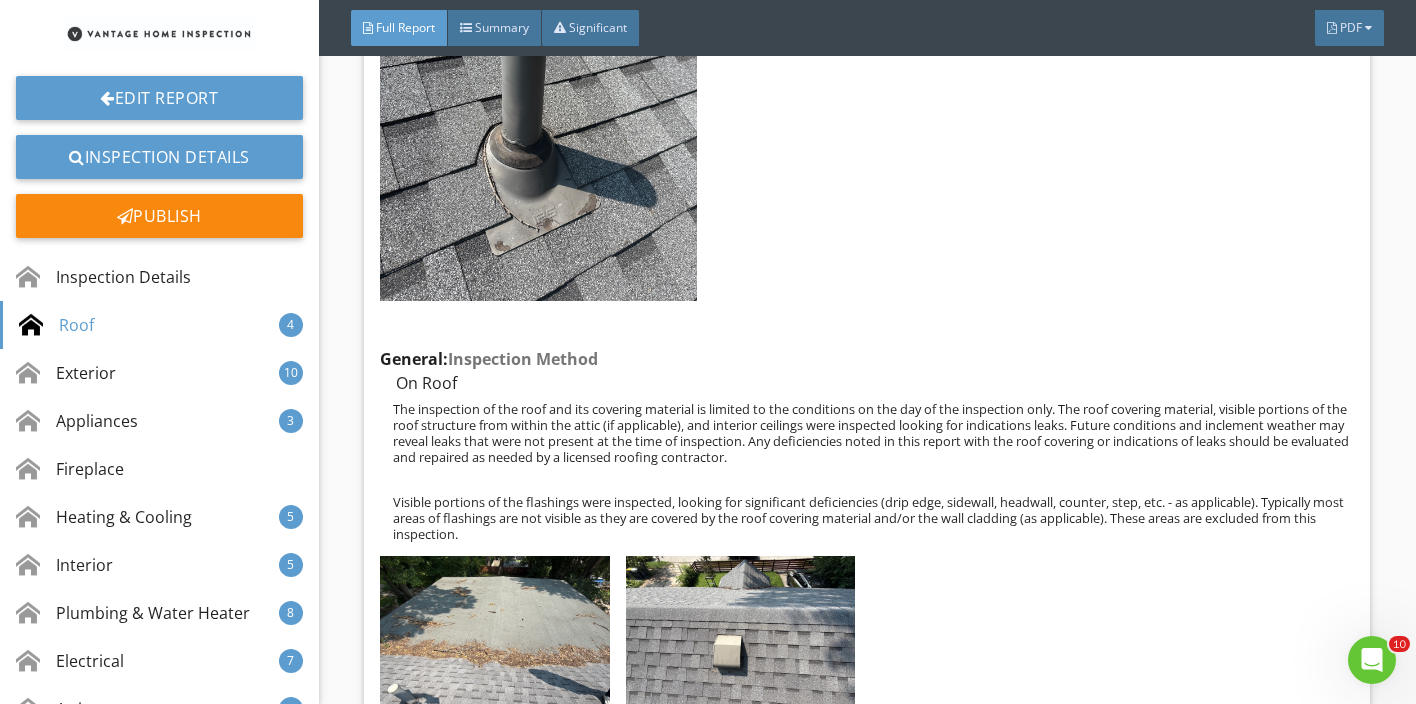 scroll, scrollTop: 3535, scrollLeft: 0, axis: vertical 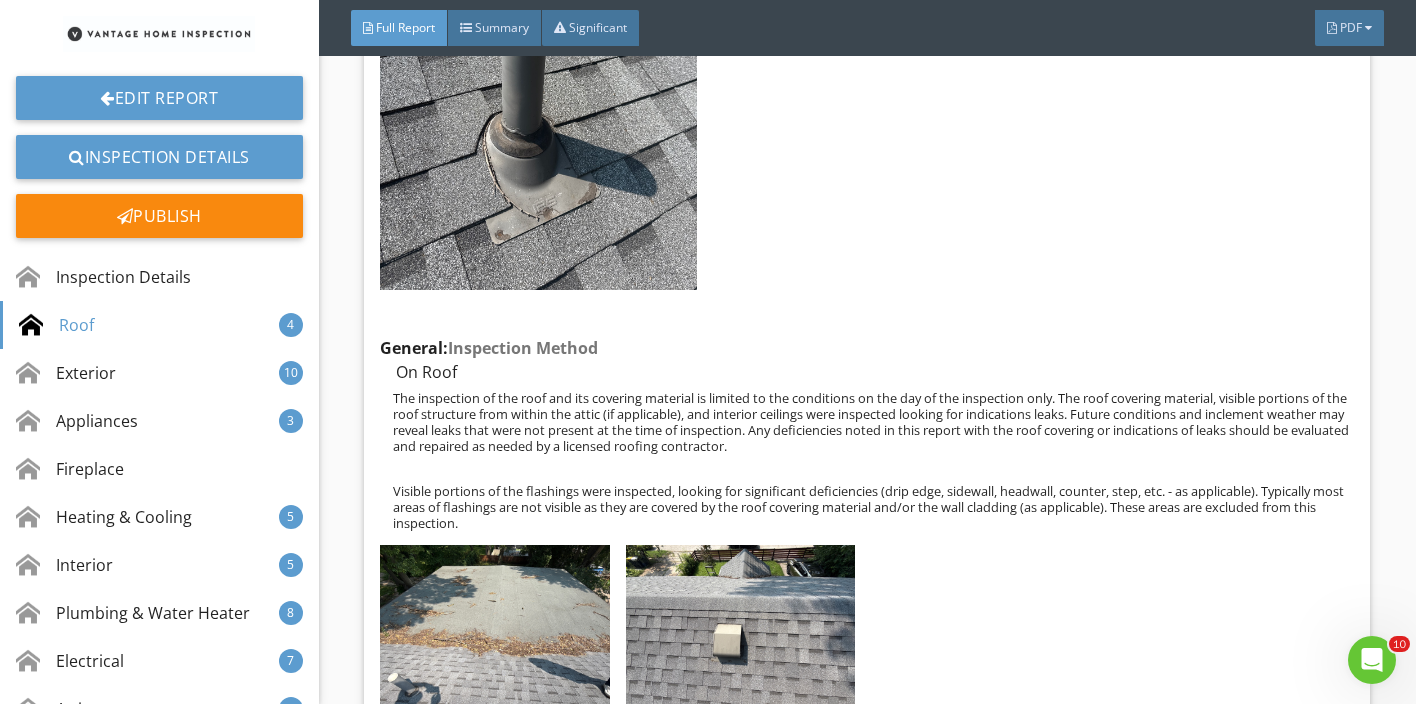 click on "Gutters and Downspouts:
Gutter Material
Aluminum
Edit
Covering:
Material/Type
Architectural Composition, Asphalt Roll
Edit
Penetrations & Flashings:
Passive Louver Vents
Edit
Penetrations & Flashings:
Plumbing Vents
Edit
General:
Inspection Method
On Roof
Visible portions of the flashings were inspected, looking for significant deficiencies (drip edge, sidewall, headwall, counter, step, etc. - as applicable). Typically most areas of flashings are not visible as they are covered by the roof covering material and/or the wall cladding (as applicable). These areas are excluded from this inspection.
Edit
Gutters and Downspouts:
Maintenance        *If there is no rain/precipitation during the inspection, we cannot detect gutter leaks." at bounding box center (867, 296) 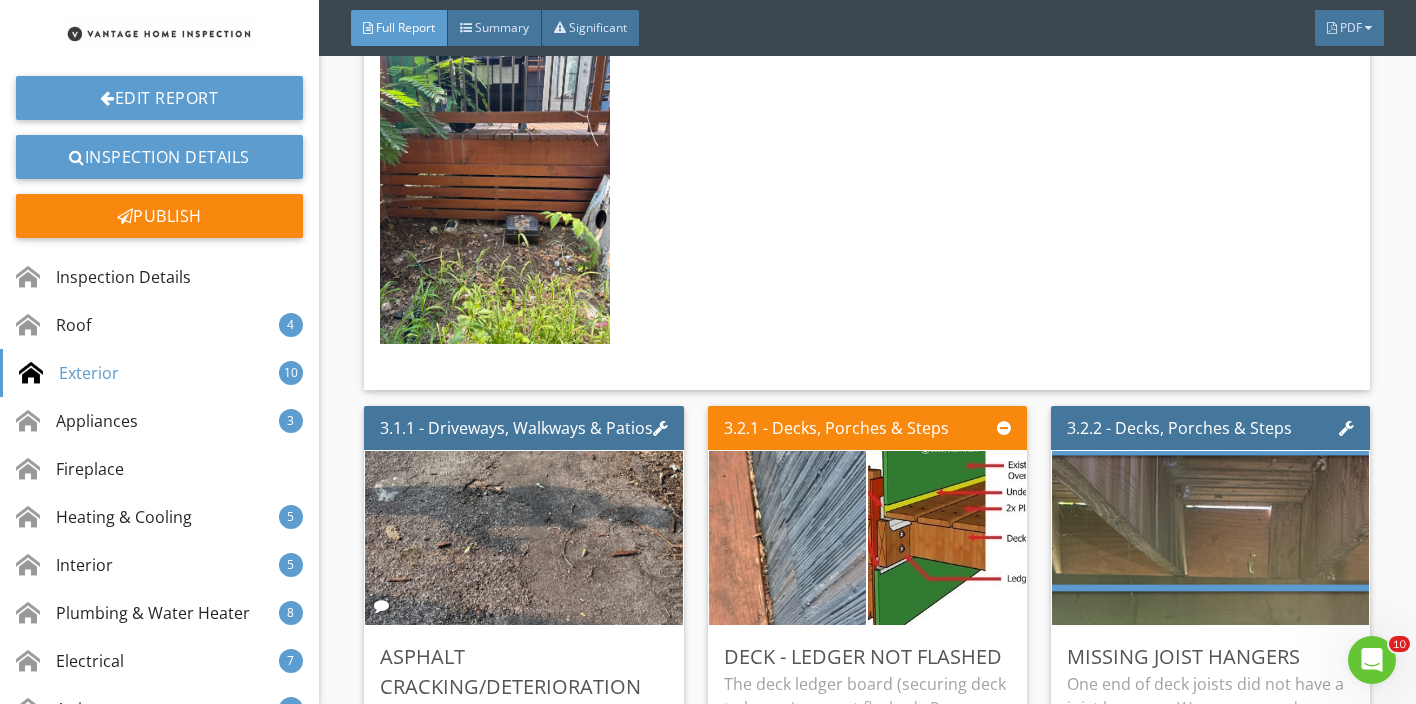 scroll, scrollTop: 6153, scrollLeft: 0, axis: vertical 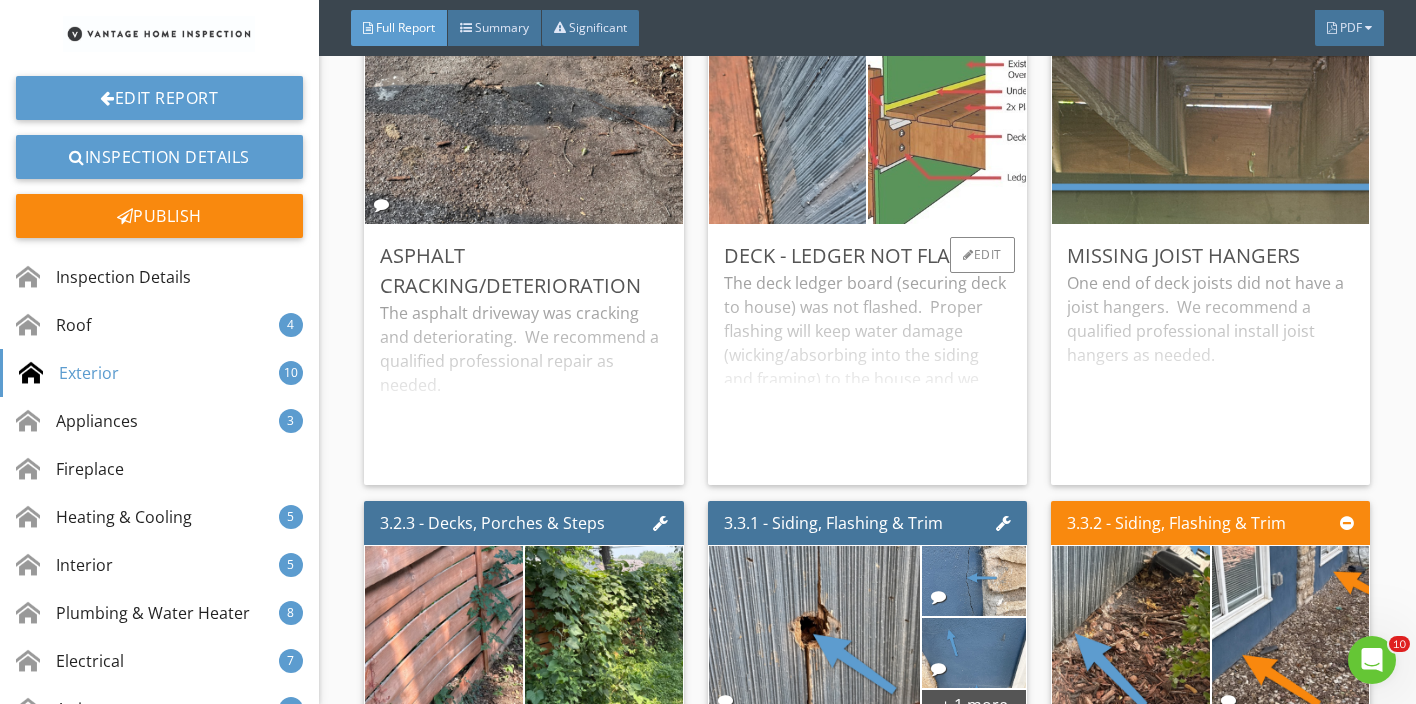 click at bounding box center [947, 137] 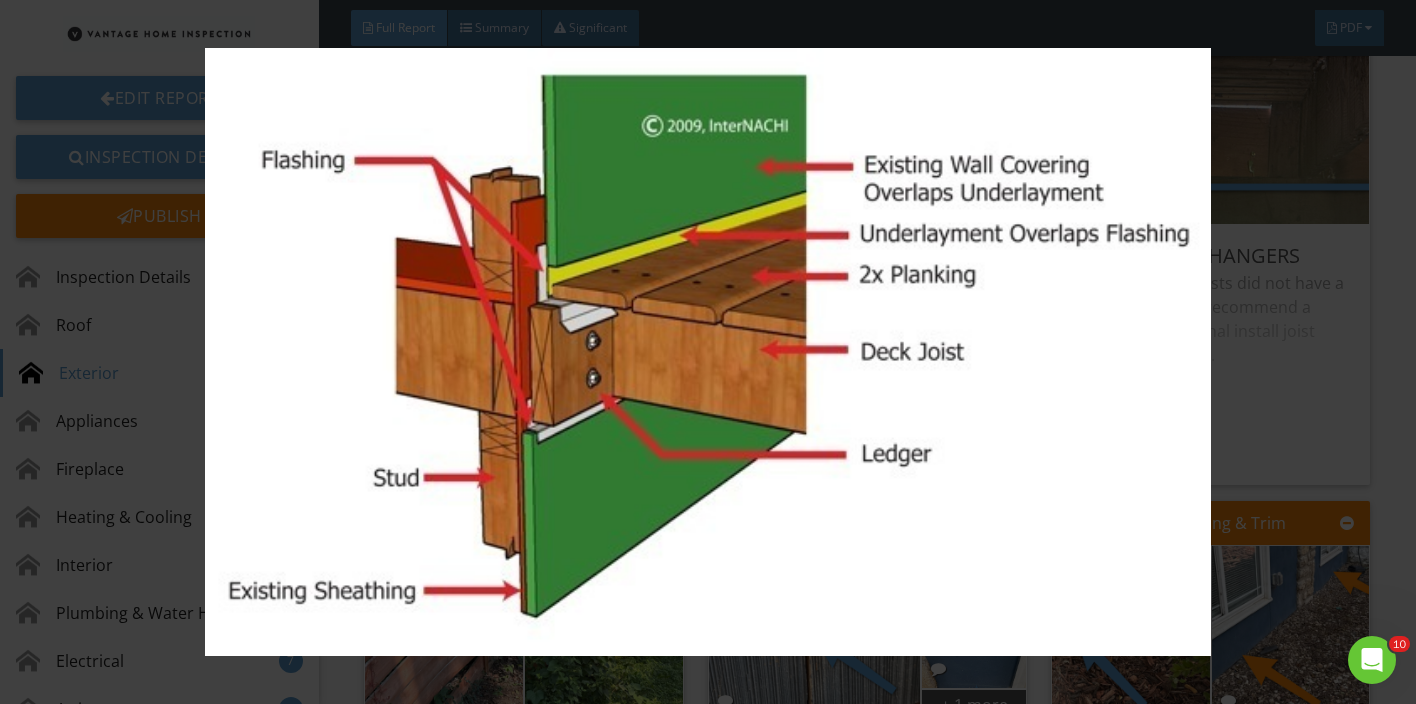click at bounding box center (708, 352) 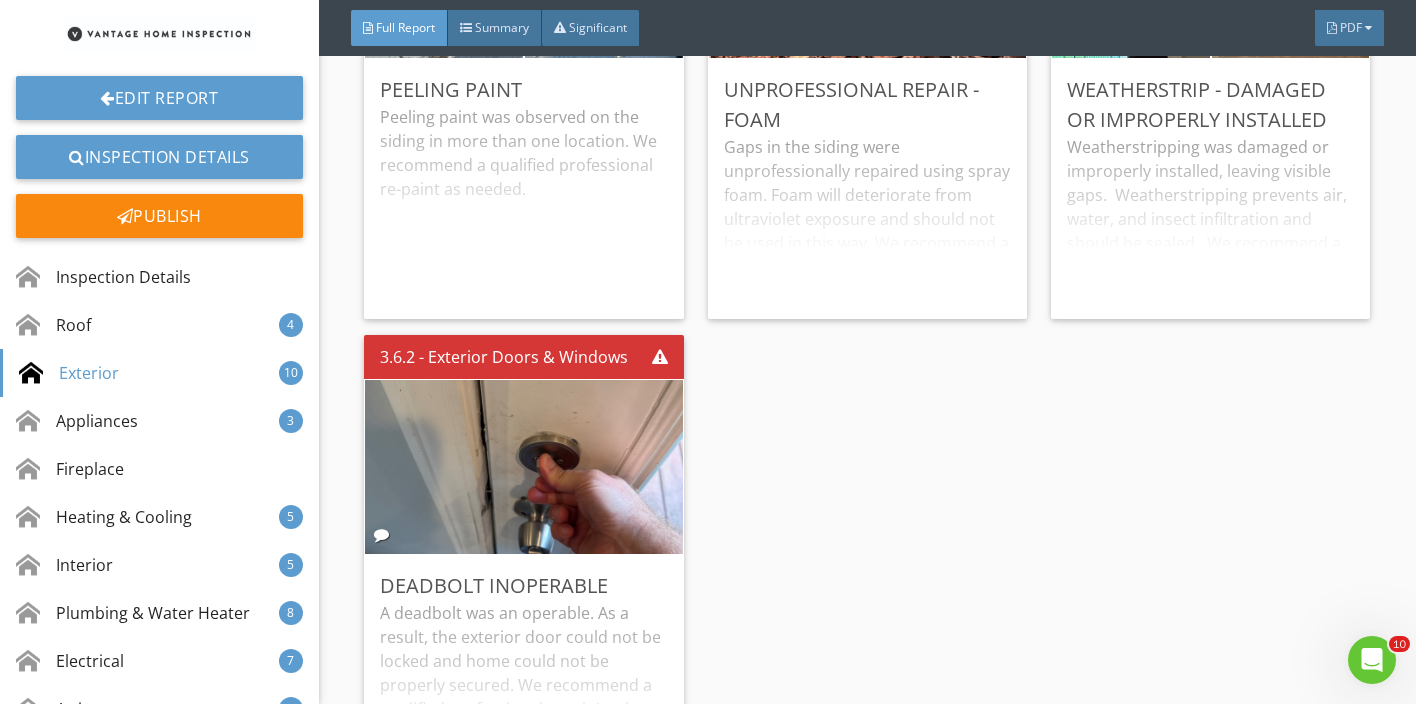 scroll, scrollTop: 7715, scrollLeft: 0, axis: vertical 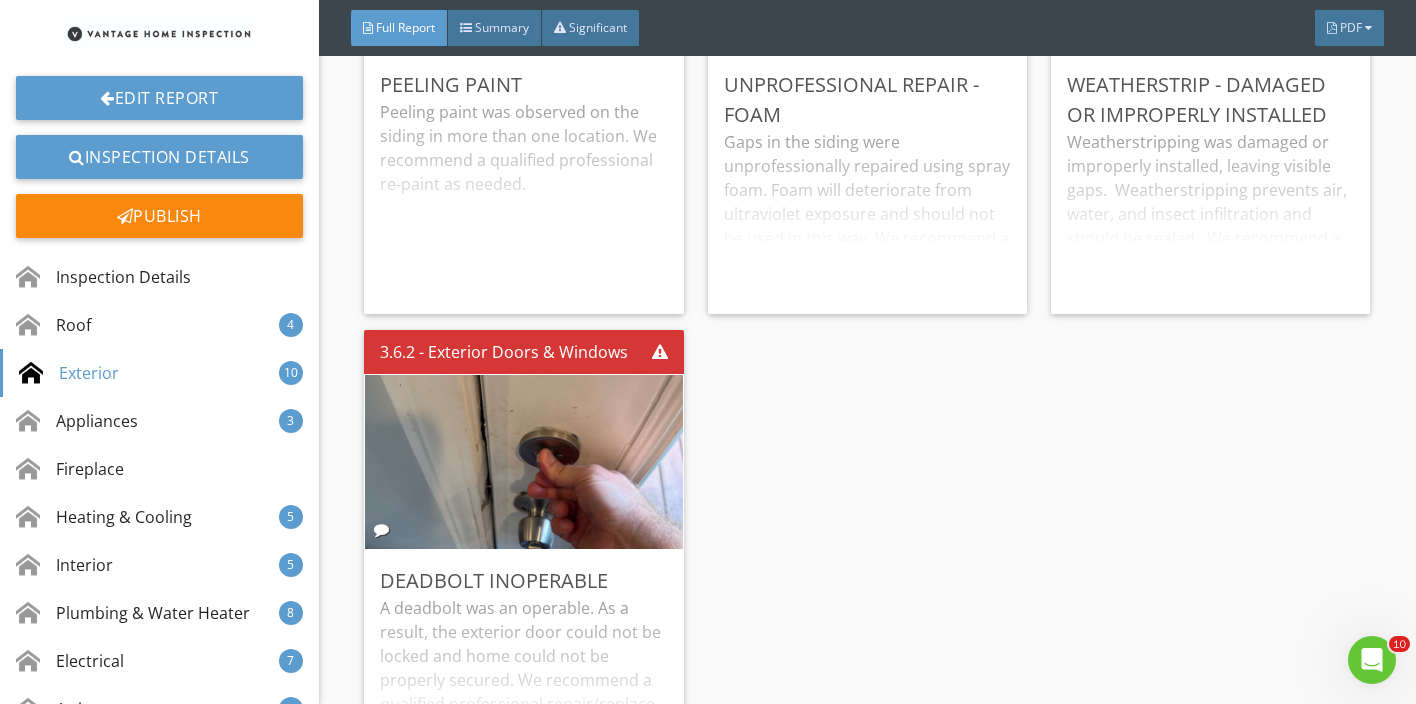click on "3.1.1 - Driveways, Walkways & Patios
Asphalt Cracking/Deterioration
The asphalt driveway was cracking and deteriorating.  We recommend a qualified professional repair as needed.
Edit
3.2.1 - Decks, Porches & Steps
Deck - Ledger Not Flashed
The deck ledger board (securing deck to house) was not flashed.  Proper flashing will keep water damage (wicking/absorbing into the siding and framing) to the house and we recommend a qualified deck contractor install appropriate flashing as needed.
Edit
3.2.2 - Decks, Porches & Steps
Missing Joist Hangers
One end of deck joists did not have a joist hangers.  We recommend a qualified professional install joist hangers as needed.
Edit
3.2.3 - Decks, Porches & Steps
Edit" at bounding box center (867, -174) 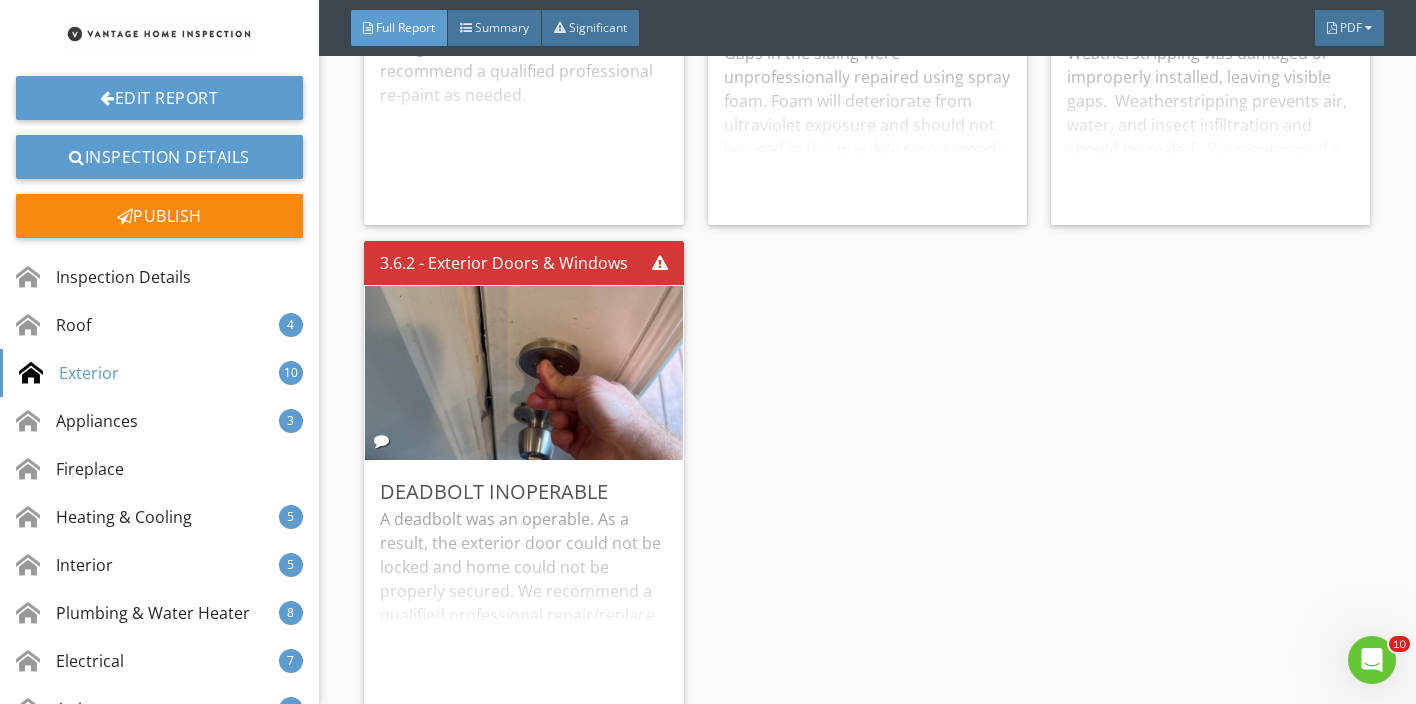 scroll, scrollTop: 7808, scrollLeft: 0, axis: vertical 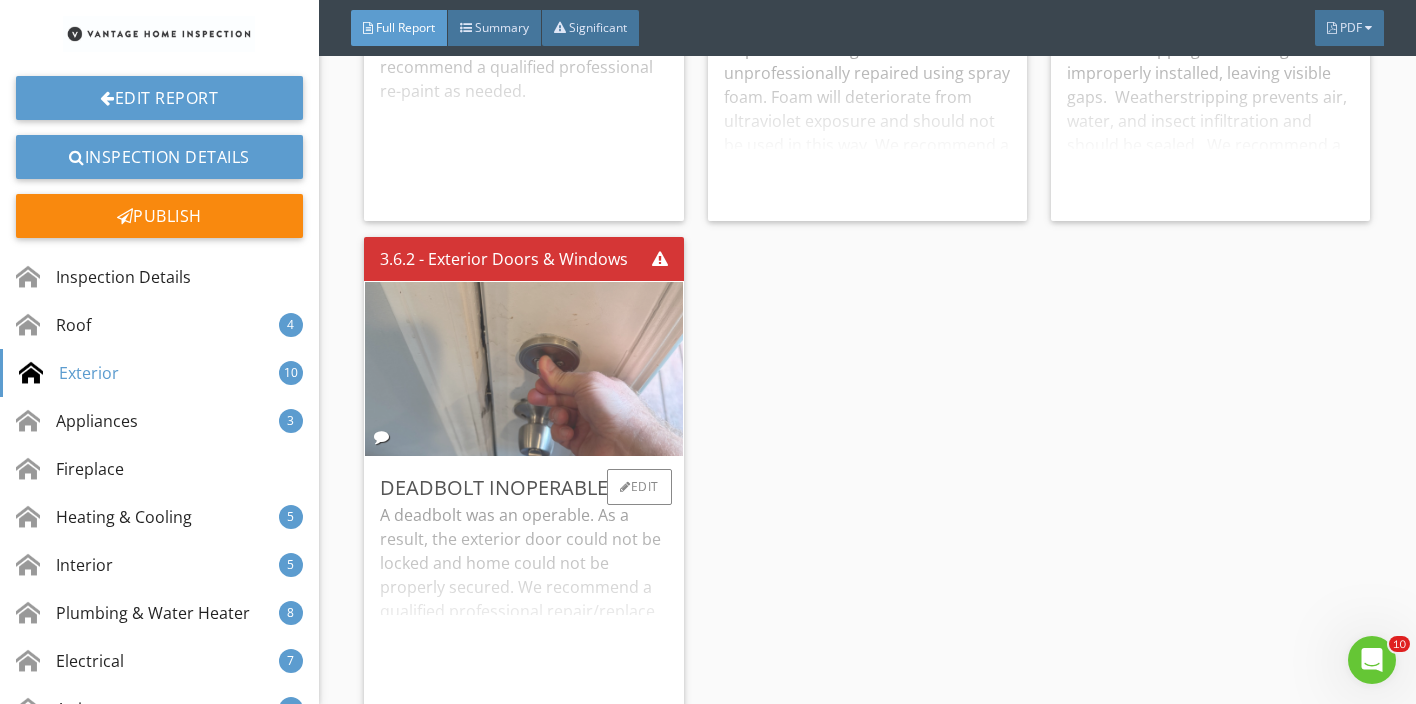 click at bounding box center (524, 369) 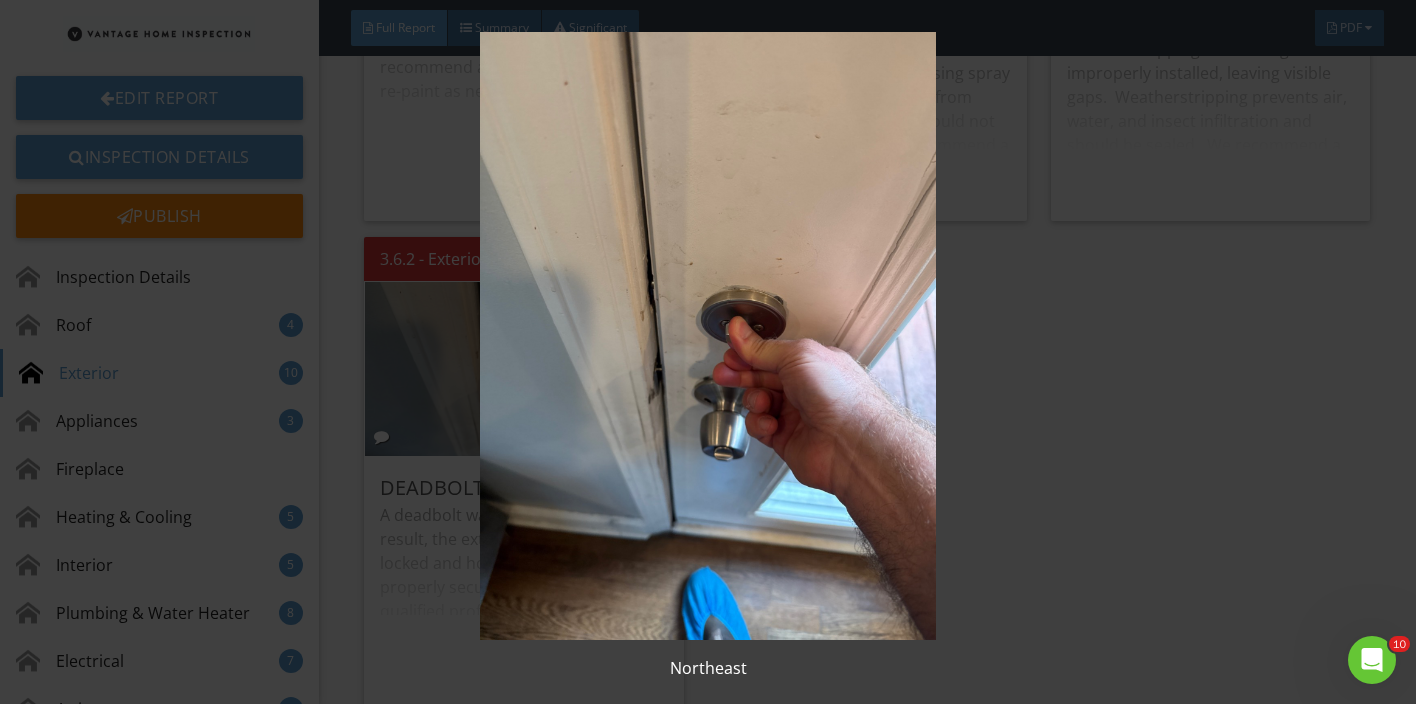 click at bounding box center [708, 336] 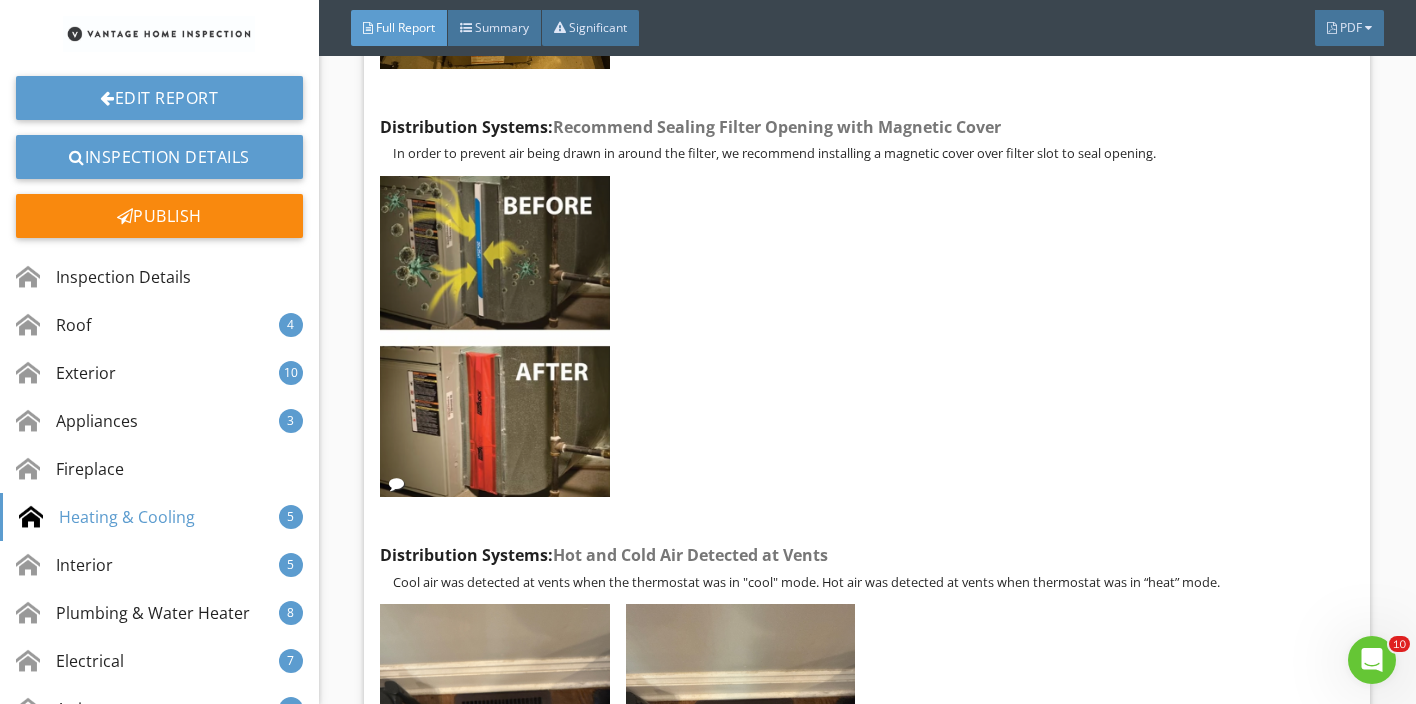 scroll, scrollTop: 14811, scrollLeft: 0, axis: vertical 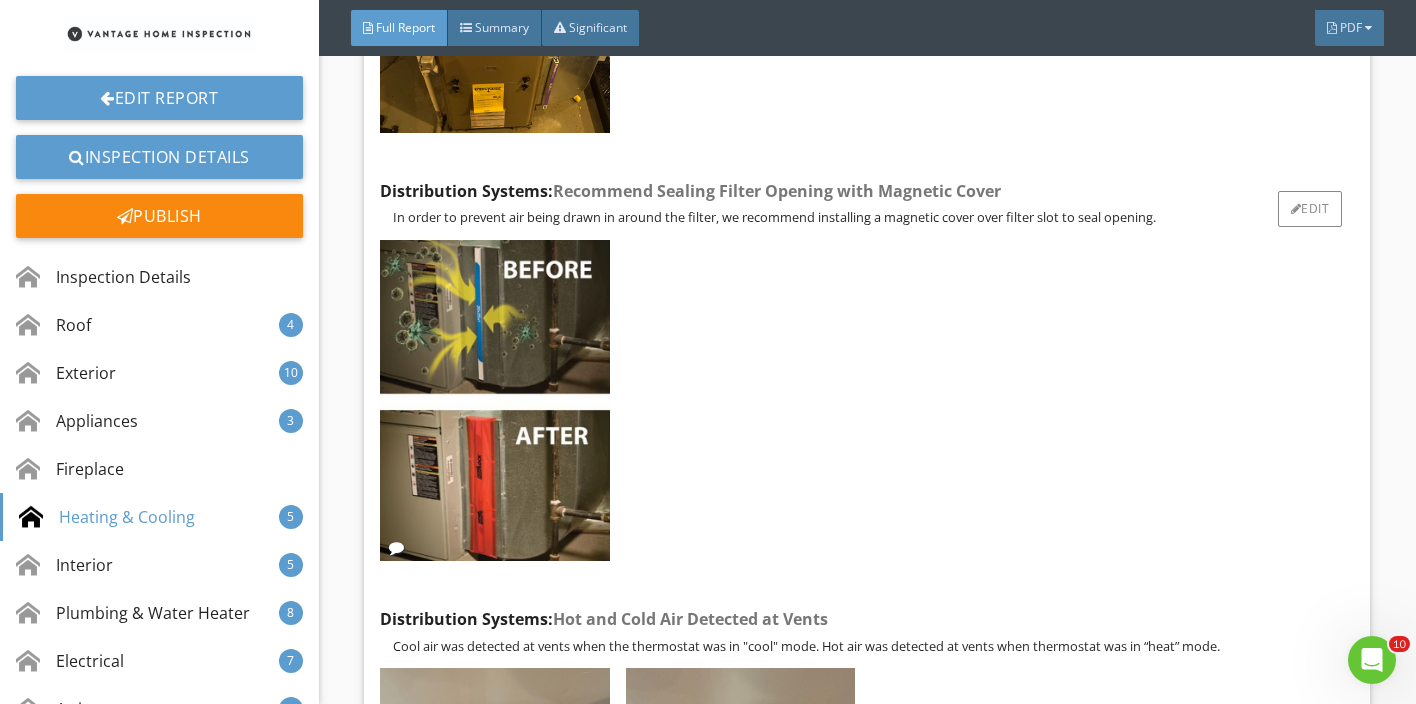 drag, startPoint x: 936, startPoint y: 437, endPoint x: 1000, endPoint y: 364, distance: 97.082436 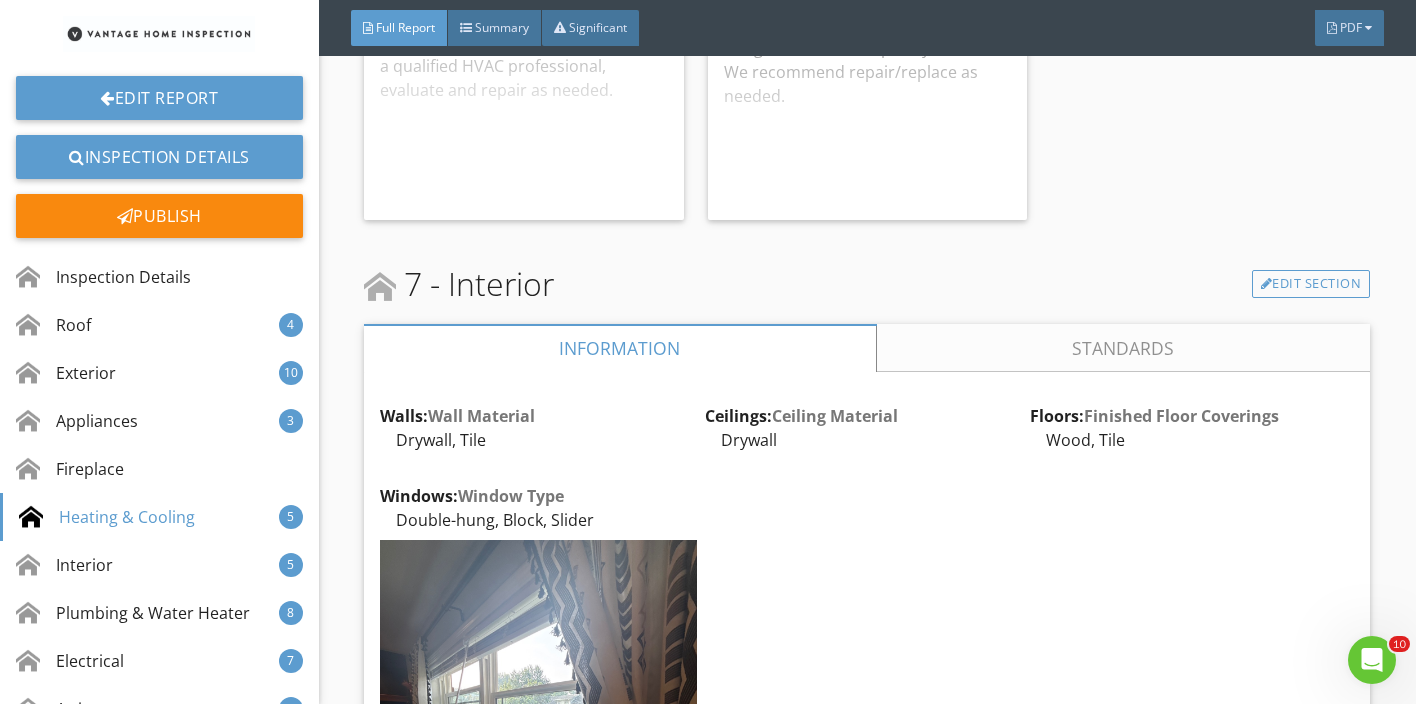 scroll, scrollTop: 16539, scrollLeft: 0, axis: vertical 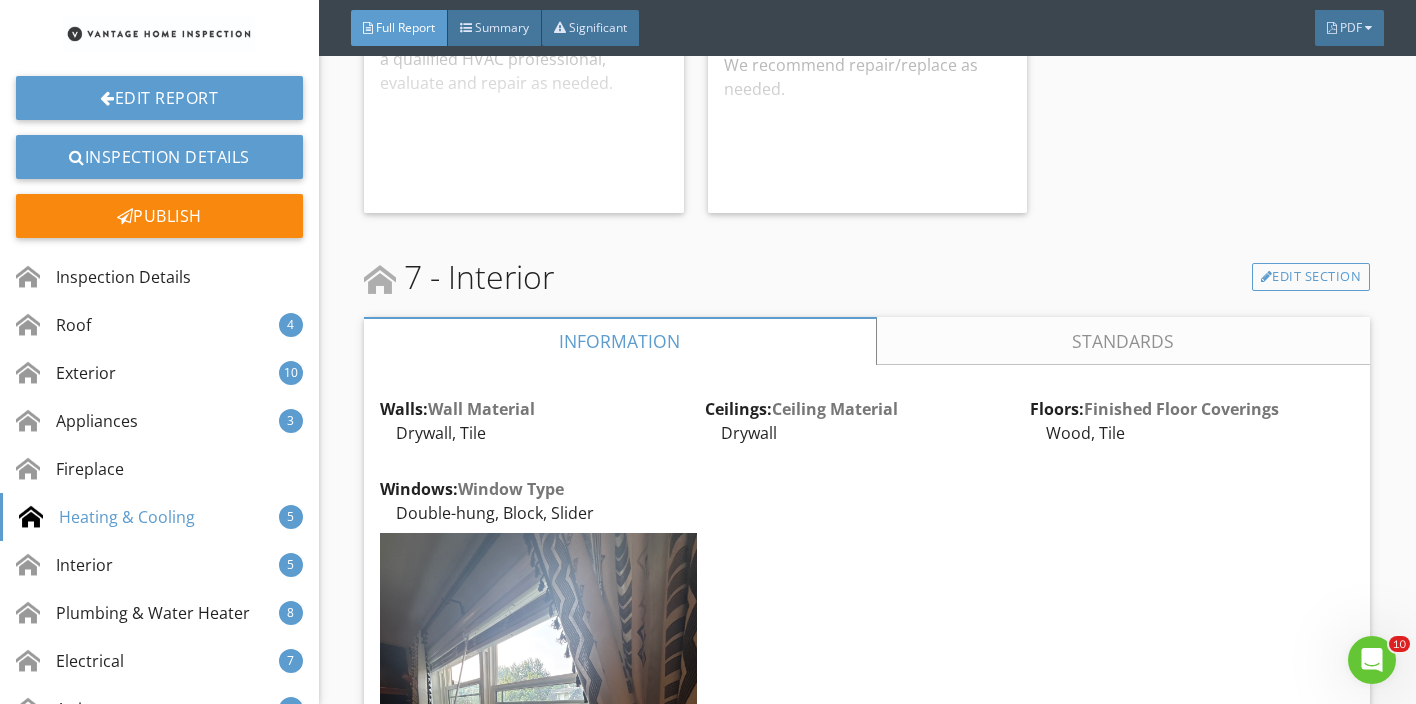 click on "6.2.1 - Cooling Equipment
Dirty Condenser Coils
The air conditioner condenser coils were dirty. This may prohibit air flow and prevent the air conditioning system from running efficiently.  We recommend a qualified professional clean.
Edit
6.2.2 - Cooling Equipment
Loose Whip
The whip, or electrical conduit that connects the compressor to the service disconnect was loose/improperly connected. We recommend a qualified professional repair as needed.
Edit
6.3.1 - Heating Equipment
Filter Dirty
The air filter was dirty at the time of inspection.  We recommend replacing filter immediately and again every 1-3 months.
Edit
6.3.2 - Heating Equipment
Evidence of Leak - Furnace
Edit
6.6.1 - Distribution Systems" at bounding box center (867, -275) 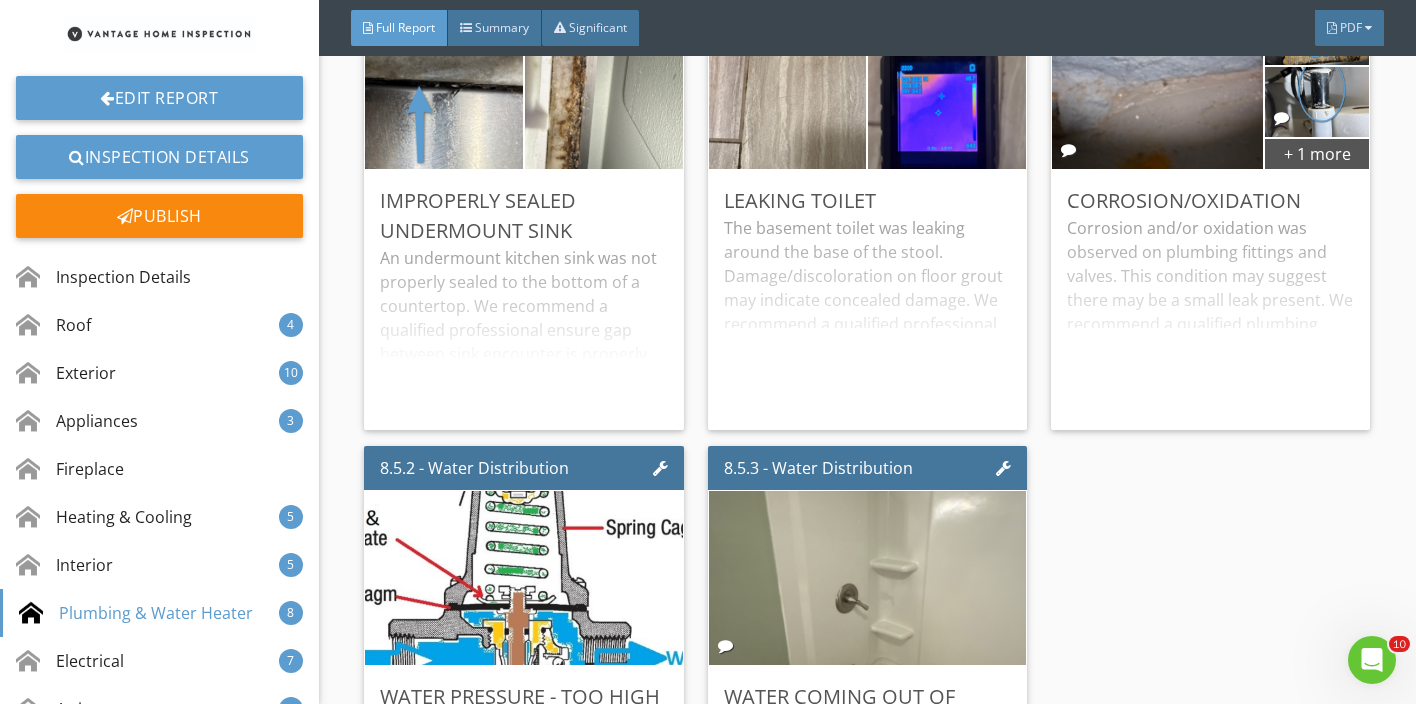 scroll, scrollTop: 23125, scrollLeft: 0, axis: vertical 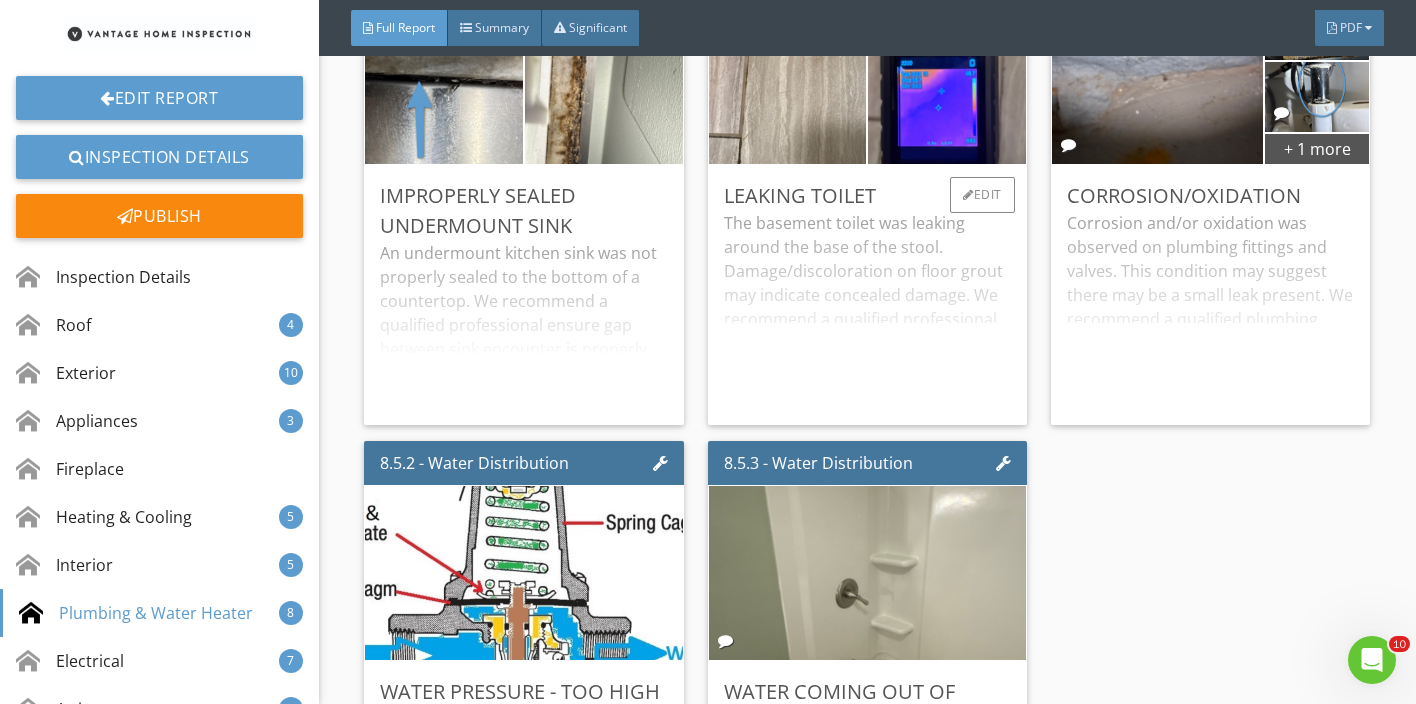 click on "Leaking Toilet
The basement toilet was leaking around the base of the stool. Damage/discoloration on floor grout may indicate concealed damage. We recommend a qualified professional evaluate and repair as needed.
Edit" at bounding box center (867, 295) 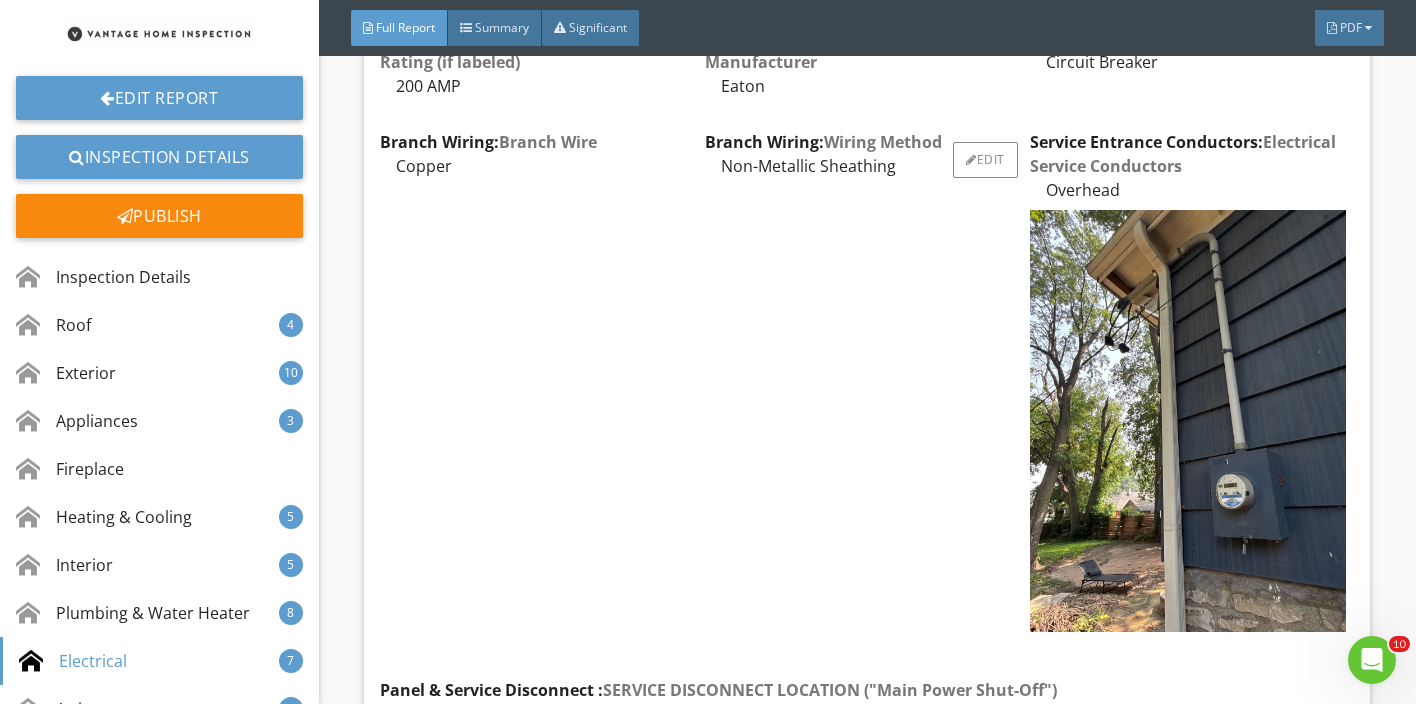 scroll, scrollTop: 24224, scrollLeft: 0, axis: vertical 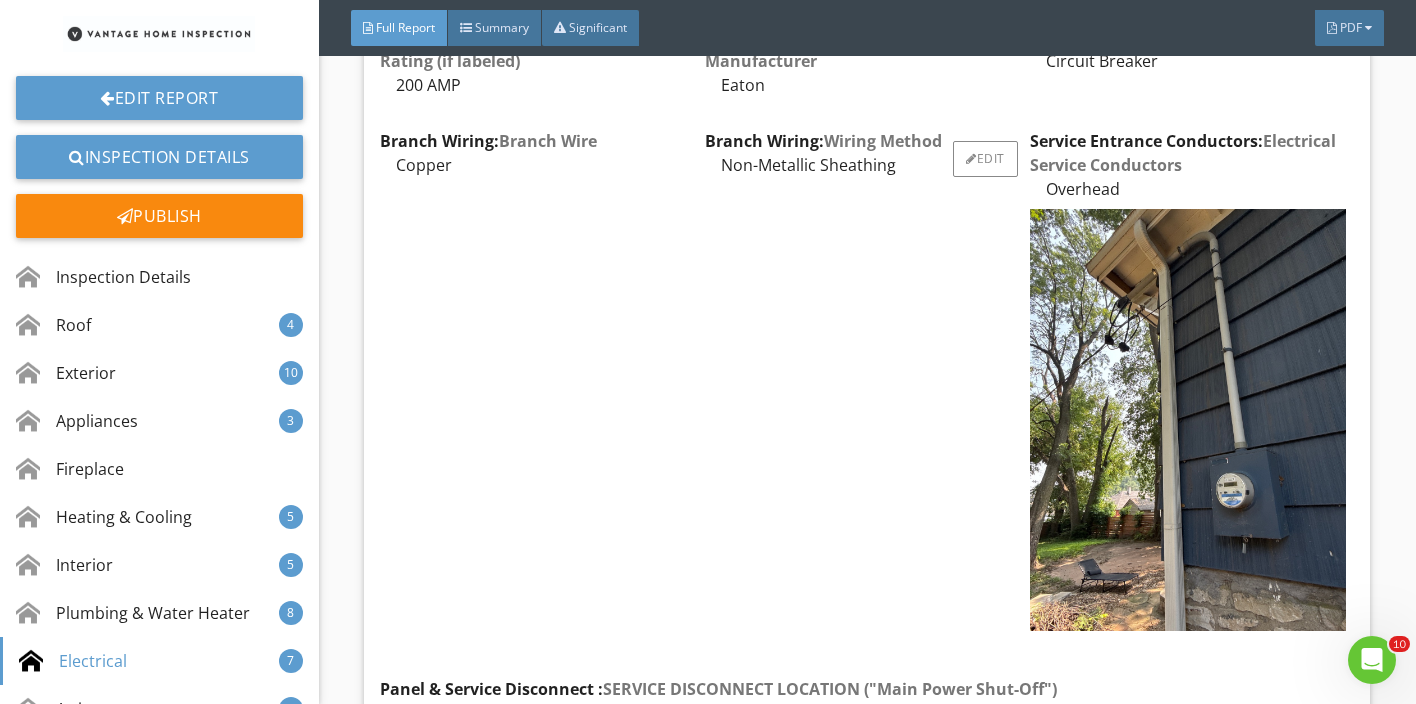 click on "Branch Wiring:
Wiring Method
Non-Metallic Sheathing
Edit" at bounding box center [867, 387] 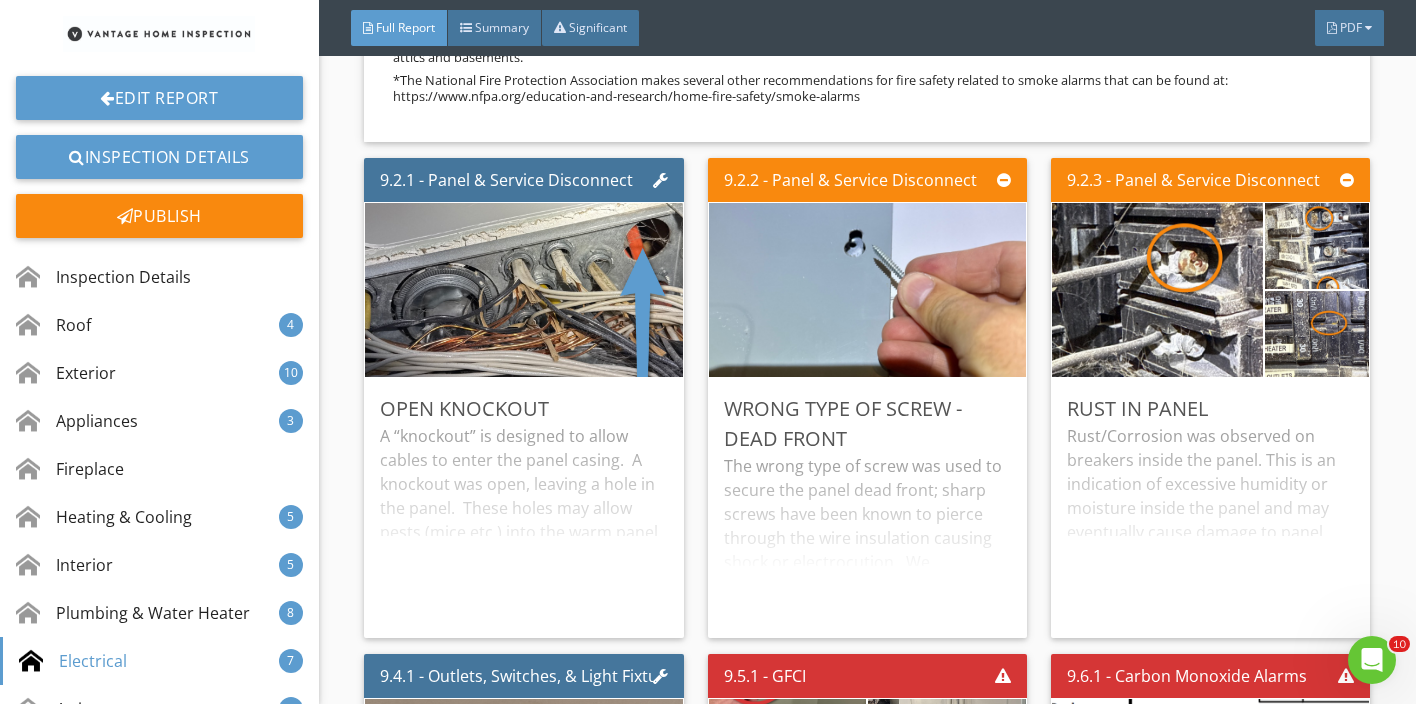 scroll, scrollTop: 25554, scrollLeft: 0, axis: vertical 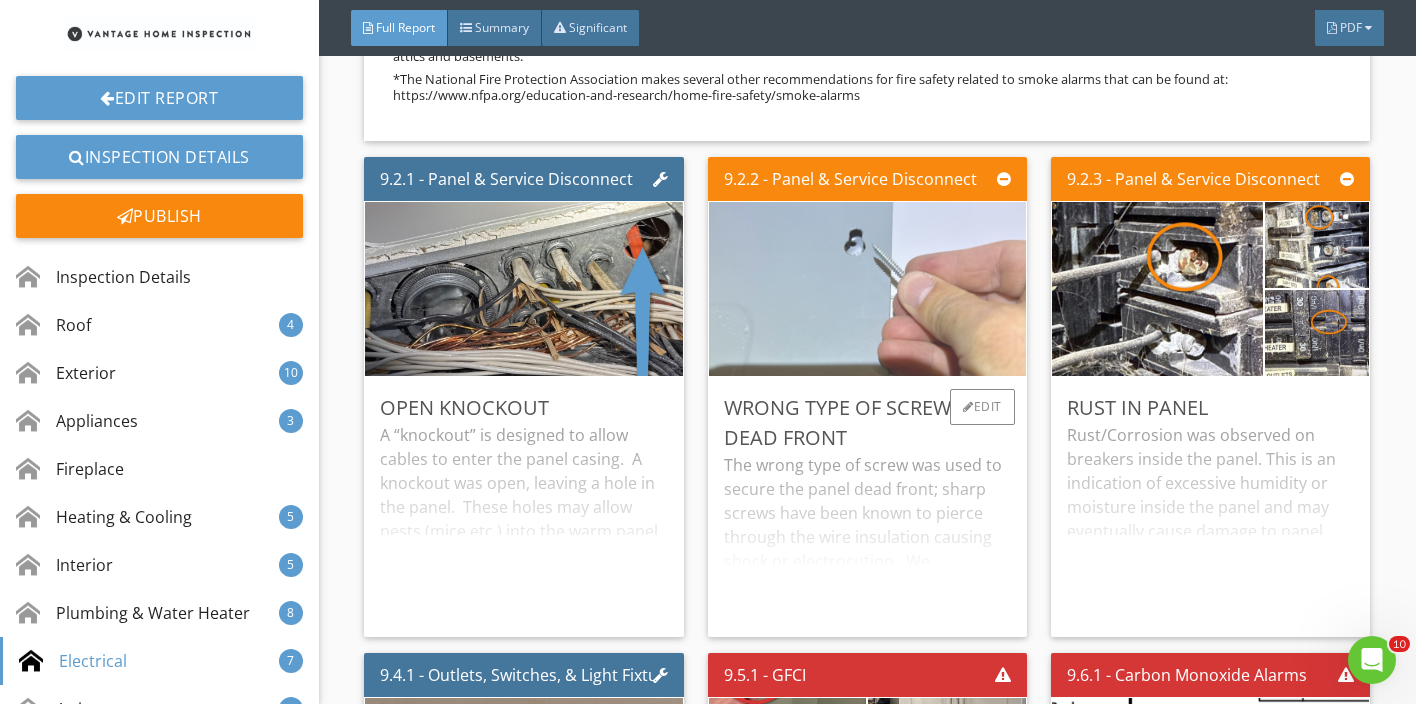 click at bounding box center (867, 288) 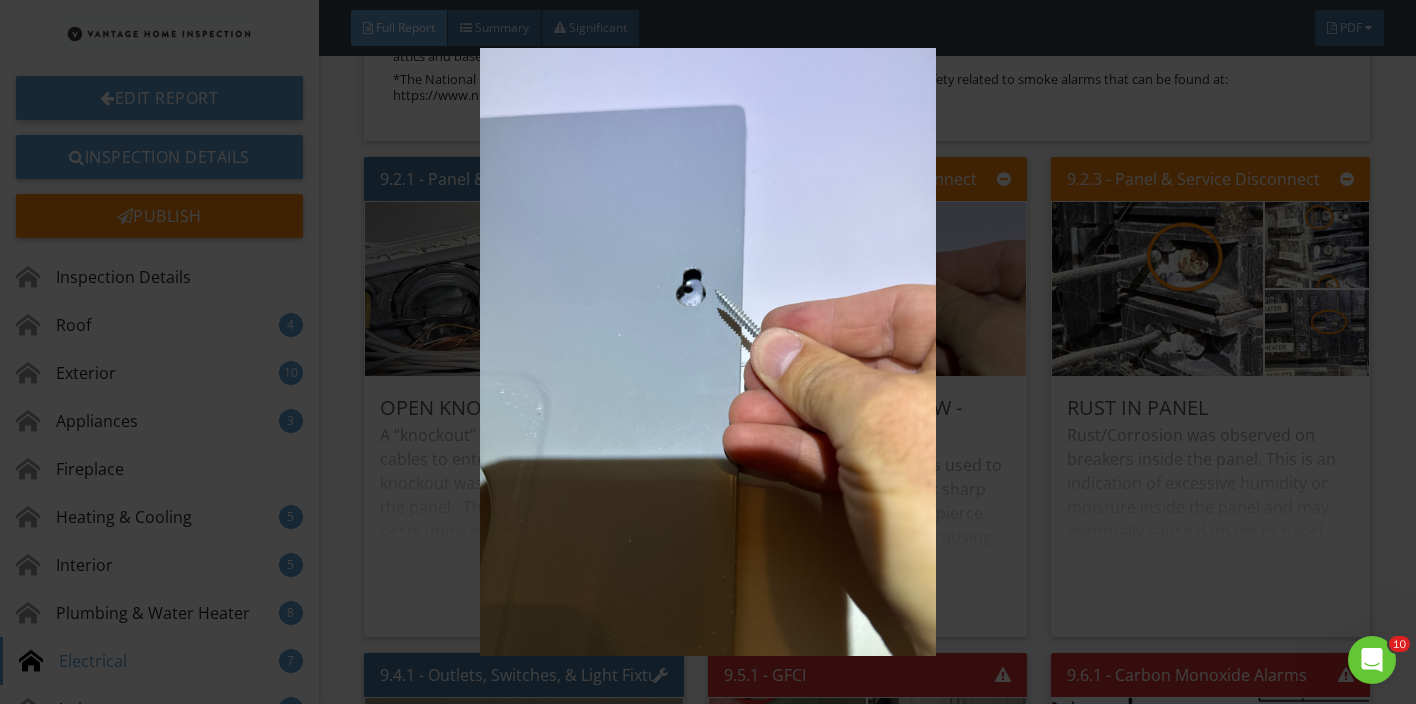 click at bounding box center [708, 352] 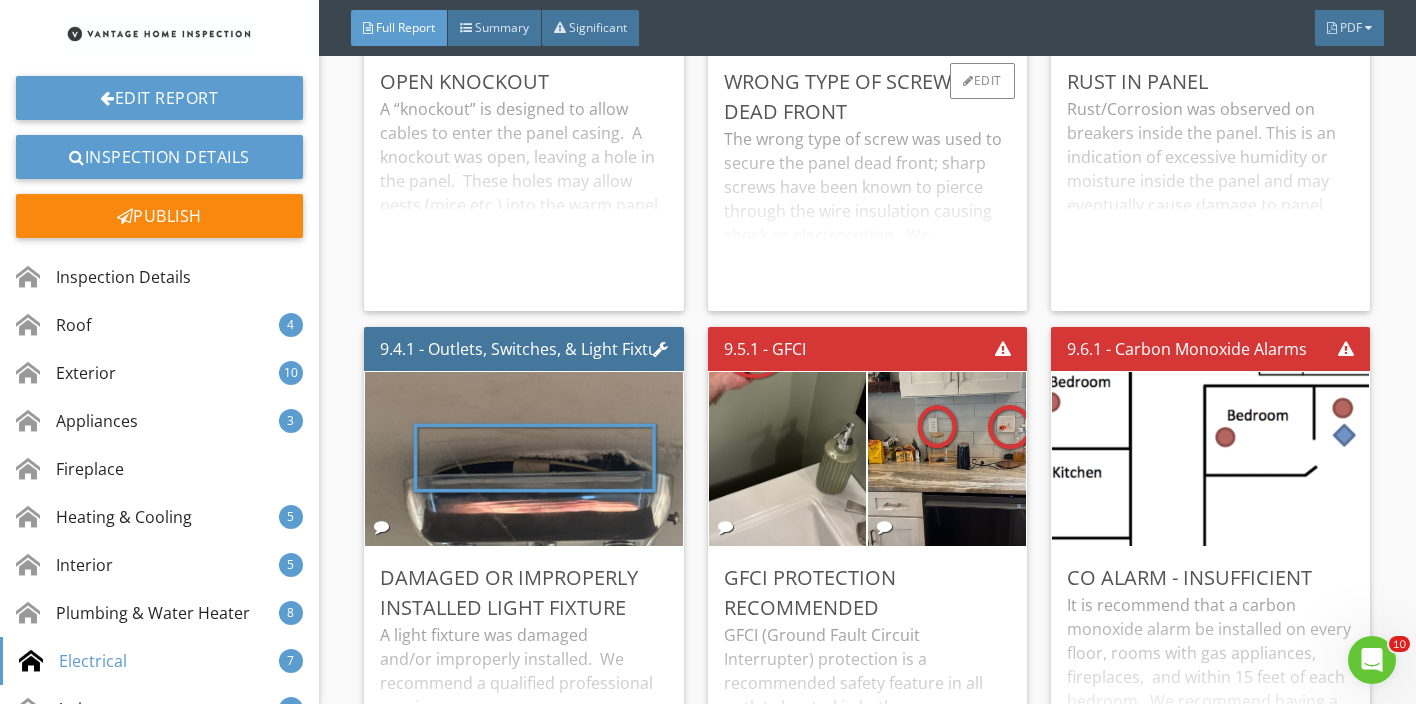 scroll, scrollTop: 25891, scrollLeft: 0, axis: vertical 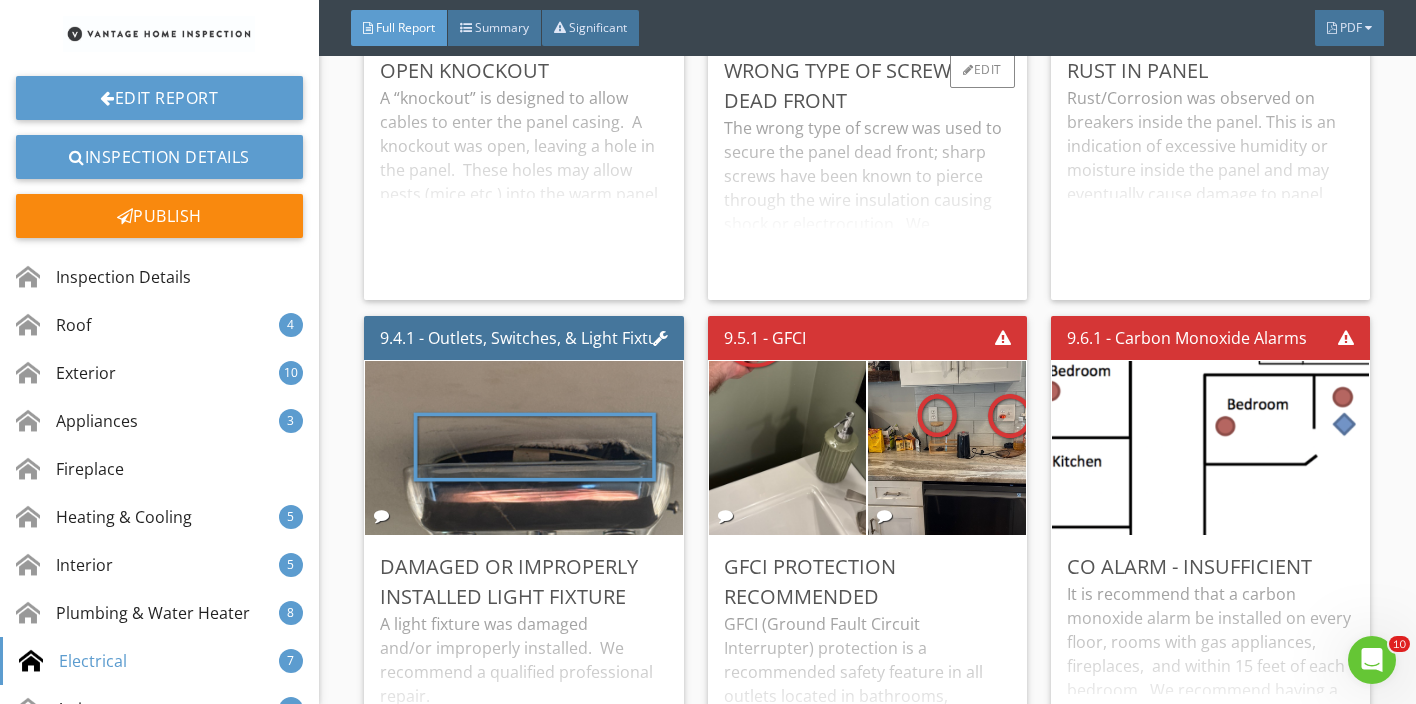 click at bounding box center [947, 448] 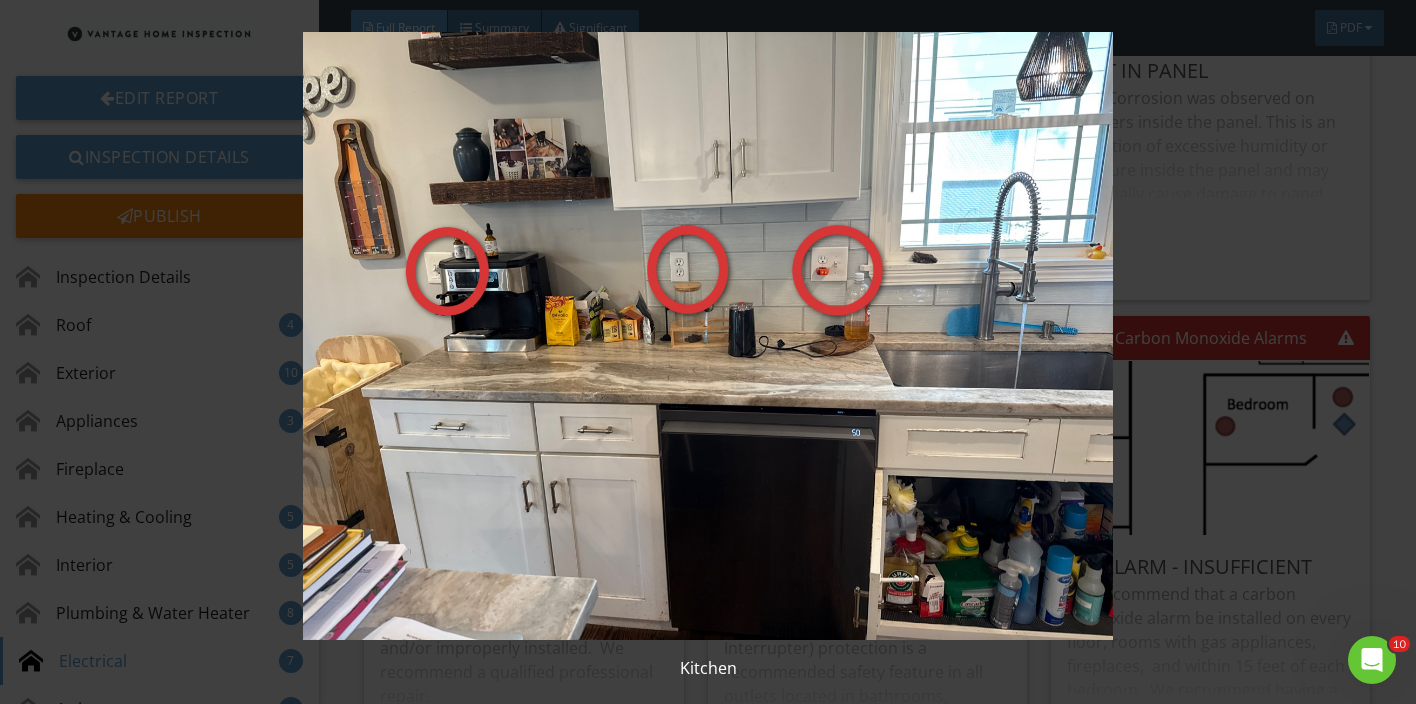click at bounding box center [708, 336] 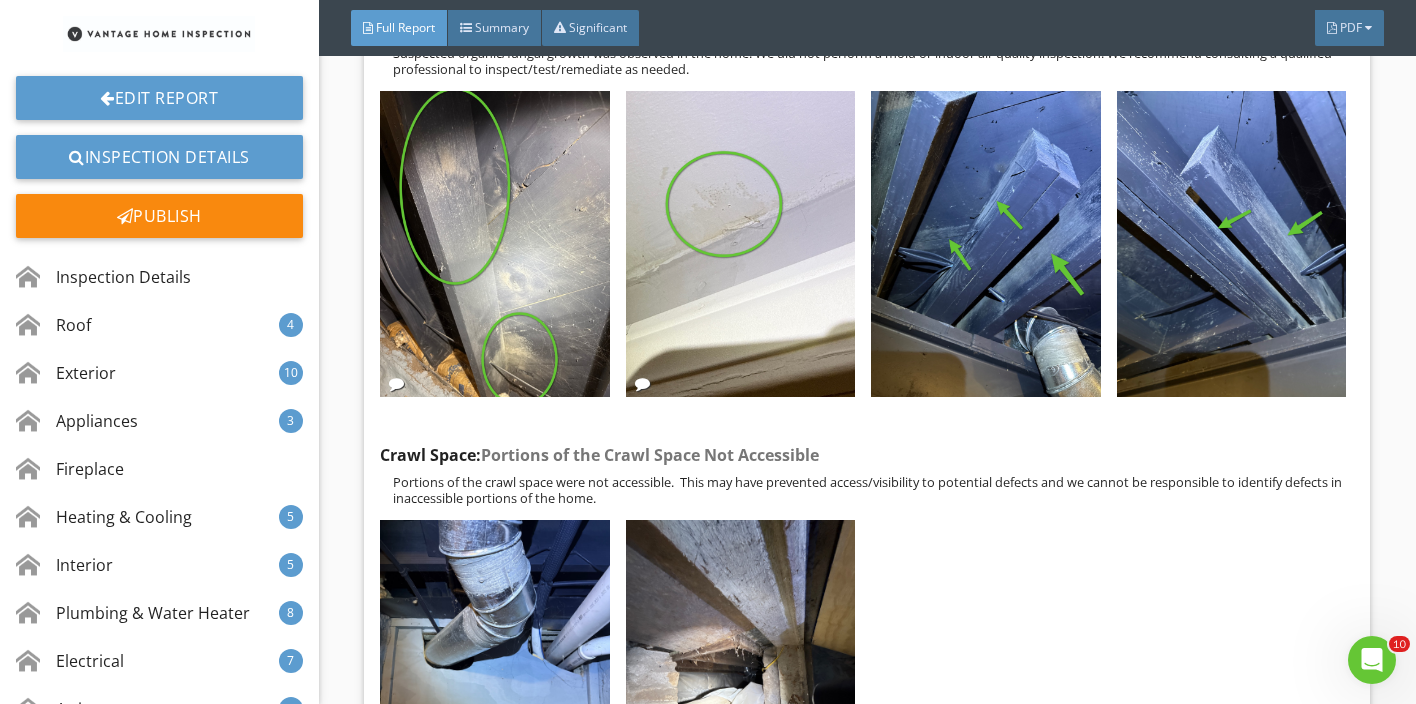 scroll, scrollTop: 29750, scrollLeft: 0, axis: vertical 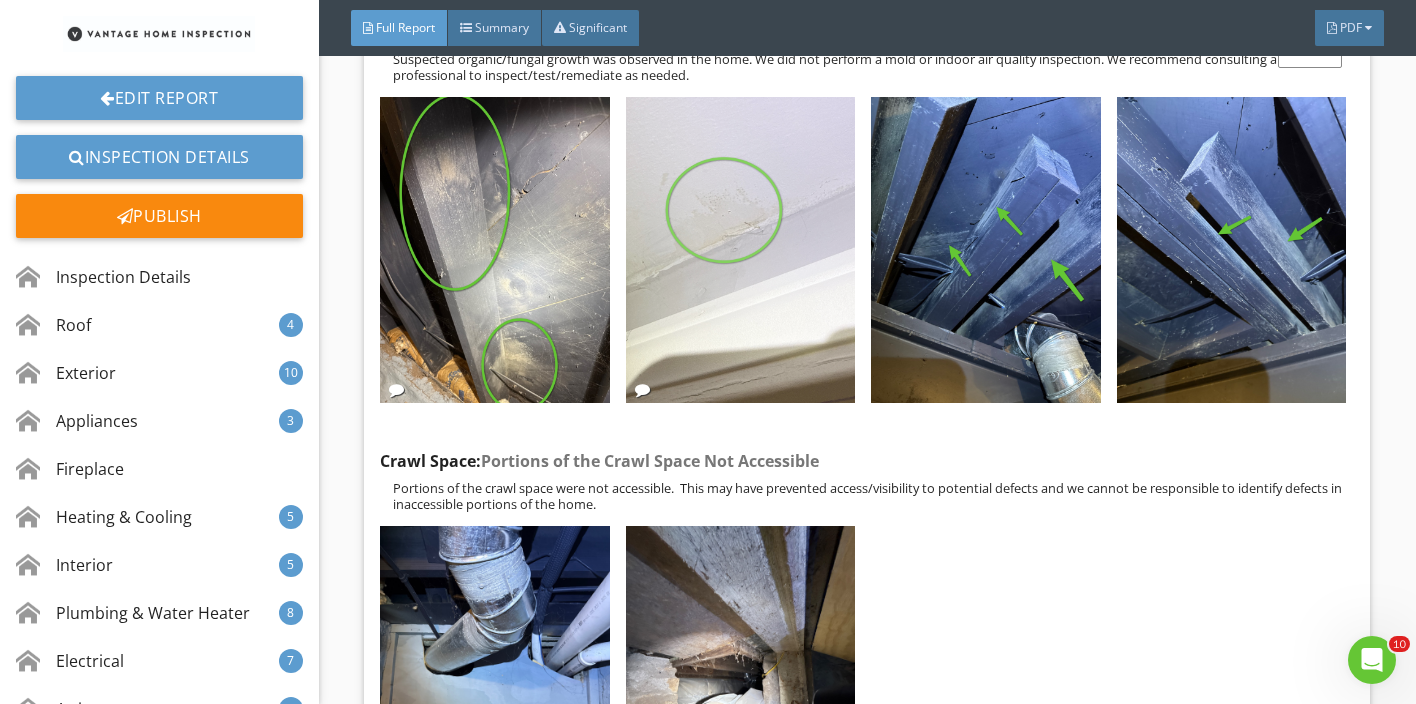 click at bounding box center (740, 250) 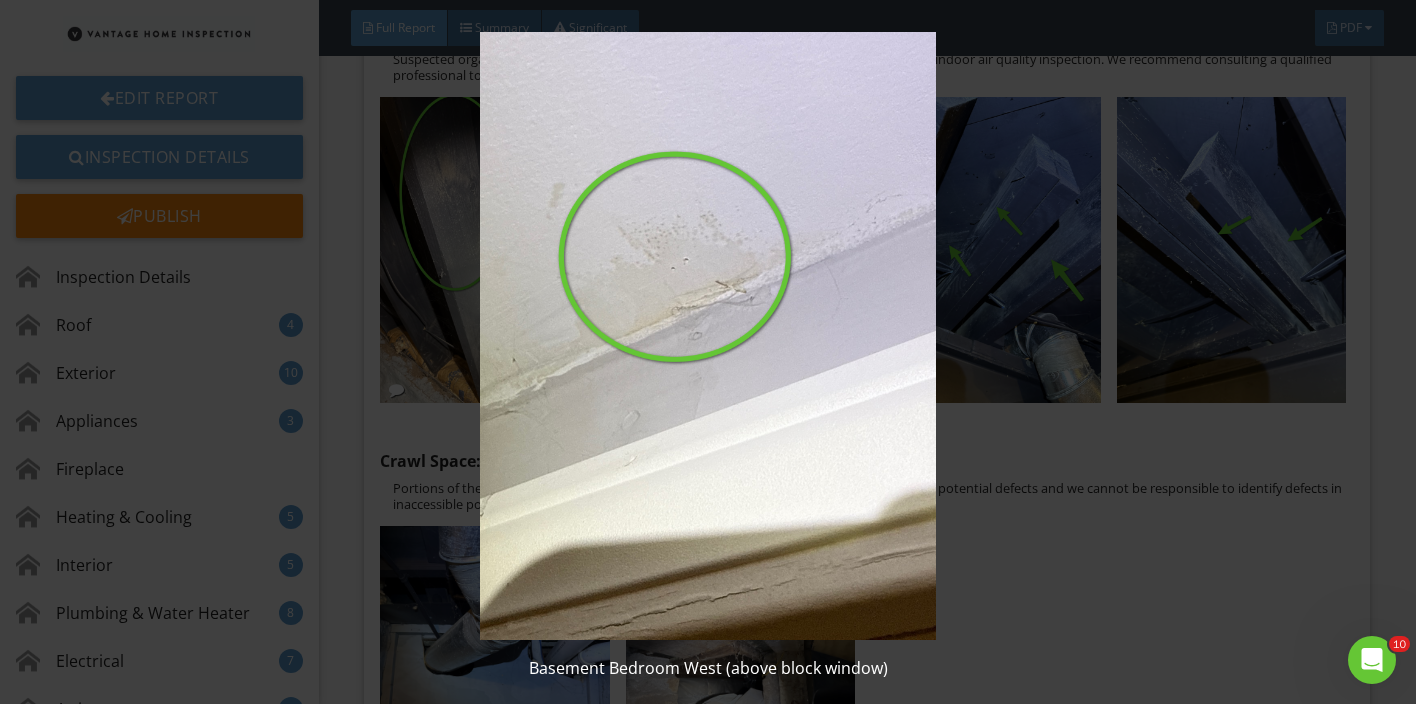 click at bounding box center (708, 336) 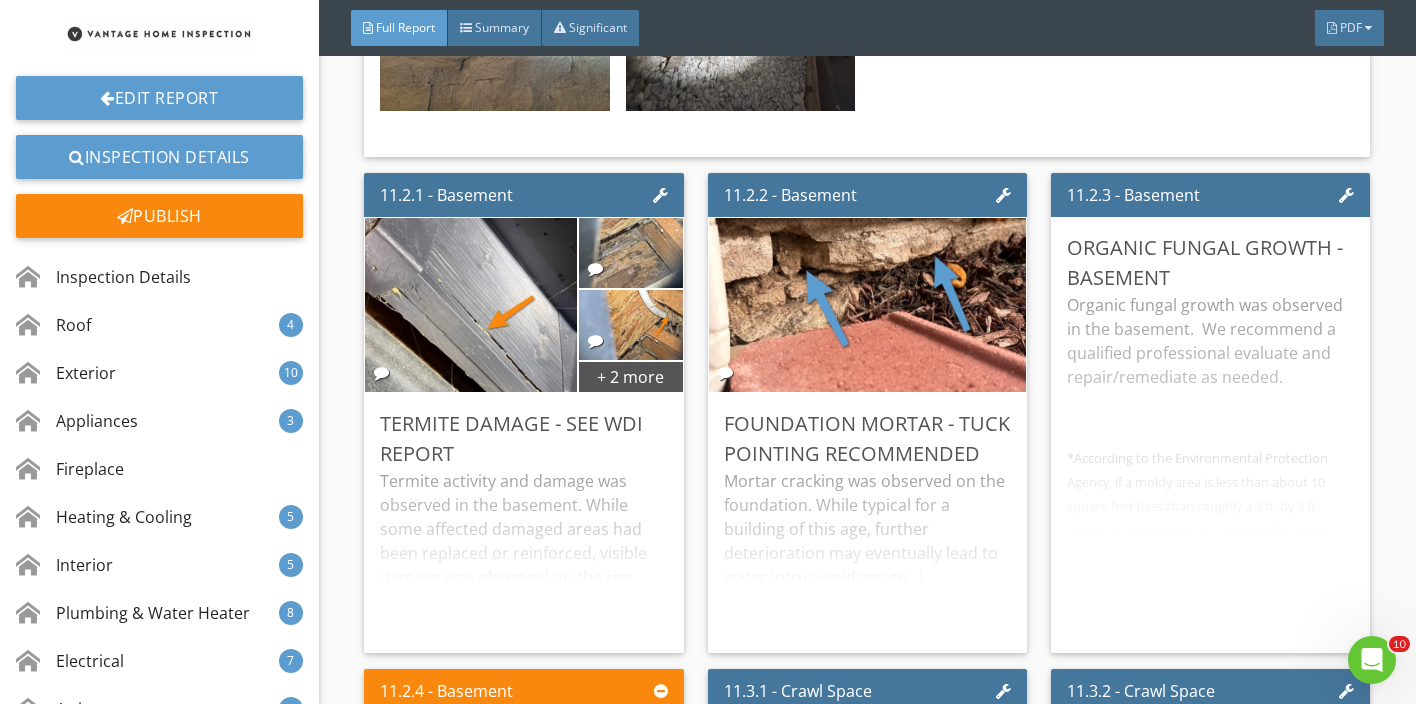 scroll, scrollTop: 30473, scrollLeft: 0, axis: vertical 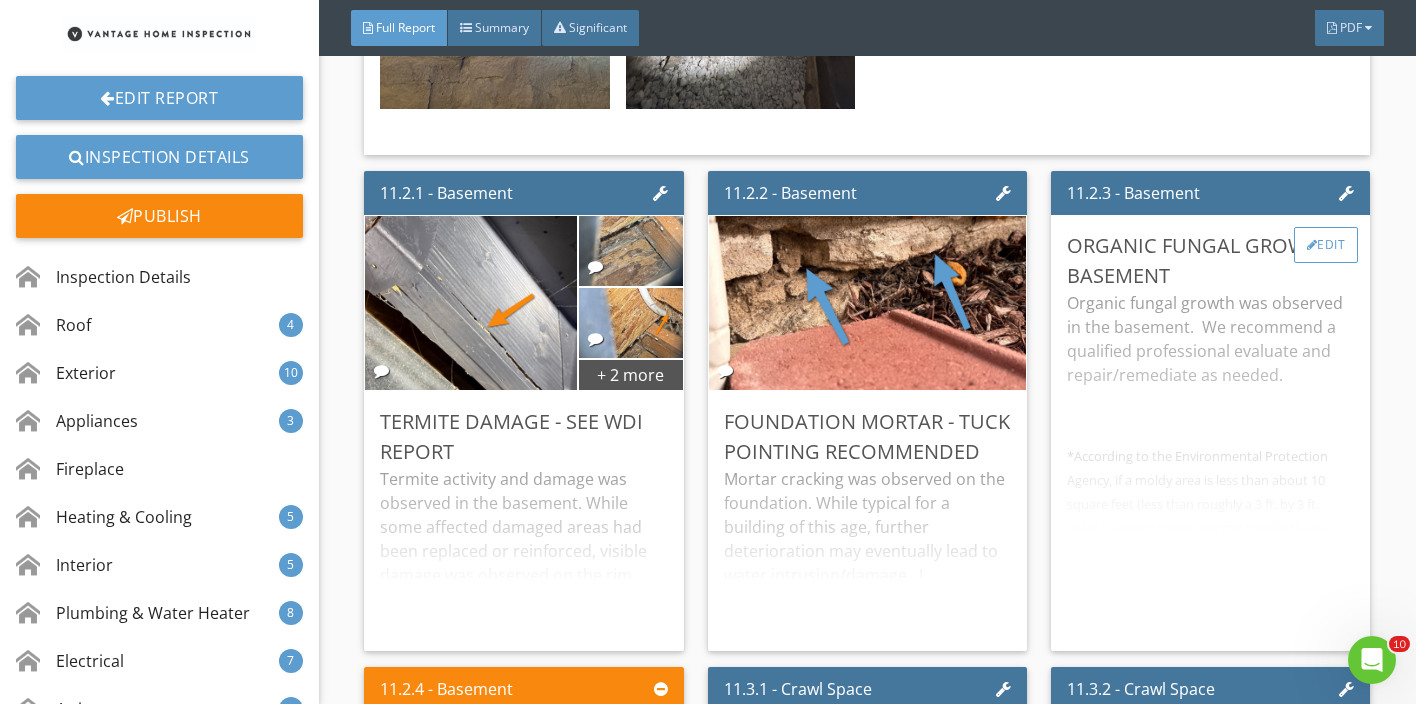 click on "Edit" at bounding box center (1326, 245) 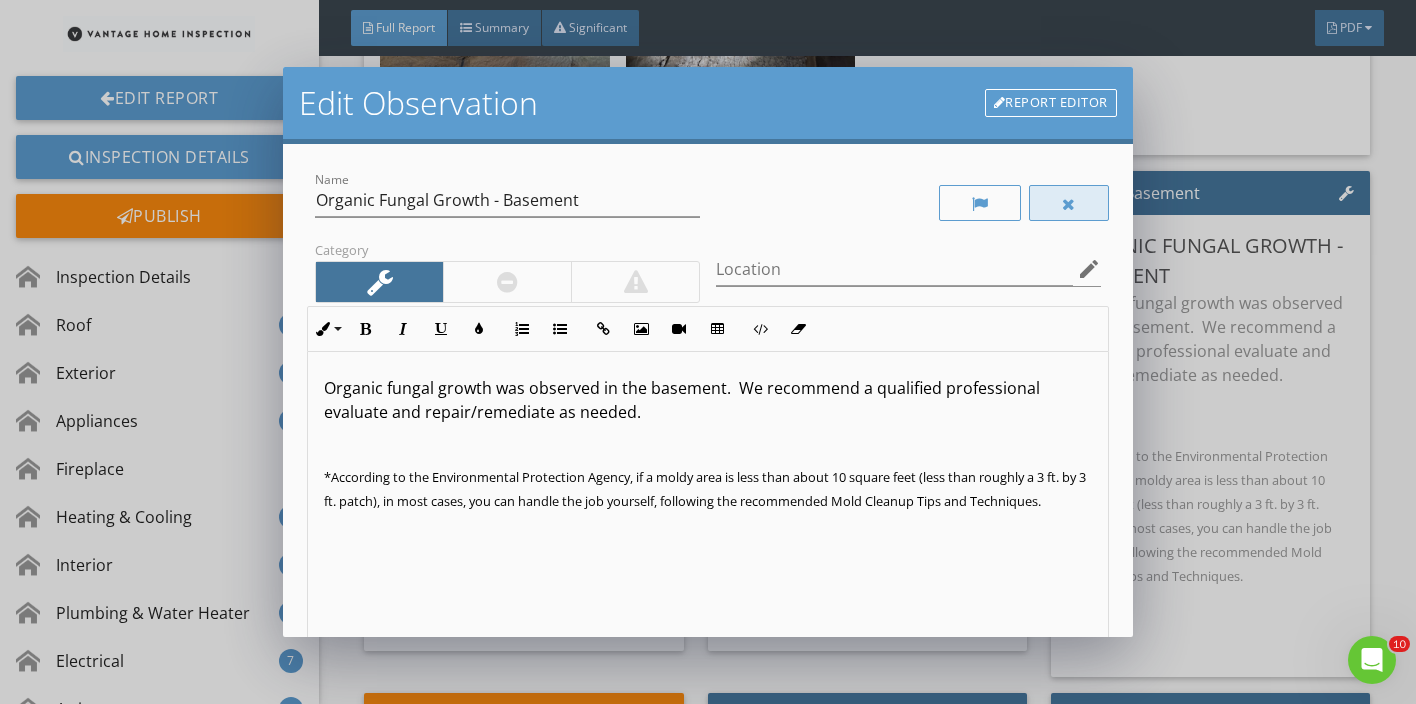 click at bounding box center [1069, 203] 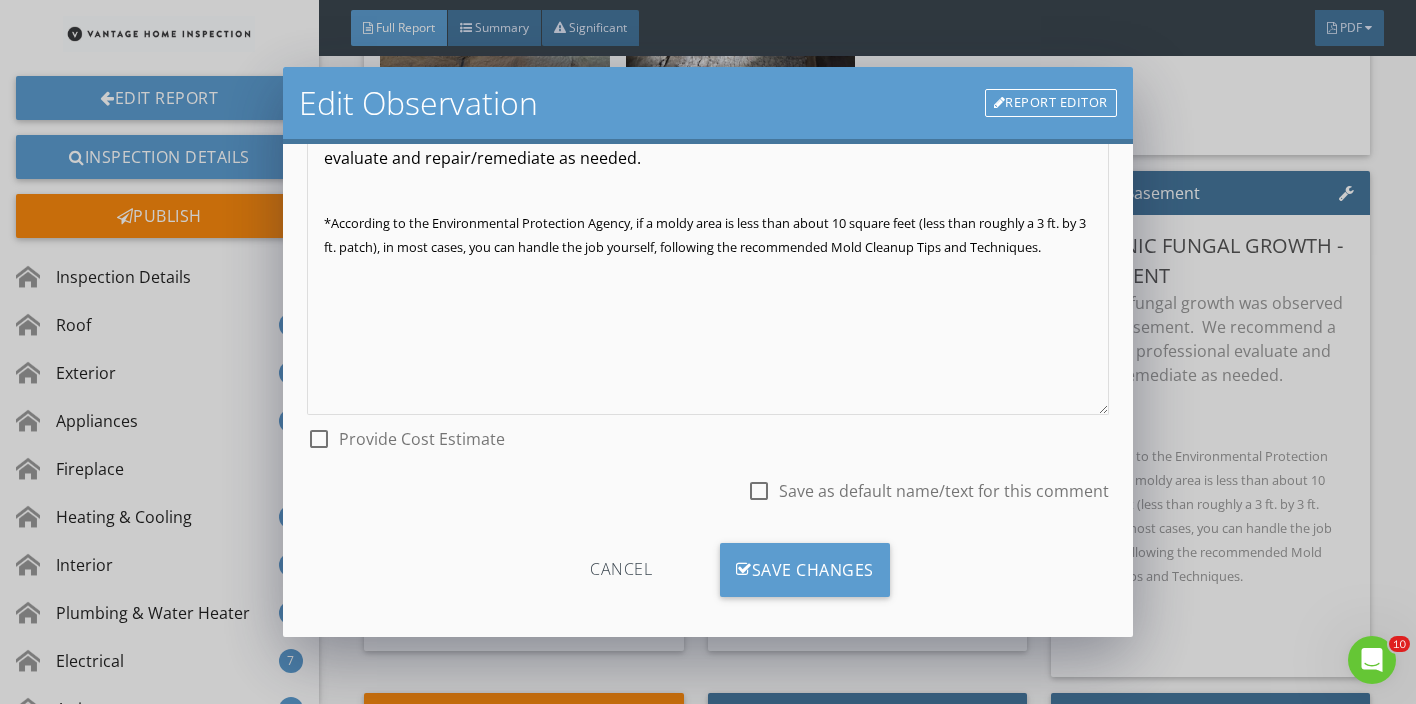 scroll, scrollTop: 269, scrollLeft: 0, axis: vertical 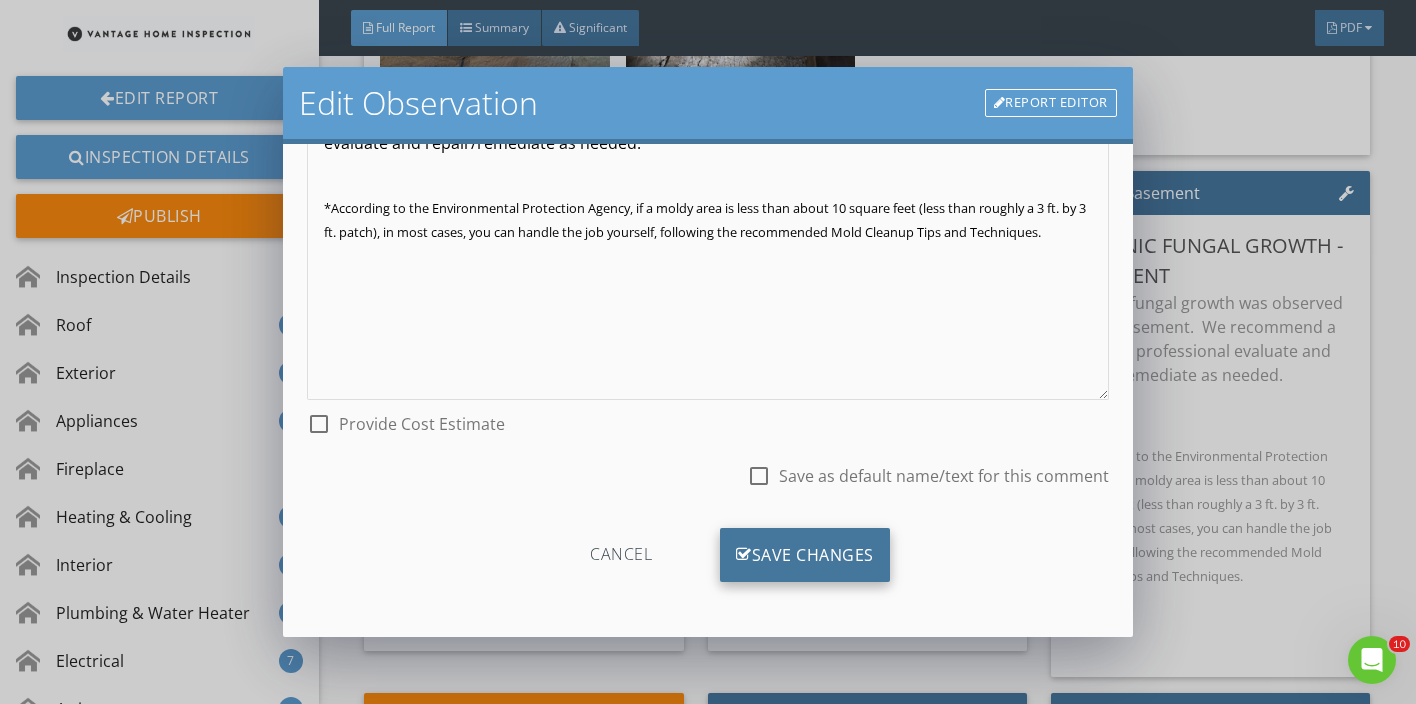 click on "Save Changes" at bounding box center (805, 555) 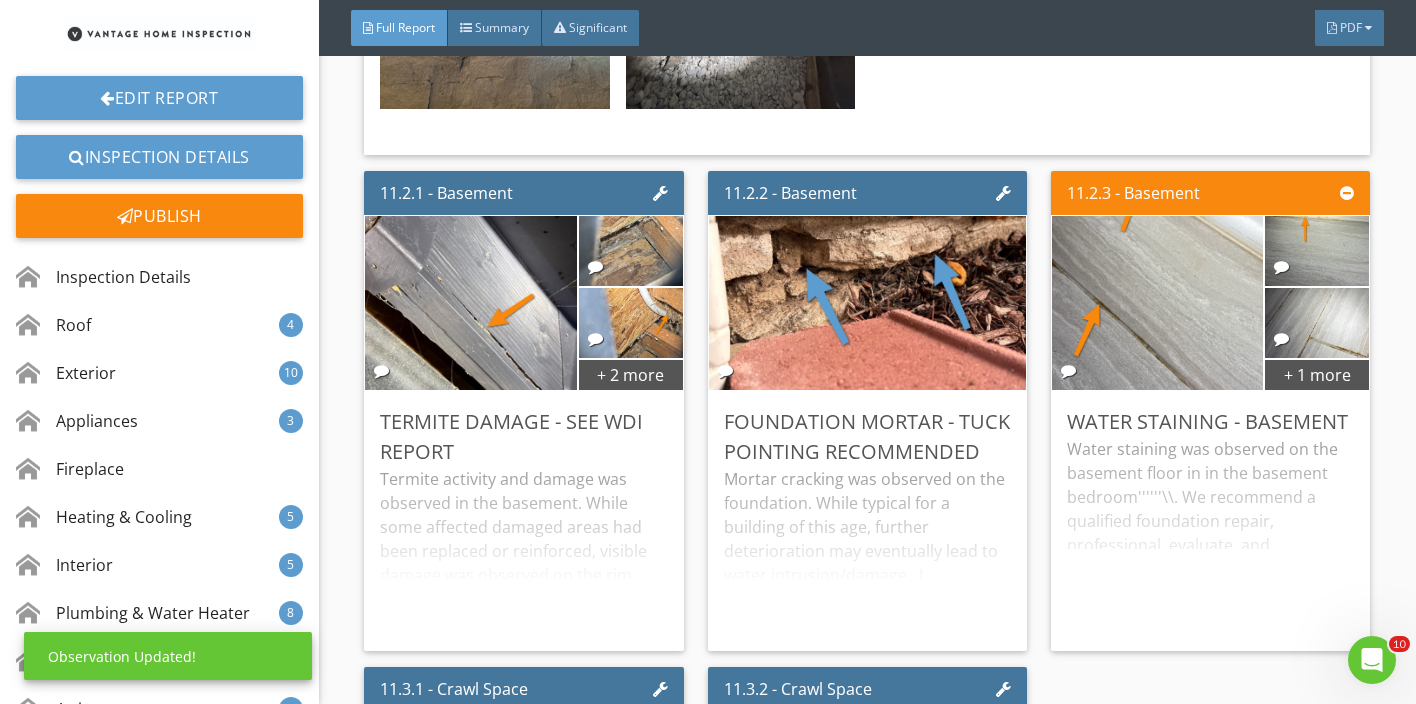 scroll, scrollTop: 32, scrollLeft: 0, axis: vertical 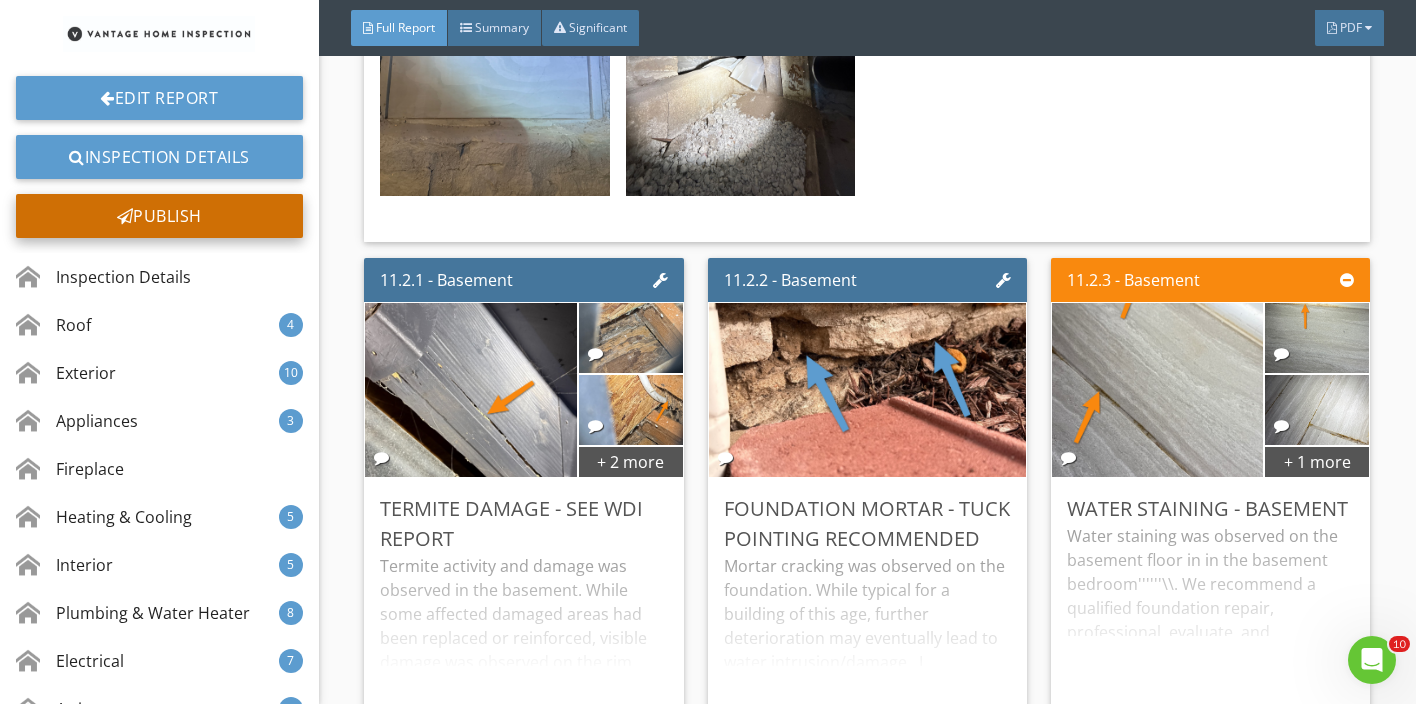 click on "Publish" at bounding box center [159, 216] 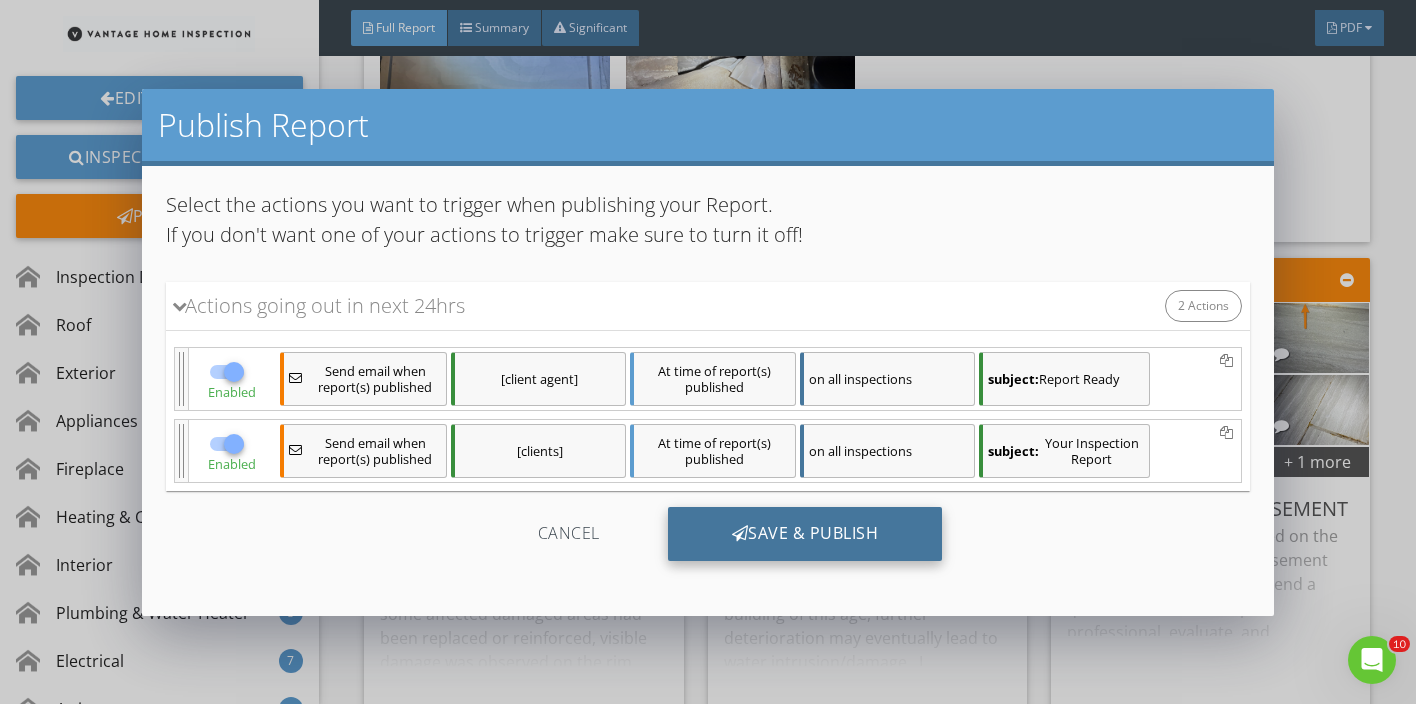 click on "Save & Publish" at bounding box center [805, 534] 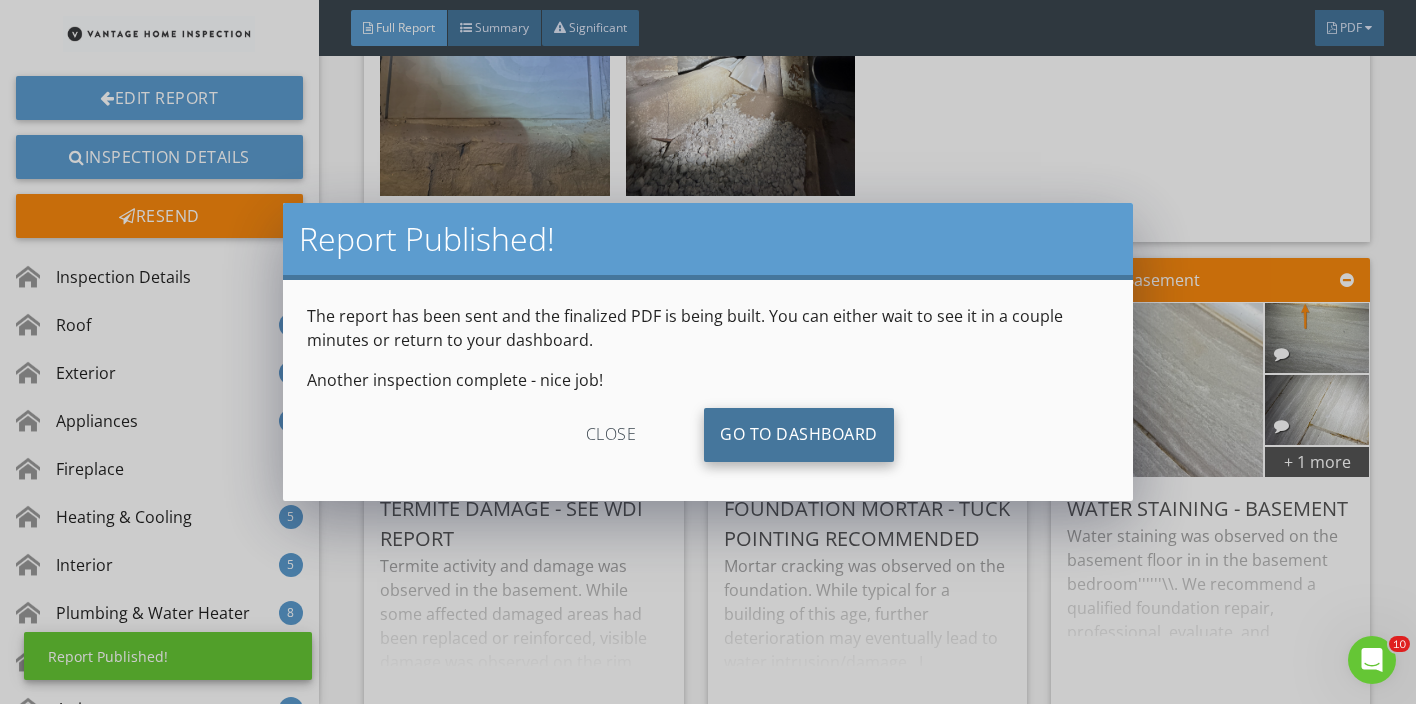 click on "Go To Dashboard" at bounding box center (799, 435) 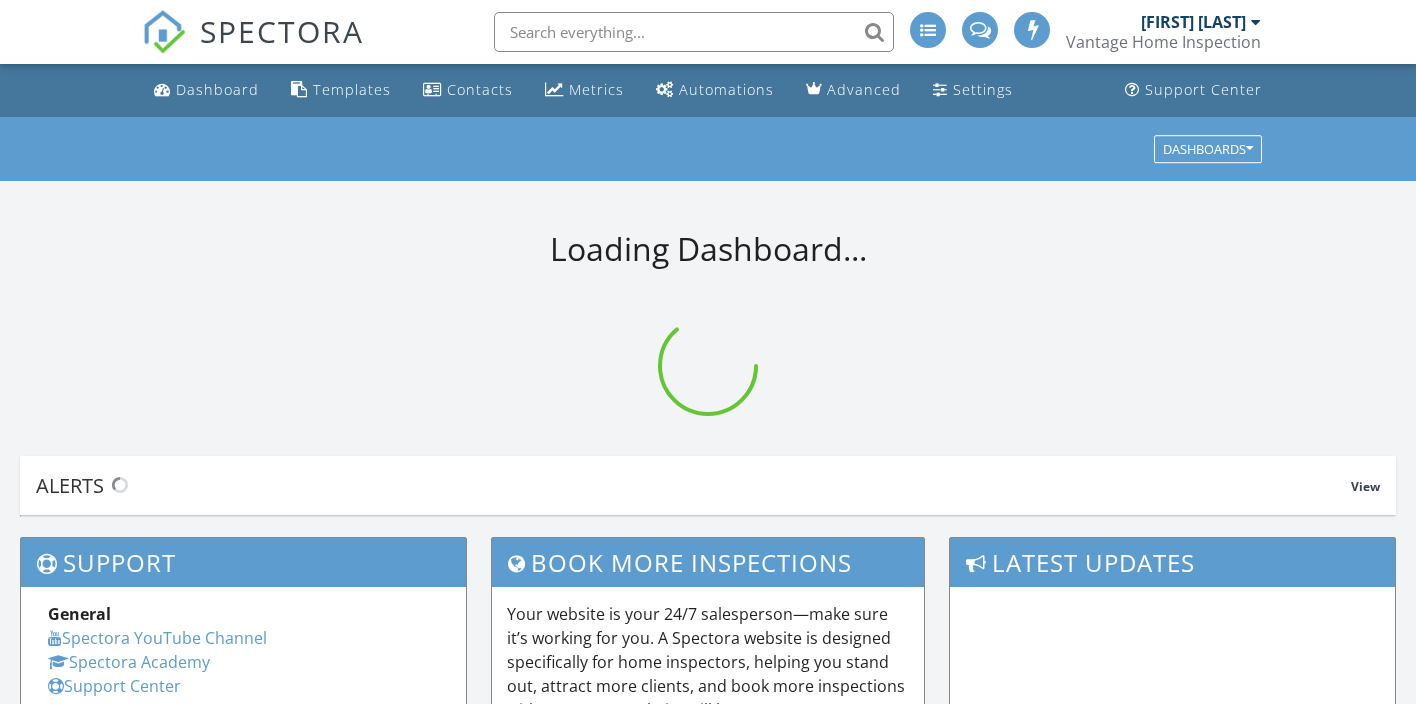 scroll, scrollTop: 0, scrollLeft: 0, axis: both 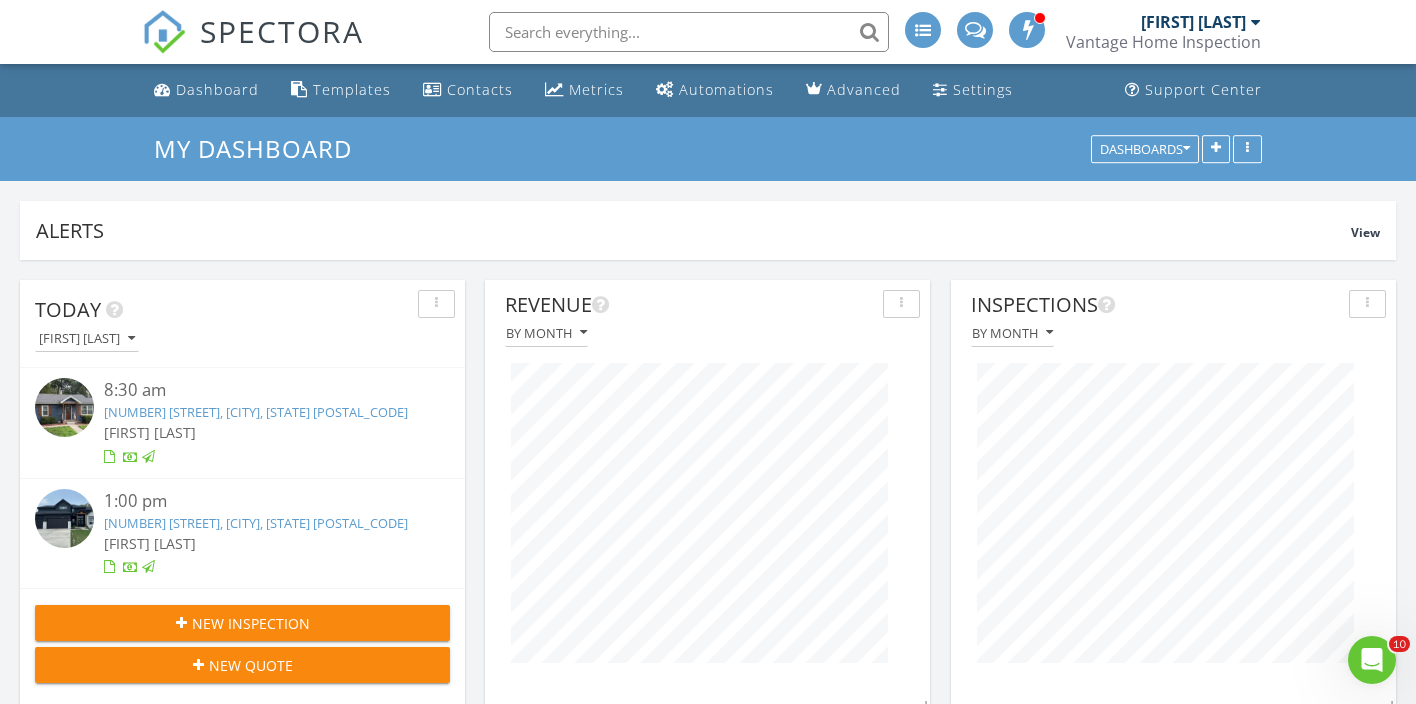 click on "[FIRST] [LAST]" at bounding box center (259, 432) 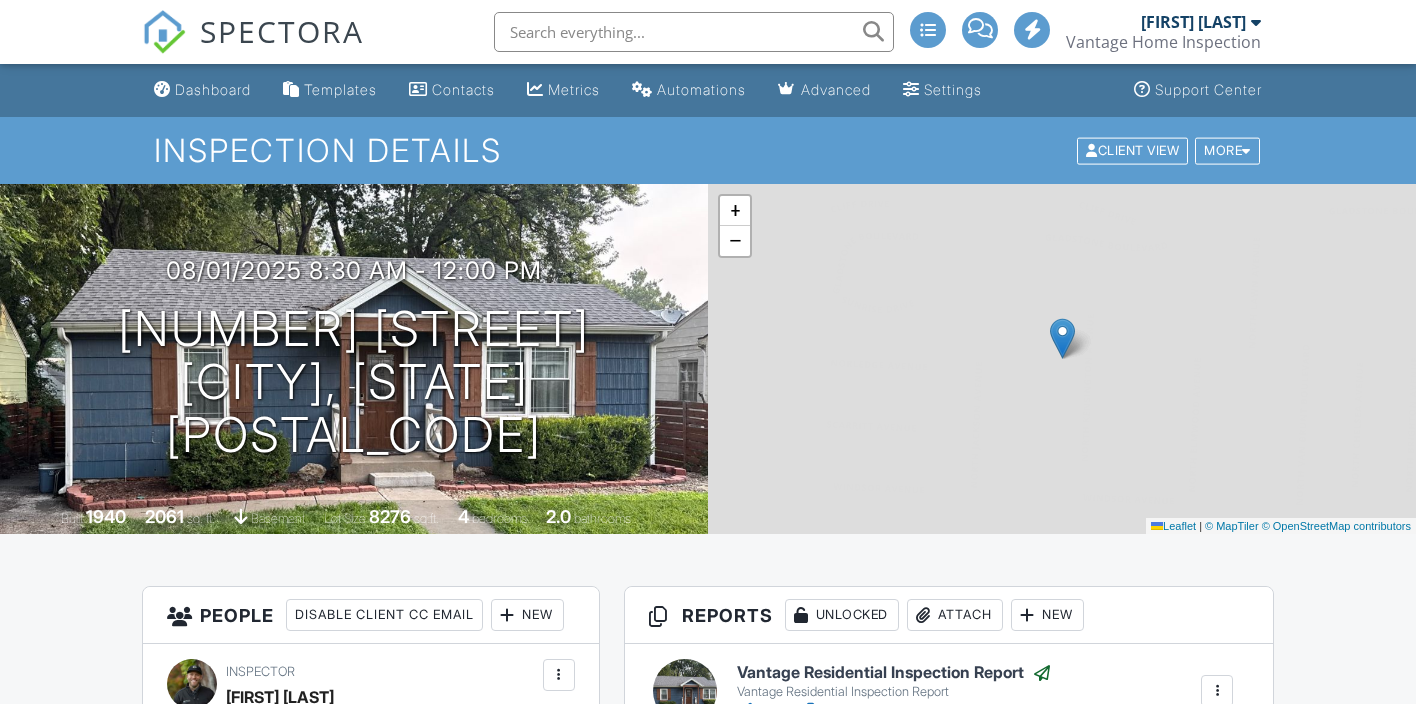 scroll, scrollTop: 0, scrollLeft: 0, axis: both 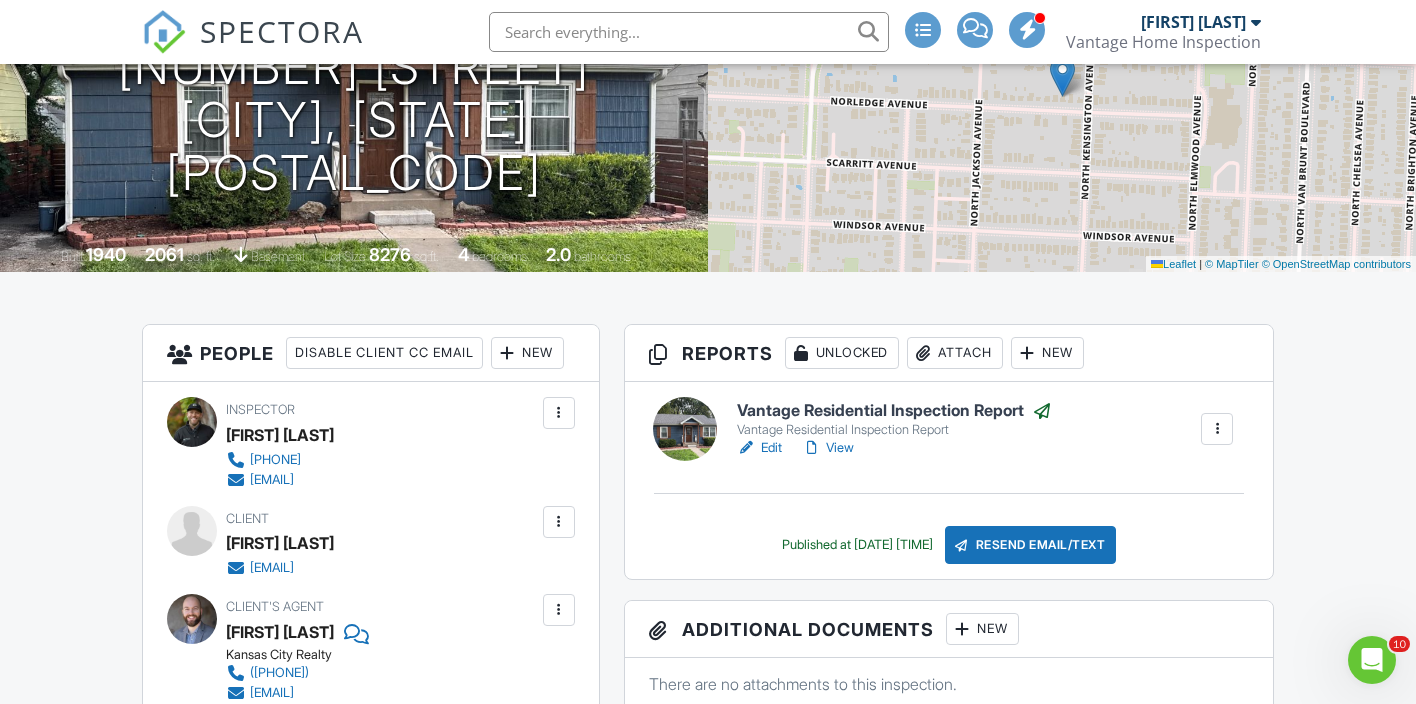 click on "Attach" at bounding box center (955, 353) 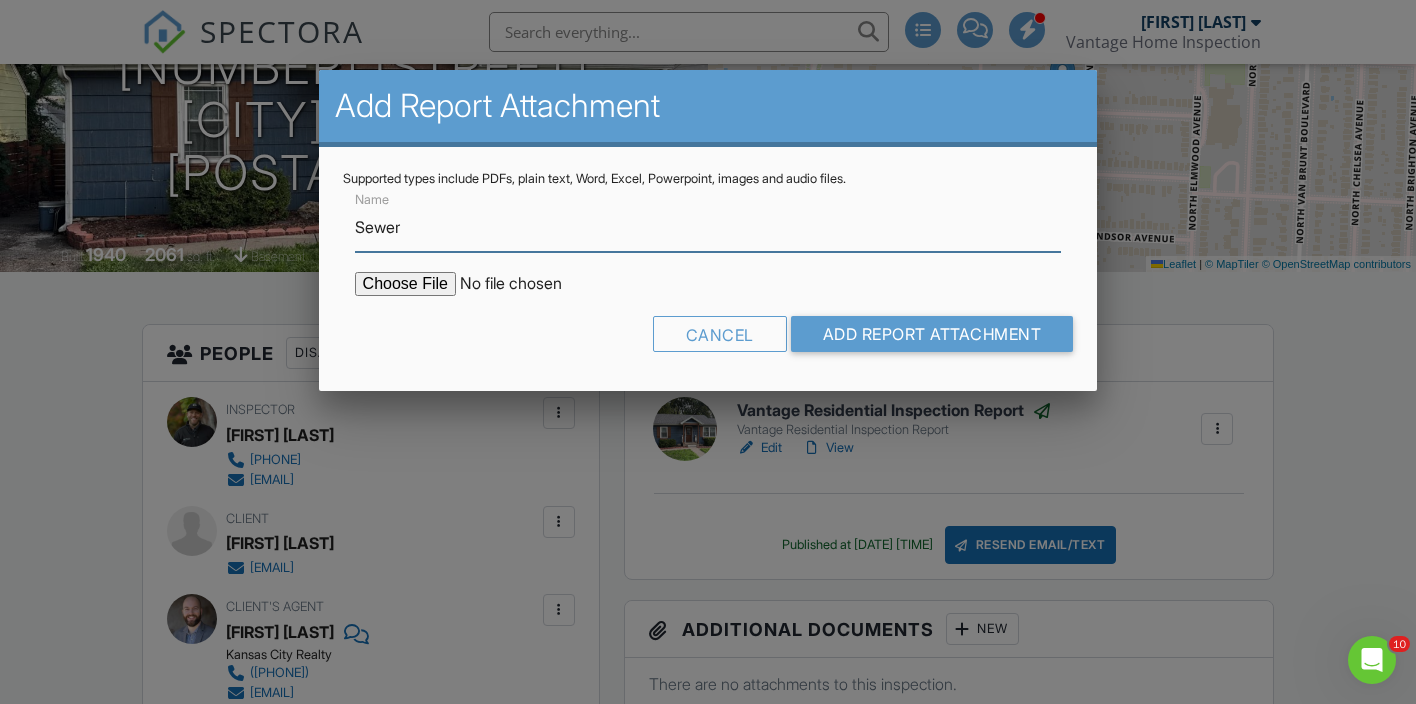 type on "Sewer Inspection Report" 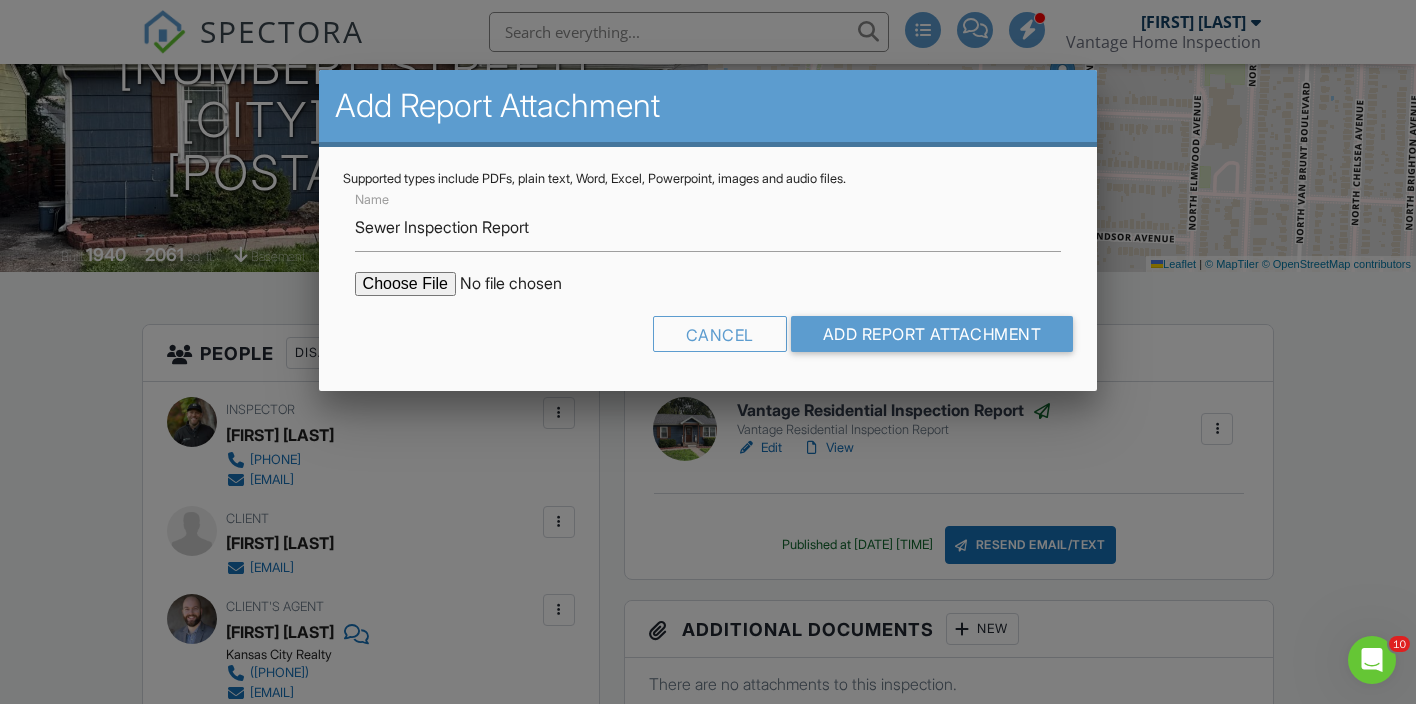 click at bounding box center (525, 284) 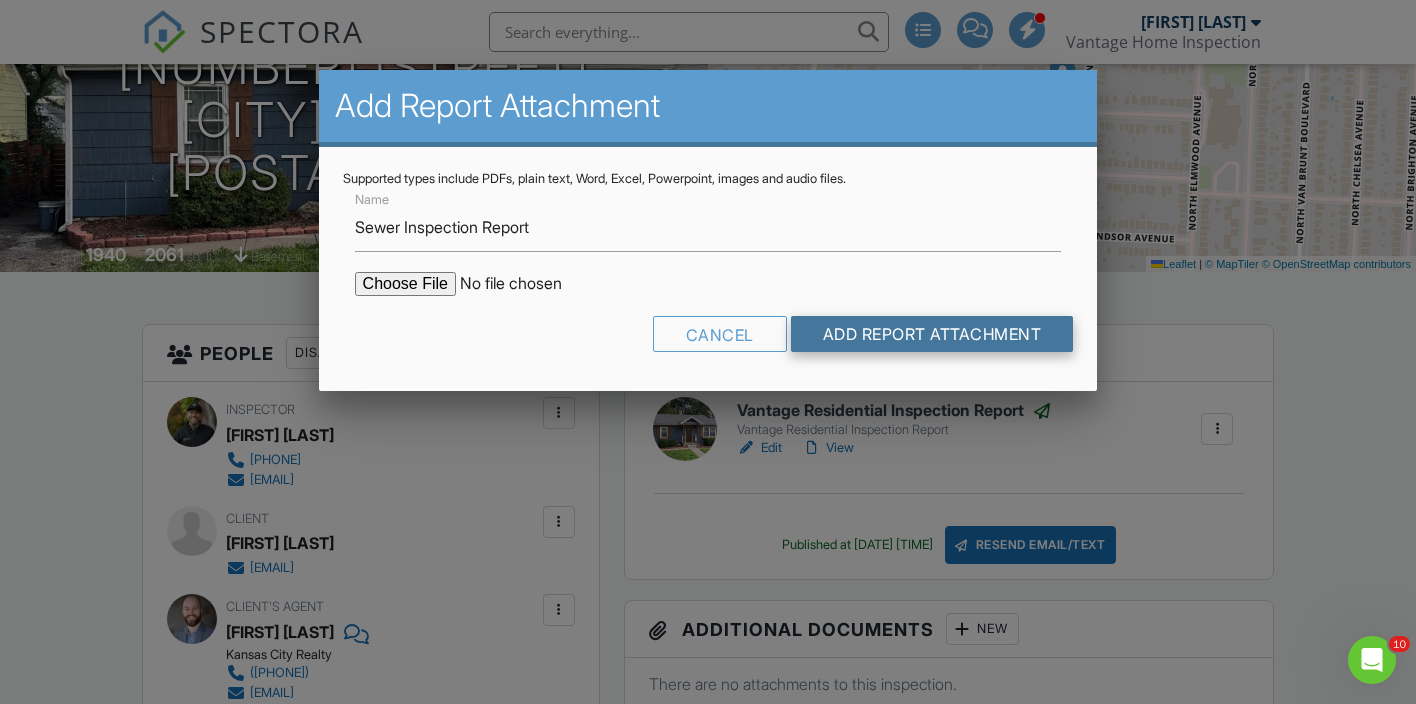 click on "Add Report Attachment" at bounding box center [932, 334] 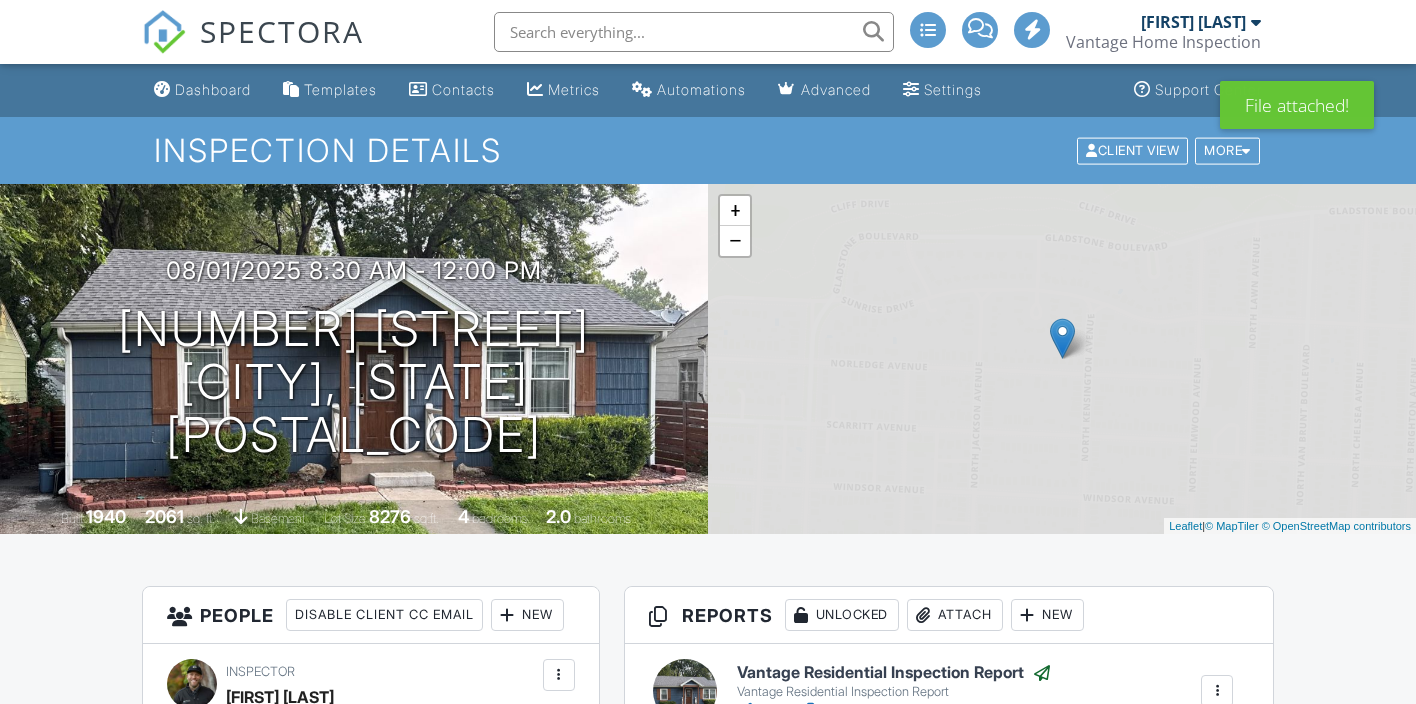 scroll, scrollTop: 0, scrollLeft: 0, axis: both 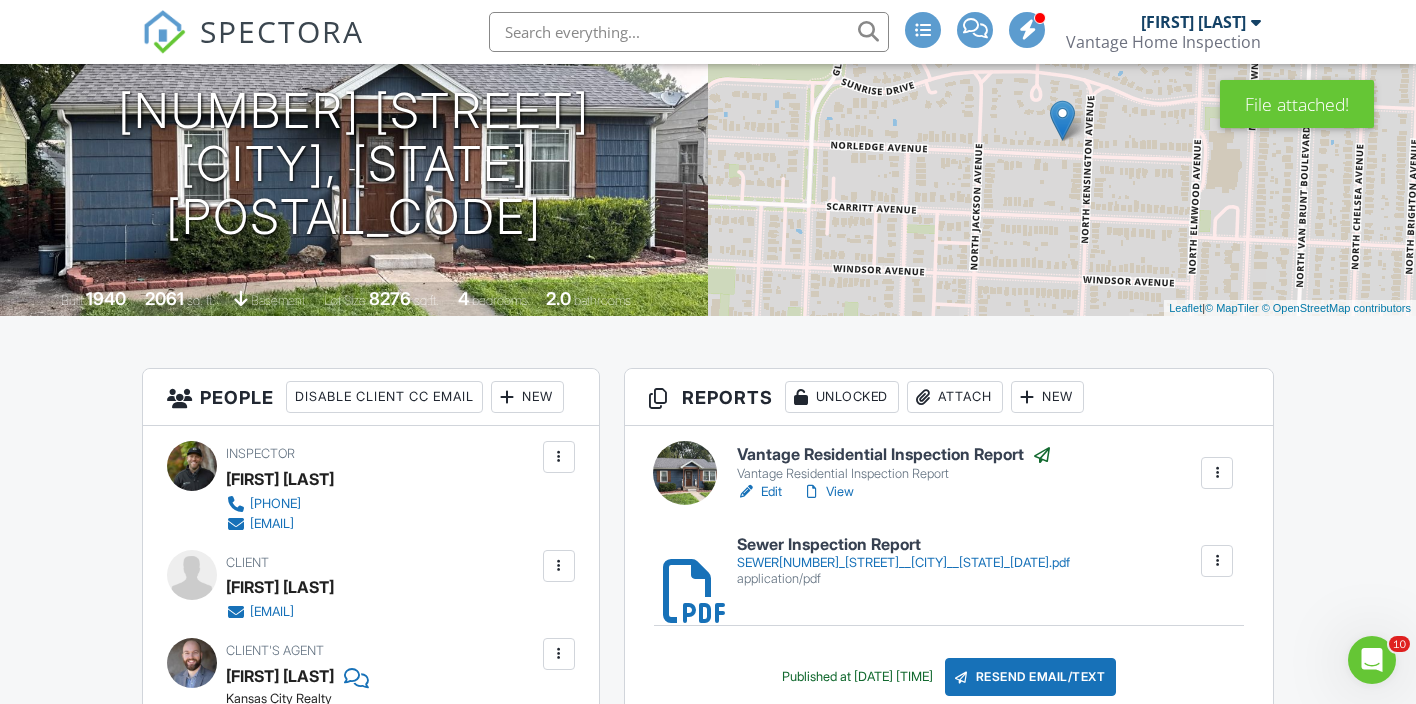 click on "Attach" at bounding box center [955, 397] 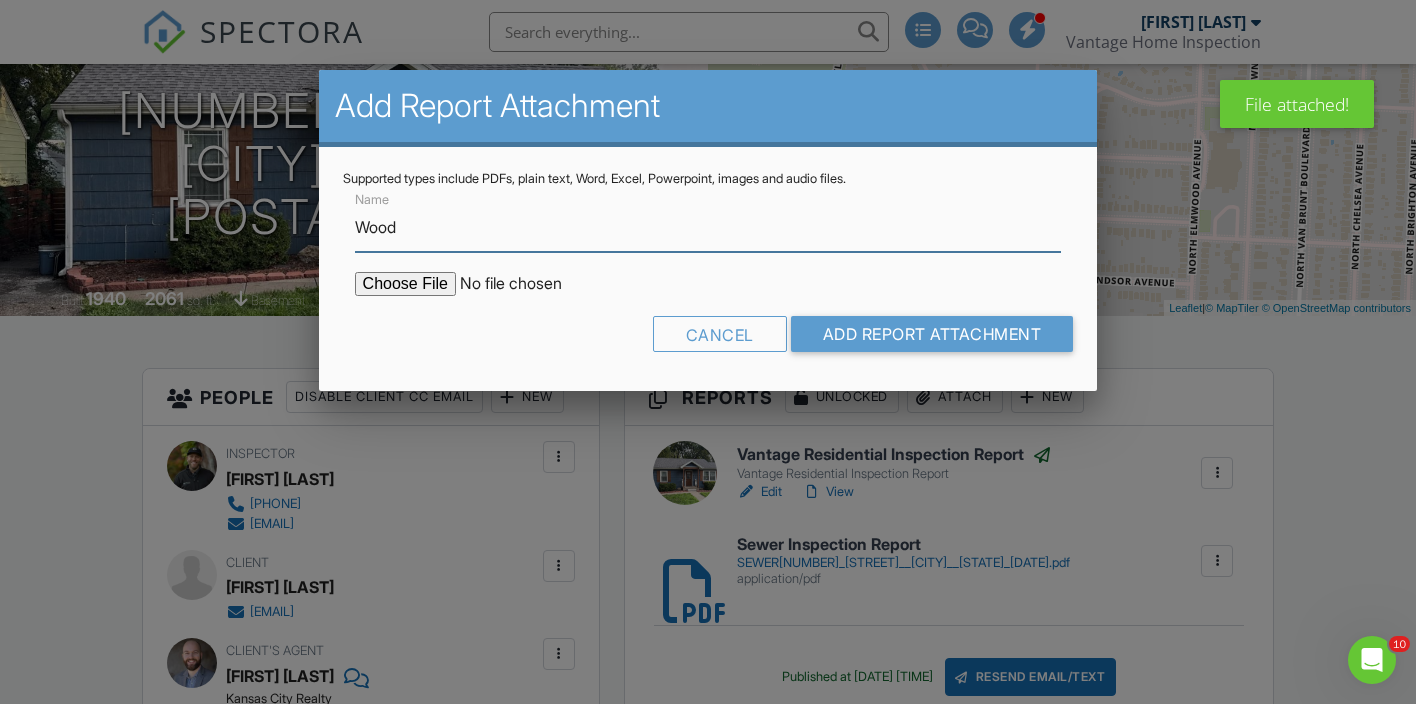 type on "Wood Destroying Insect Report" 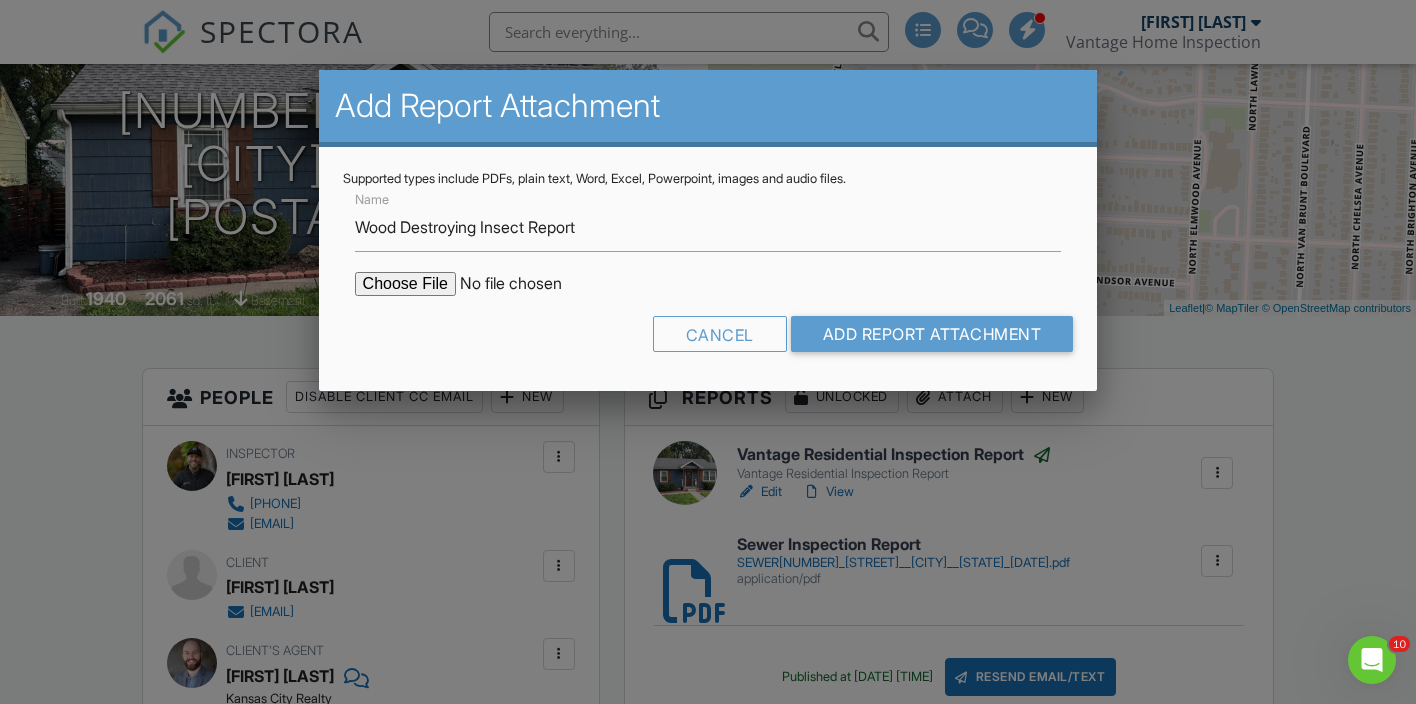 click at bounding box center (525, 284) 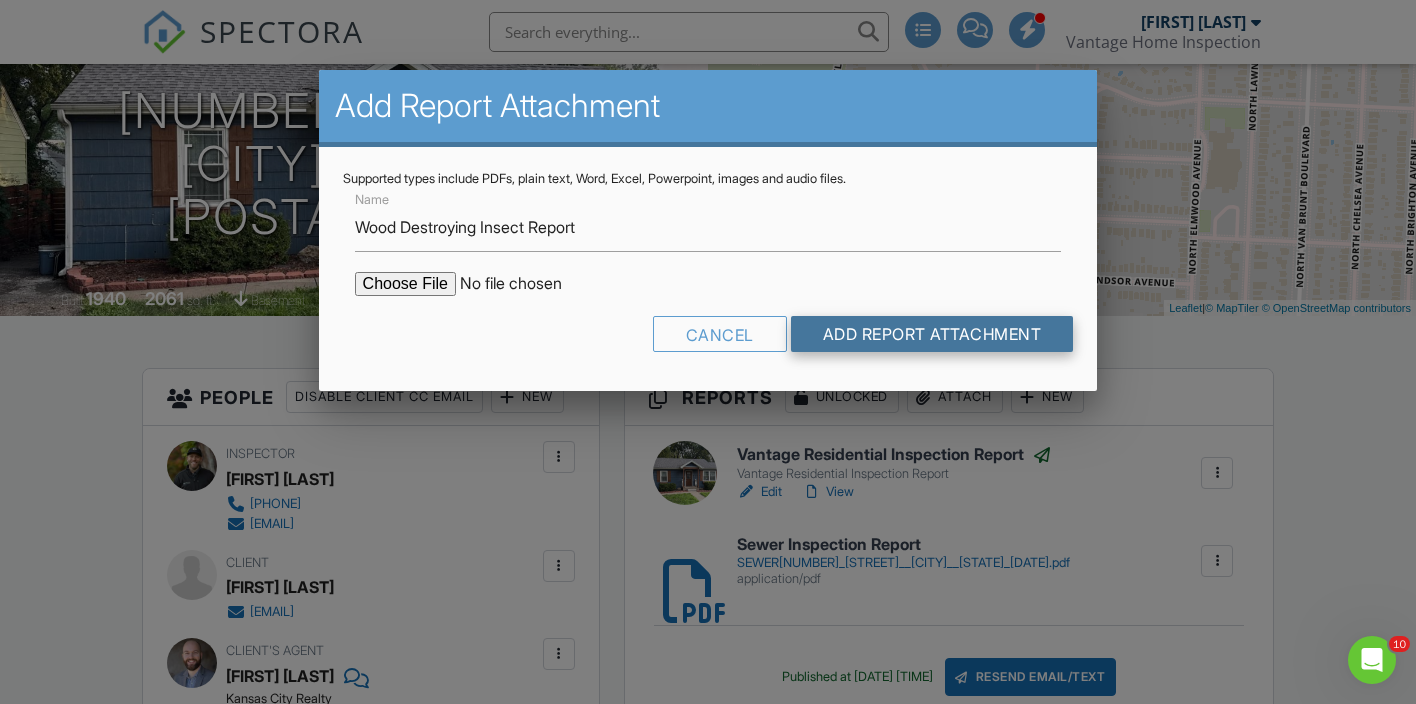 click on "Add Report Attachment" at bounding box center [932, 334] 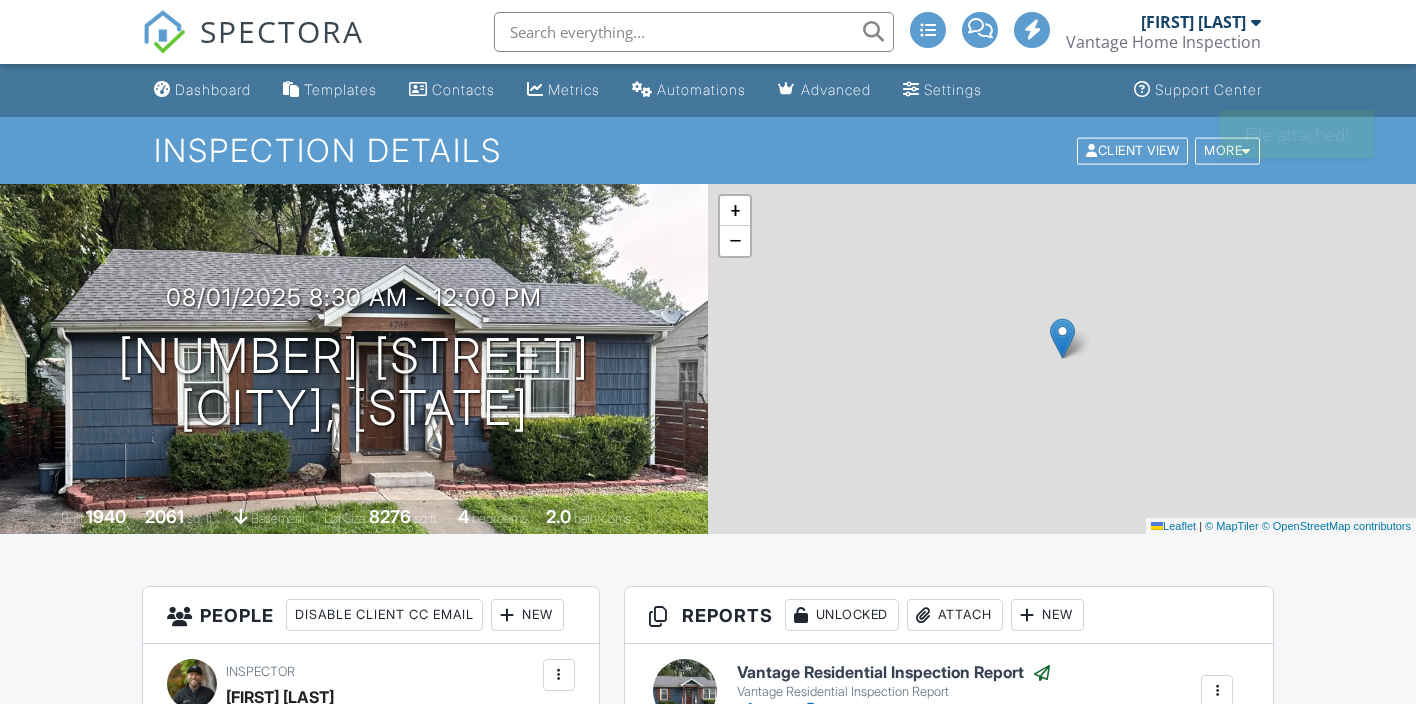 scroll, scrollTop: 0, scrollLeft: 0, axis: both 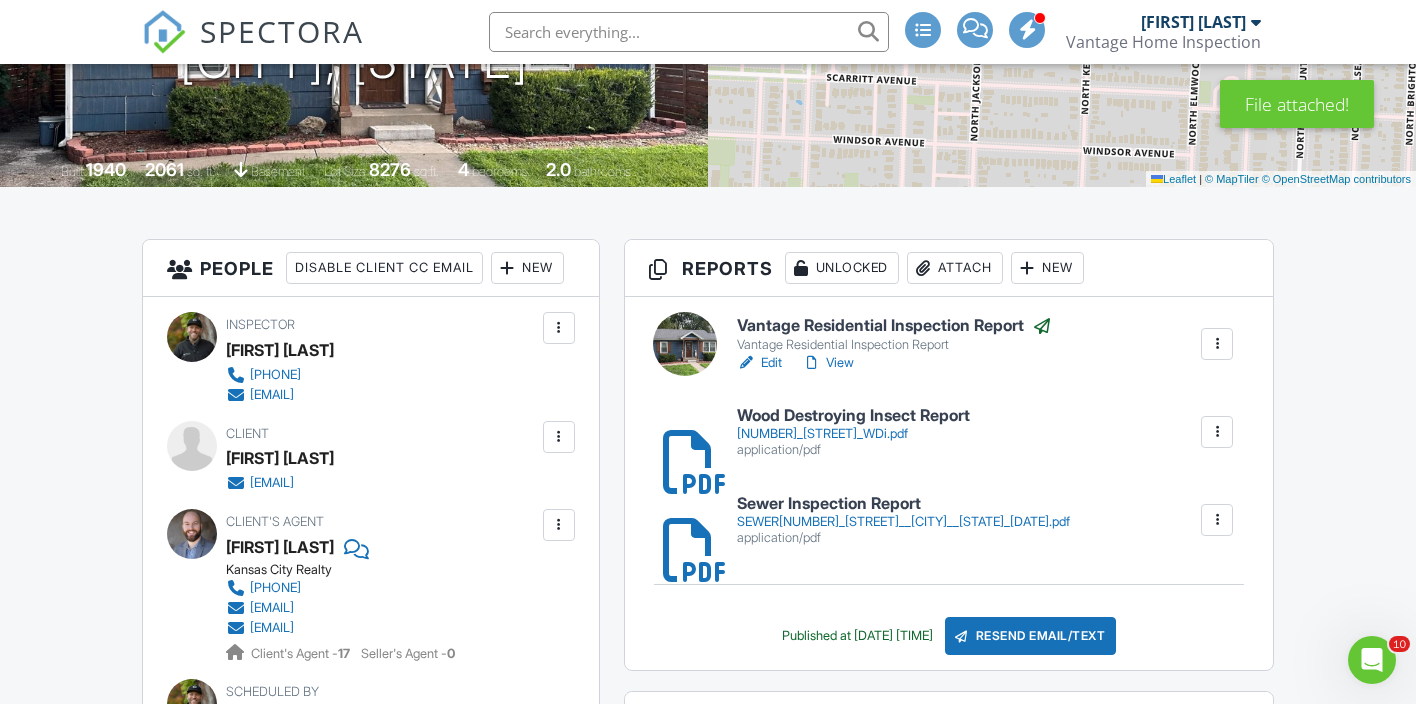 click on "Attach" at bounding box center [955, 268] 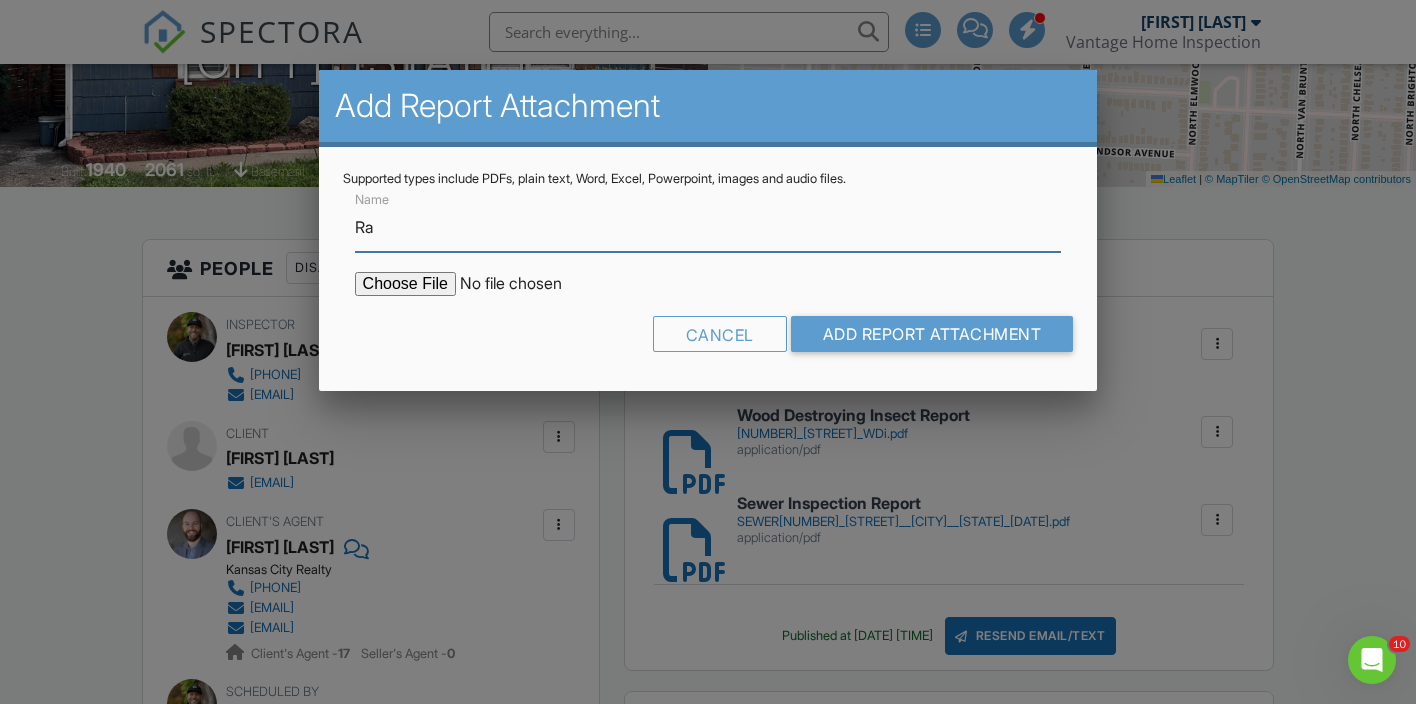 type on "Radon Test Results" 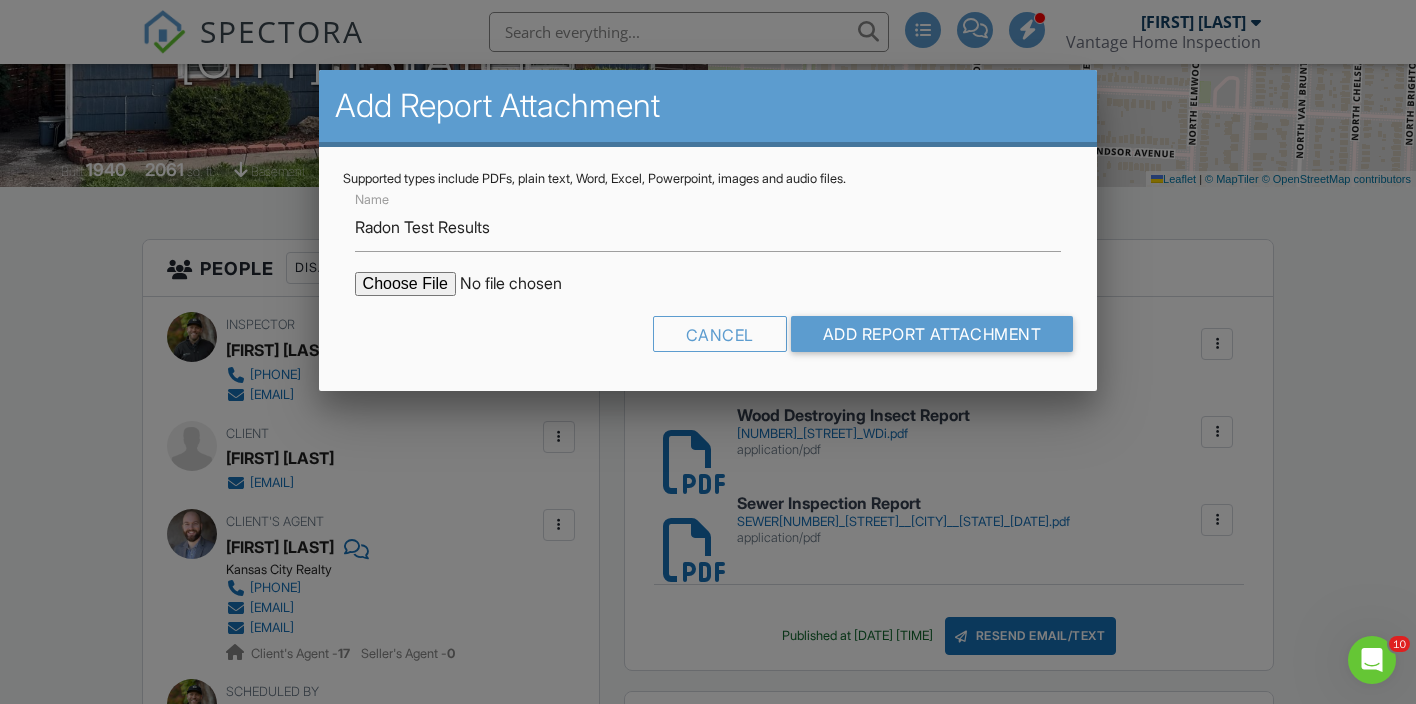 click at bounding box center (525, 284) 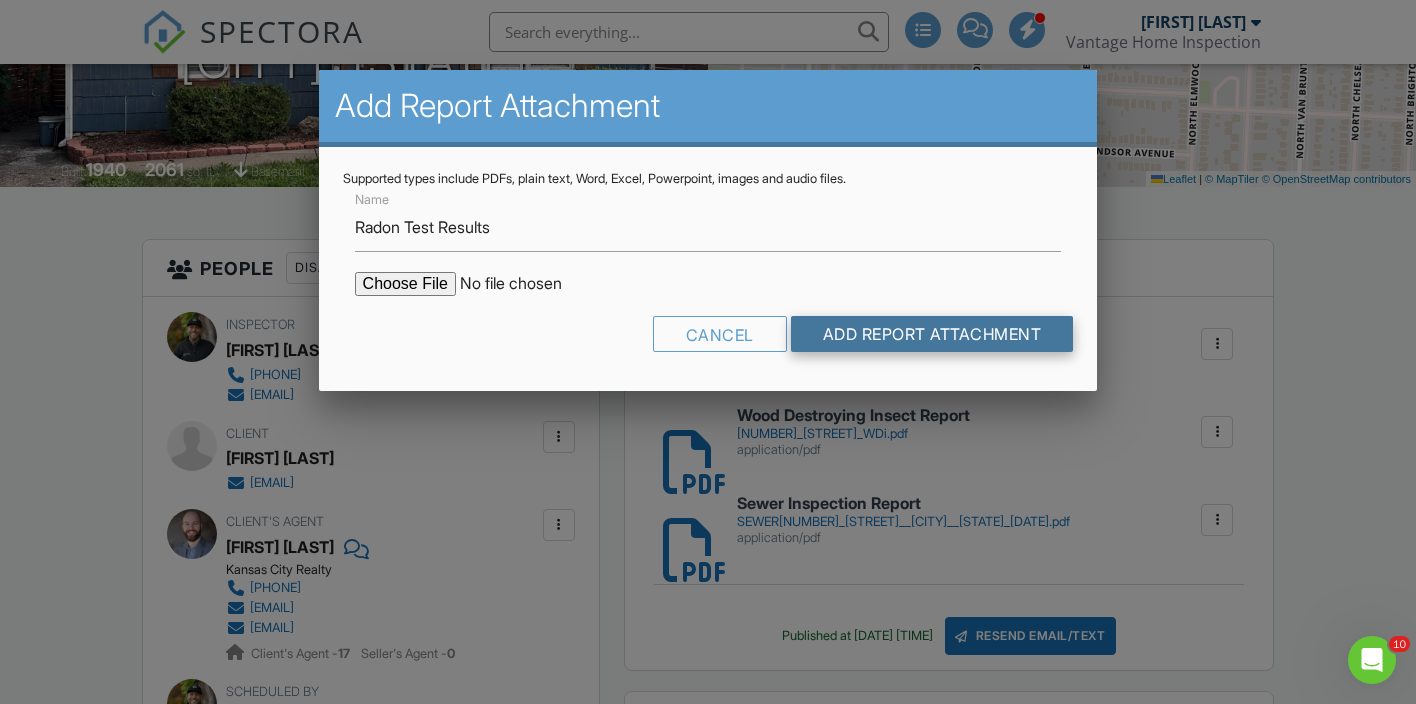 click on "Add Report Attachment" at bounding box center (932, 334) 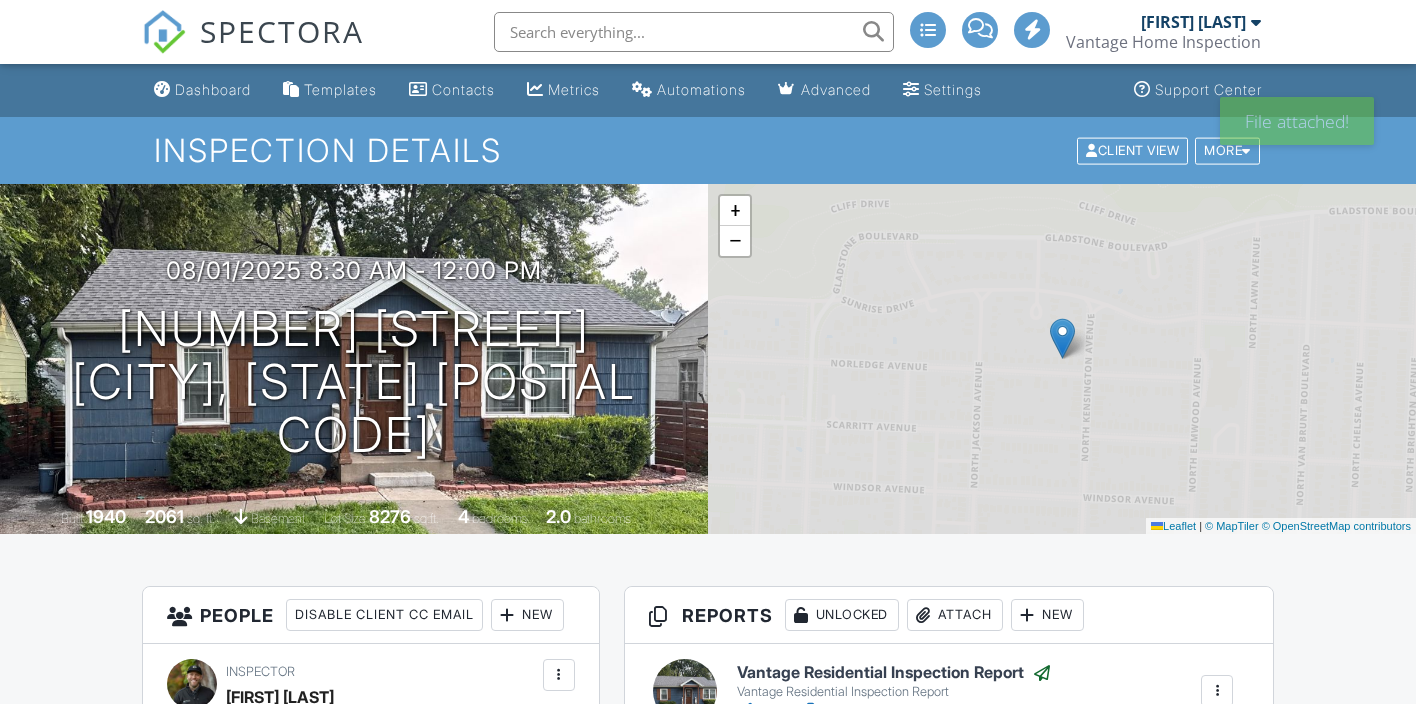 scroll, scrollTop: 0, scrollLeft: 0, axis: both 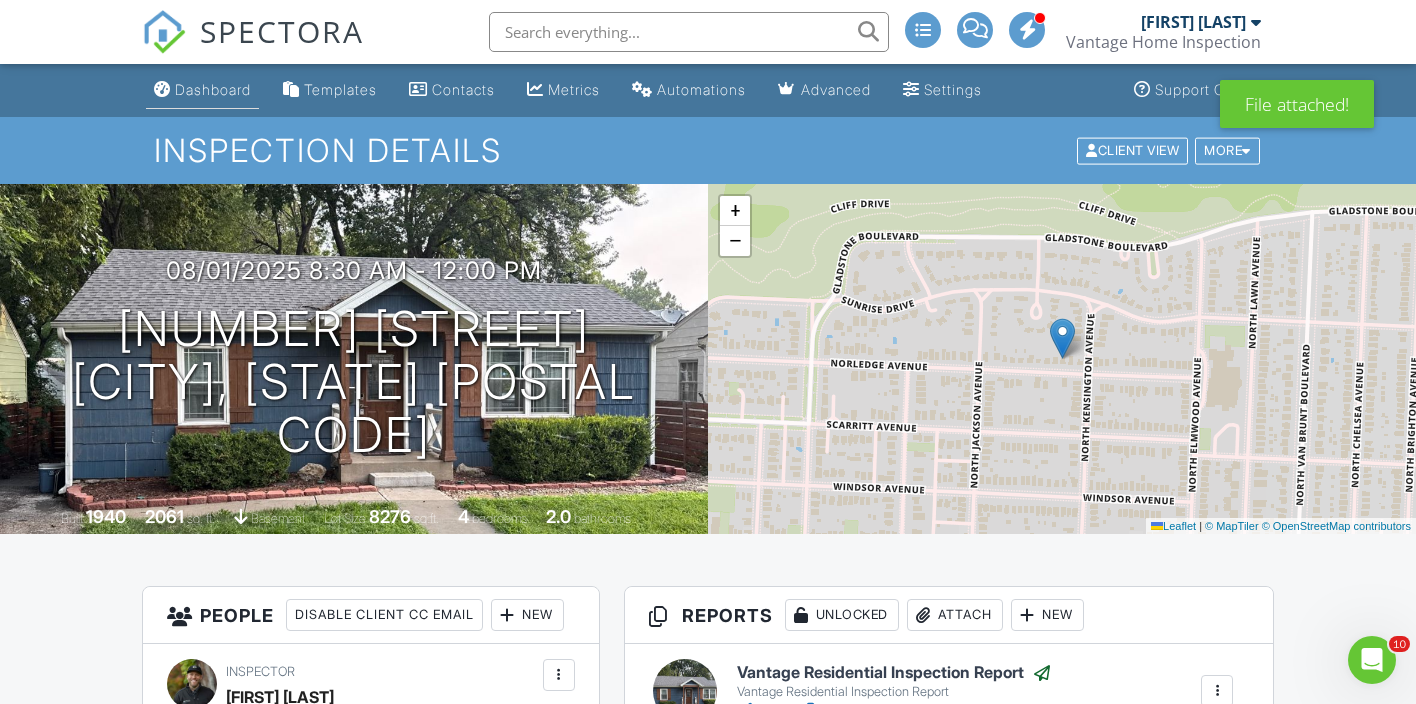 click on "Dashboard" at bounding box center (213, 89) 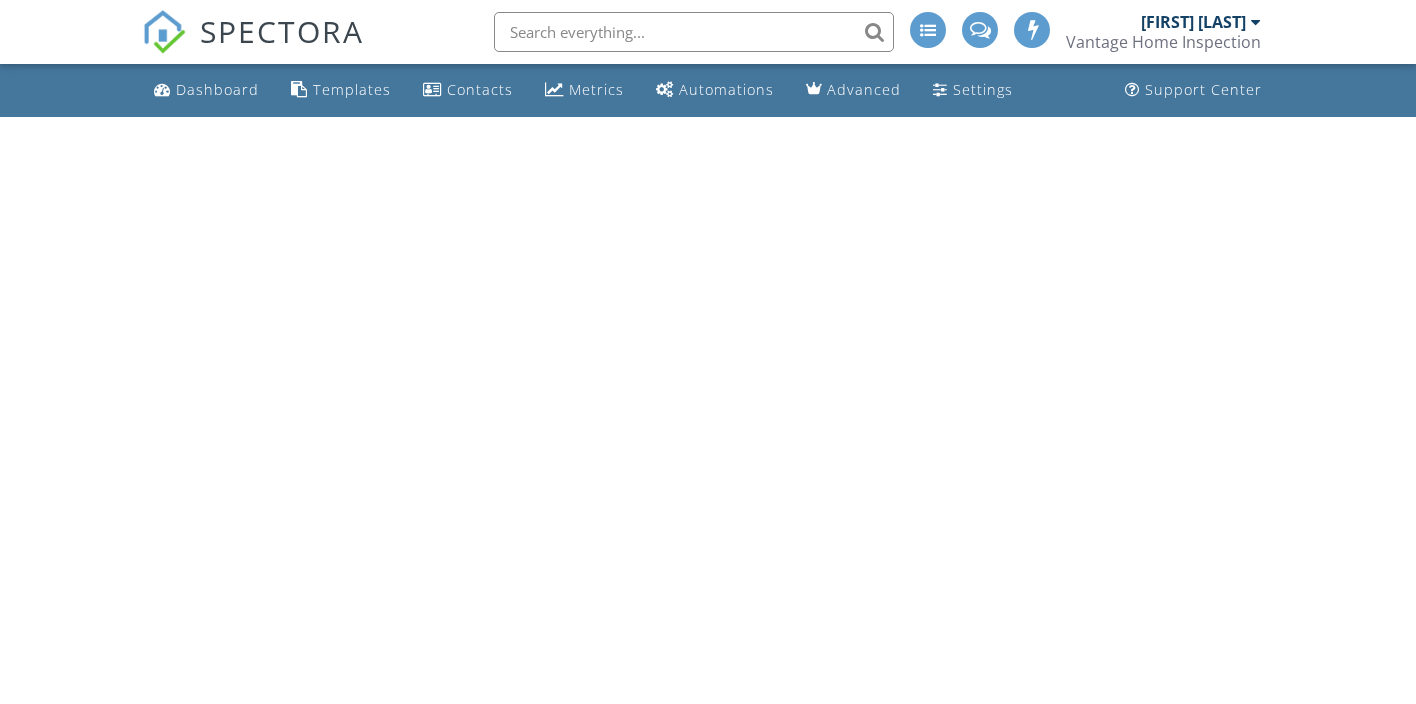 scroll, scrollTop: 0, scrollLeft: 0, axis: both 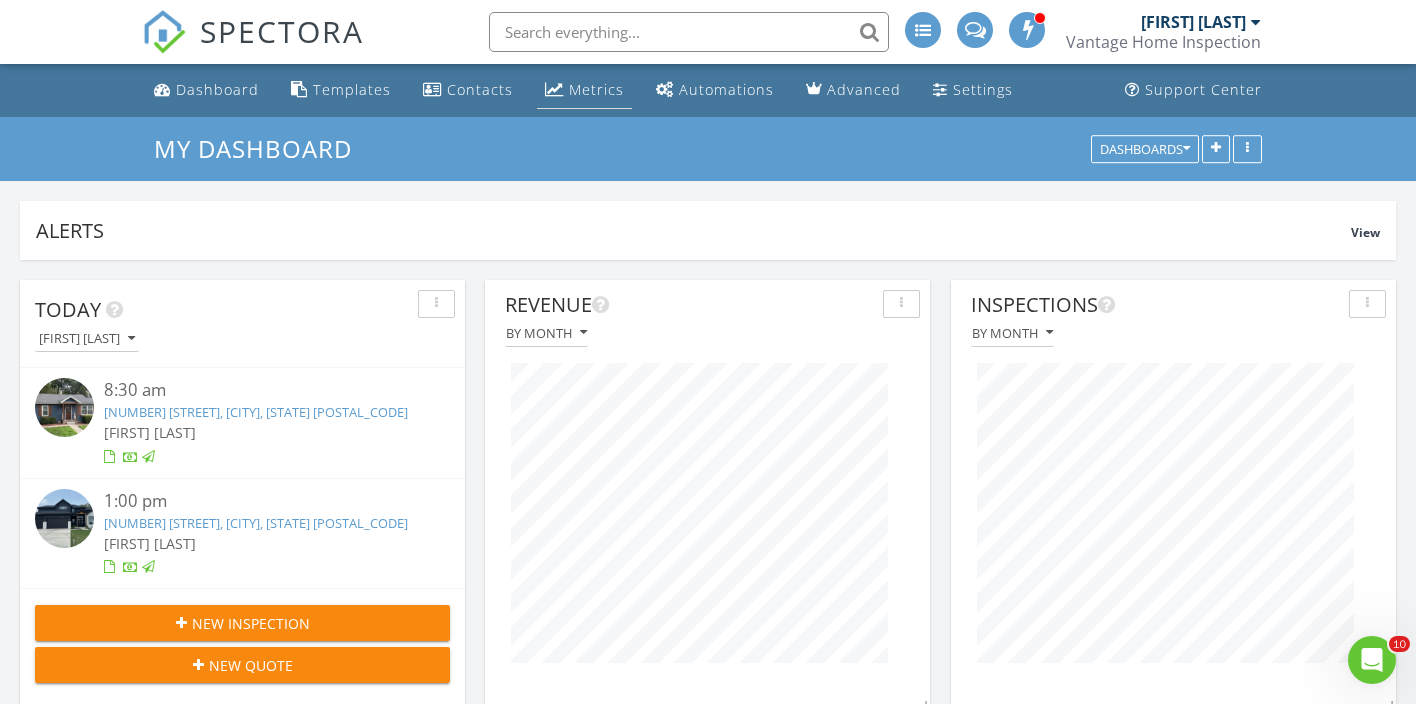click on "Metrics" at bounding box center [596, 89] 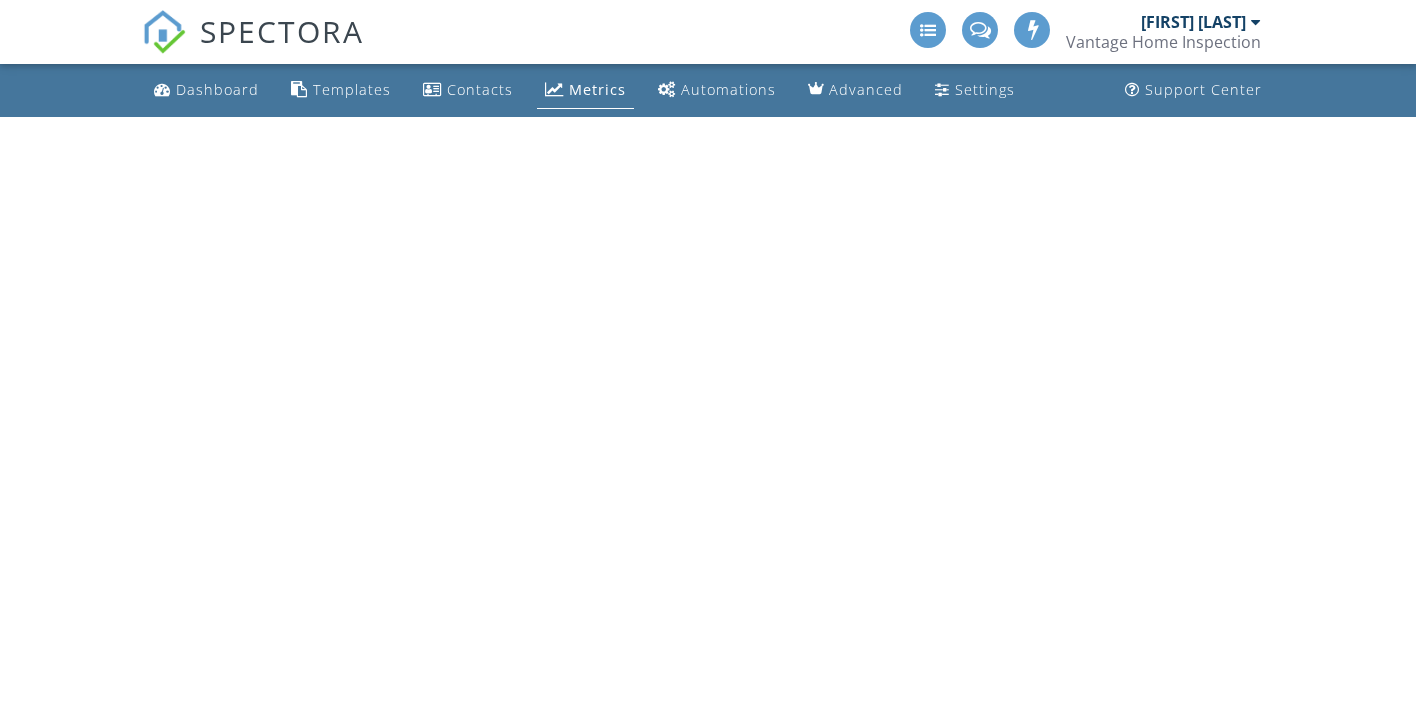 scroll, scrollTop: 0, scrollLeft: 0, axis: both 